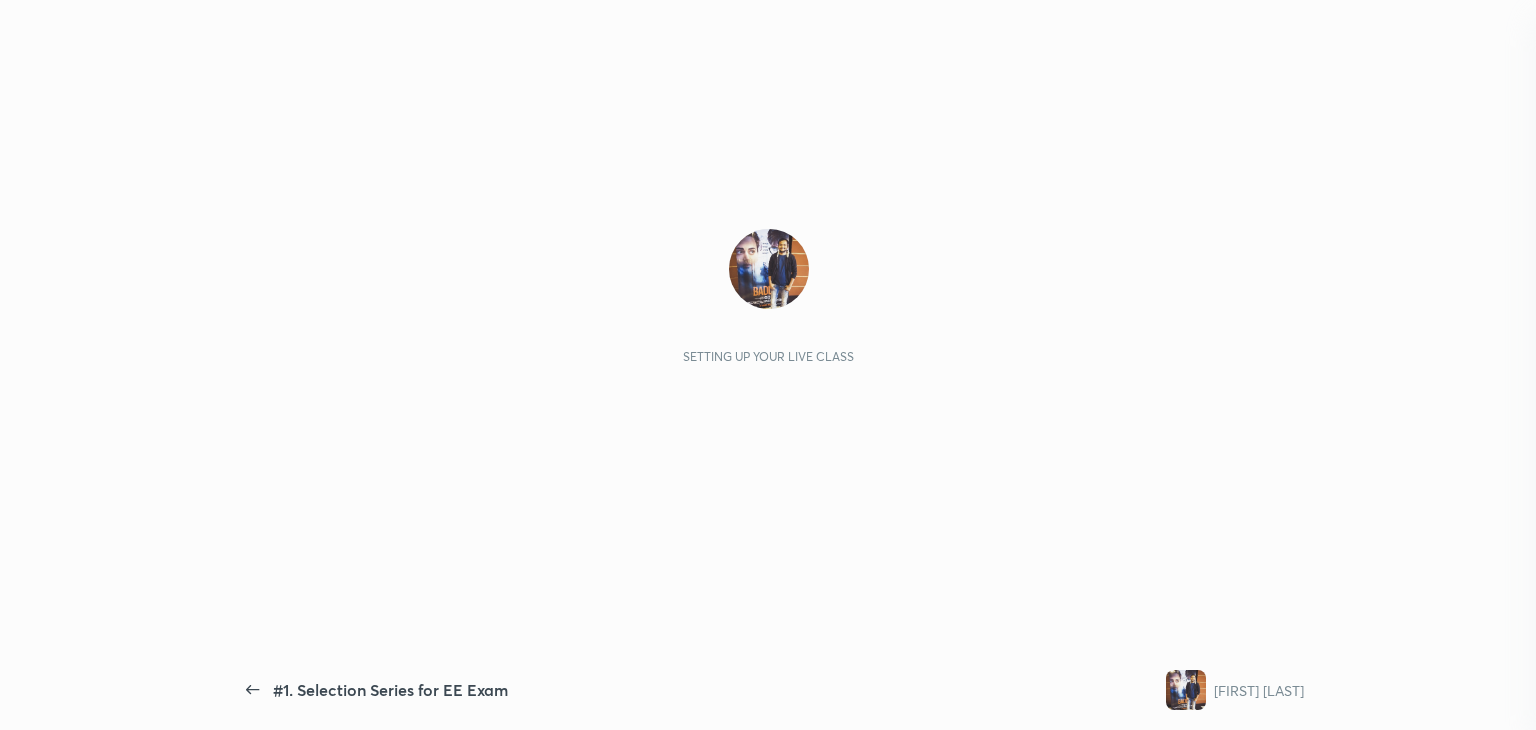 scroll, scrollTop: 0, scrollLeft: 0, axis: both 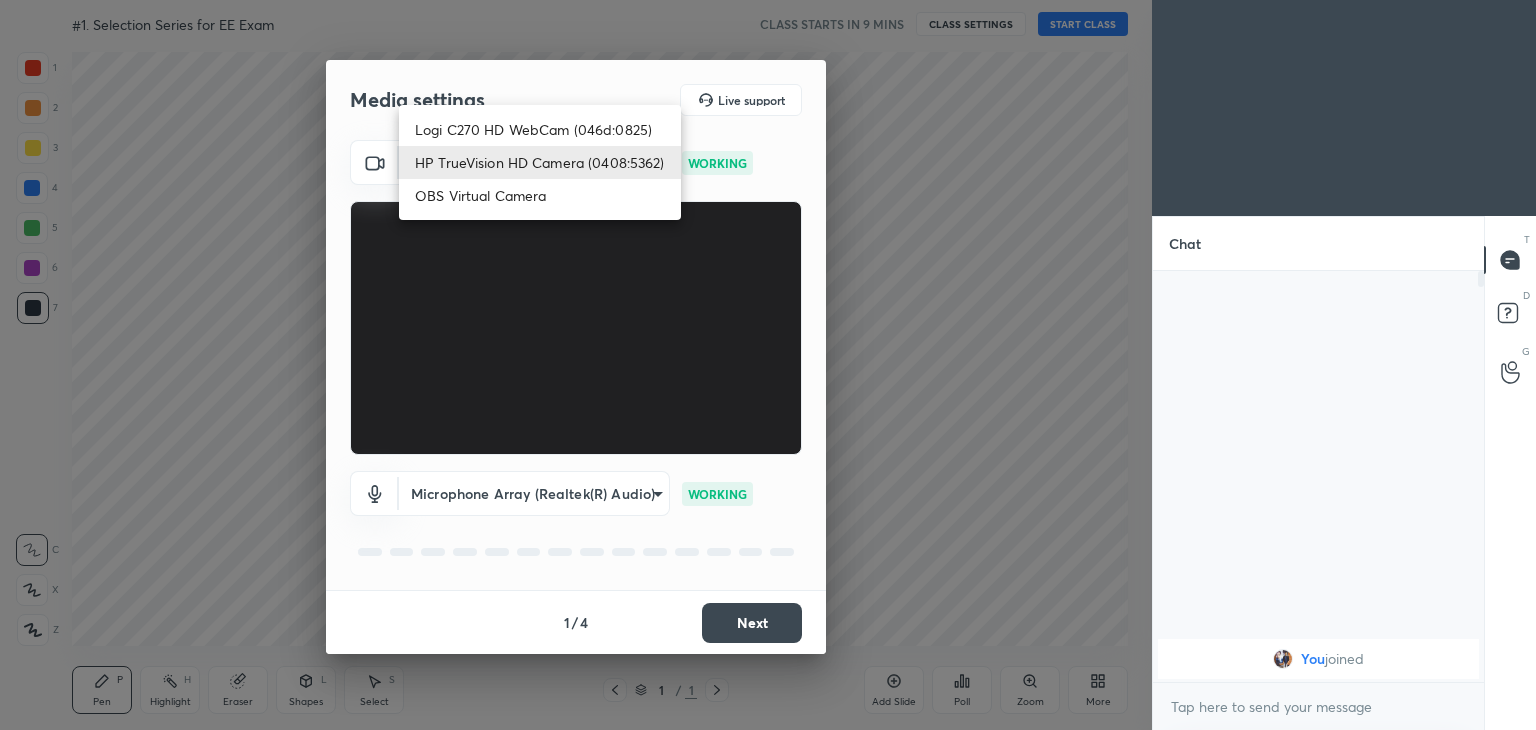 click on "1 2 3 4 5 6 7 C X Z C X Z E E Erase all   H H #1. Selection Series for EE Exam CLASS STARTS IN 9 MINS CLASS SETTINGS START CLASS Setting up your live class Back #1. Selection Series for EE Exam [FIRST] [LAST] Pen P Highlight H Eraser Shapes L Select S 1 / 1 Add Slide Poll Zoom More Chat You  joined 1 NEW MESSAGE Enable hand raising Enable raise hand to speak to learners. Once enabled, chat will be turned off temporarily. Enable x   introducing Raise a hand with a doubt Now learners can raise their hand along with a doubt  How it works? Doubts asked by learners will show up here Raise hand disabled You have disabled Raise hand currently. Enable it to invite learners to speak Enable Can't raise hand Looks like educator just invited you to speak. Please wait before you can raise your hand again. Got it T Messages (T) D Doubts (D) G Raise Hand (G) Report an issue Reason for reporting Buffering Chat not working Audio - Video sync issue Educator video quality low ​ Attach an image Report Media settings WORKING 1" at bounding box center [768, 365] 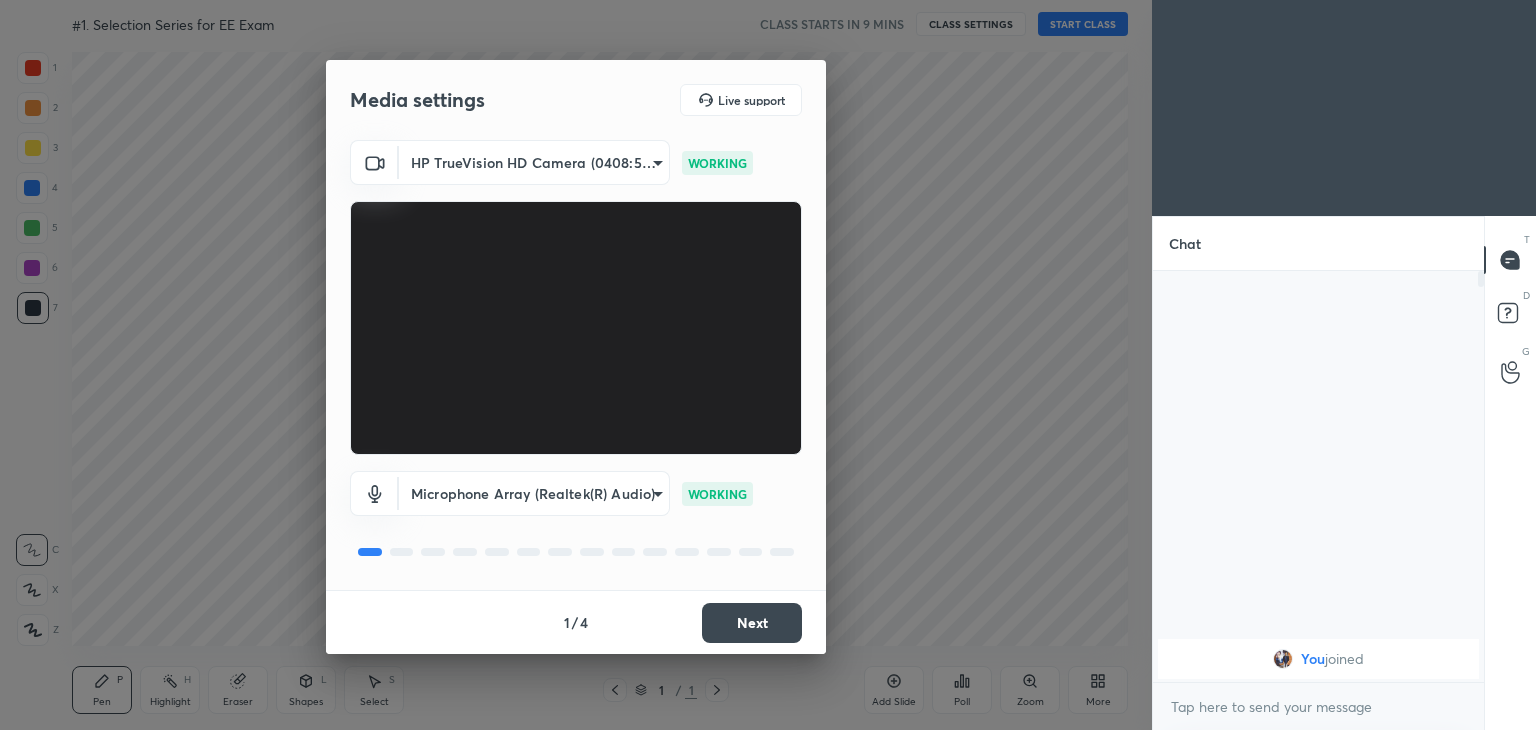 click on "Next" at bounding box center [752, 623] 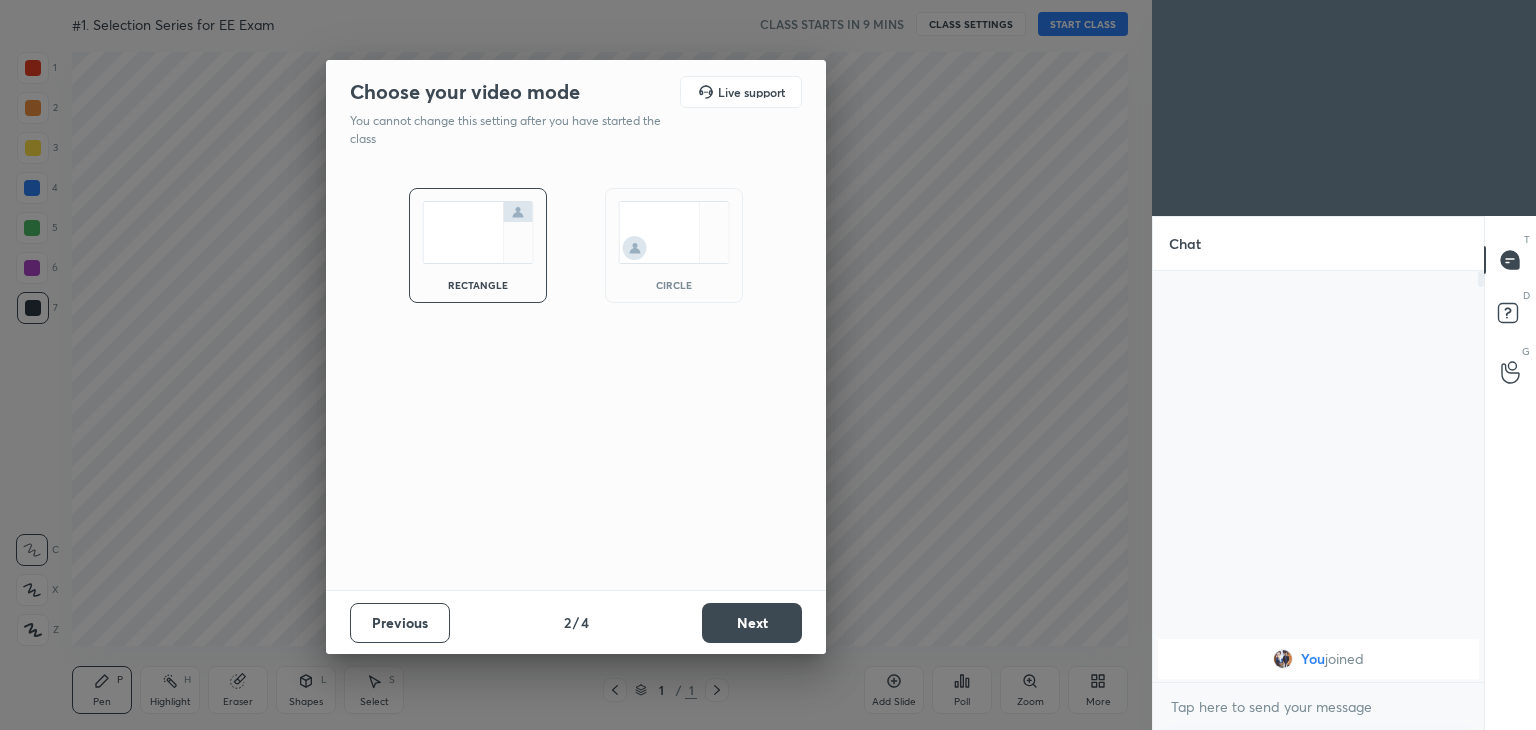 click on "Next" at bounding box center [752, 623] 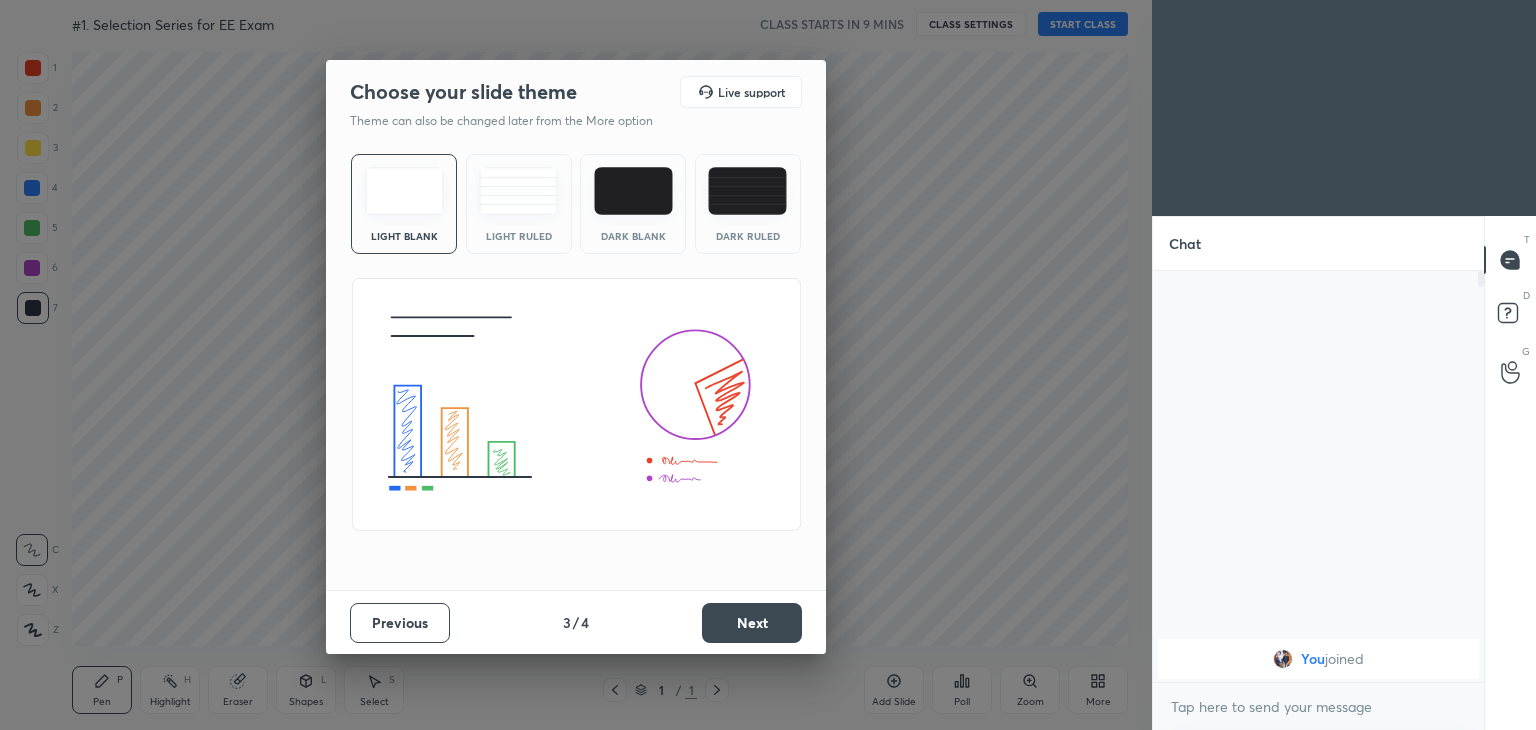 click on "Previous 3 / 4 Next" at bounding box center (576, 622) 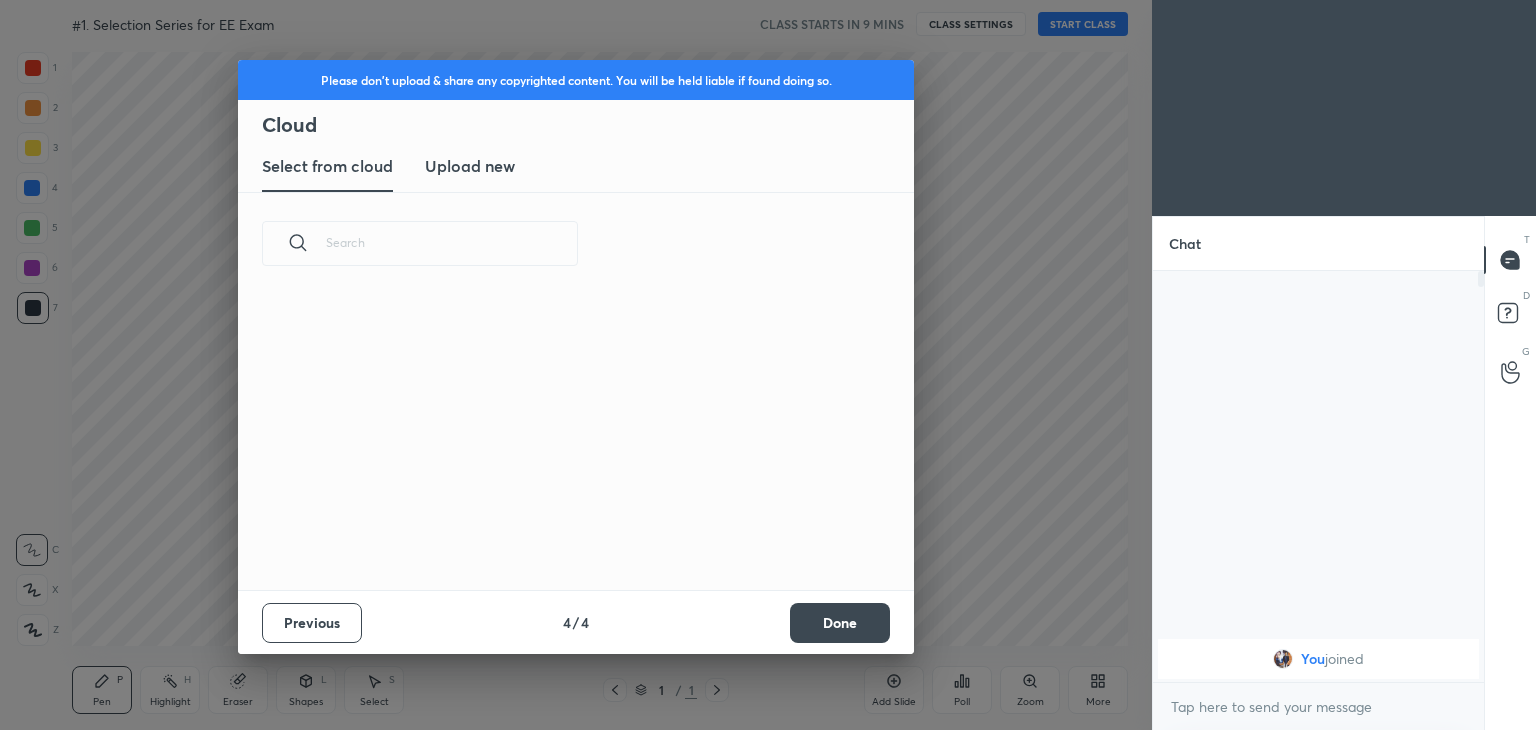 click on "Done" at bounding box center [840, 623] 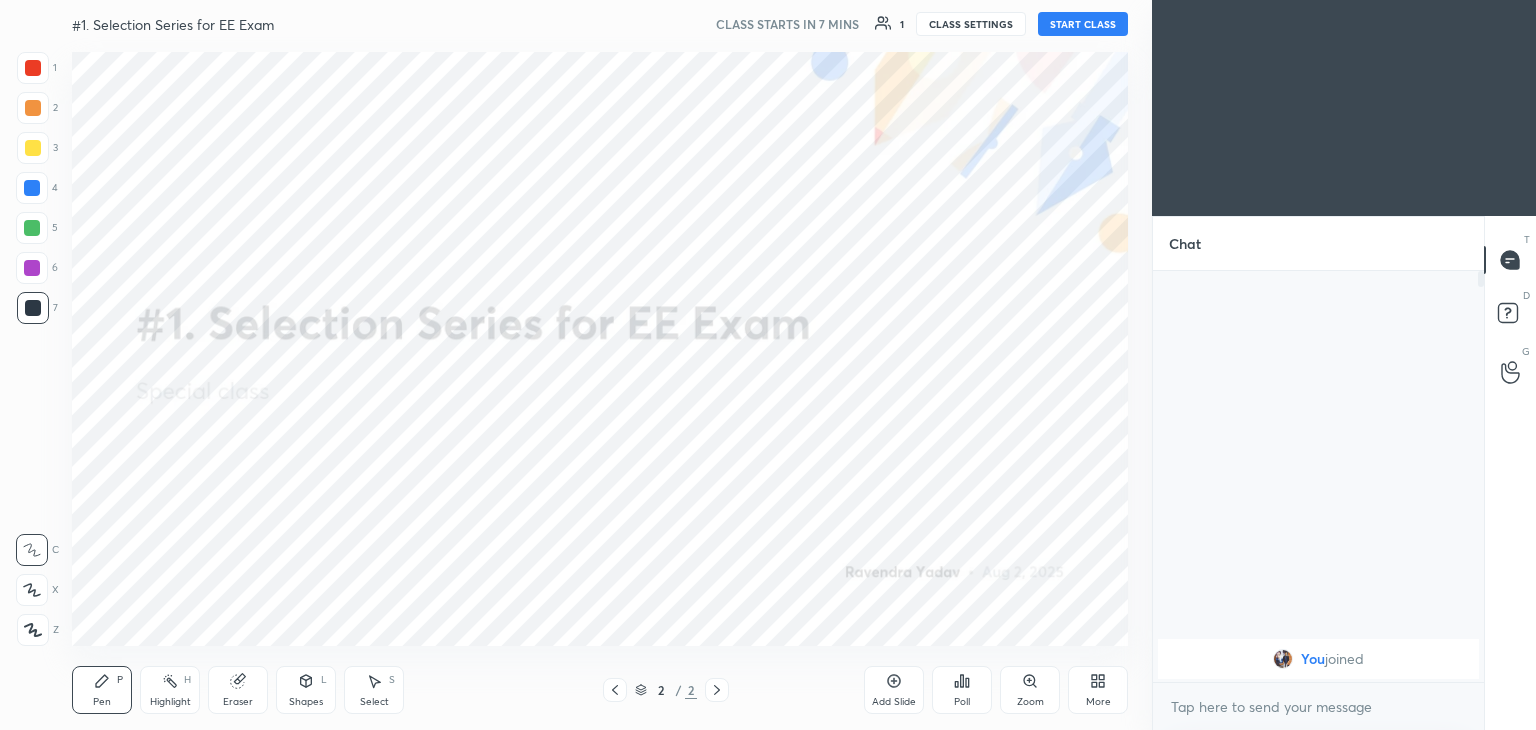 click on "More" at bounding box center (1098, 690) 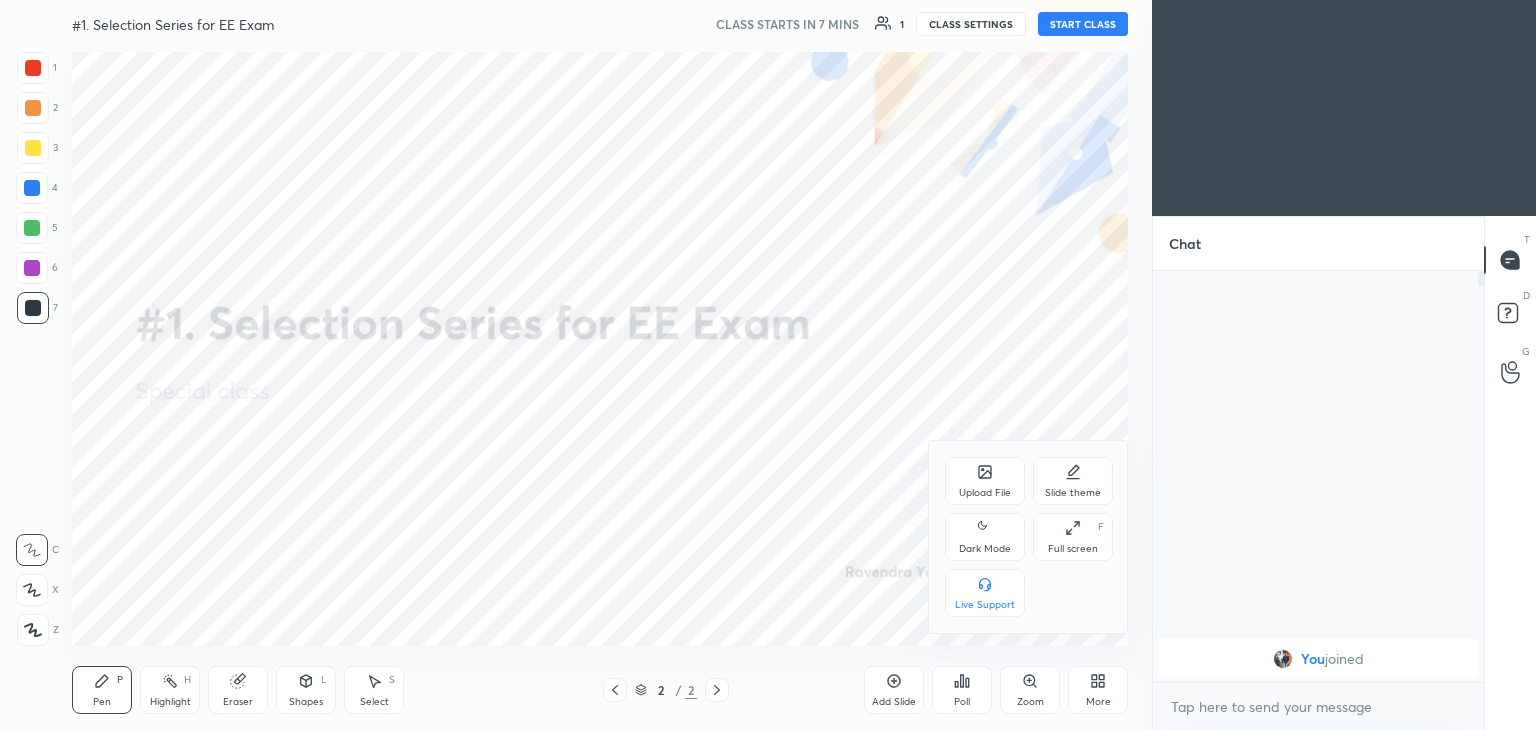 click on "Upload File" at bounding box center [985, 493] 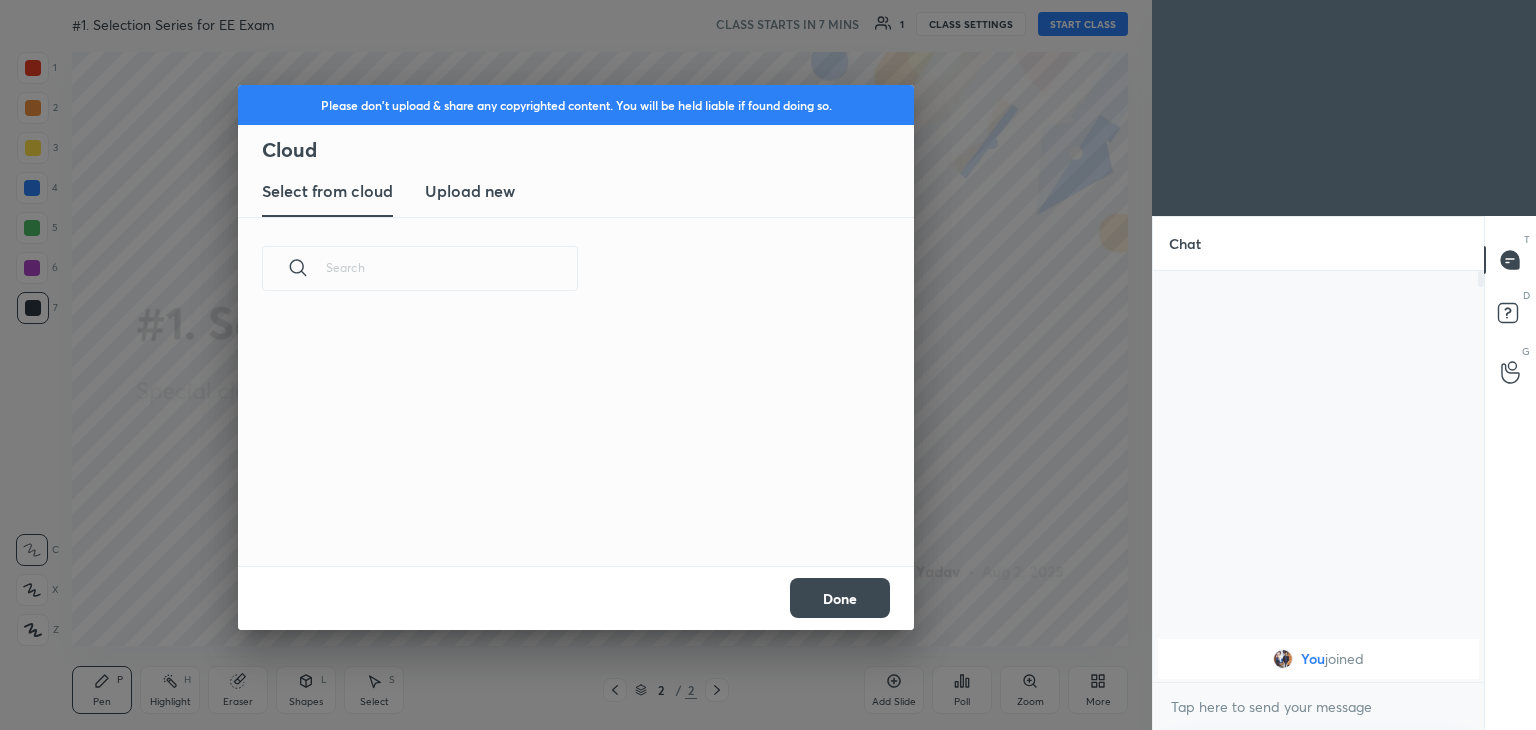 scroll, scrollTop: 5, scrollLeft: 10, axis: both 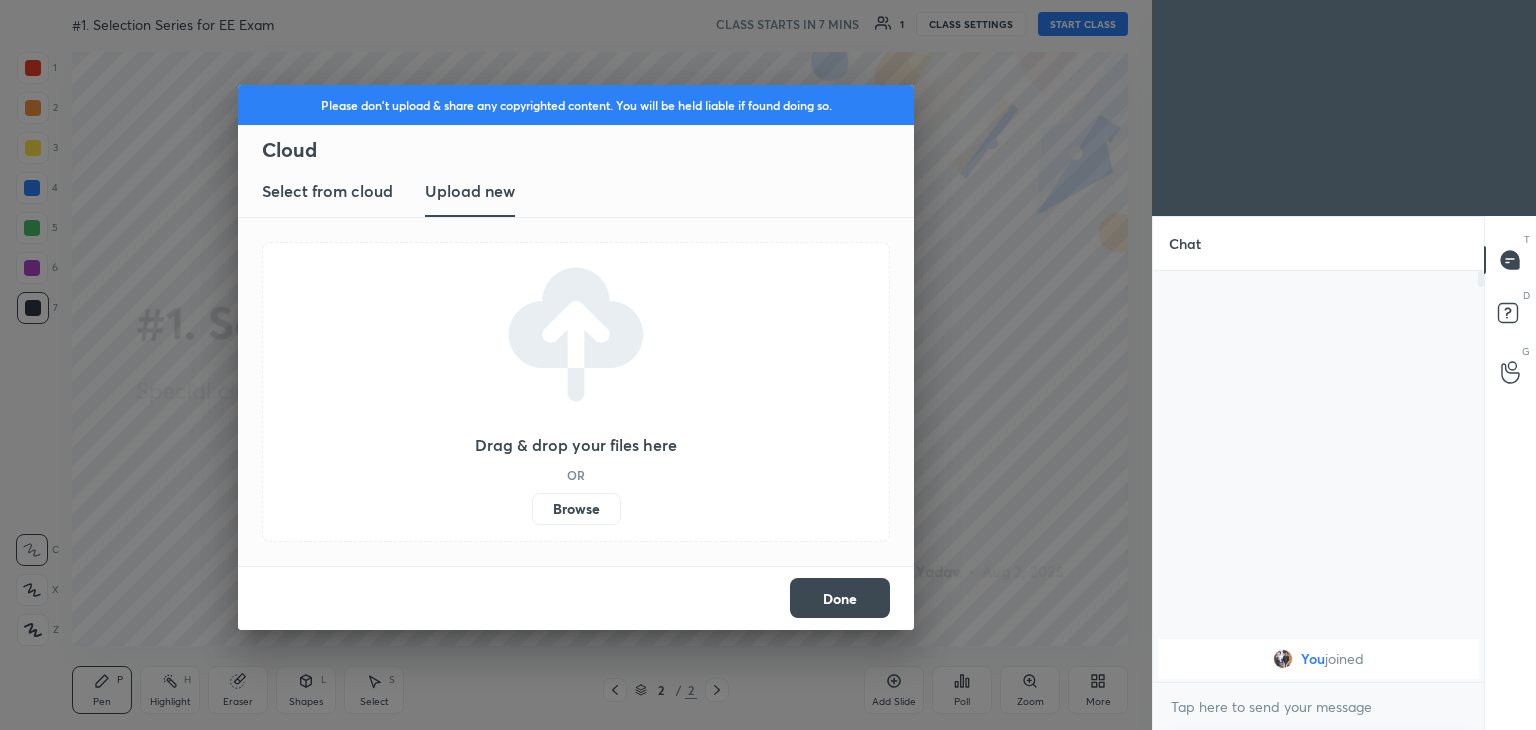 click on "Browse" at bounding box center [576, 509] 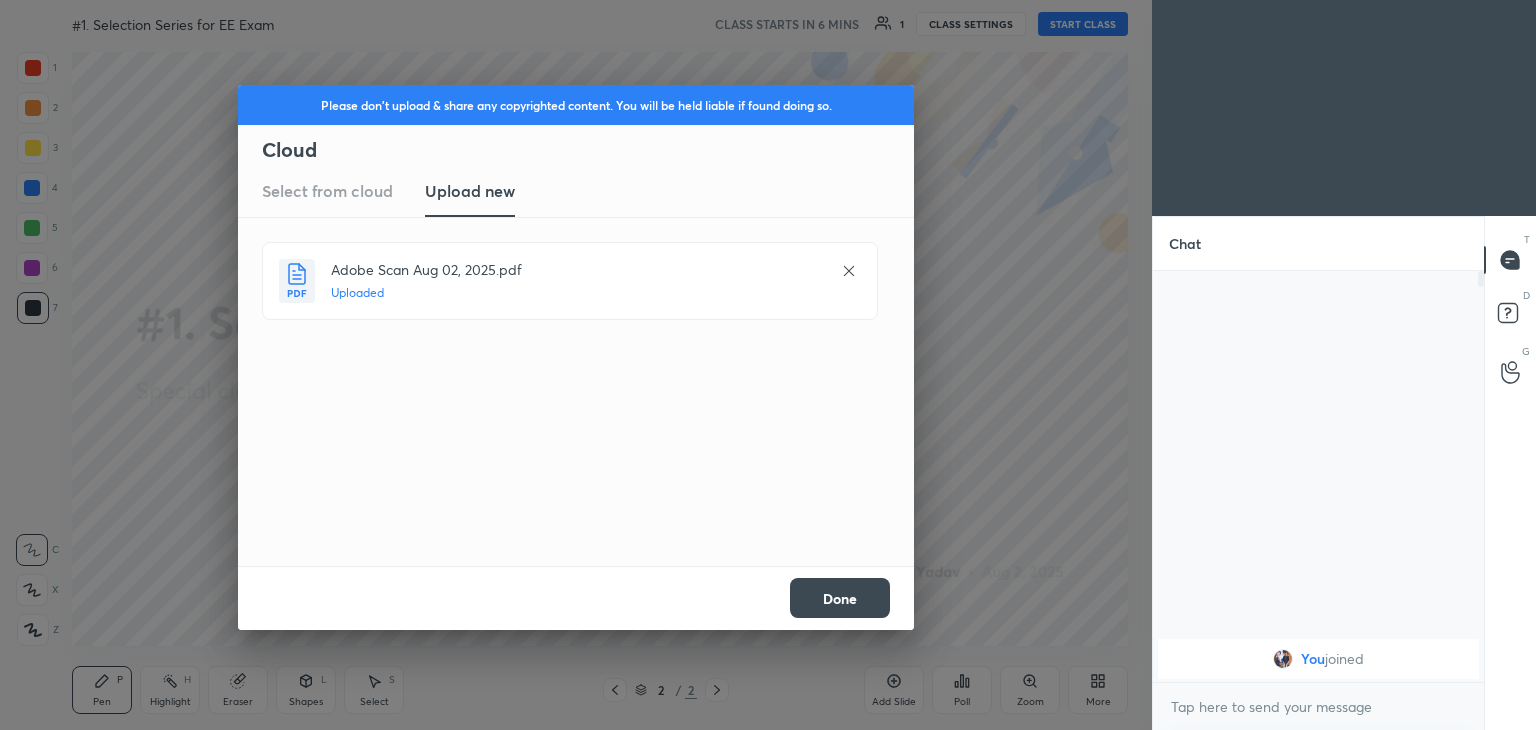 click on "Done" at bounding box center [840, 598] 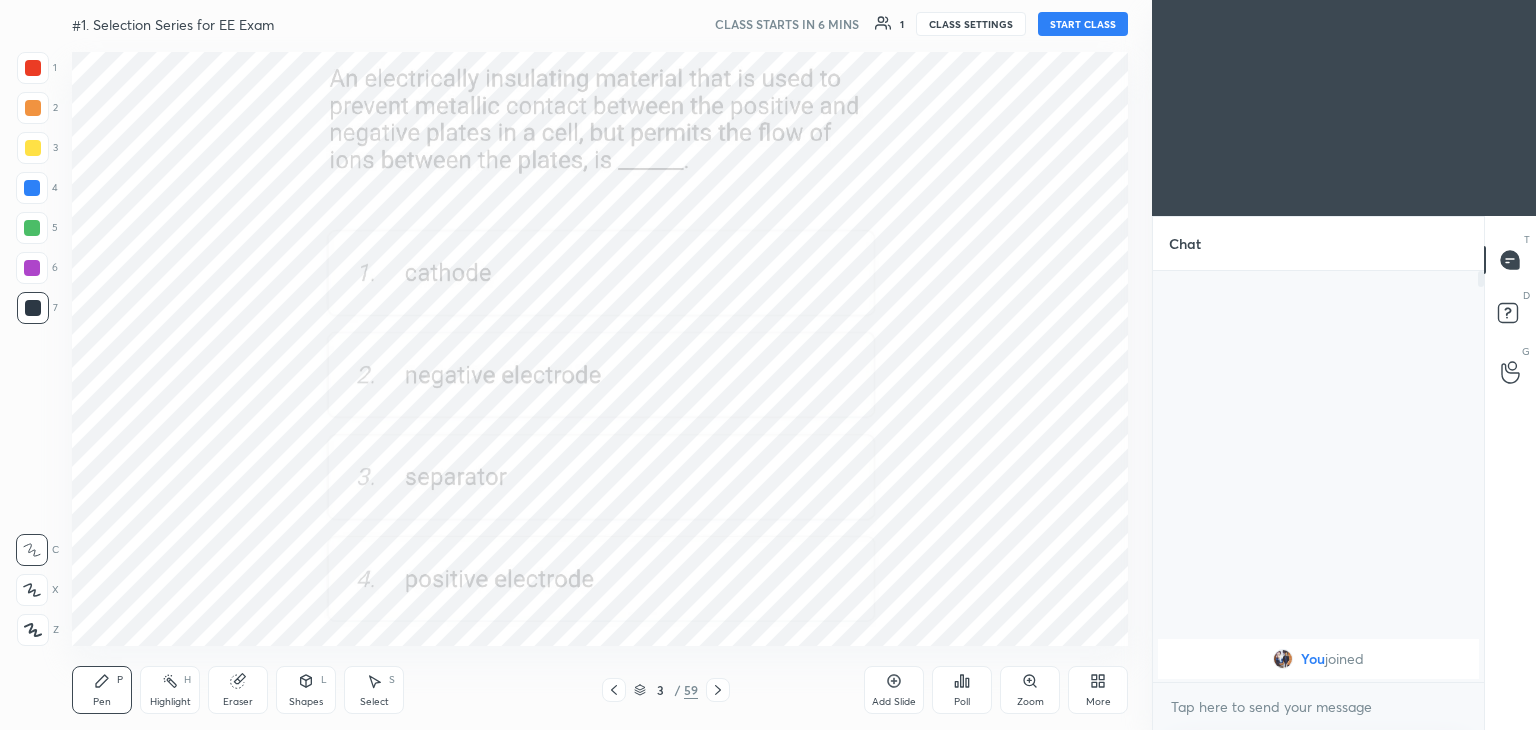 click at bounding box center [614, 690] 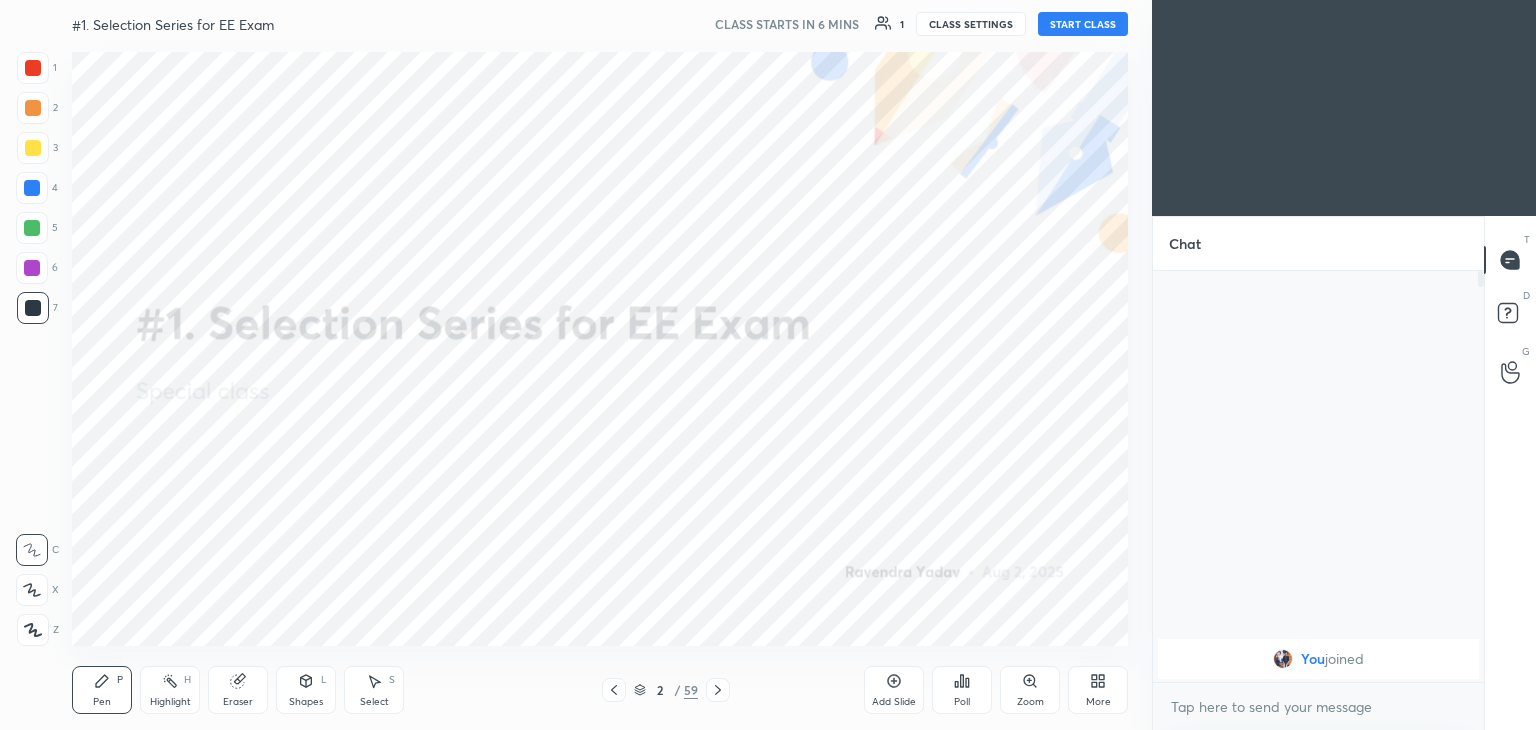 click on "More" at bounding box center [1098, 702] 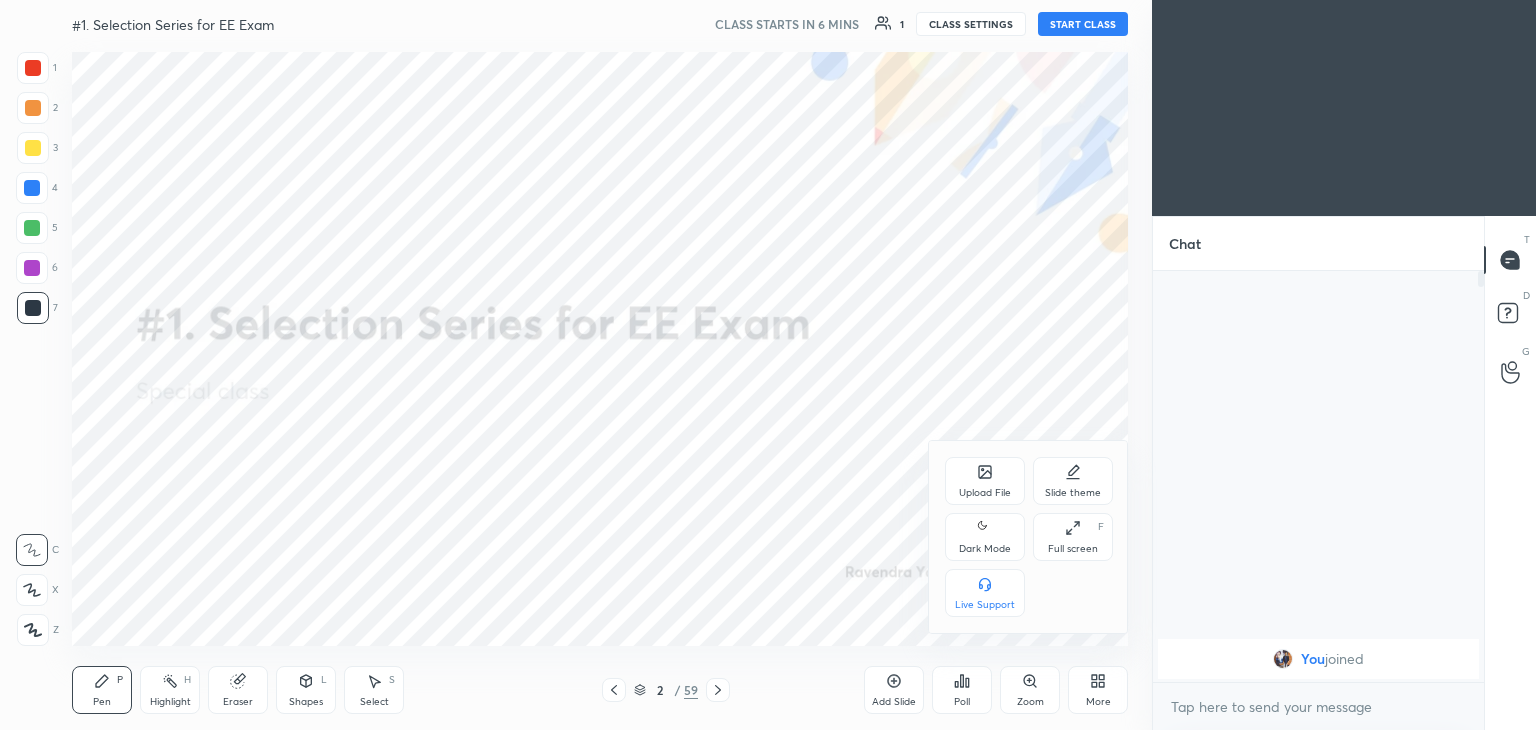 click on "Upload File" at bounding box center [985, 493] 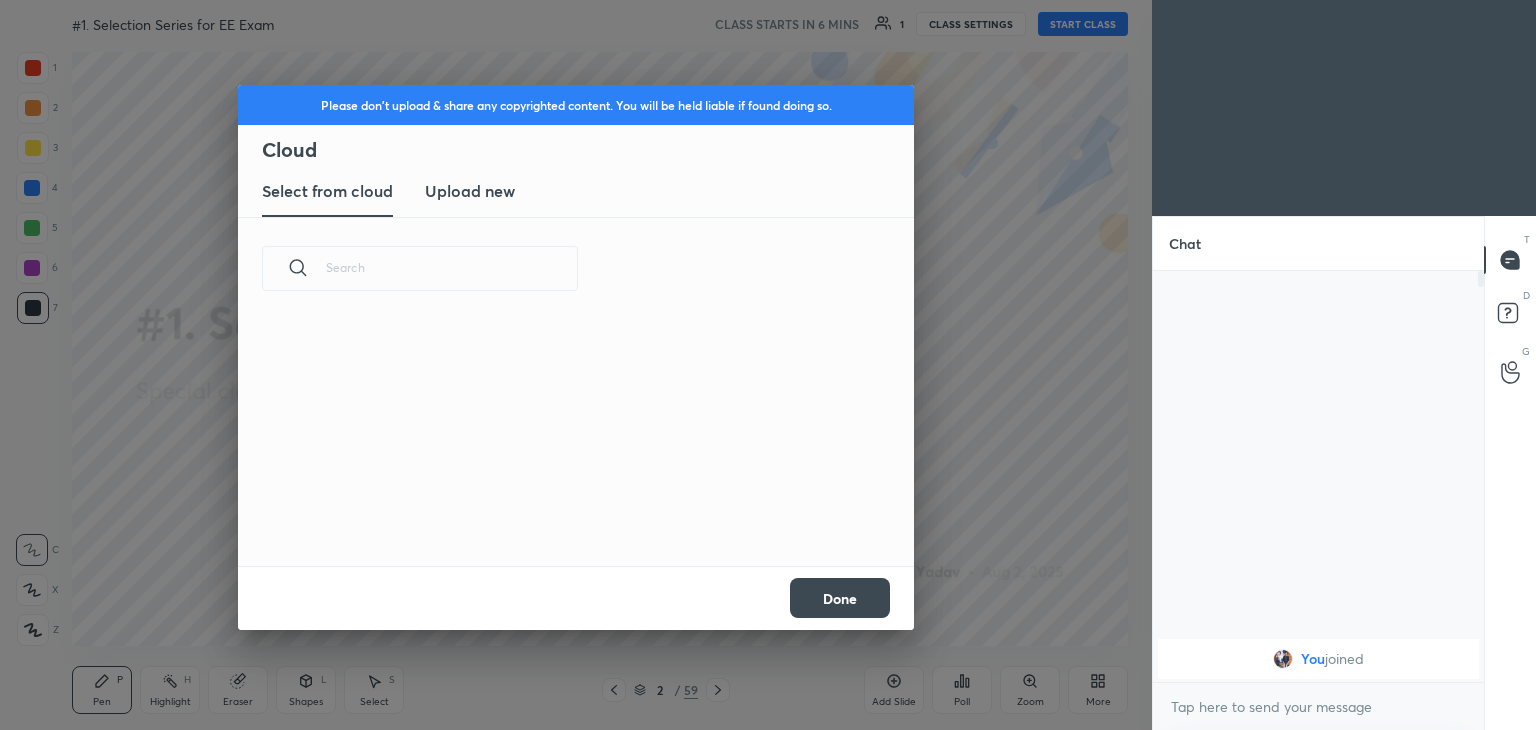 scroll, scrollTop: 5, scrollLeft: 10, axis: both 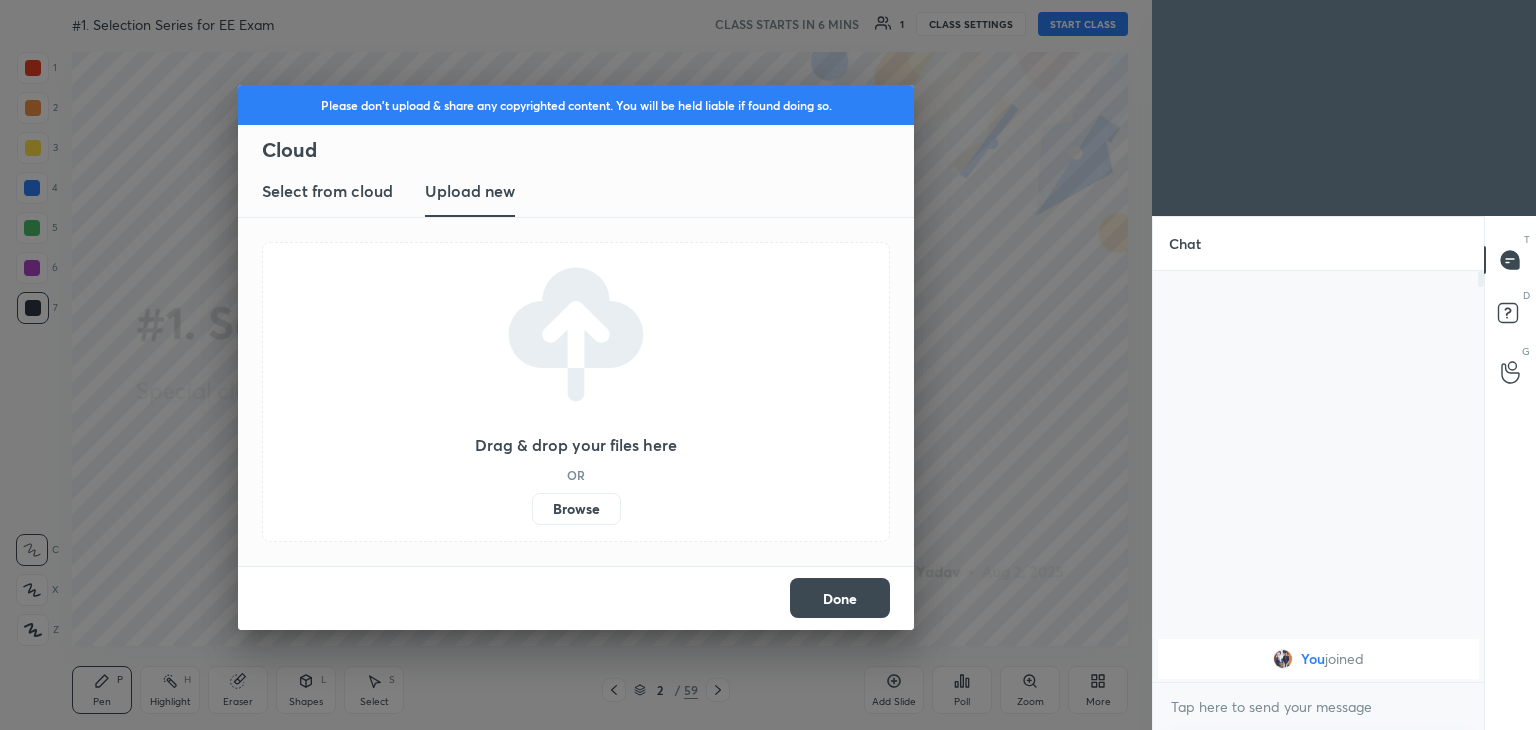 click on "Browse" at bounding box center (576, 509) 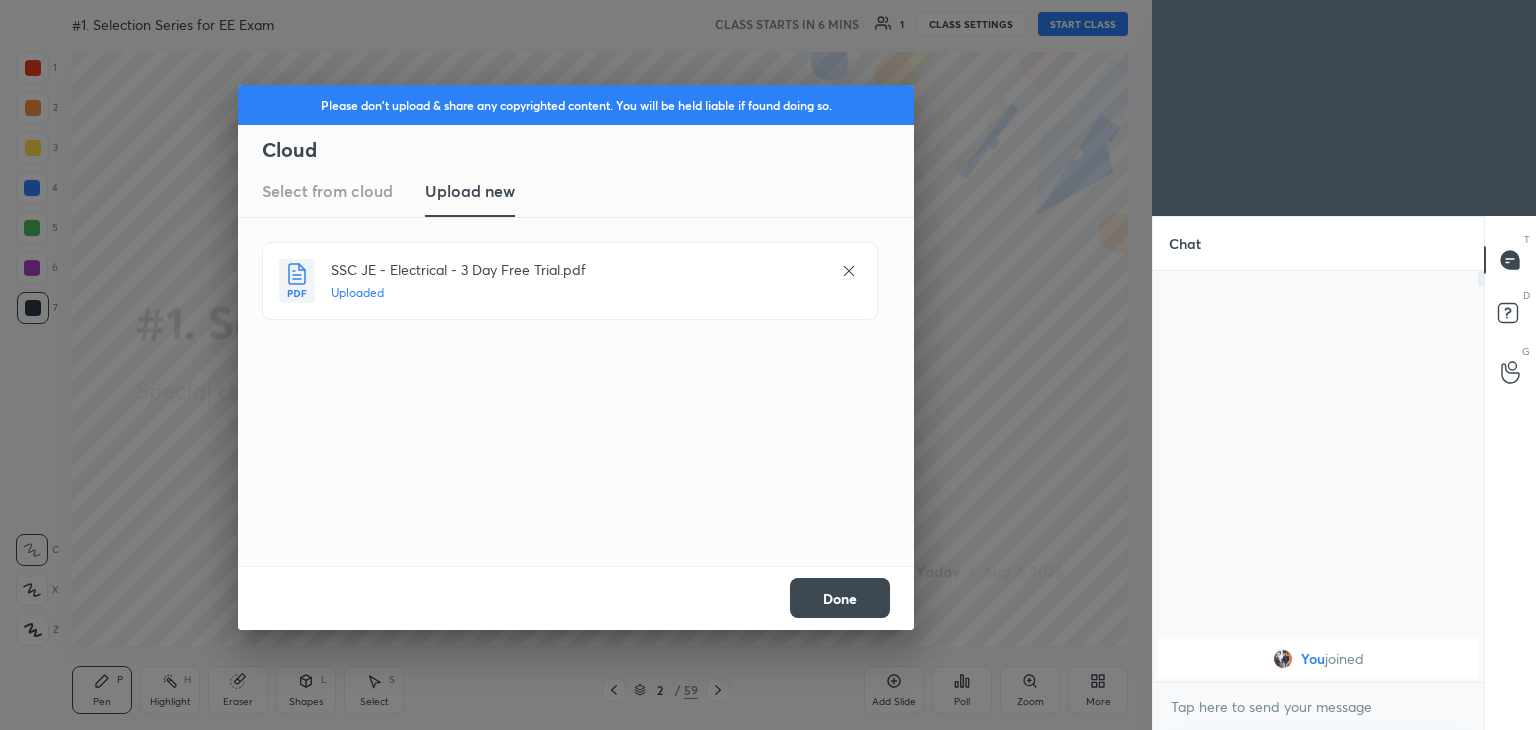 click on "Done" at bounding box center [840, 598] 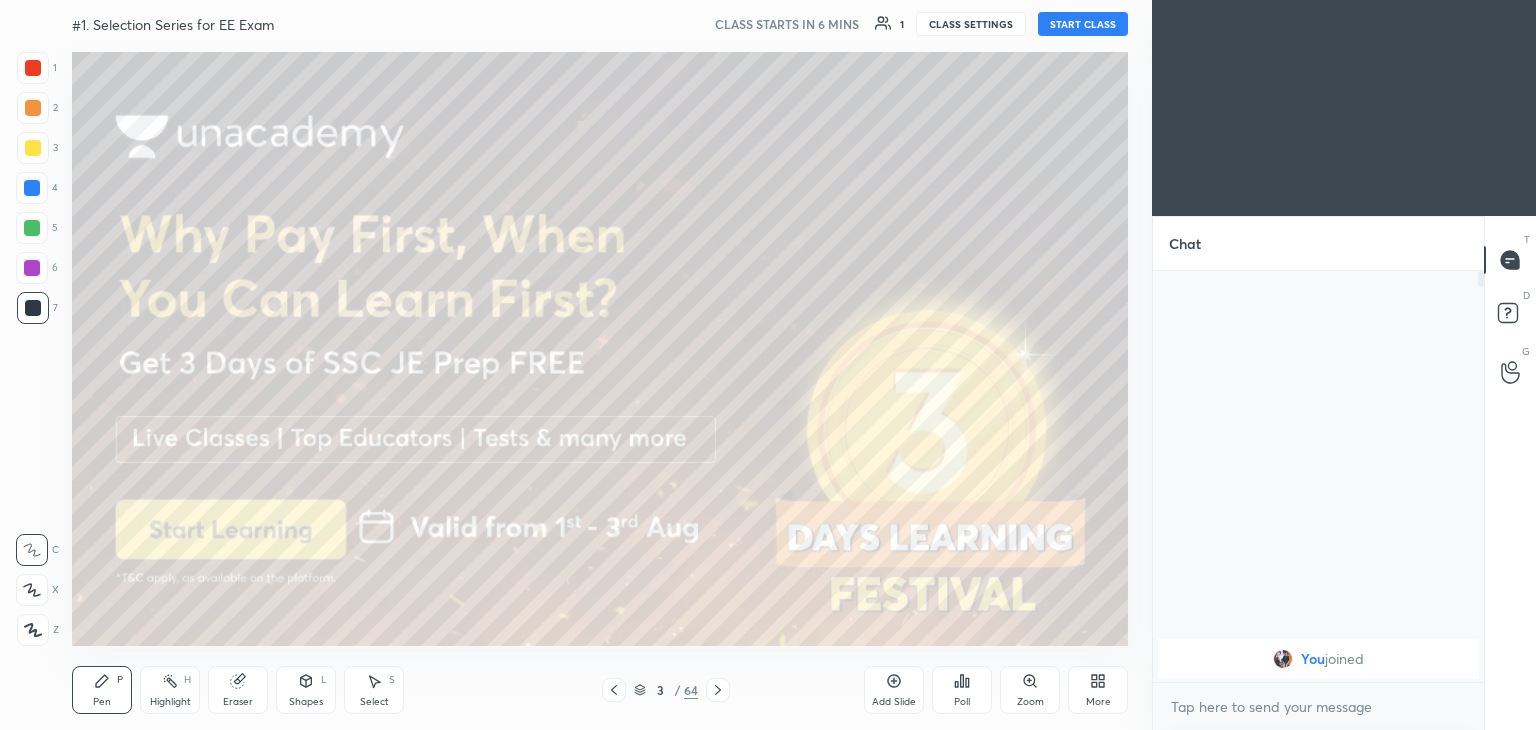click on "More" at bounding box center (1098, 690) 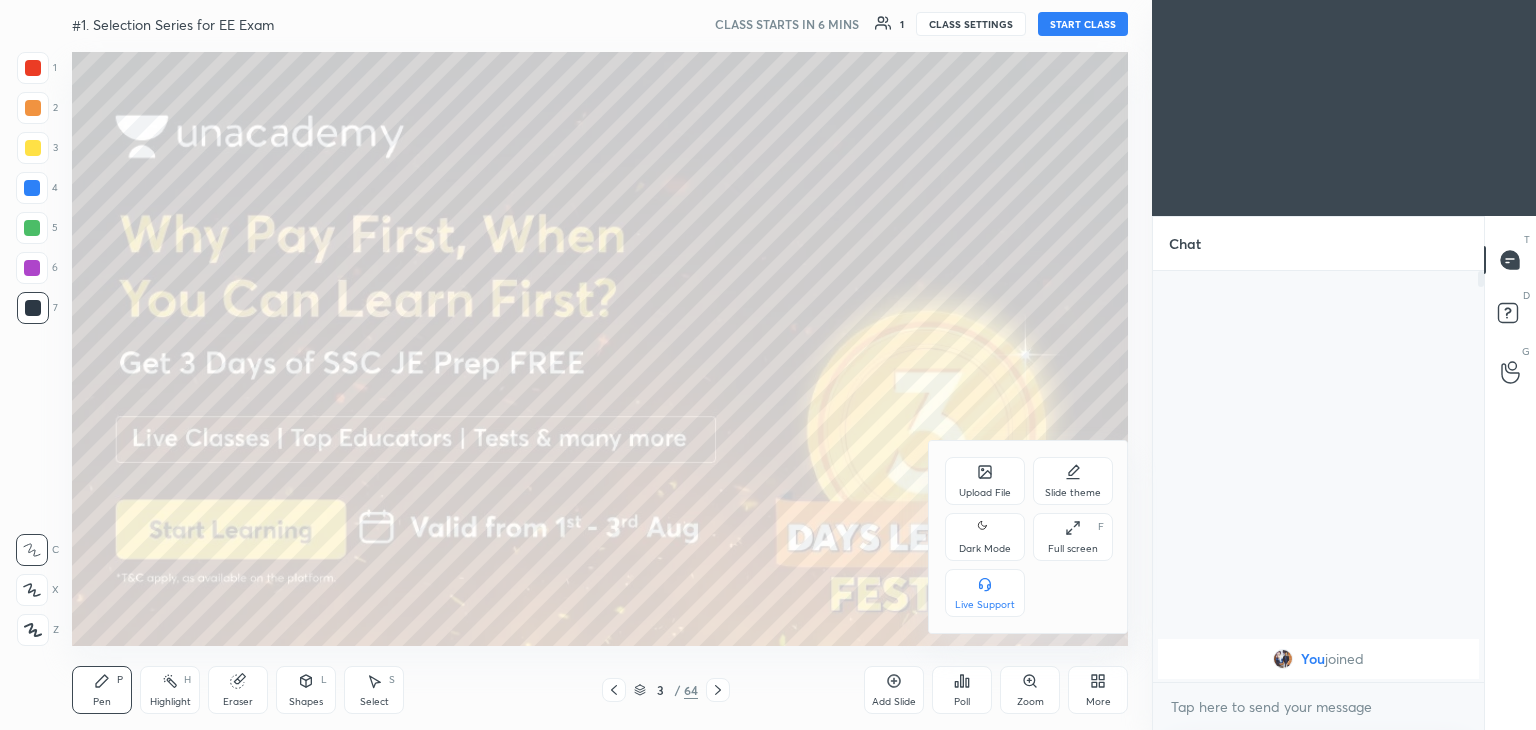 click on "Full screen" at bounding box center (1073, 549) 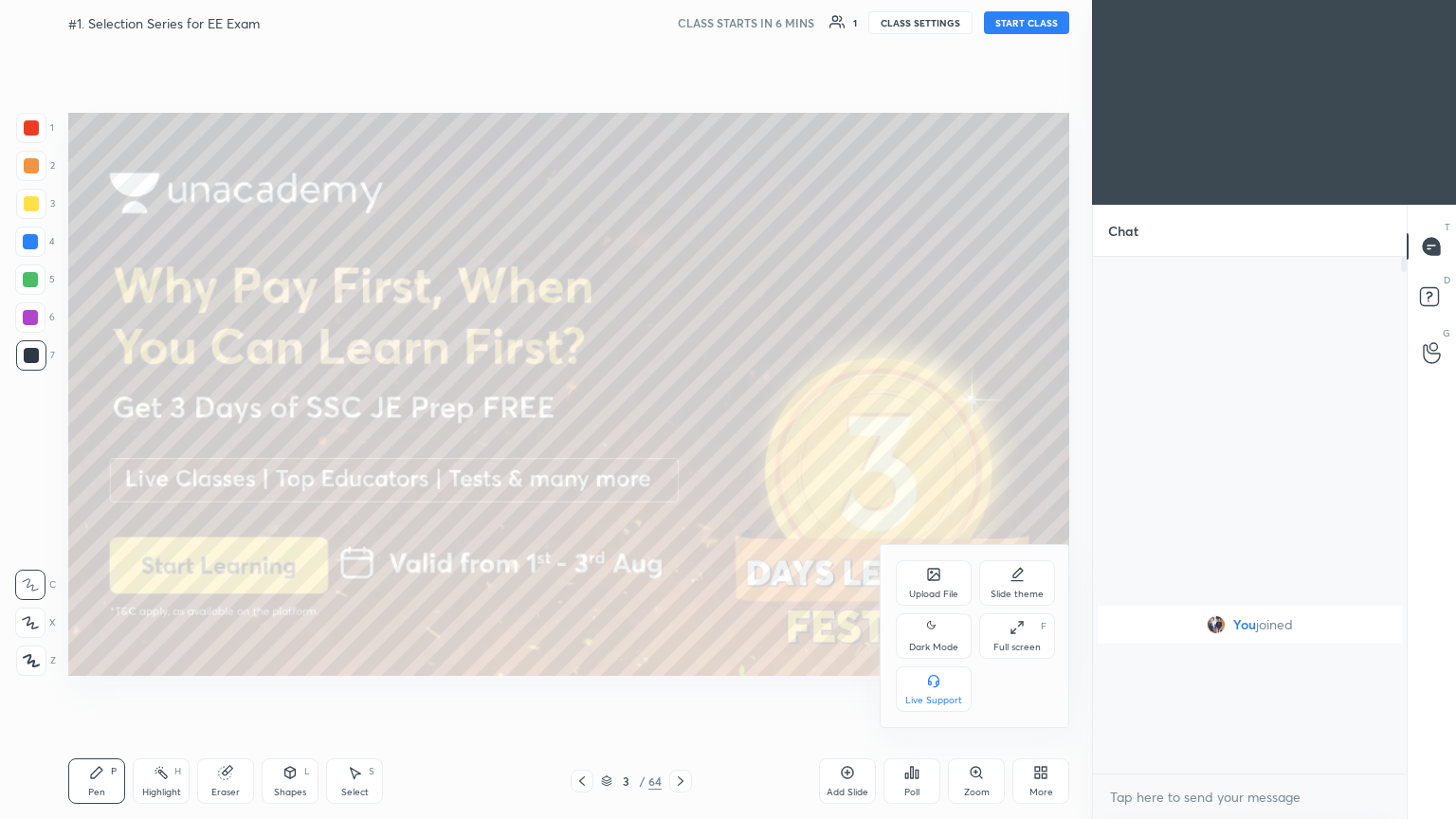 scroll, scrollTop: 94094, scrollLeft: 93776, axis: both 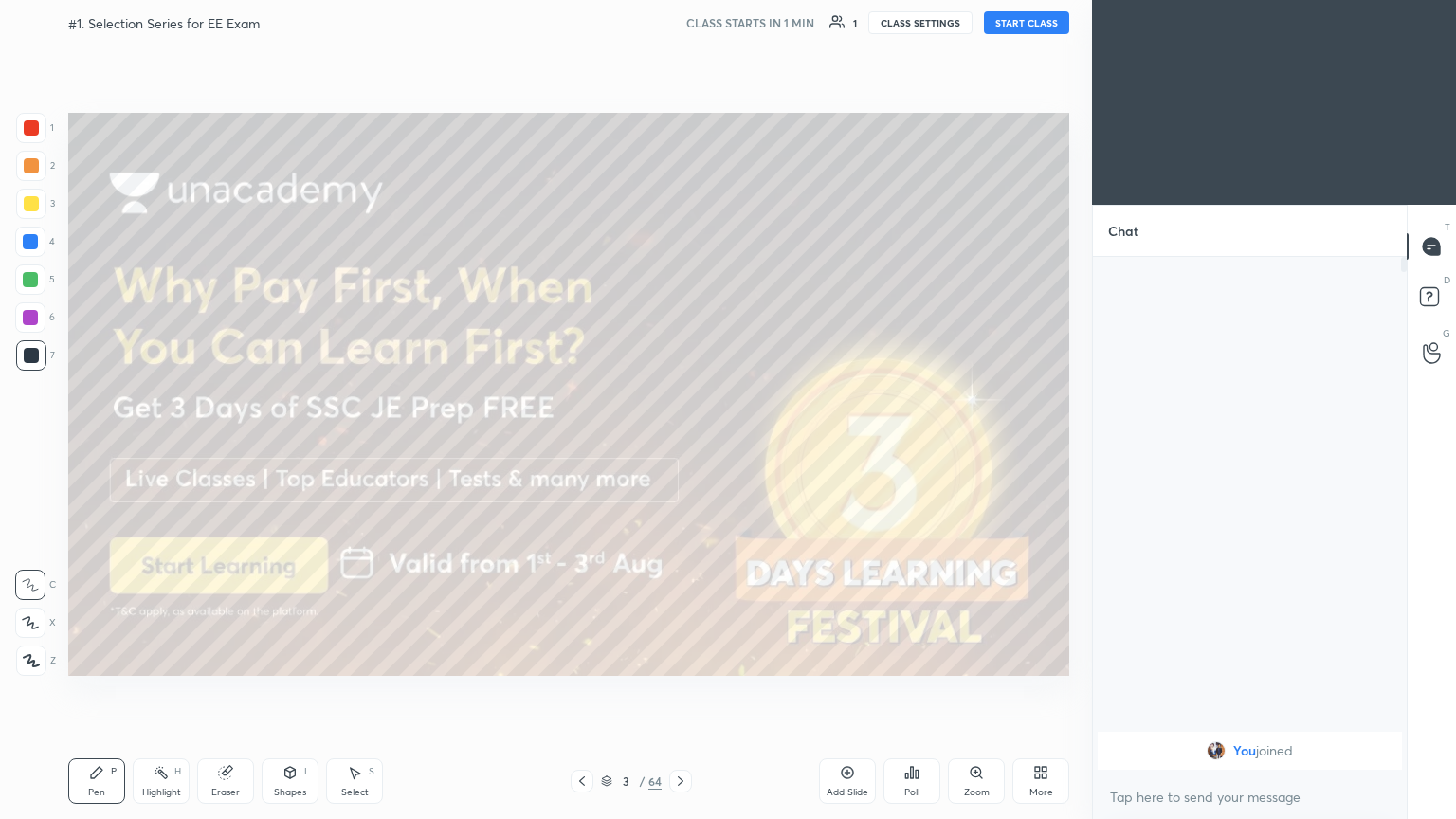 click on "START CLASS" at bounding box center (1027, 23) 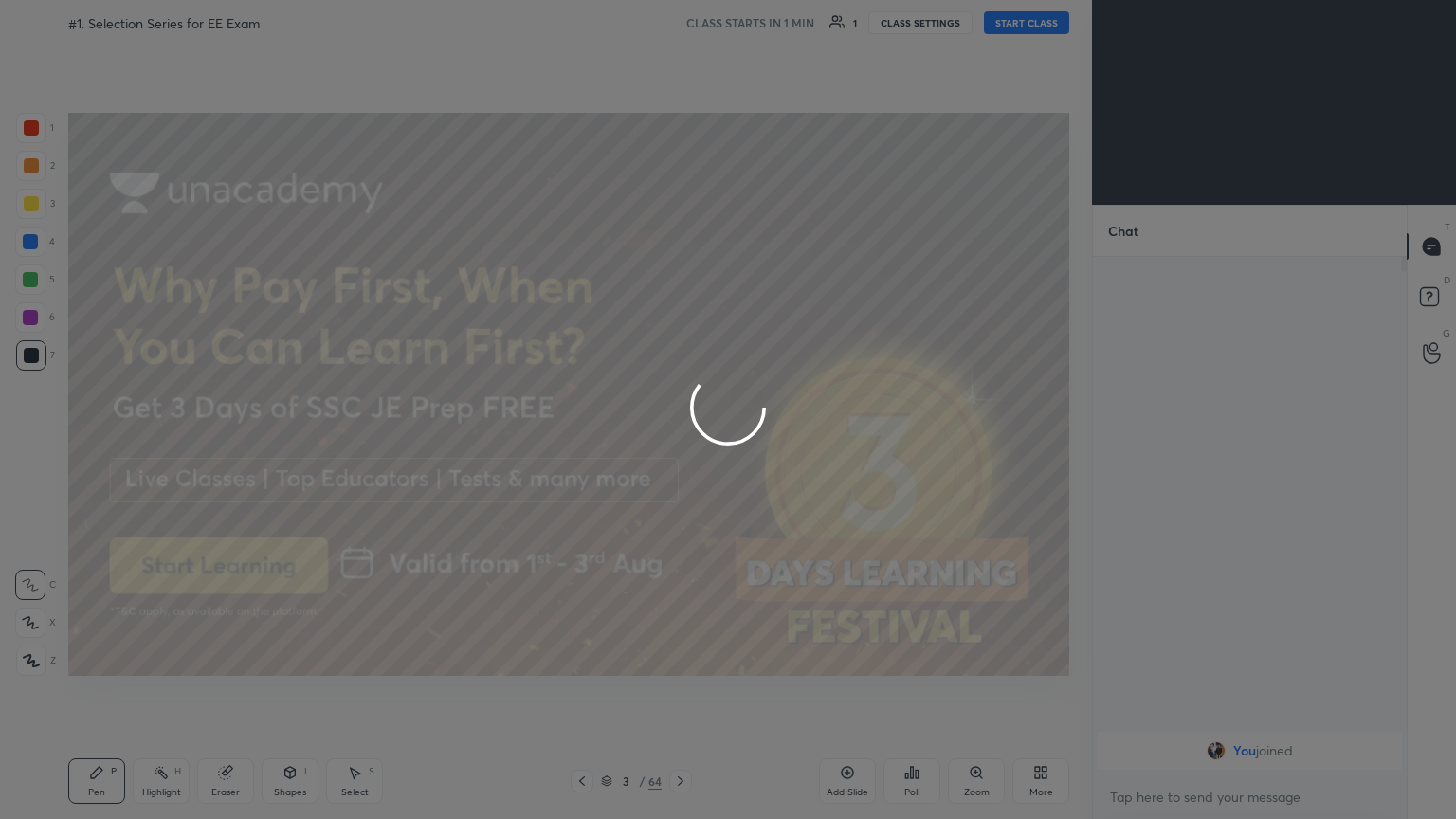 type on "x" 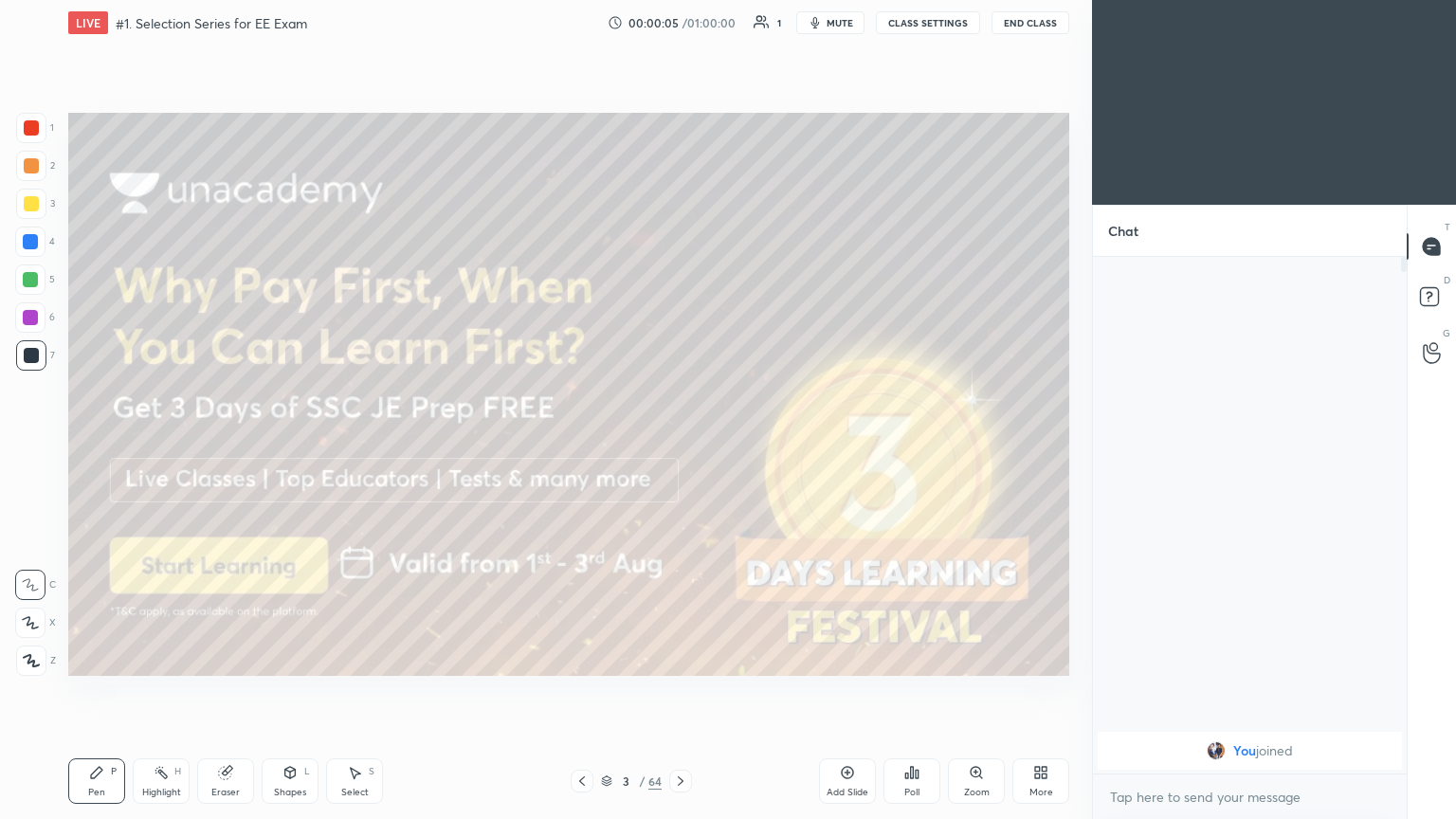 click on "mute" at bounding box center [840, 23] 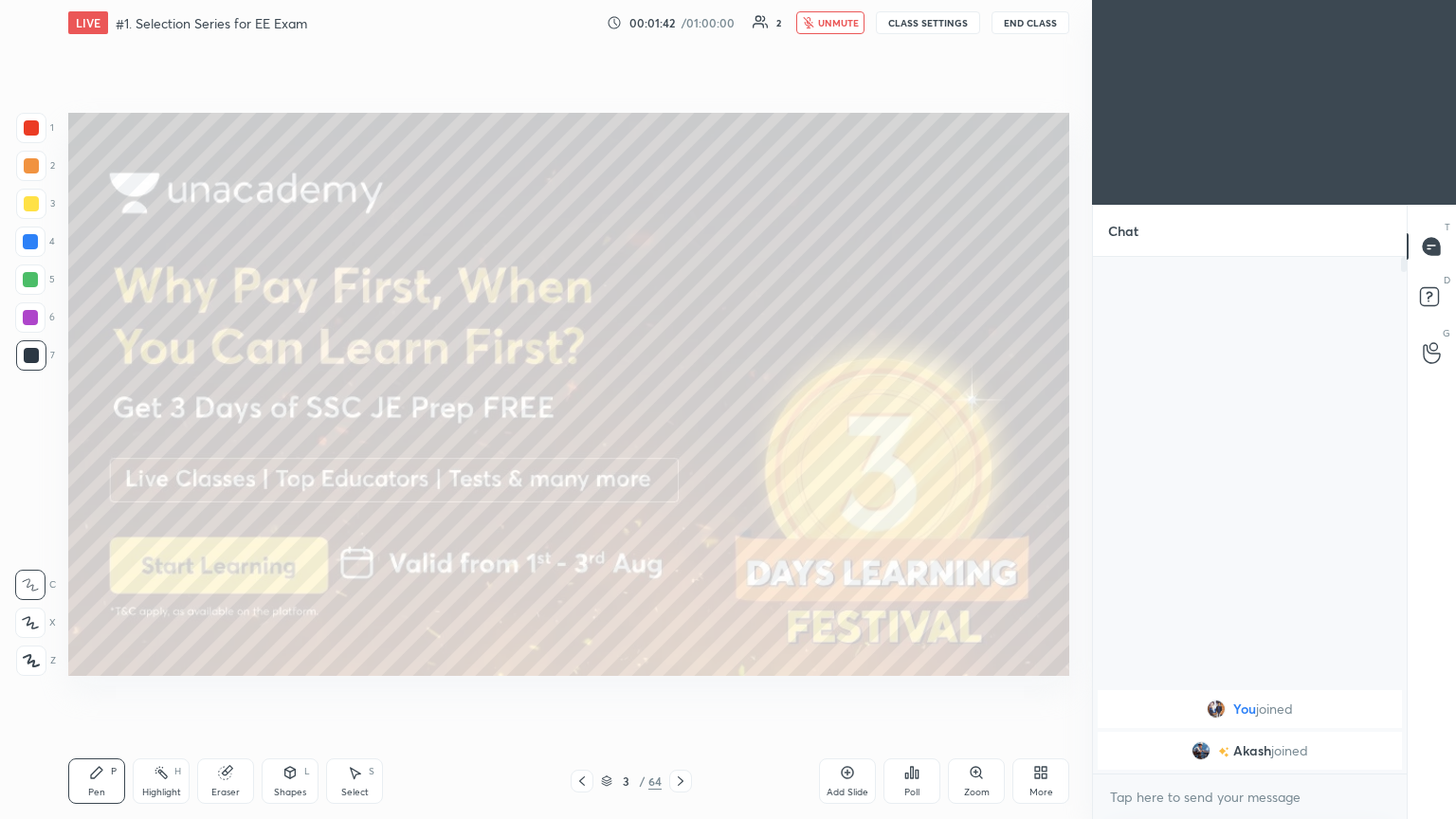 click on "unmute" at bounding box center (838, 23) 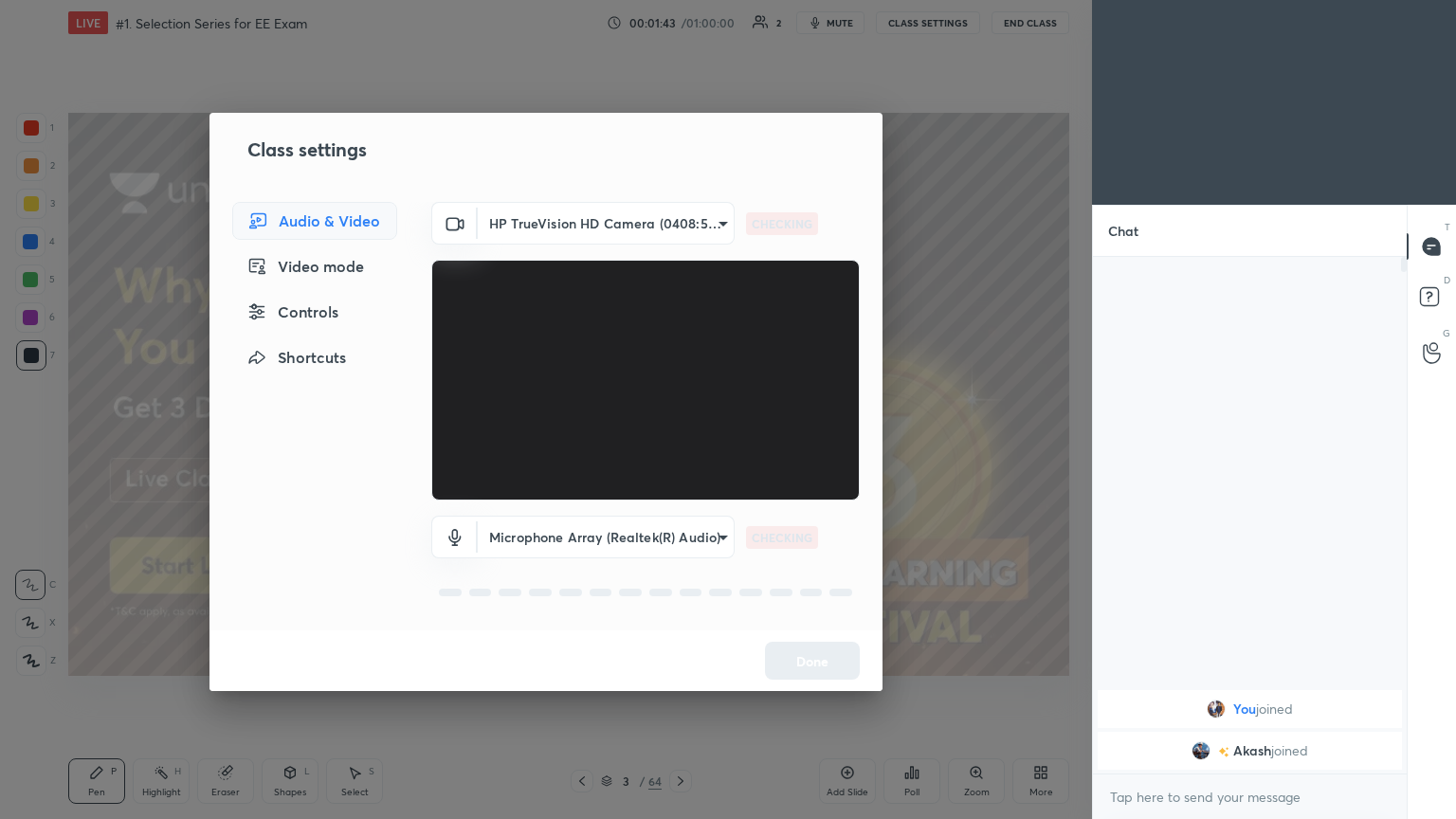 click on "1 2 3 4 5 6 7 C X Z C X Z E E Erase all   H H LIVE #1. Selection Series for EE Exam 00:01:43 /  01:00:00 2 mute CLASS SETTINGS End Class Setting up your live class Poll for   secs No correct answer Start poll Back #1. Selection Series for EE Exam Ravendra Yadav Pen P Highlight H Eraser Shapes L Select S 3 / 64 Add Slide Poll Zoom More Chat You  joined Akash  joined 2 NEW MESSAGES Enable hand raising Enable raise hand to speak to learners. Once enabled, chat will be turned off temporarily. Enable x   introducing Raise a hand with a doubt Now learners can raise their hand along with a doubt  How it works? Doubts asked by learners will show up here NEW DOUBTS ASKED No one has raised a hand yet Can't raise hand Looks like educator just invited you to speak. Please wait before you can raise your hand again. Got it T Messages (T) D Doubts (D) G Raise Hand (G) Report an issue Reason for reporting Buffering Chat not working Audio - Video sync issue Educator video quality low ​ Attach an image Report Class settings" at bounding box center (728, 410) 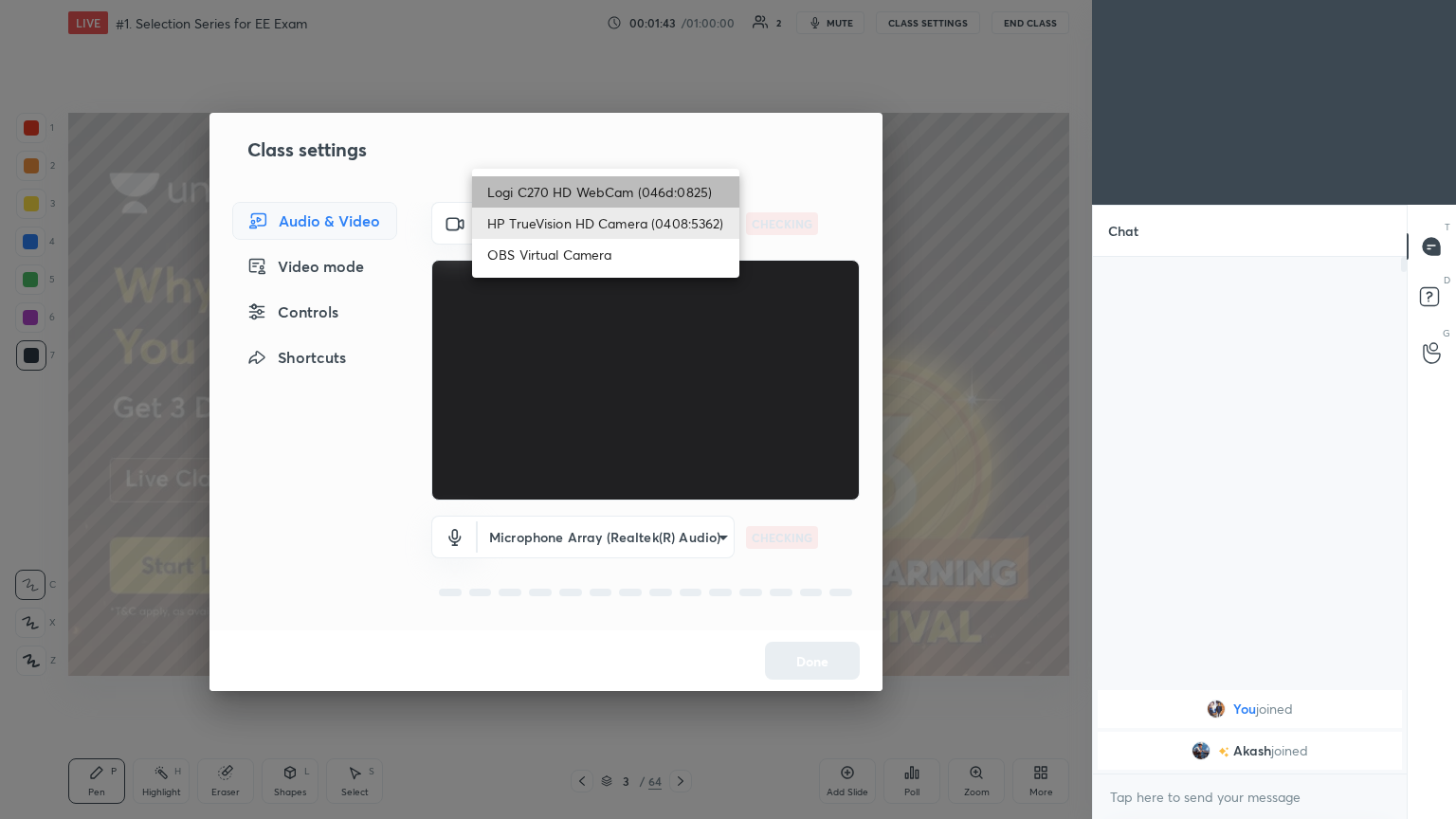 click on "Logi C270 HD WebCam (046d:0825)" at bounding box center (606, 191) 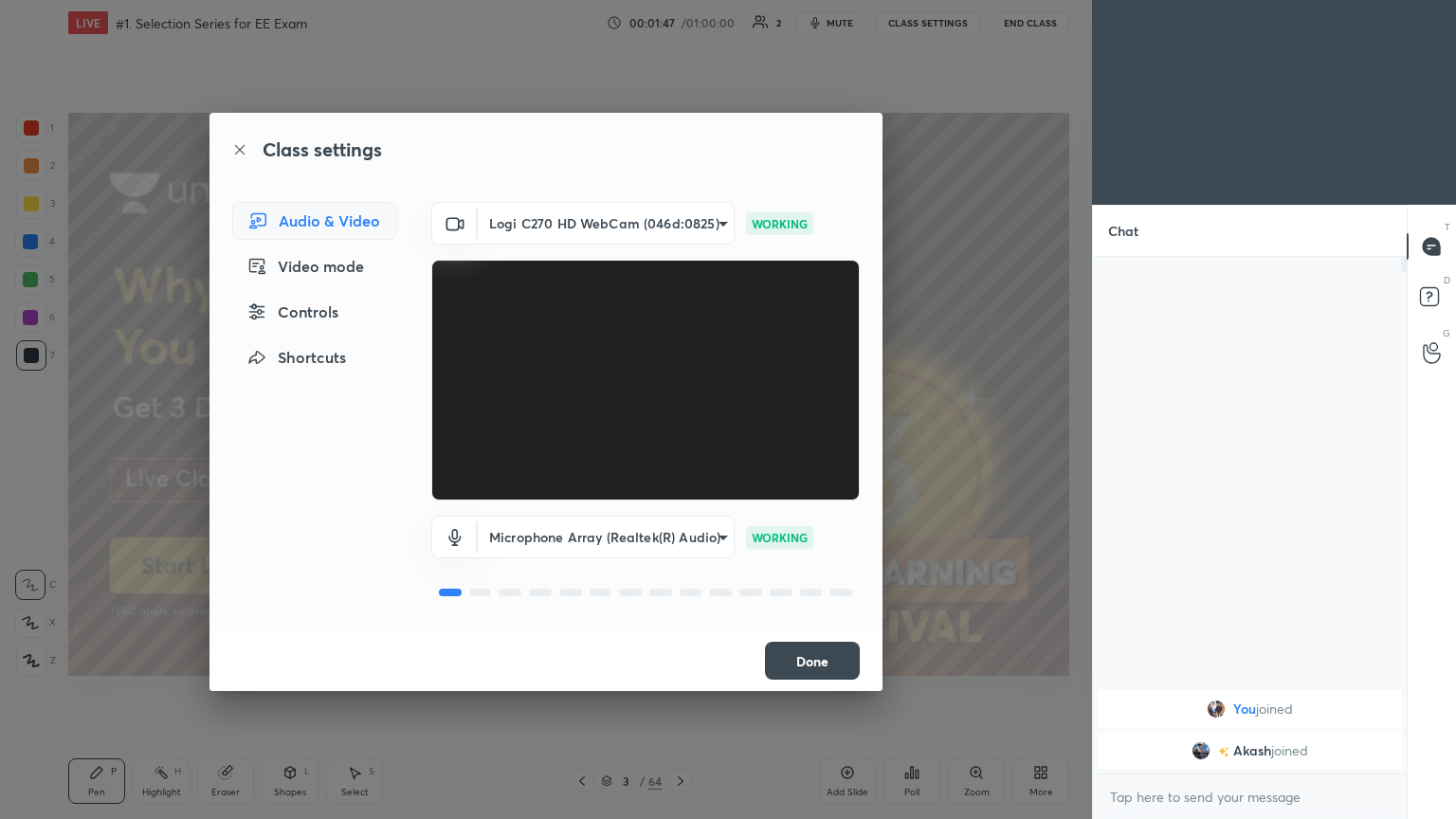 click on "Done" at bounding box center (812, 661) 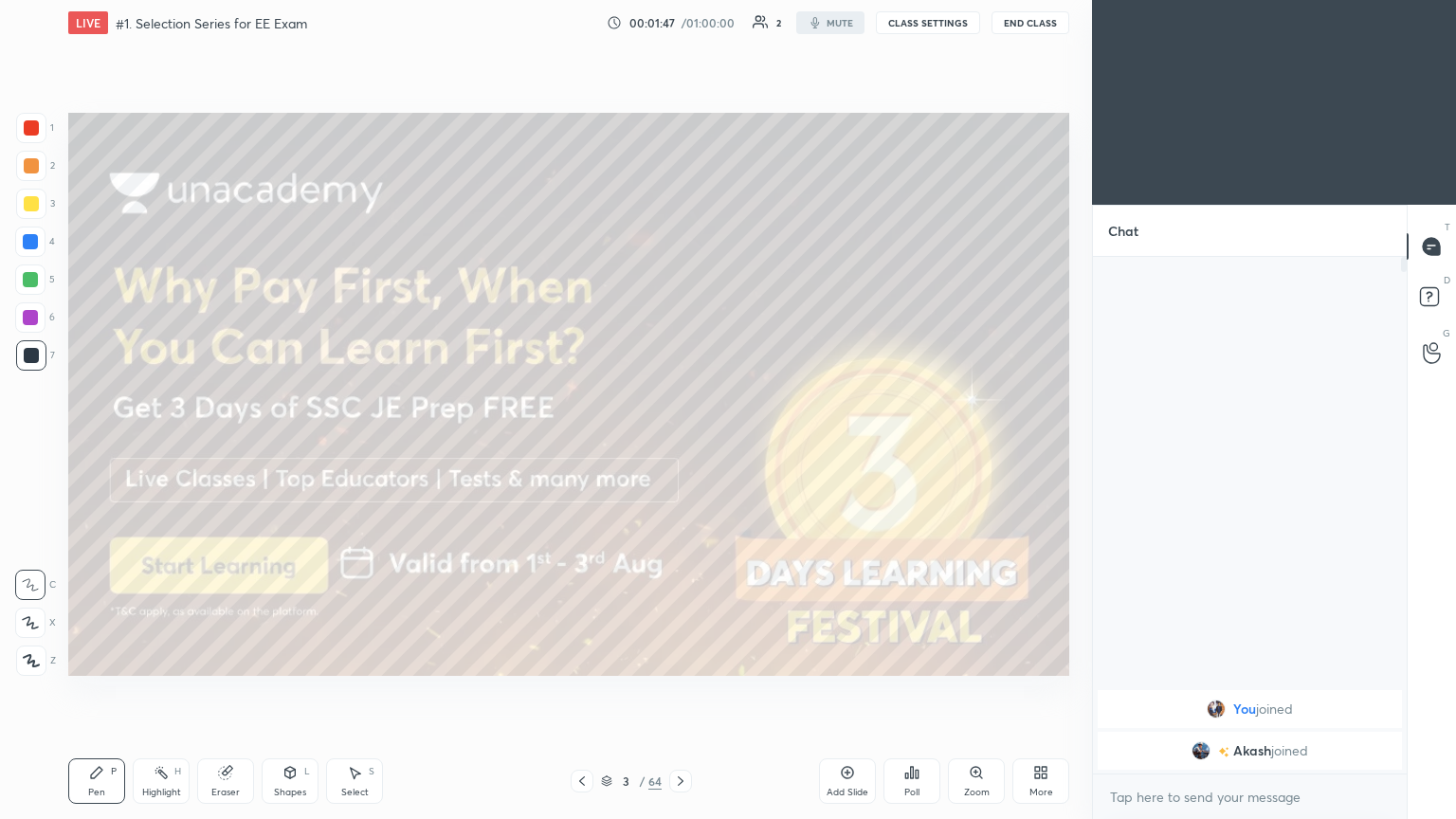 click on "Done" at bounding box center [812, 661] 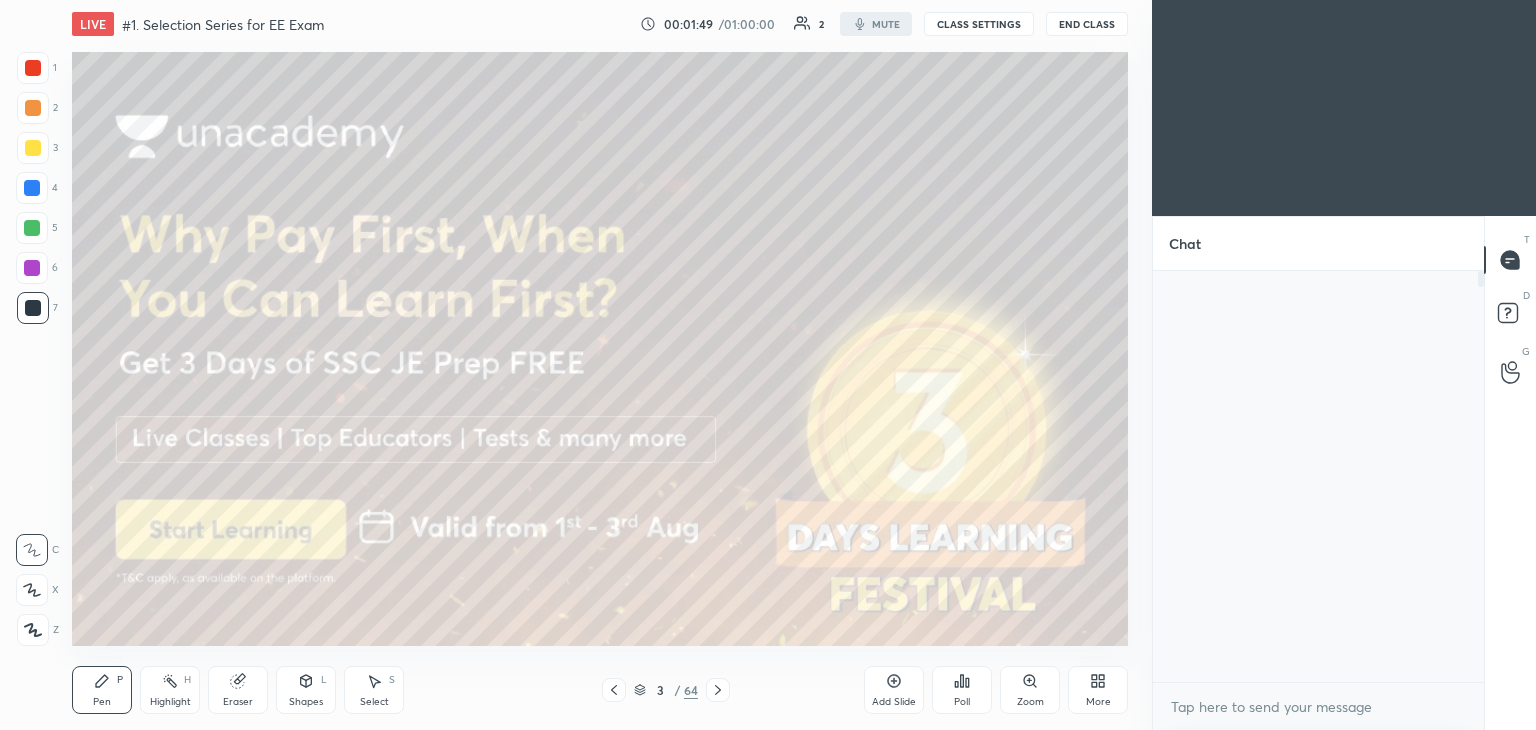 scroll, scrollTop: 602, scrollLeft: 1072, axis: both 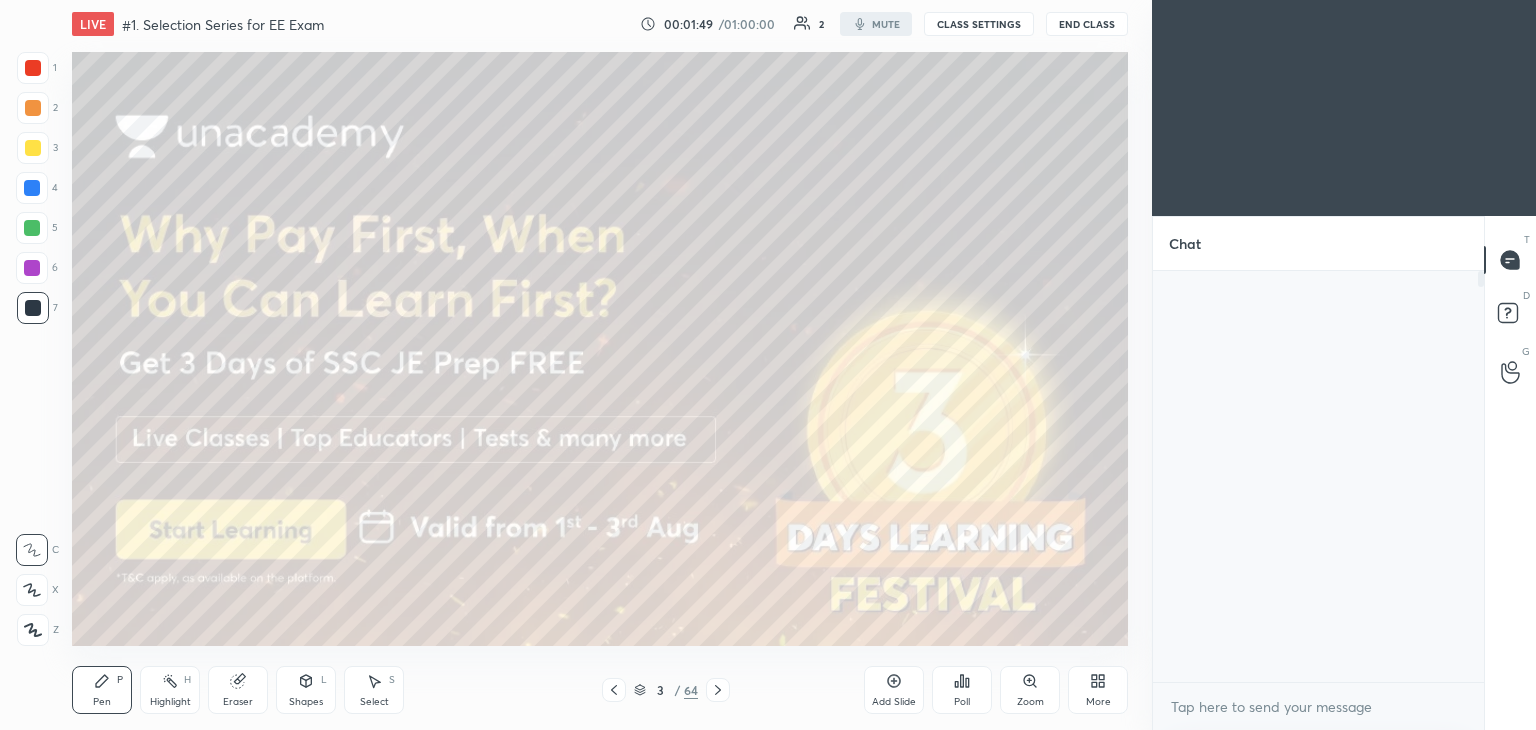 type on "x" 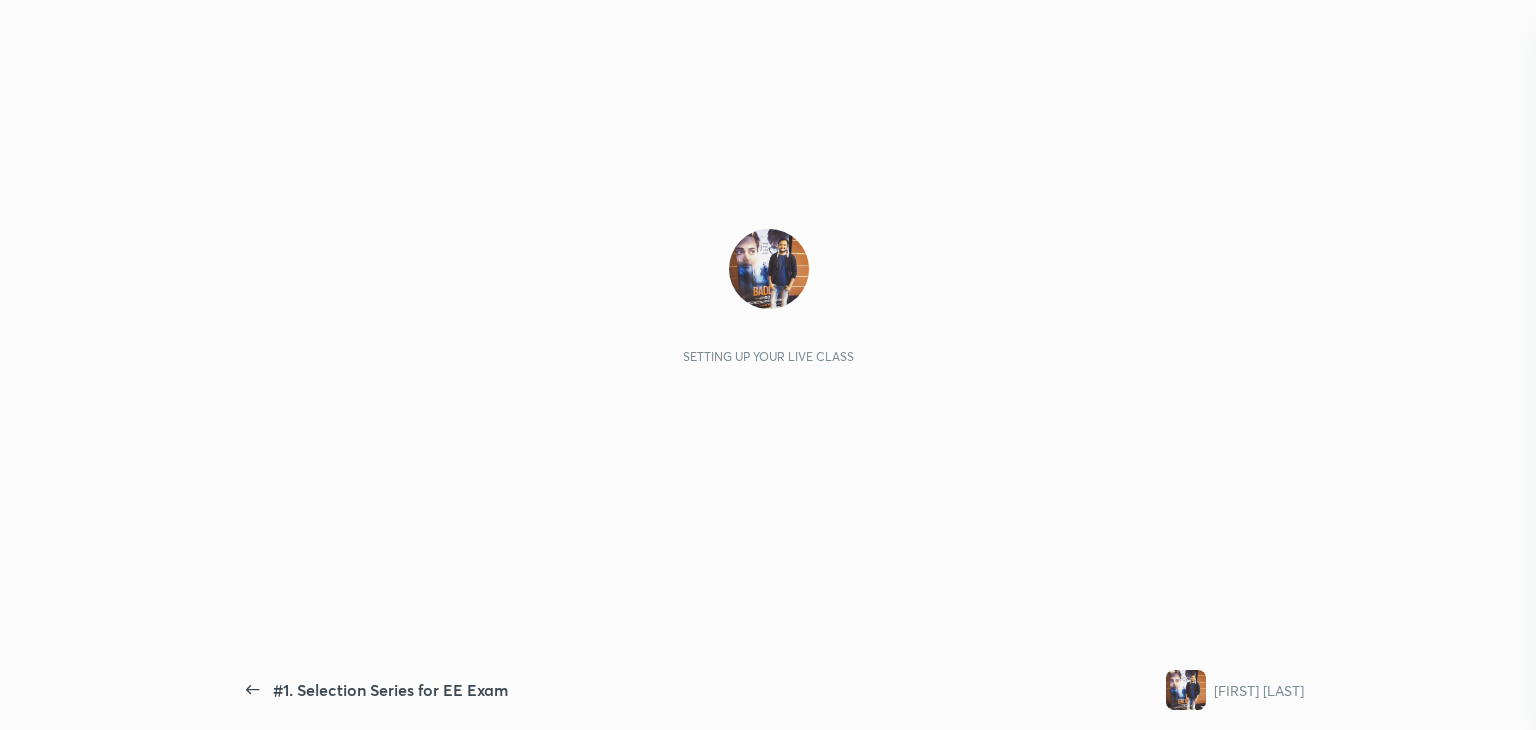 scroll, scrollTop: 0, scrollLeft: 0, axis: both 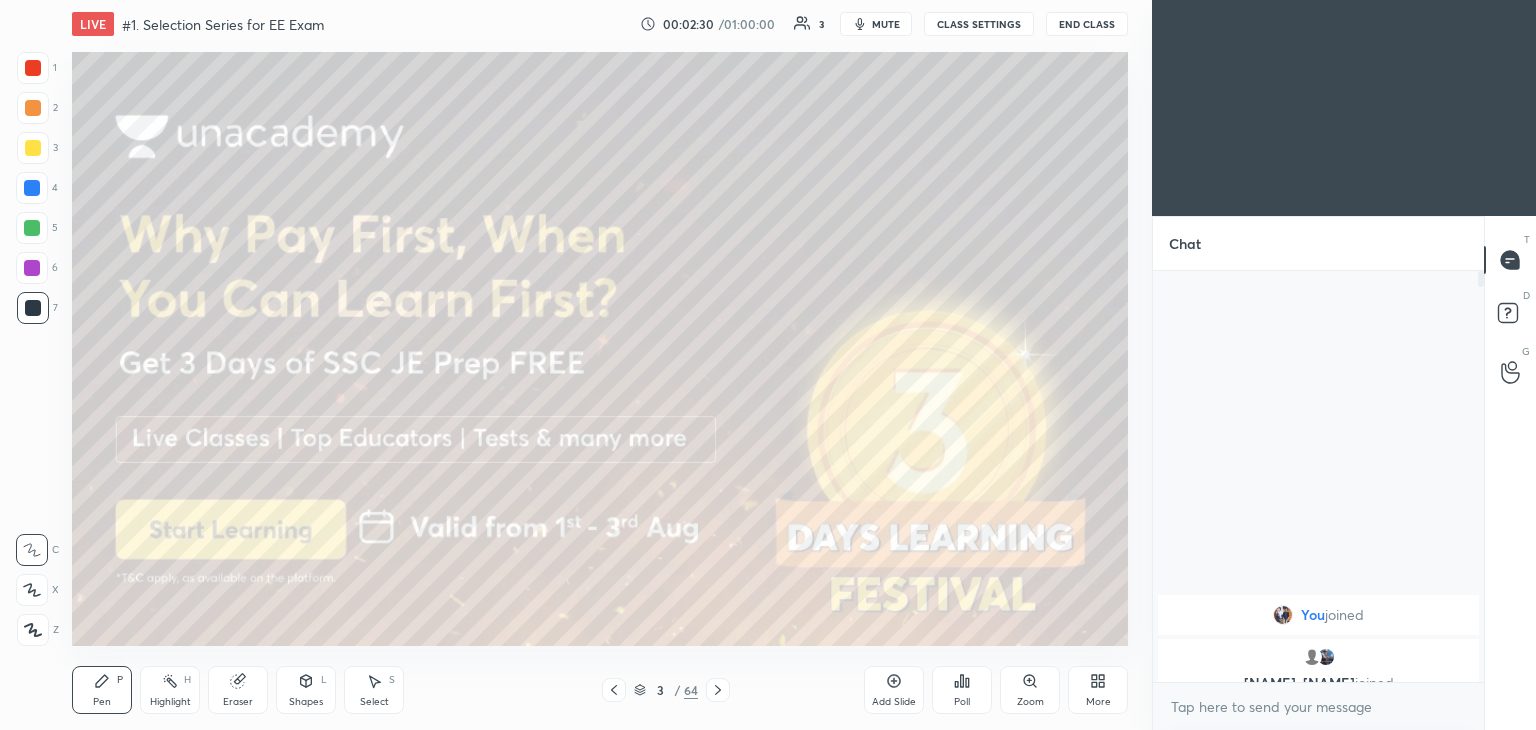 click at bounding box center [33, 148] 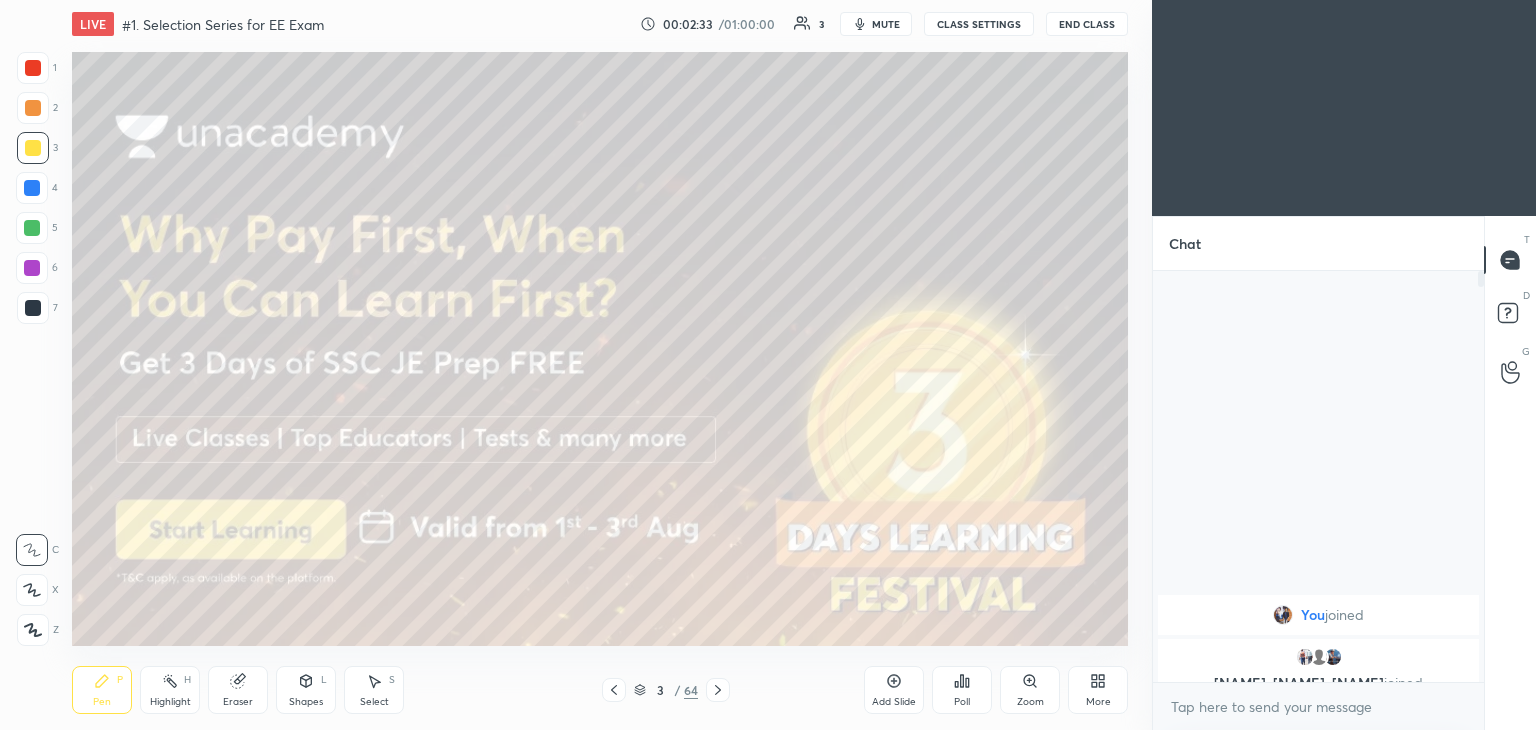 click at bounding box center [32, 590] 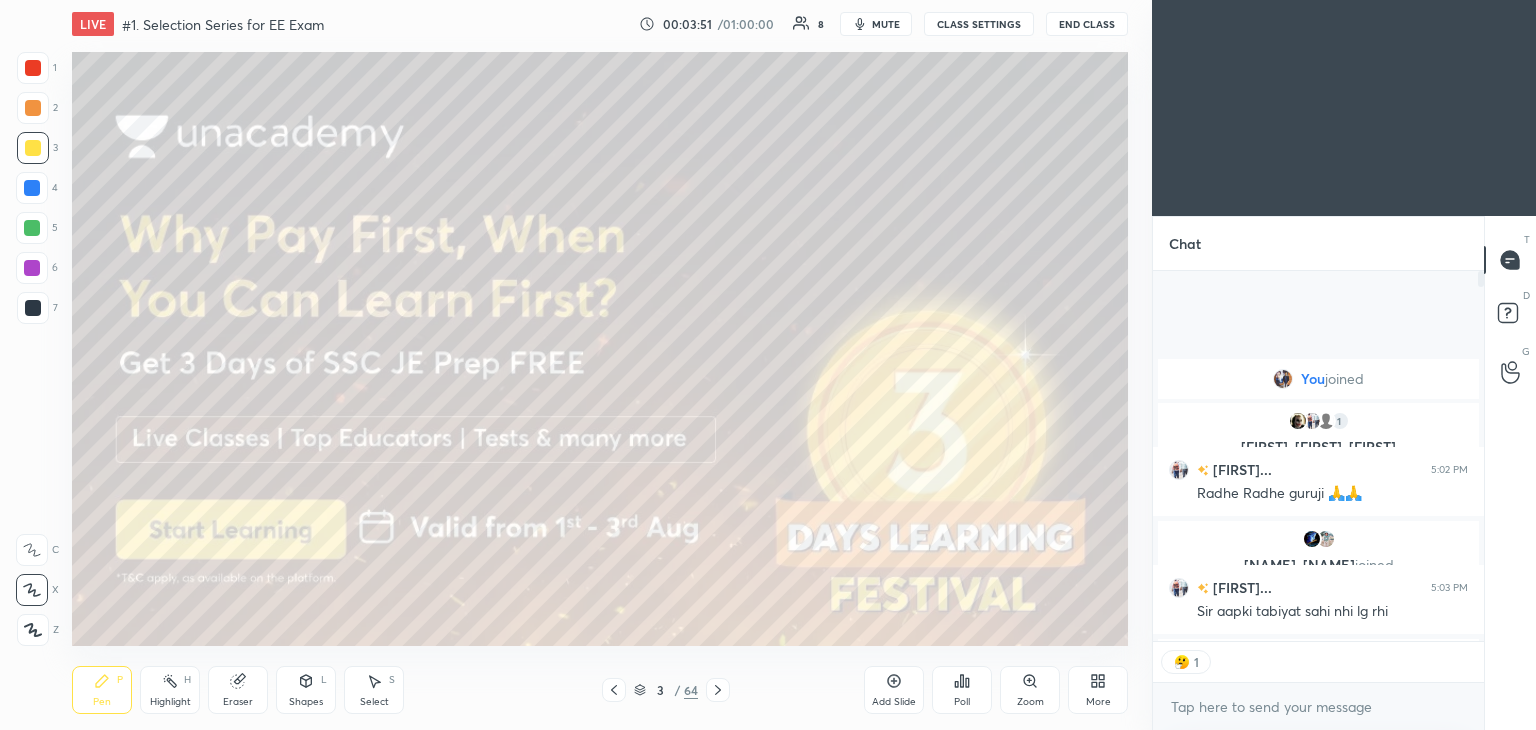 scroll, scrollTop: 365, scrollLeft: 325, axis: both 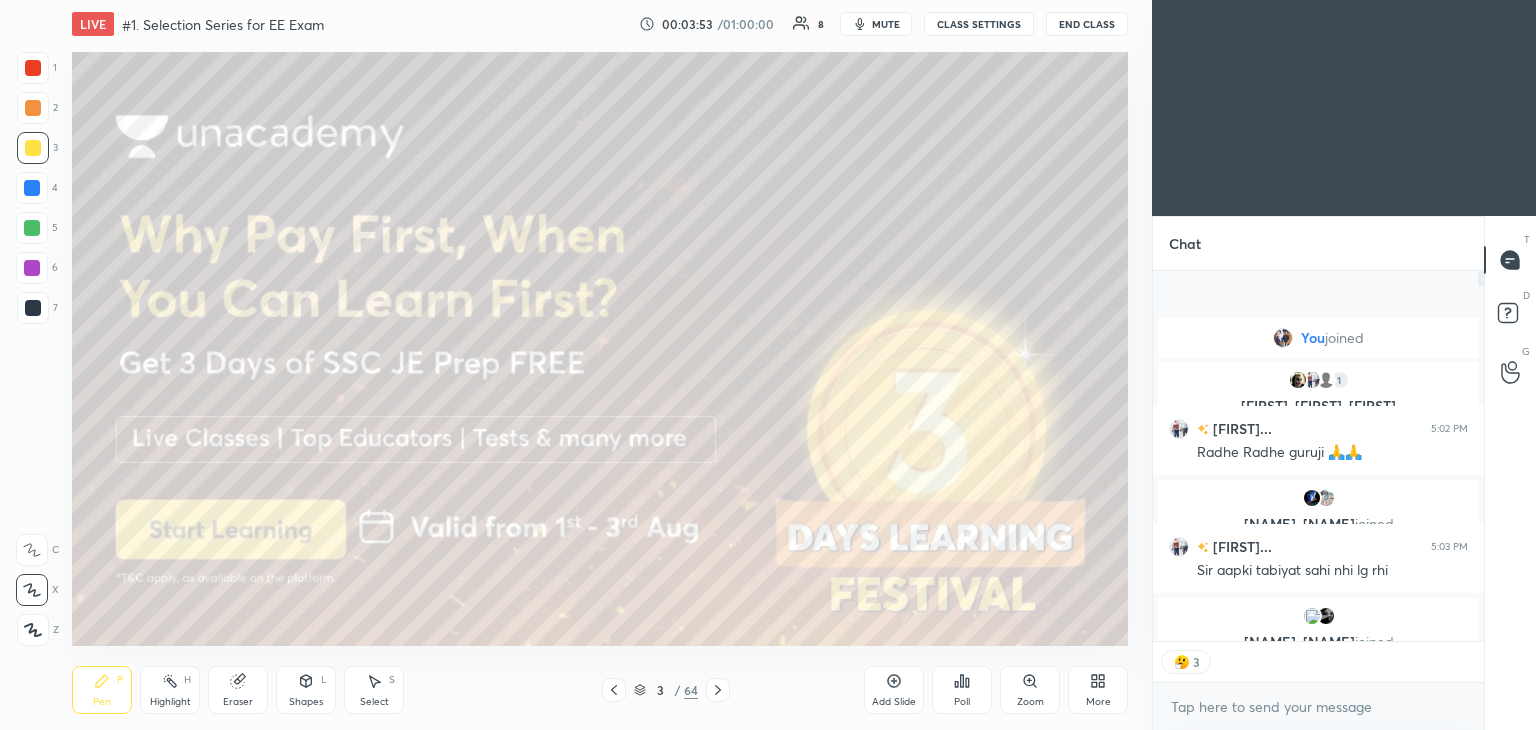 click 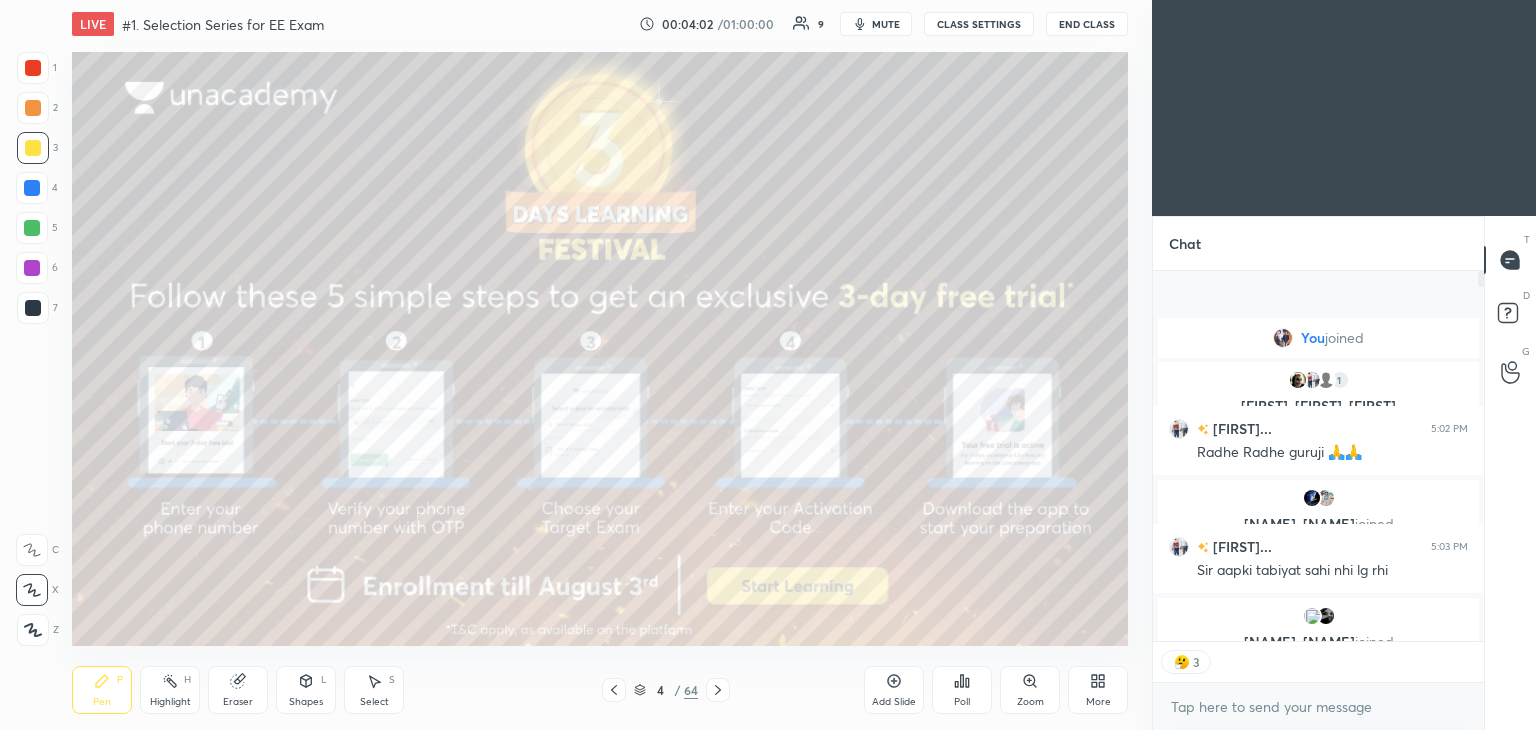scroll, scrollTop: 6, scrollLeft: 6, axis: both 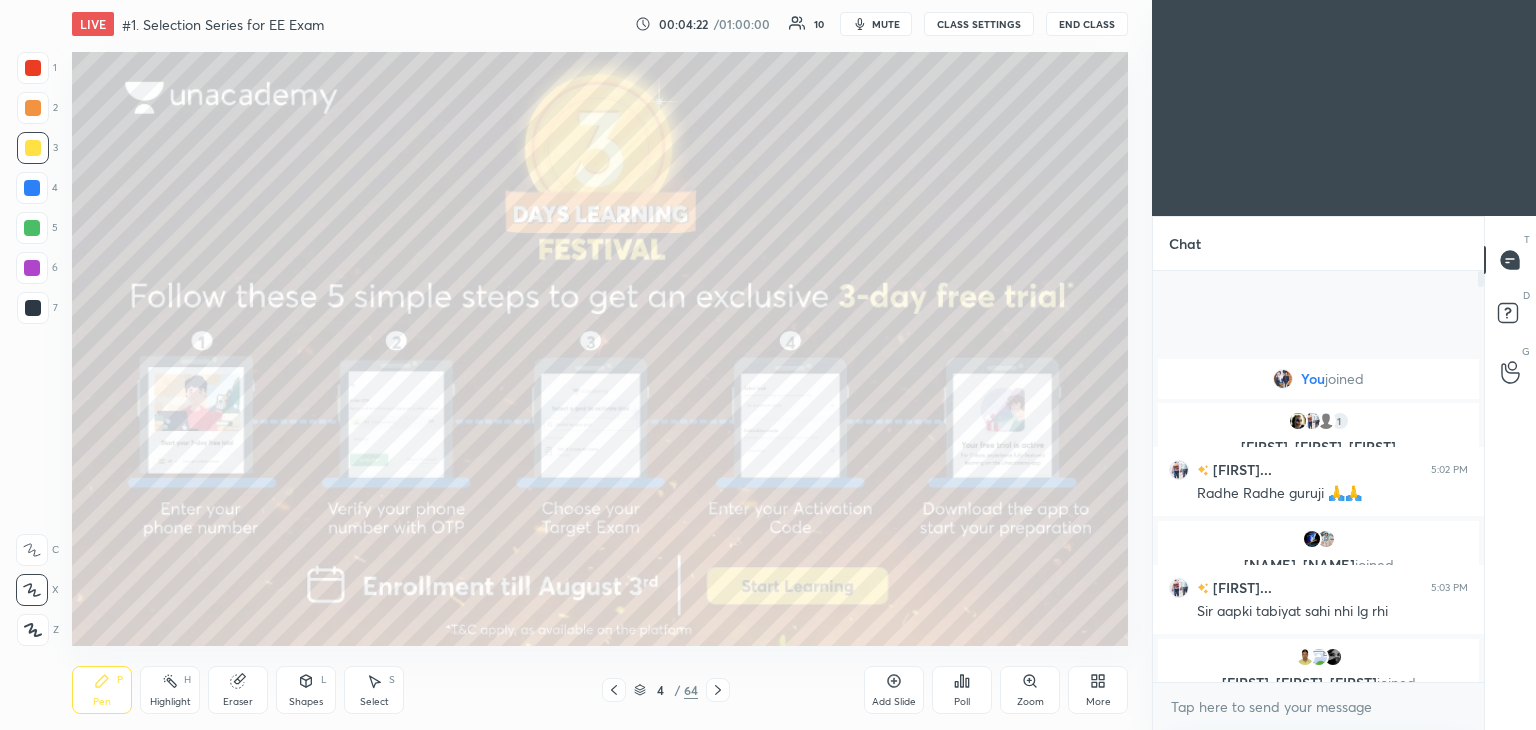 click at bounding box center (33, 148) 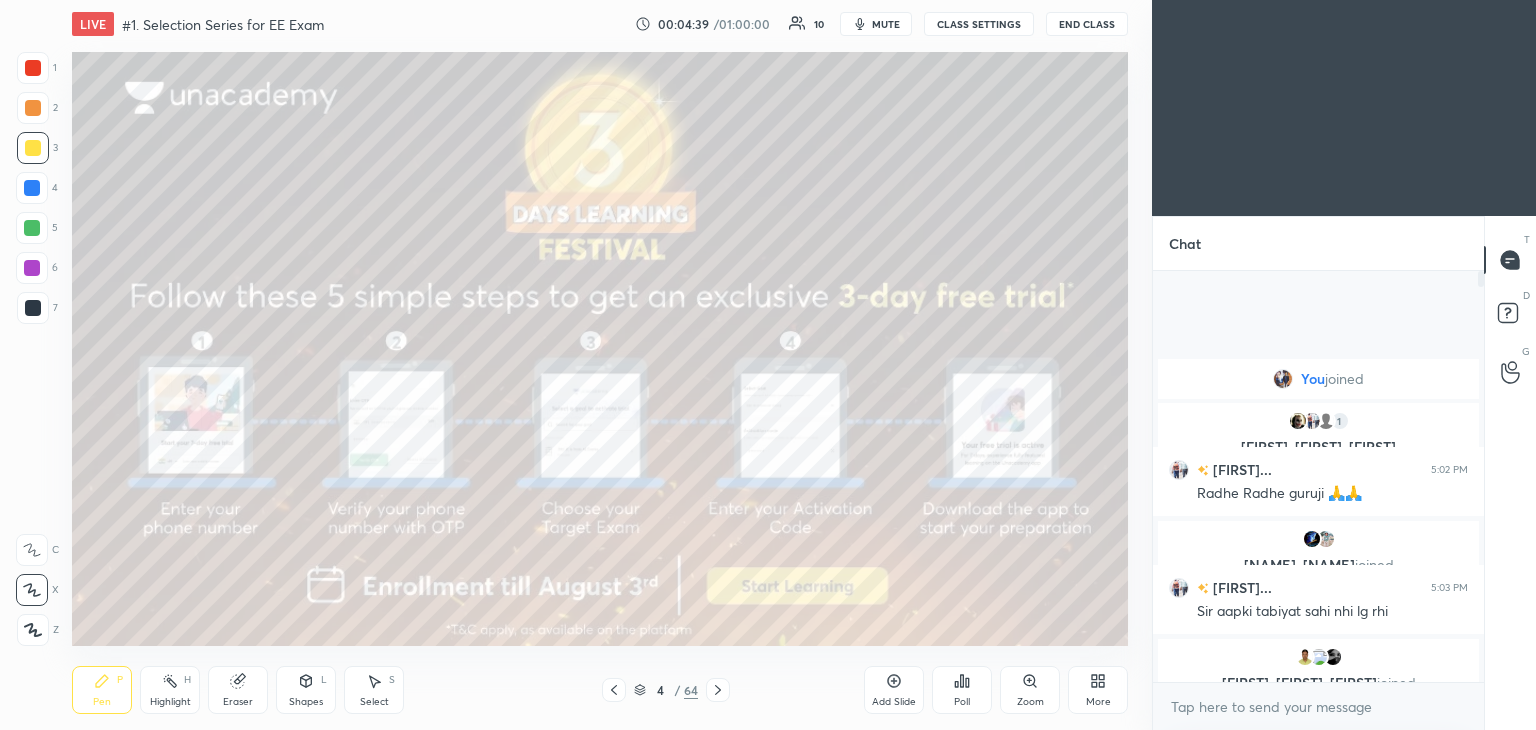 click 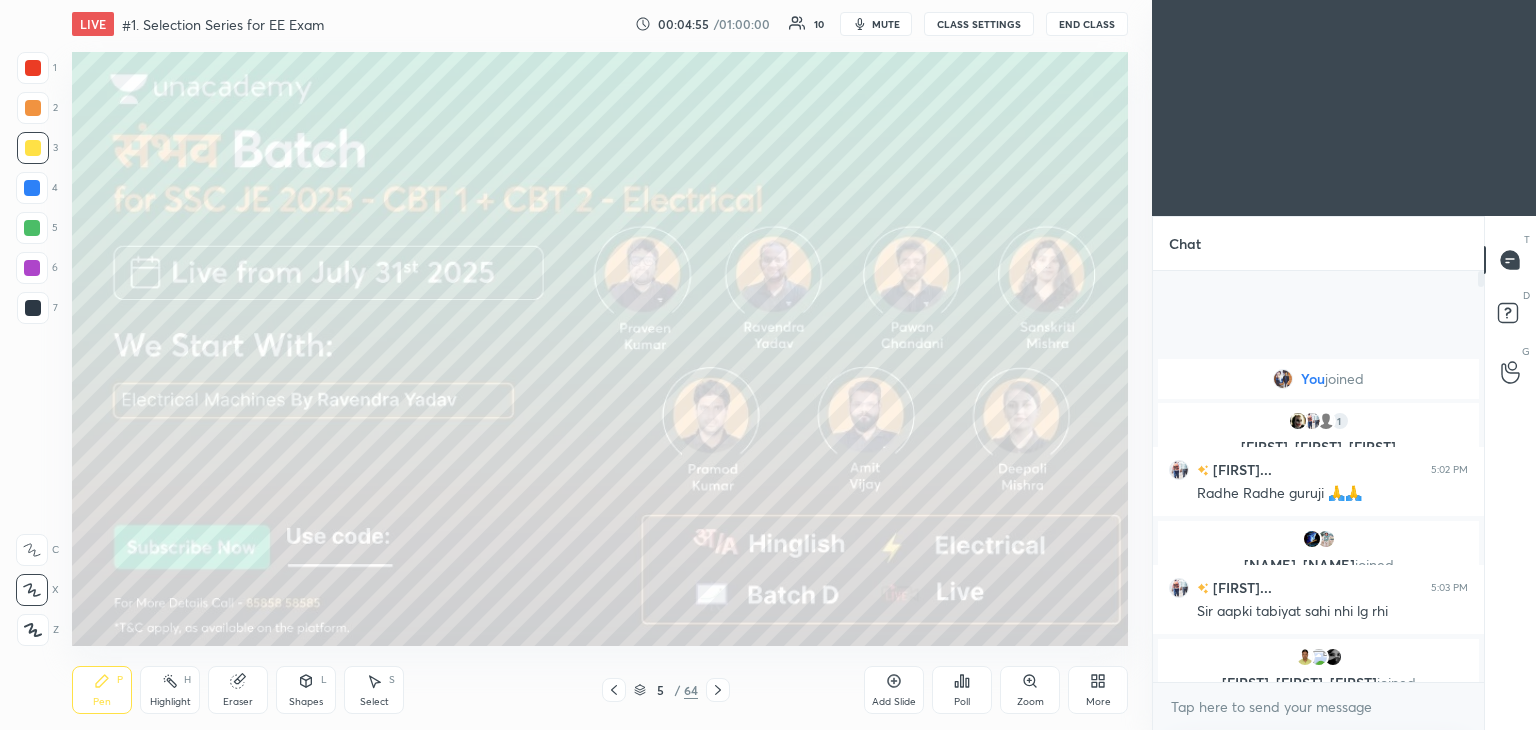 click 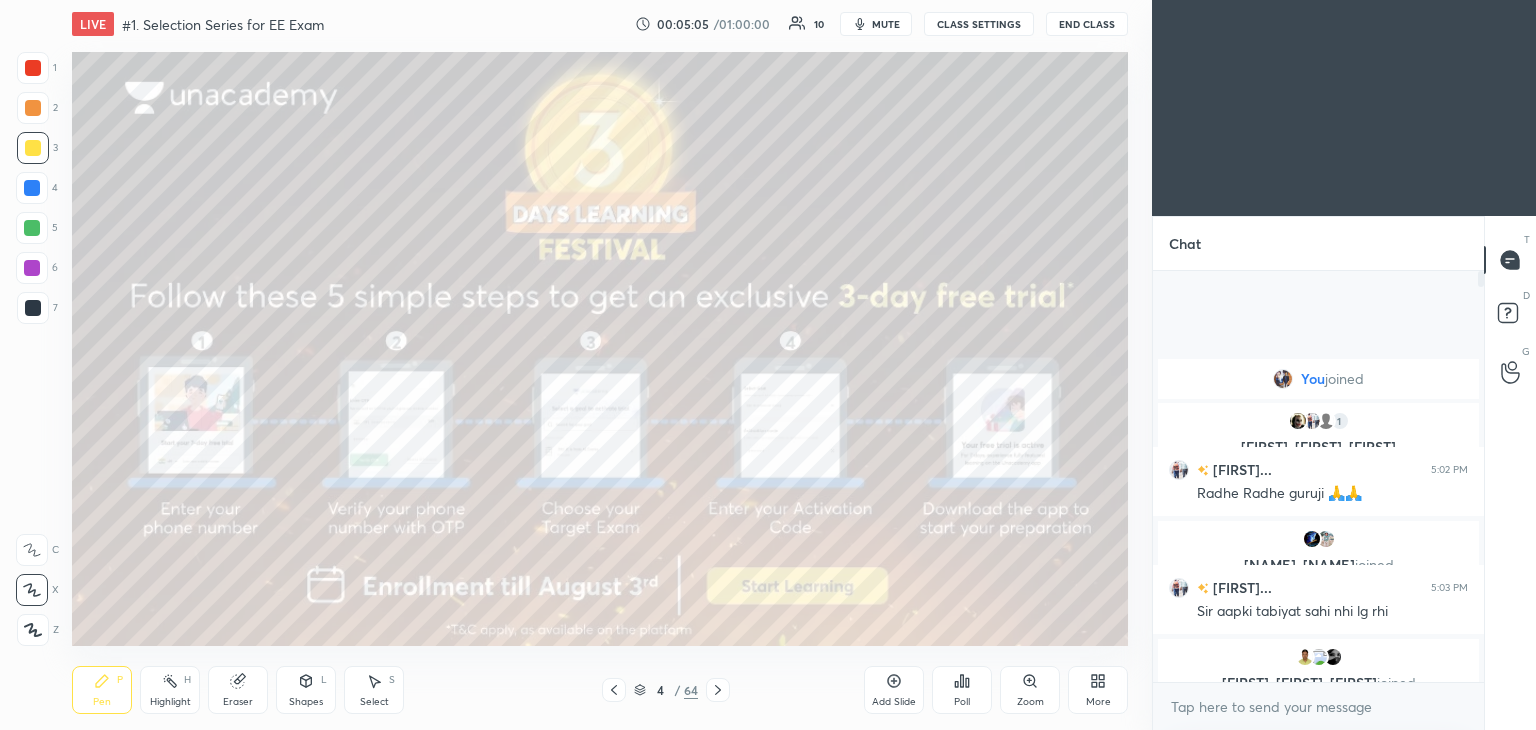 click 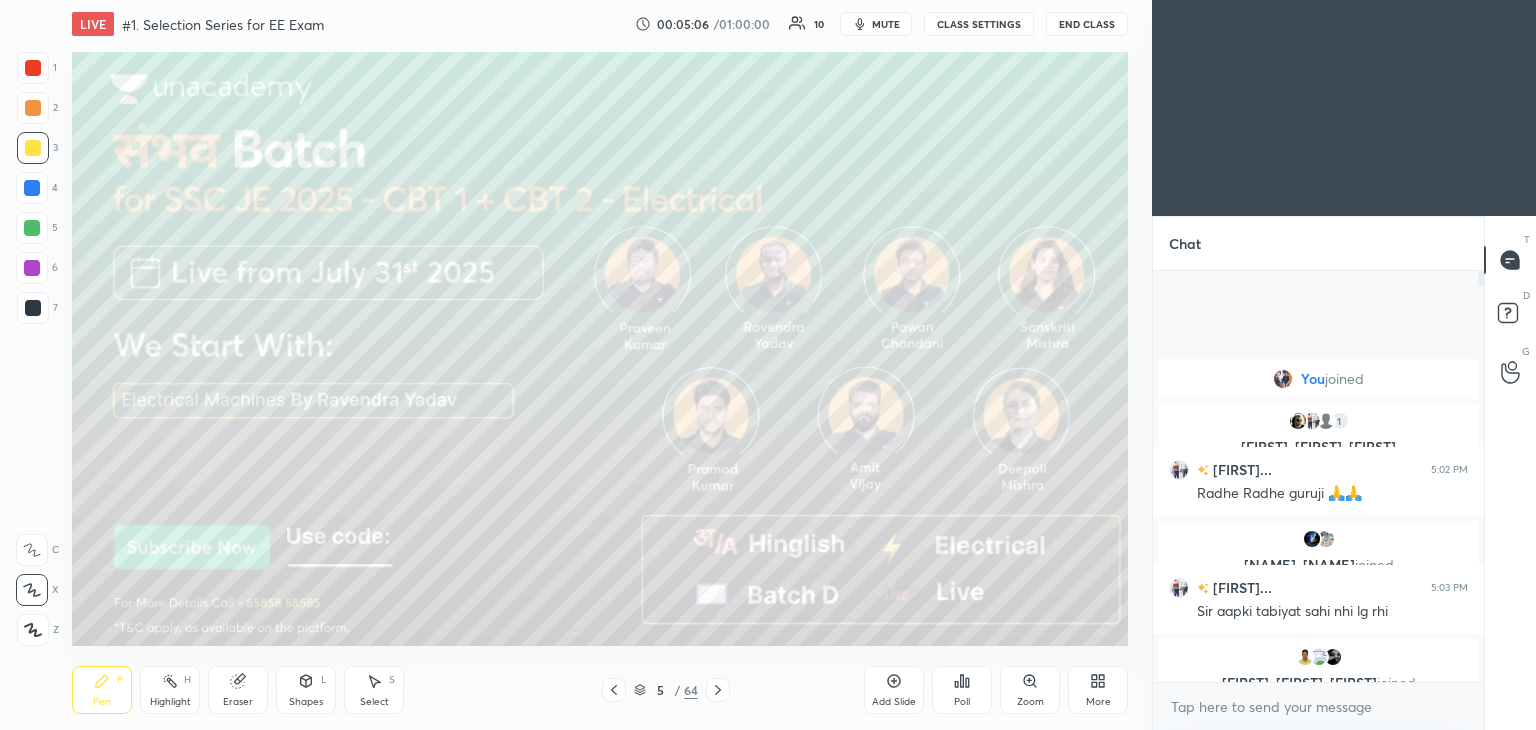 click 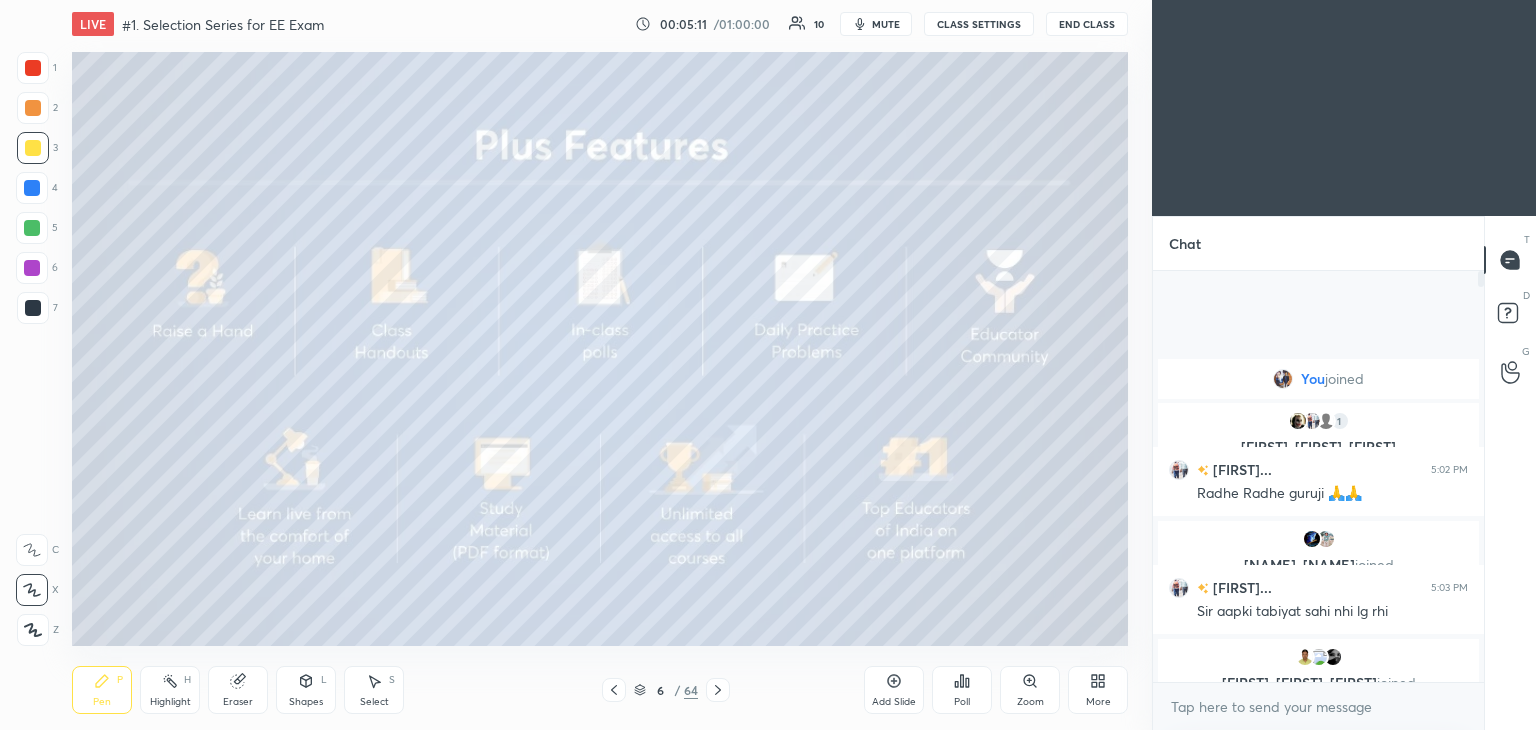click 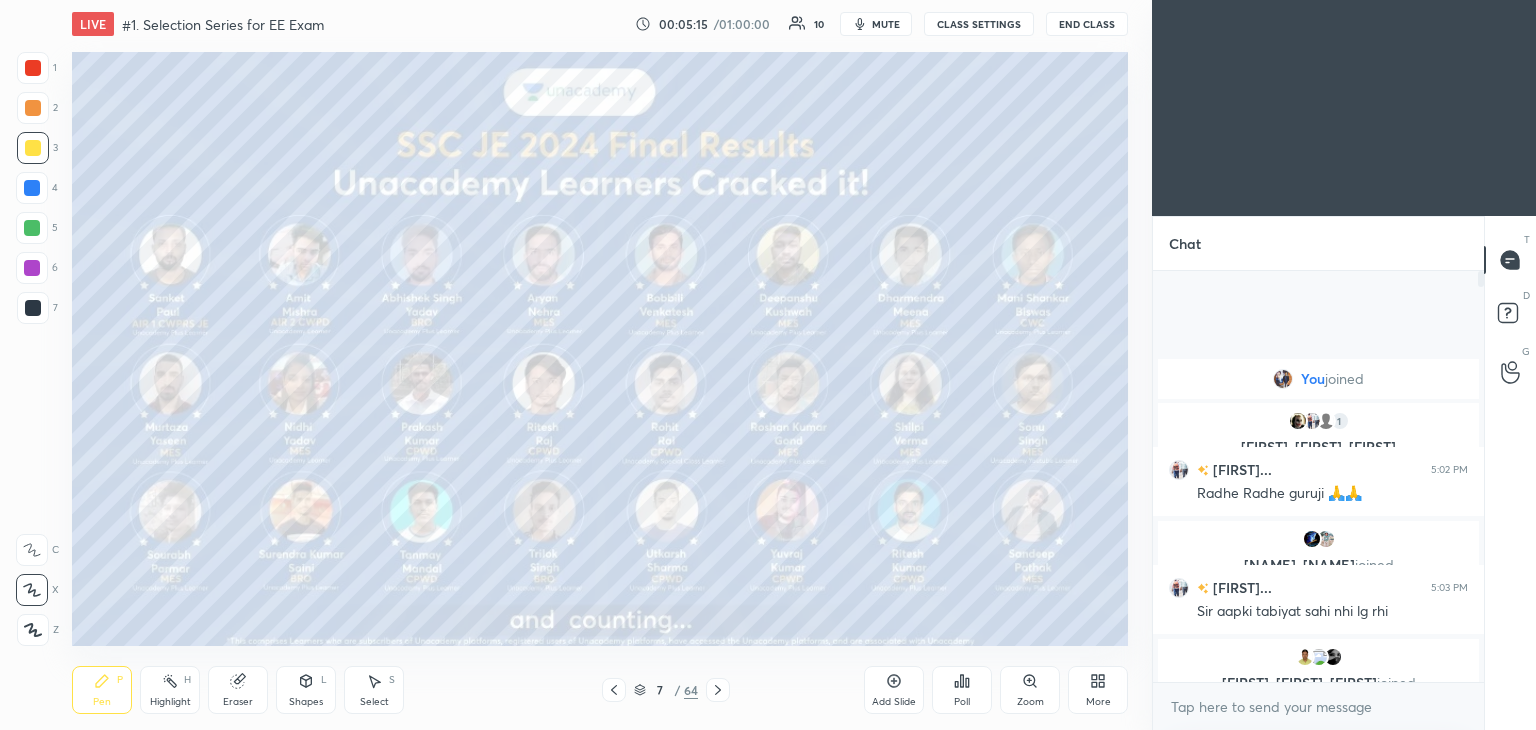 click 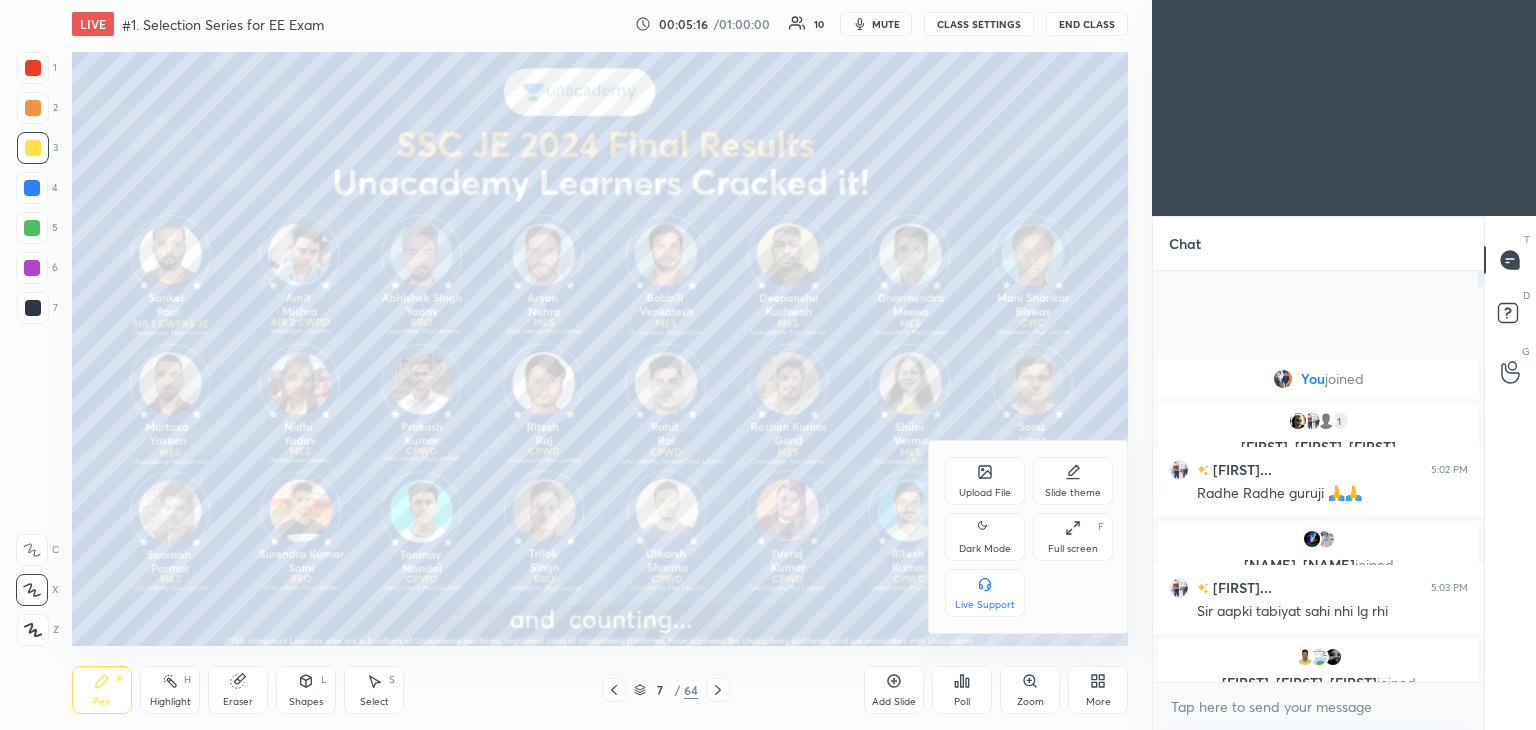 click on "Full screen F" at bounding box center (1073, 537) 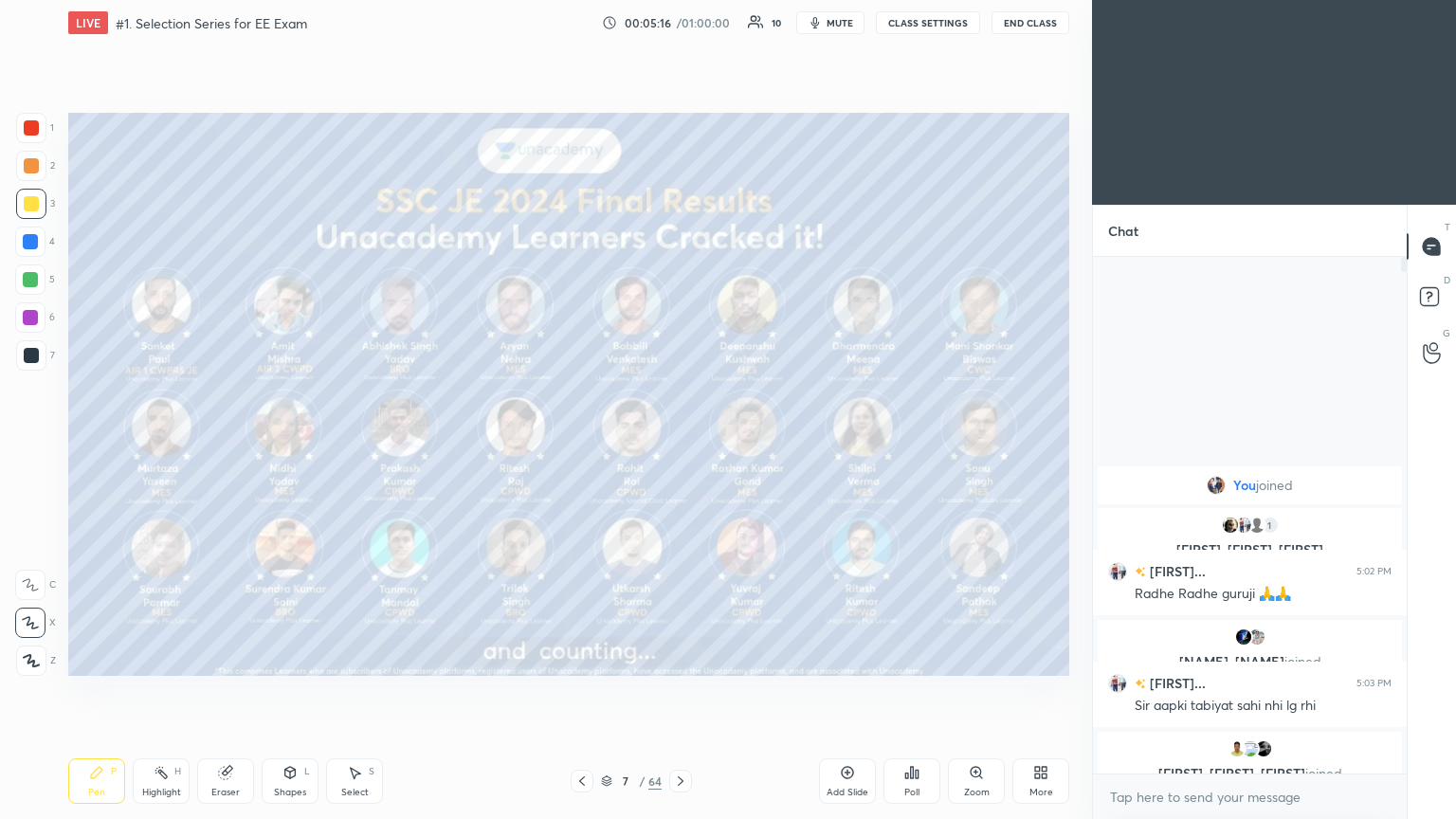 scroll, scrollTop: 94094, scrollLeft: 93776, axis: both 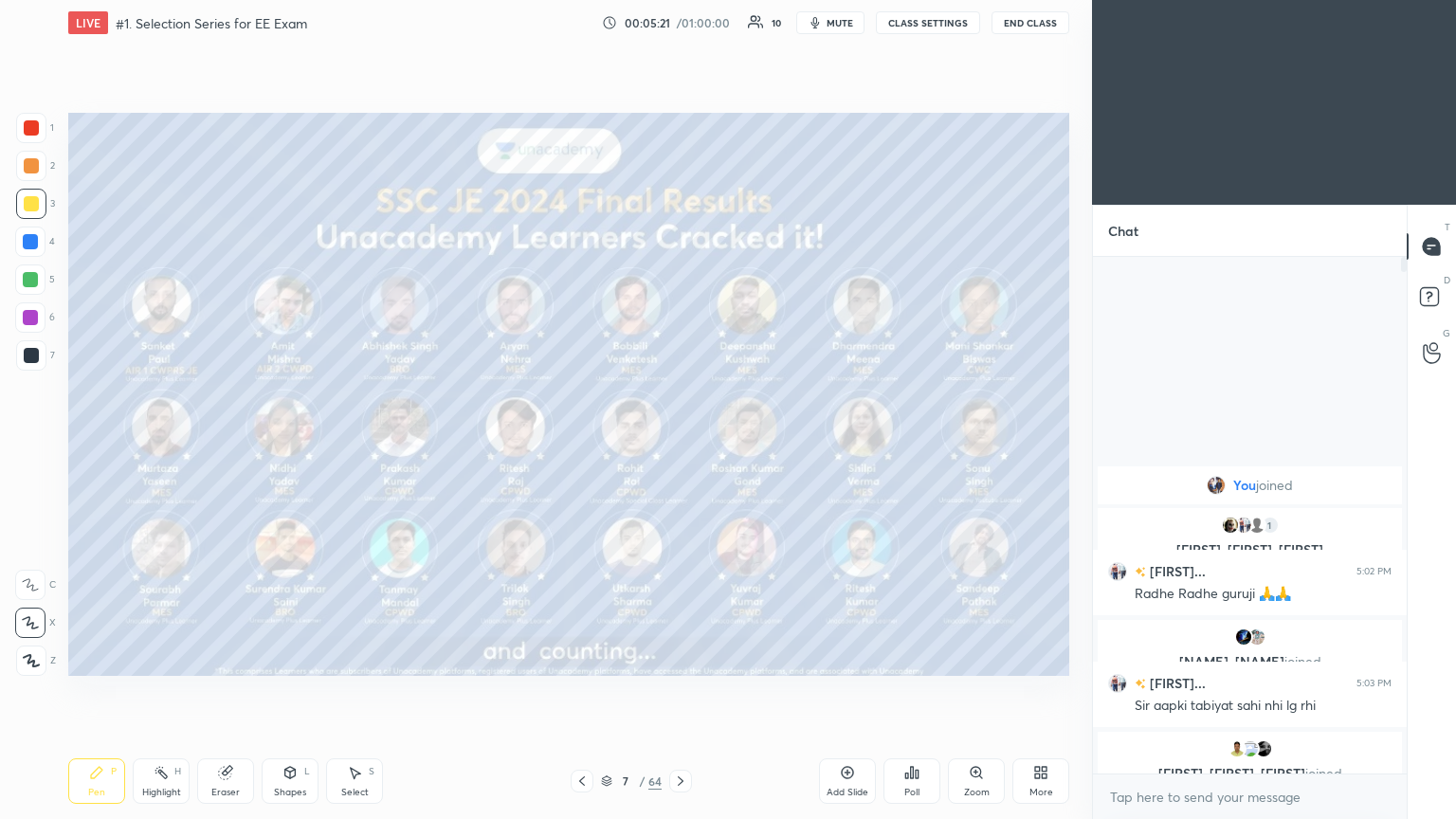 click at bounding box center [681, 781] 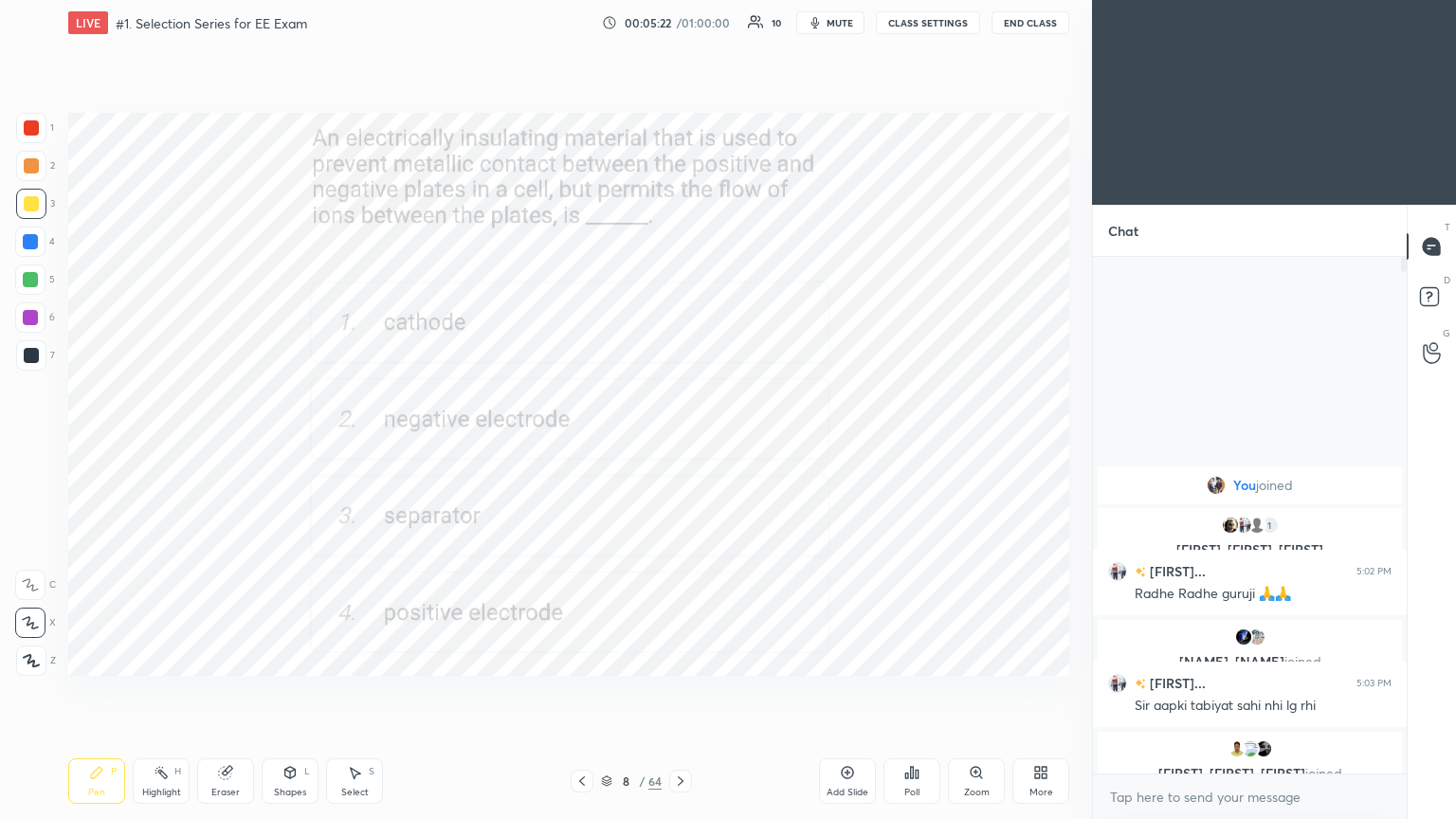 click on "Poll" at bounding box center [912, 792] 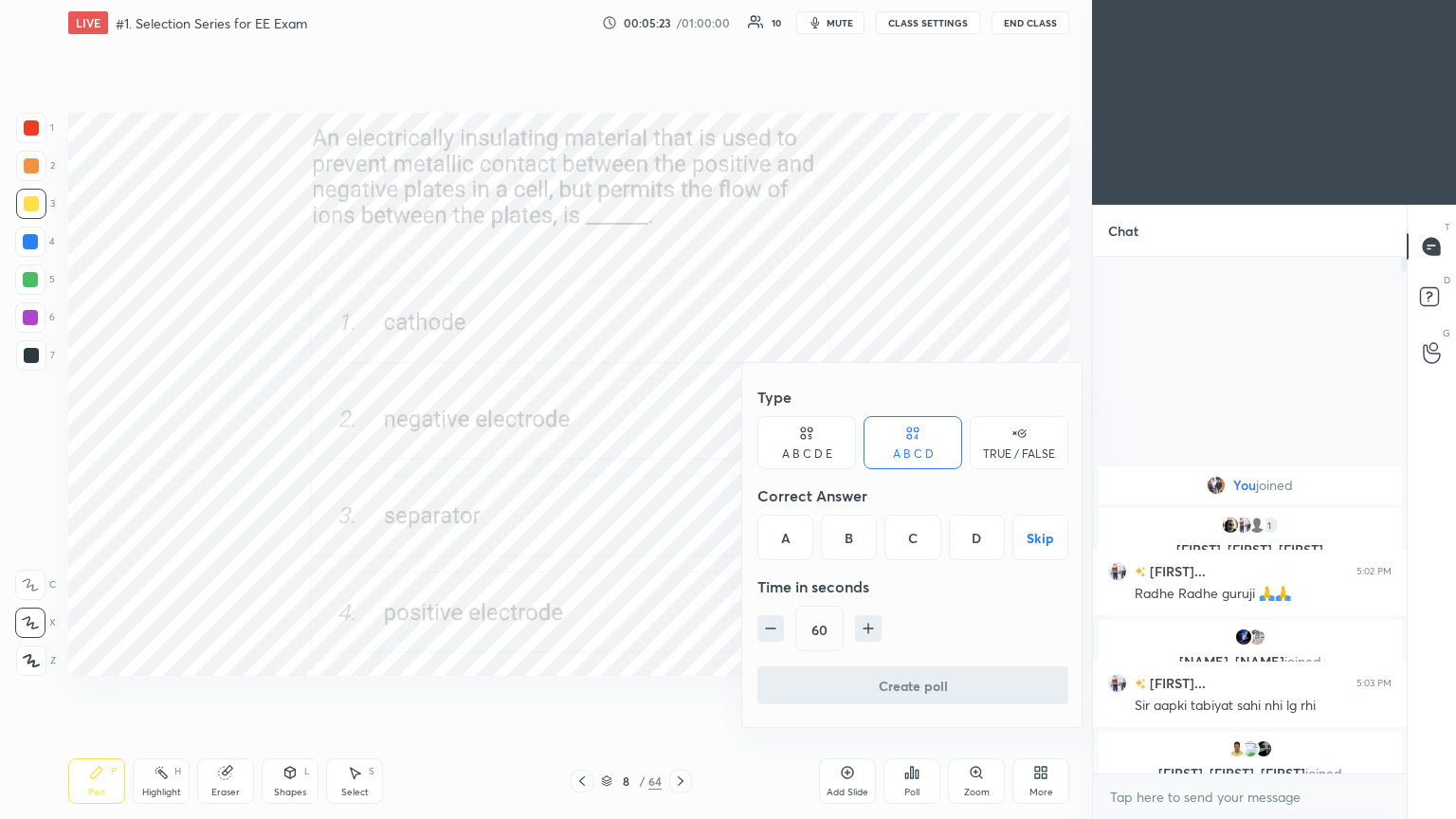click on "C" at bounding box center [912, 537] 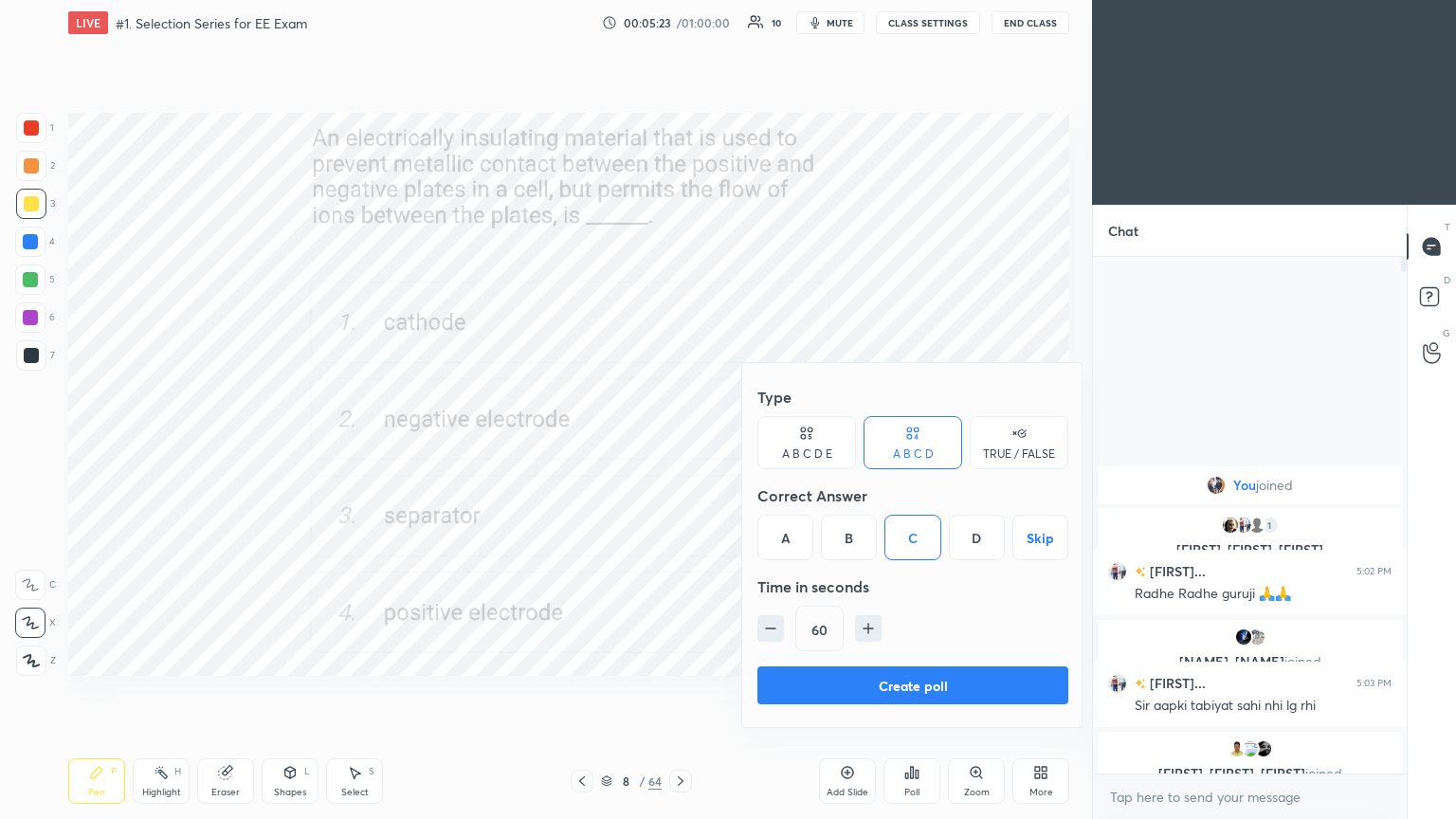 click on "Create poll" at bounding box center (913, 685) 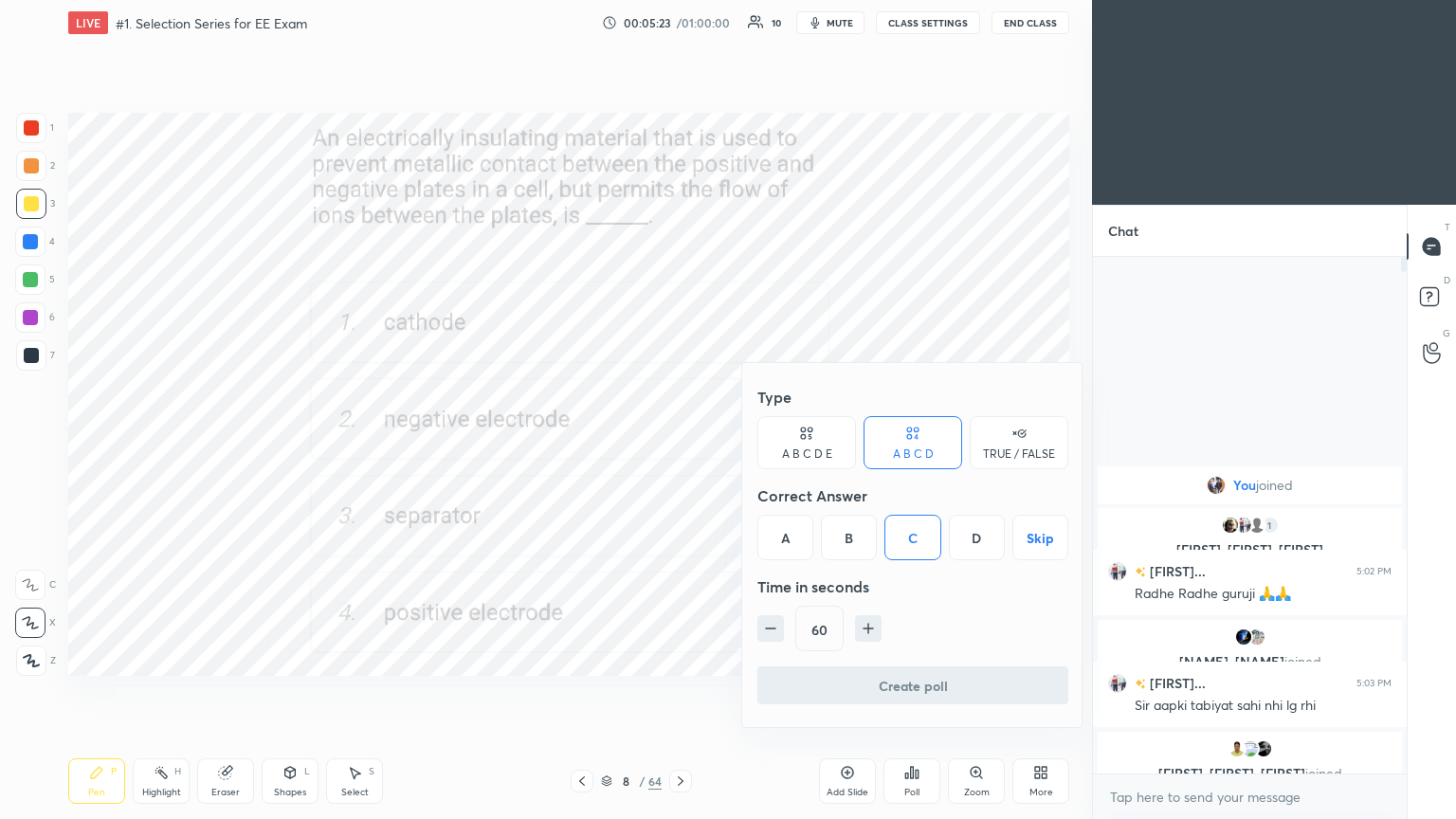 scroll, scrollTop: 436, scrollLeft: 308, axis: both 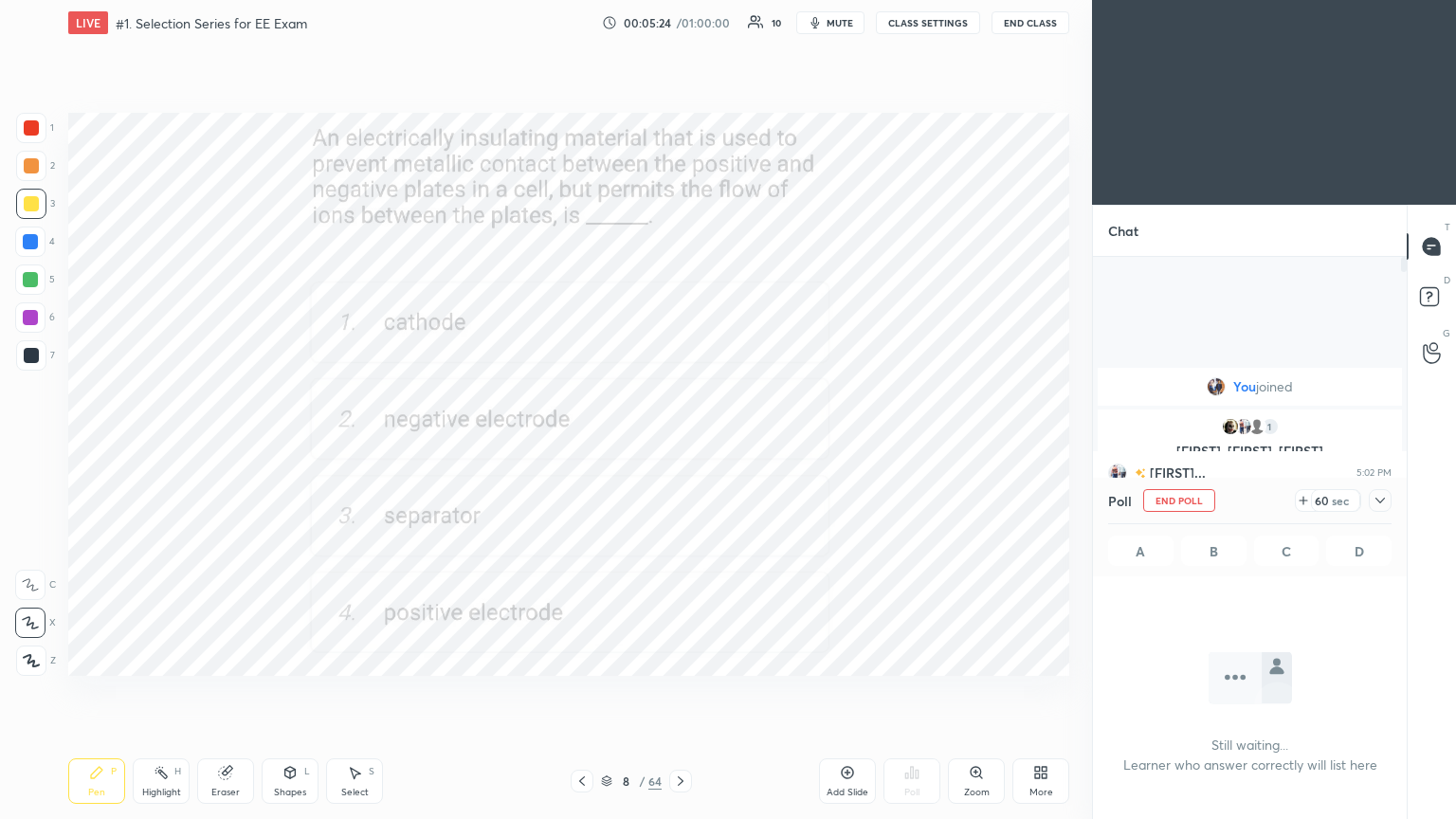 click at bounding box center (31, 128) 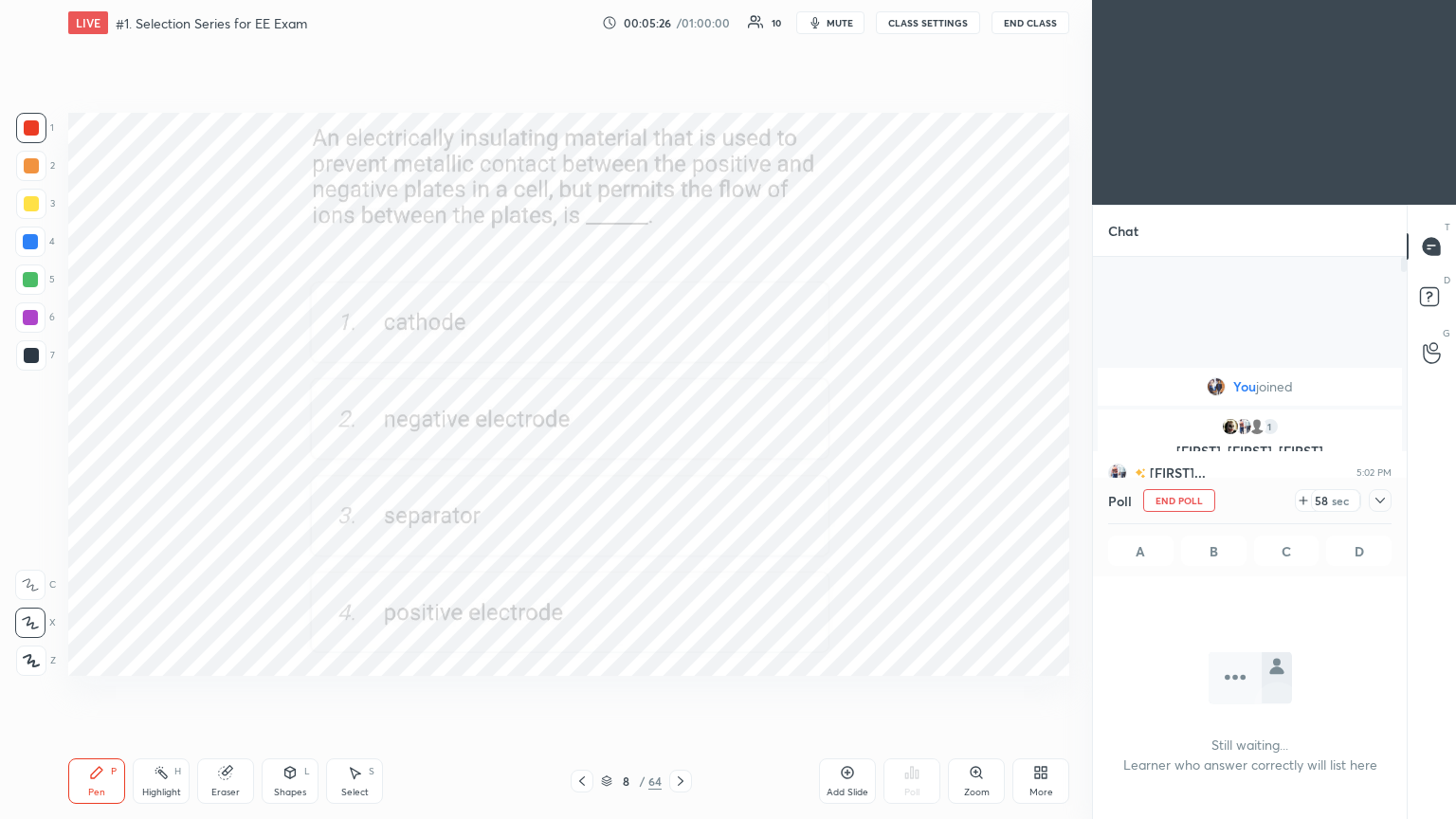 click 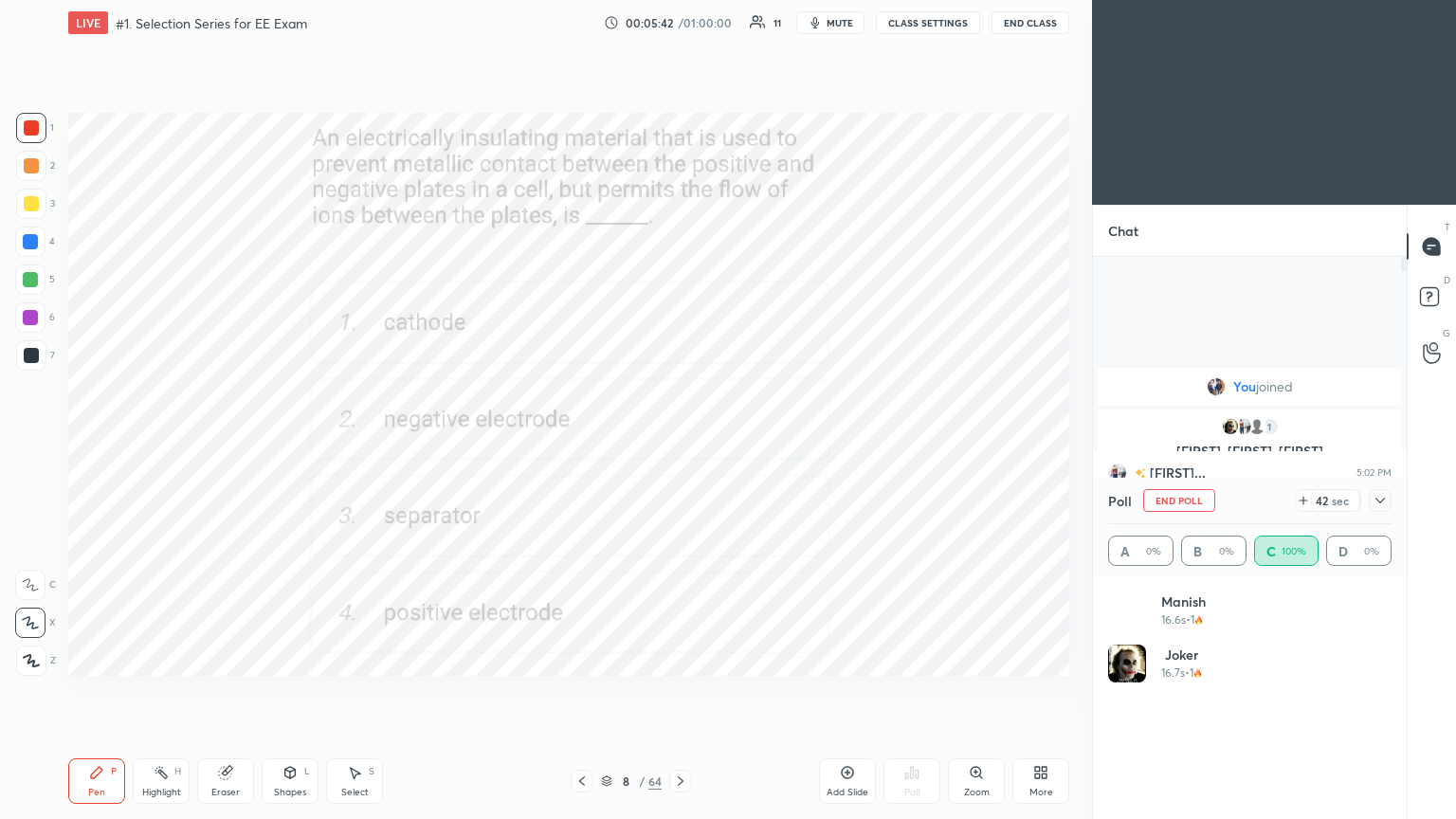 scroll, scrollTop: 6, scrollLeft: 6, axis: both 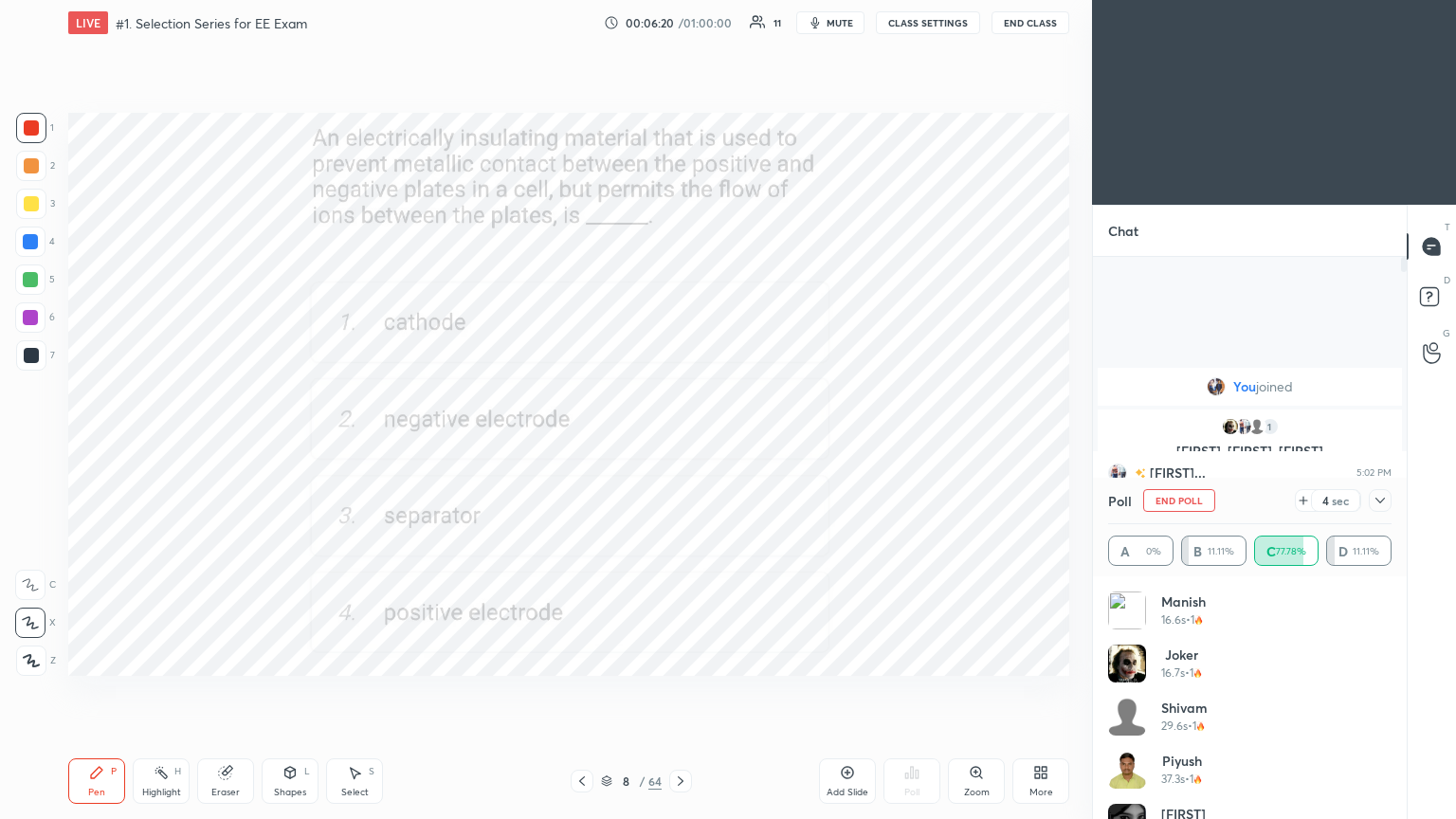 click on "End Poll" at bounding box center [1179, 500] 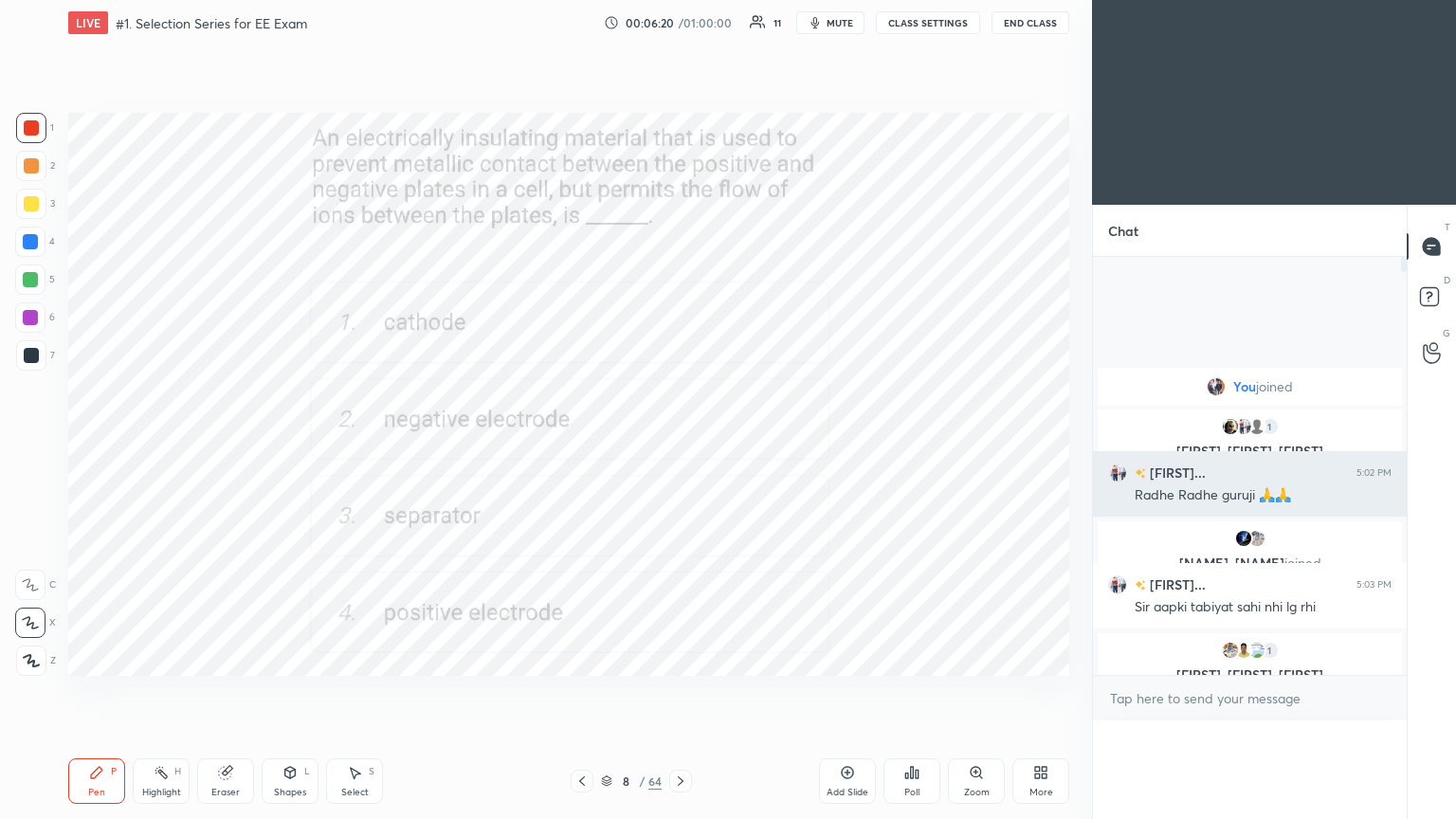 scroll, scrollTop: 0, scrollLeft: 0, axis: both 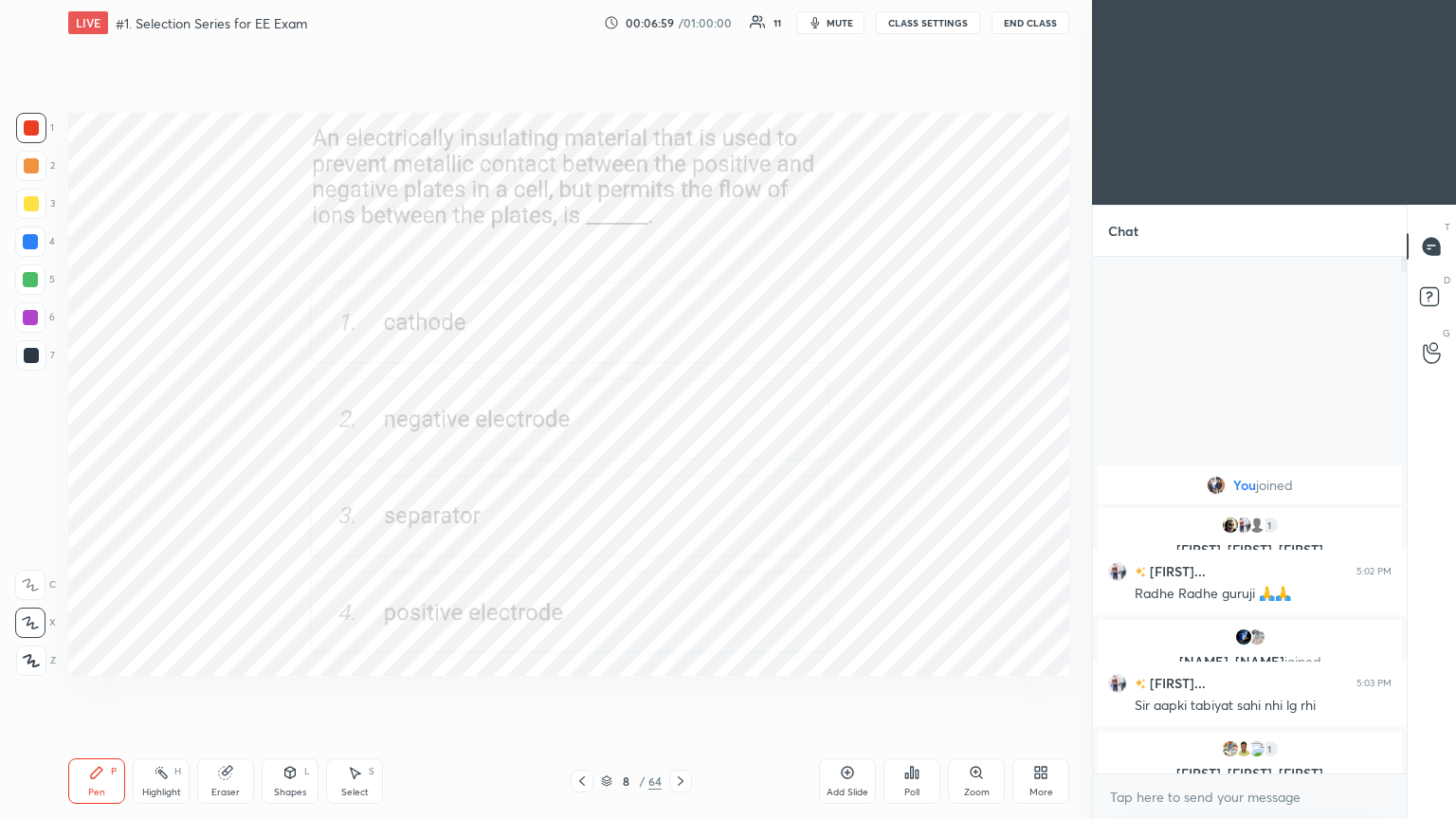 click 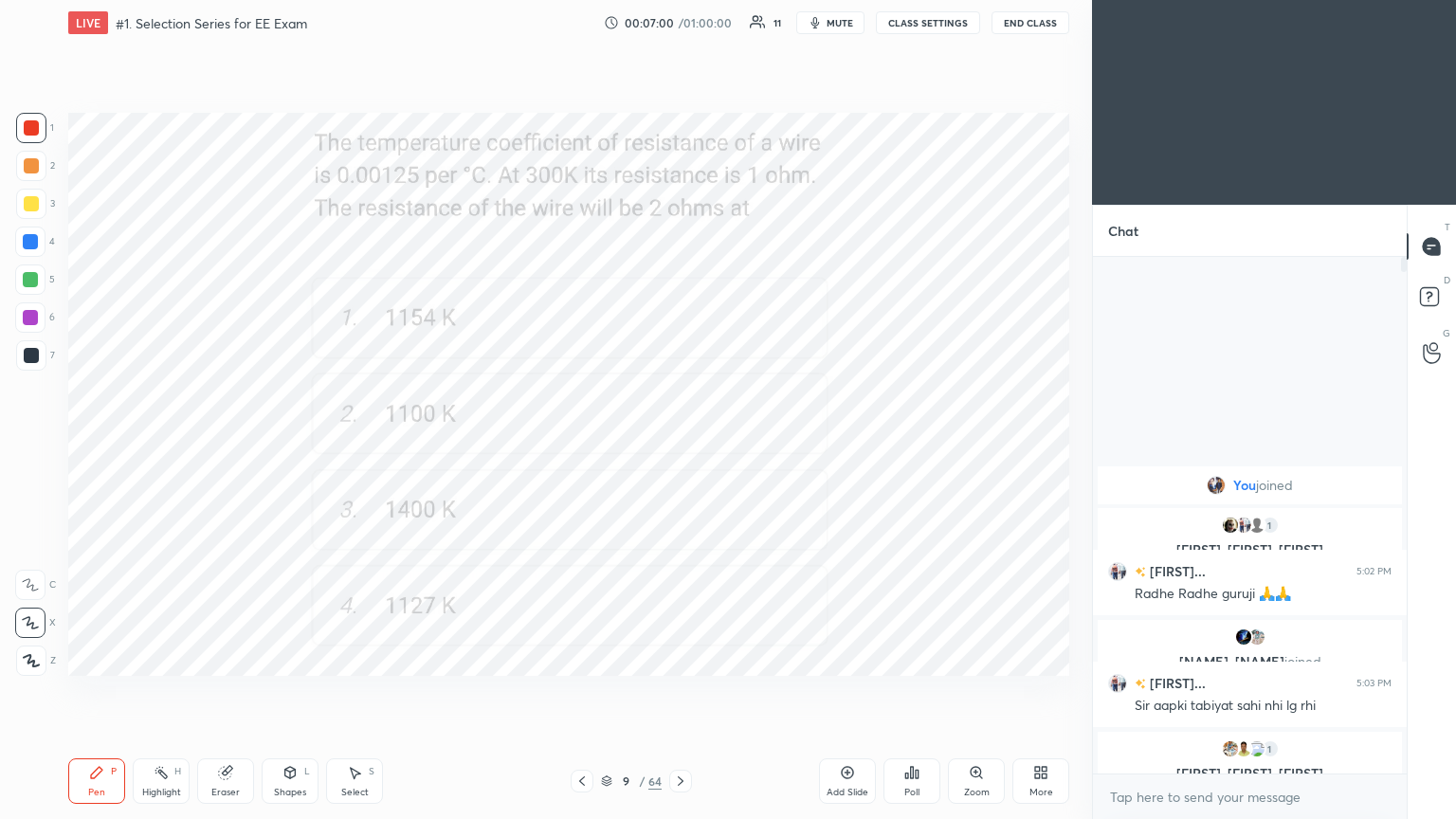 click on "Poll" at bounding box center [912, 781] 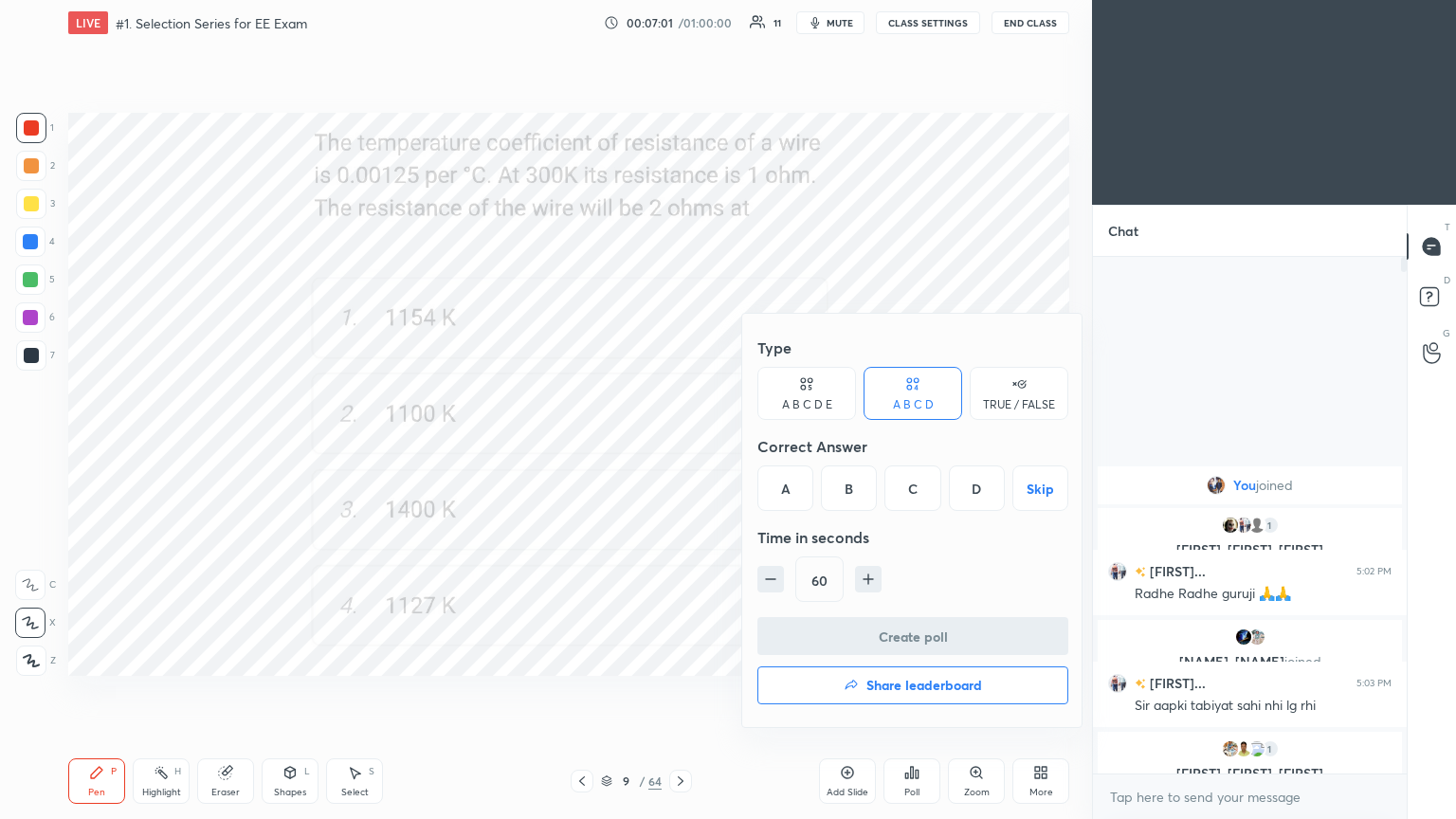 click on "B" at bounding box center [848, 488] 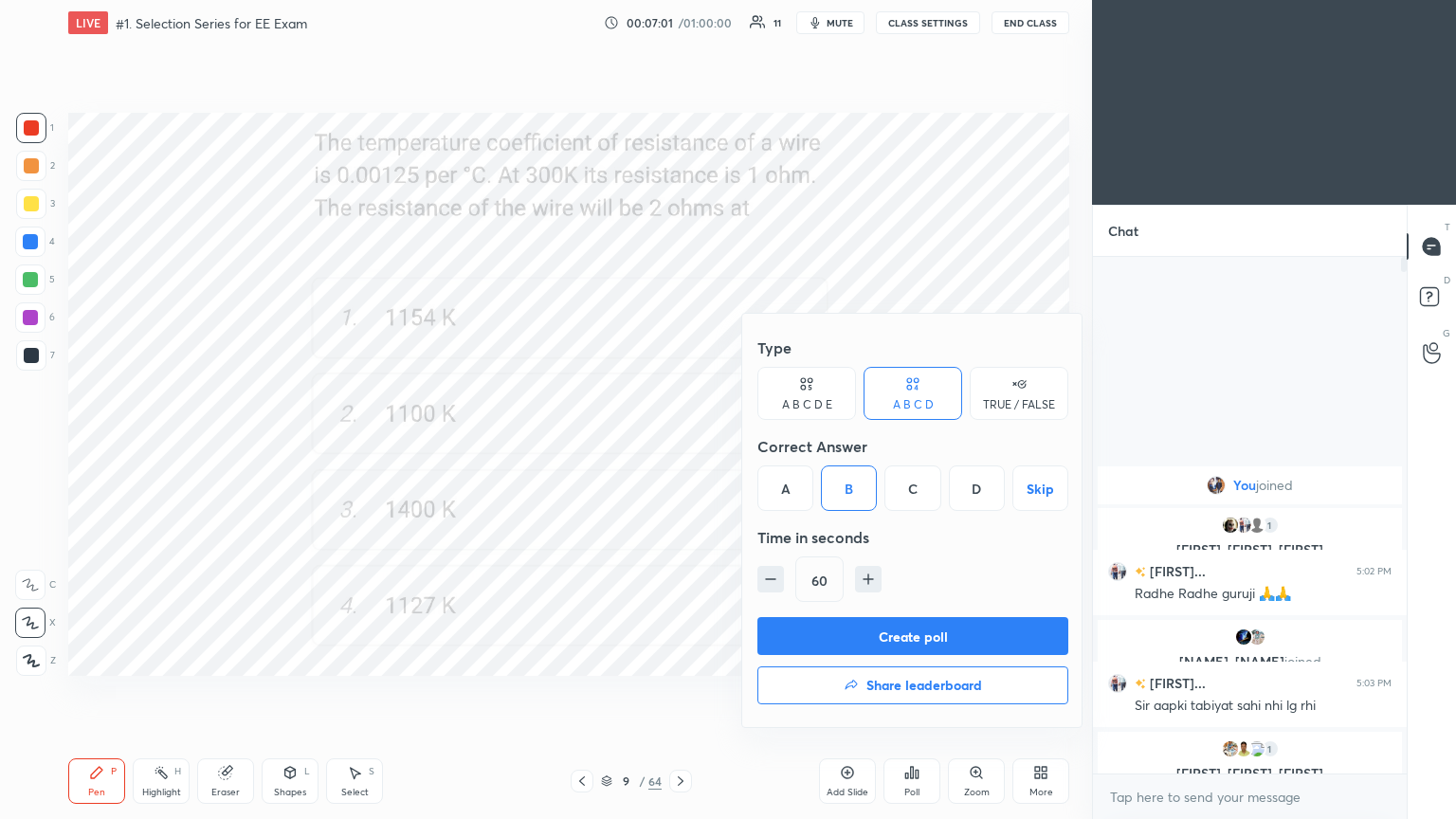 click on "Create poll" at bounding box center (913, 636) 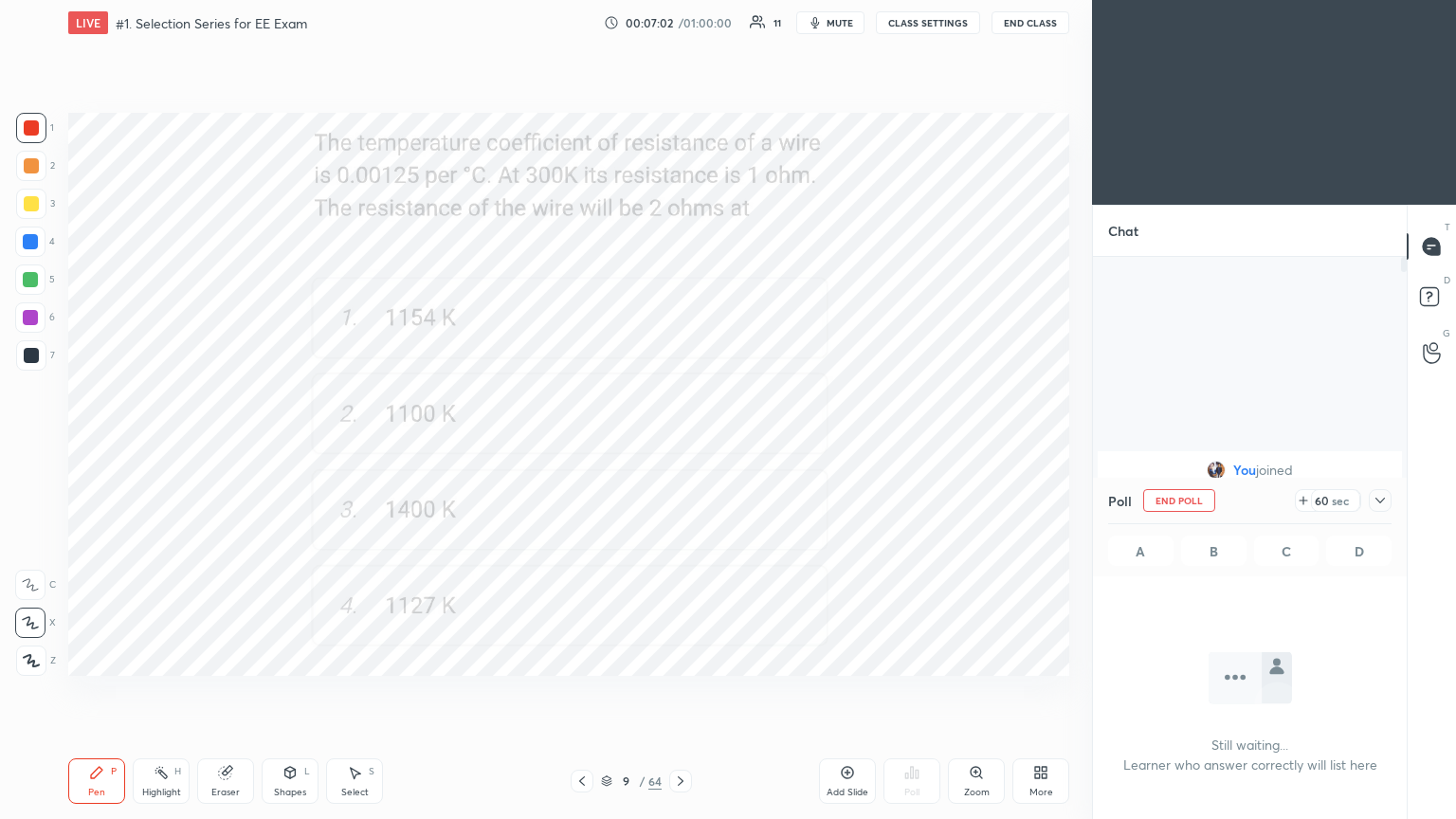 scroll, scrollTop: 480, scrollLeft: 308, axis: both 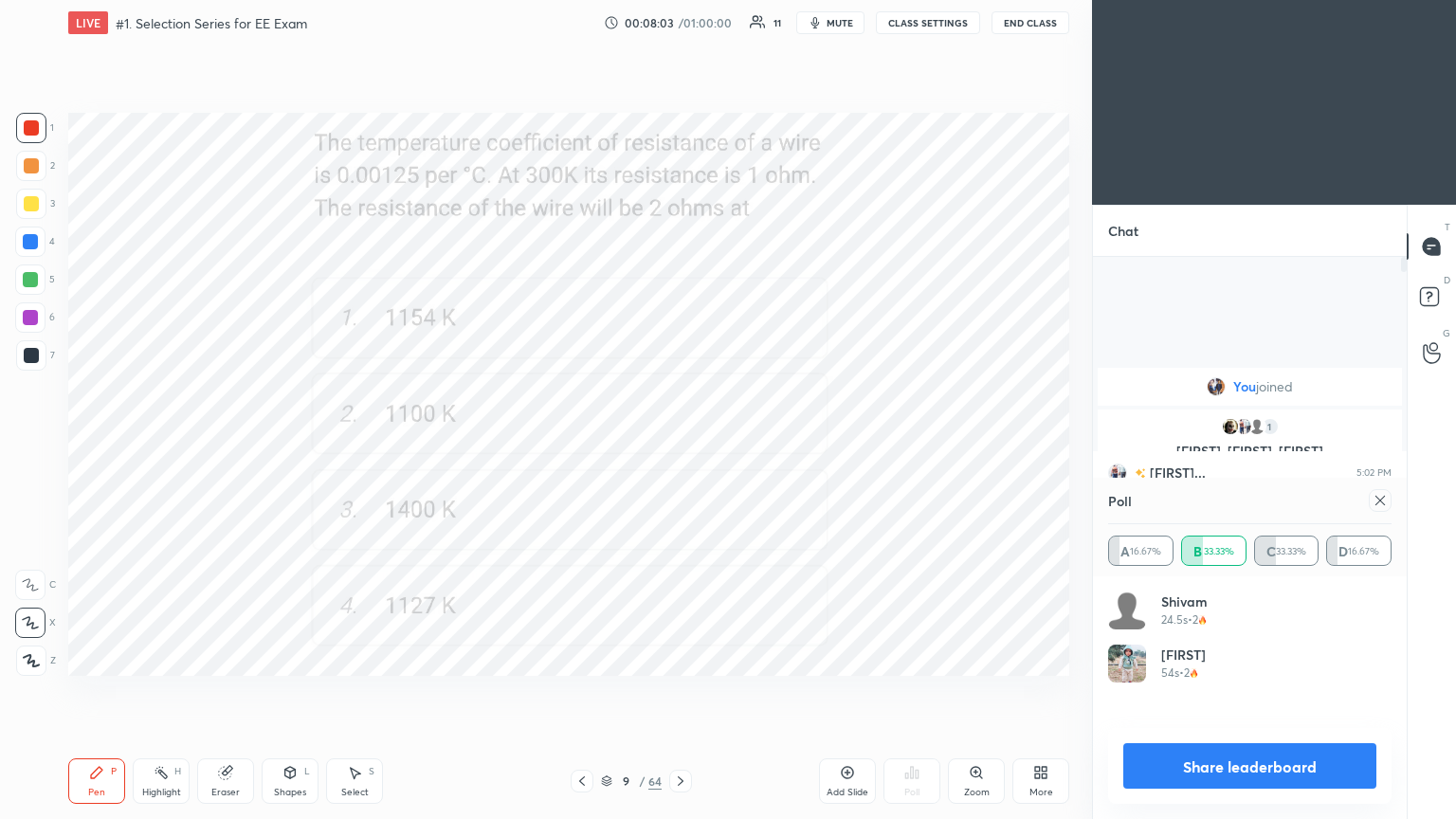 click 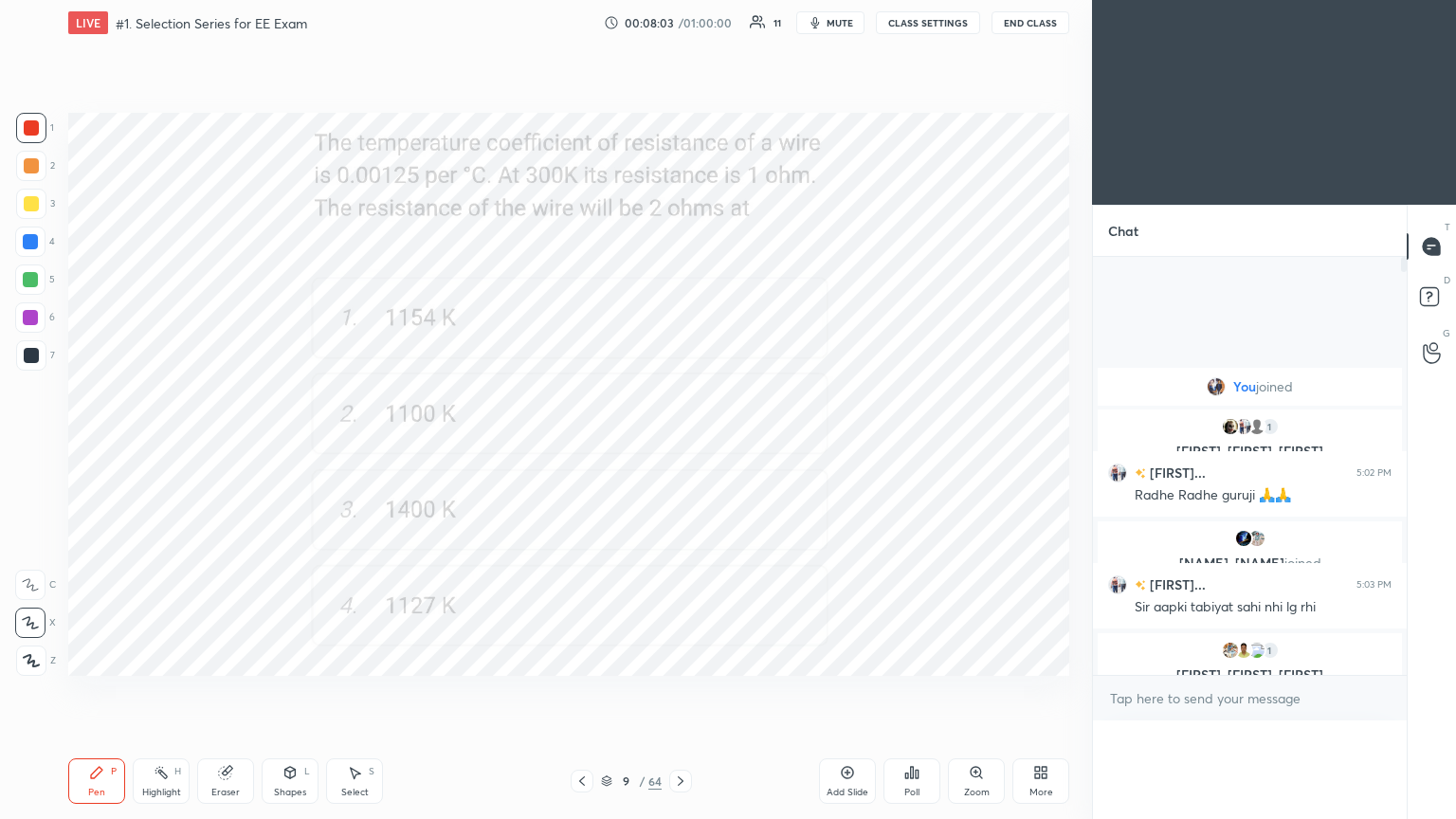 scroll, scrollTop: 0, scrollLeft: 0, axis: both 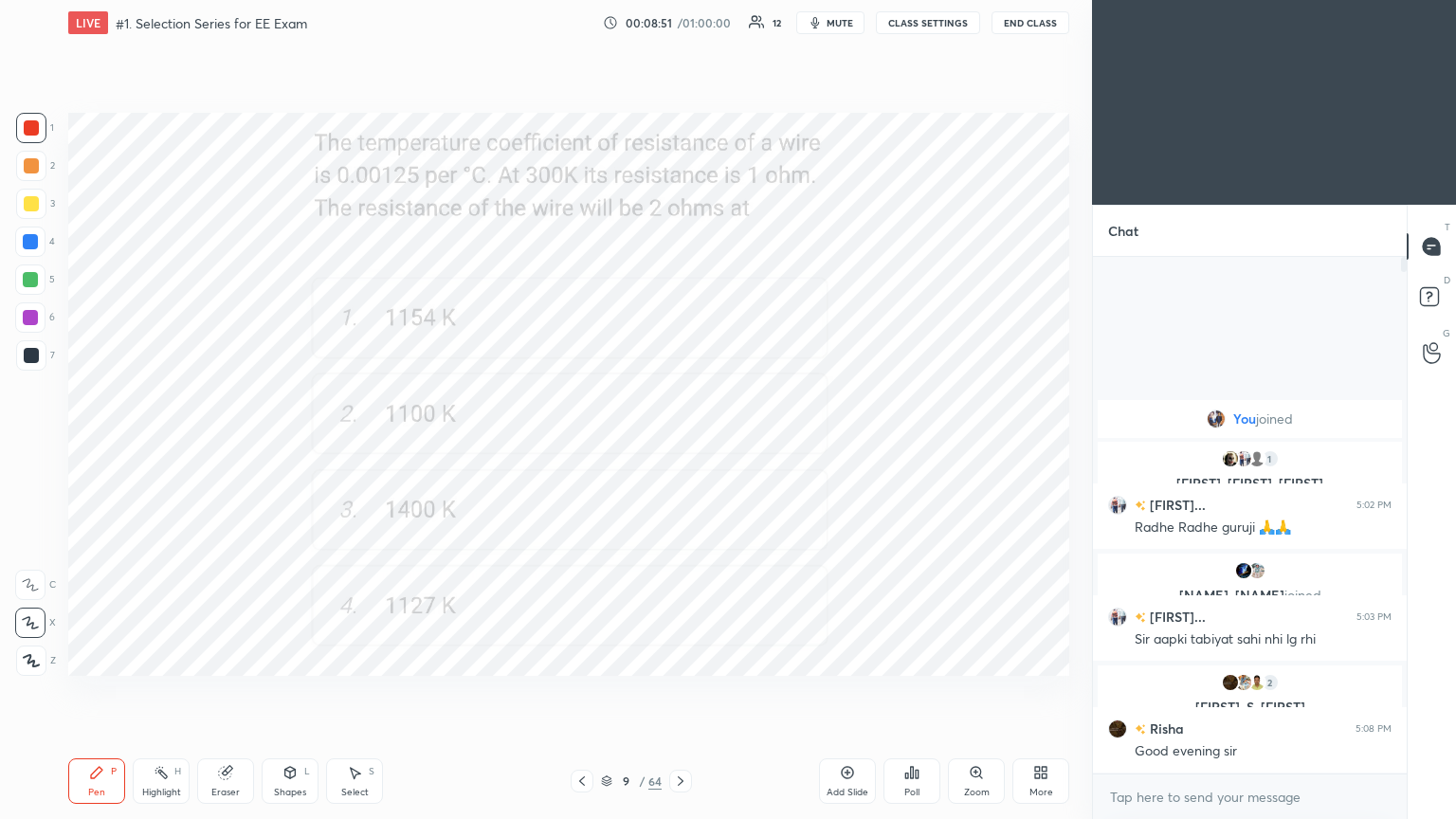 click 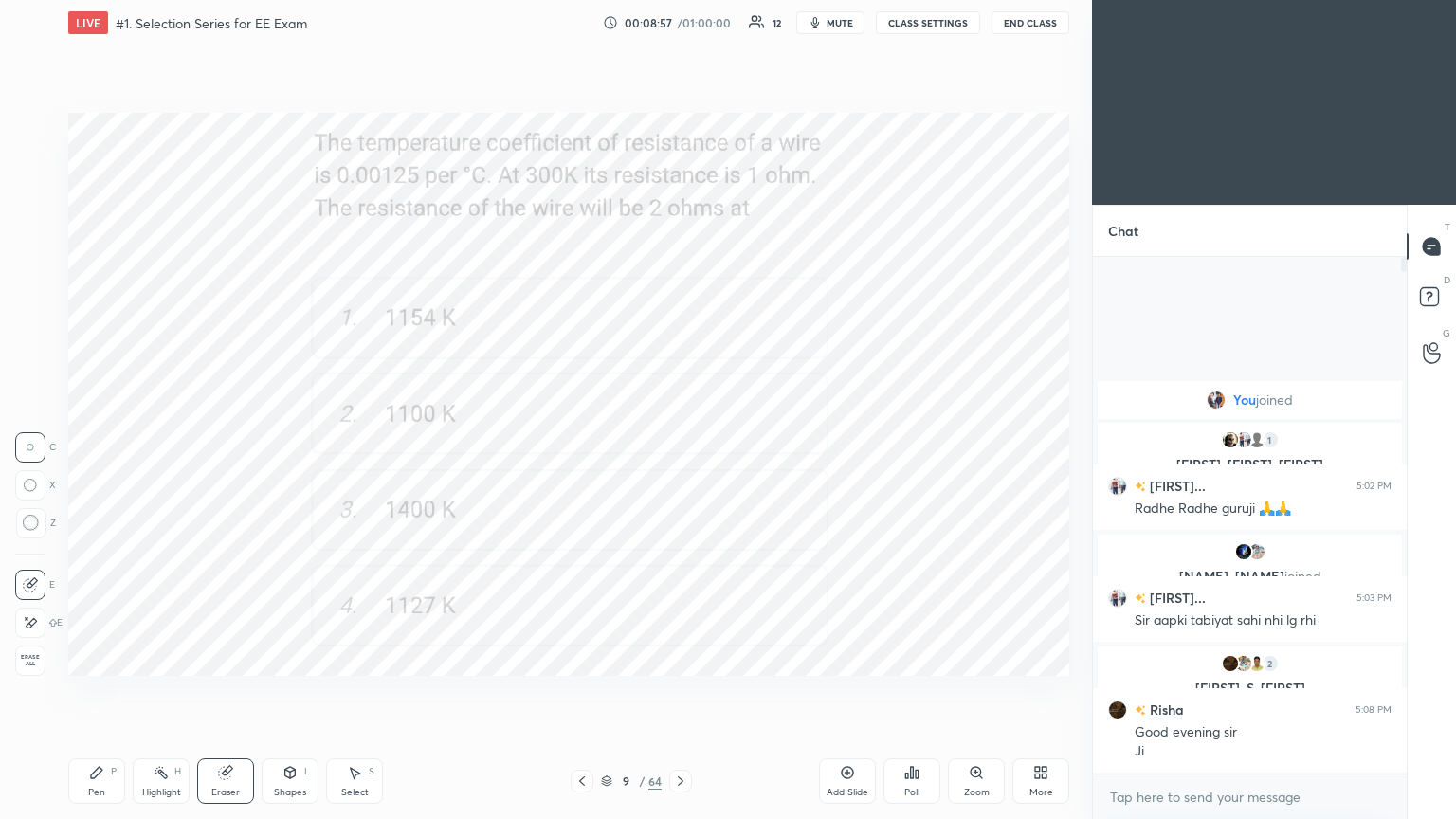 click on "Pen P Highlight H Eraser Shapes L Select S" at bounding box center [256, 781] 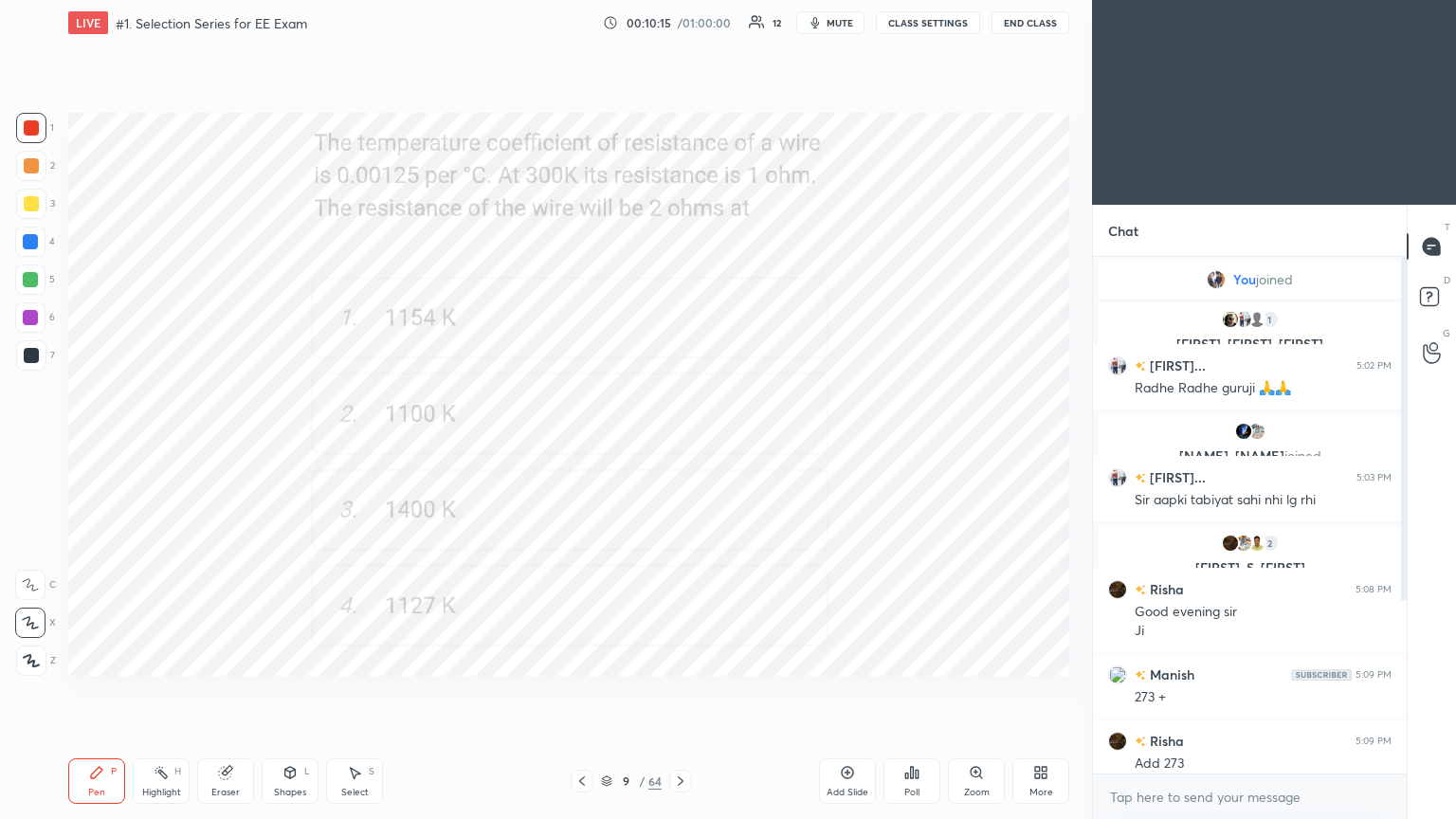 scroll, scrollTop: 278, scrollLeft: 0, axis: vertical 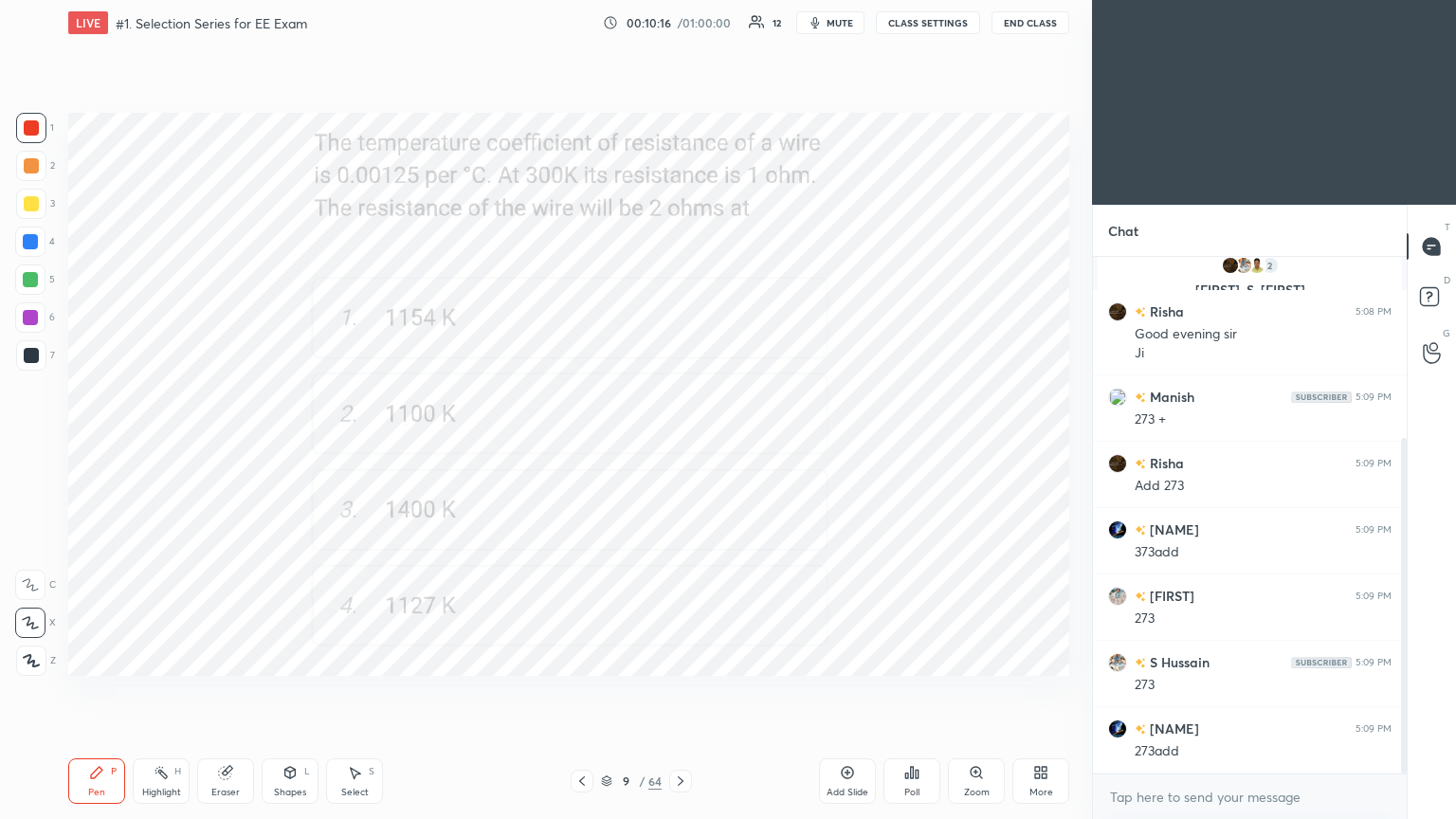 drag, startPoint x: 1400, startPoint y: 485, endPoint x: 1398, endPoint y: 571, distance: 86.02325 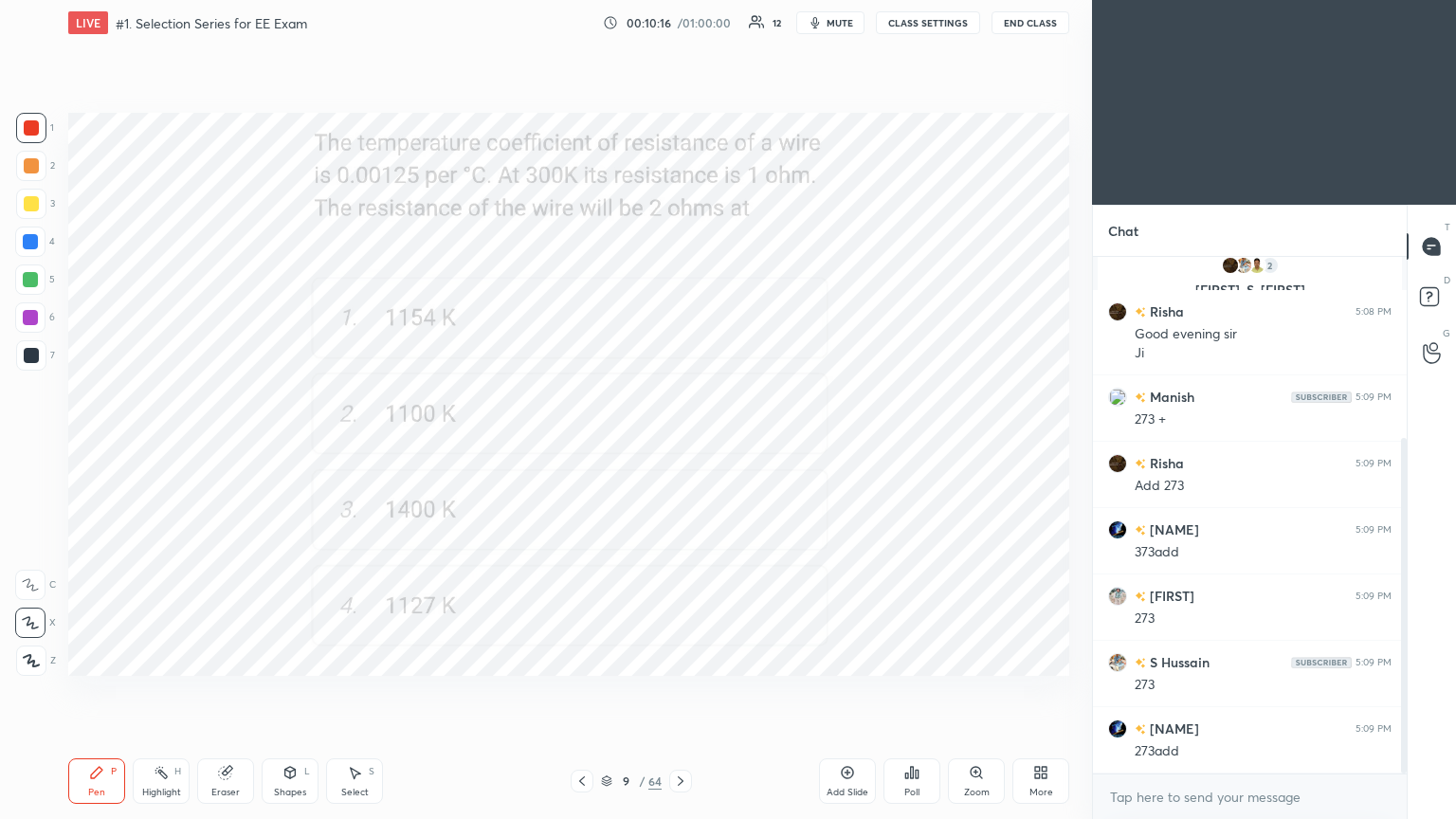 click at bounding box center [1404, 606] 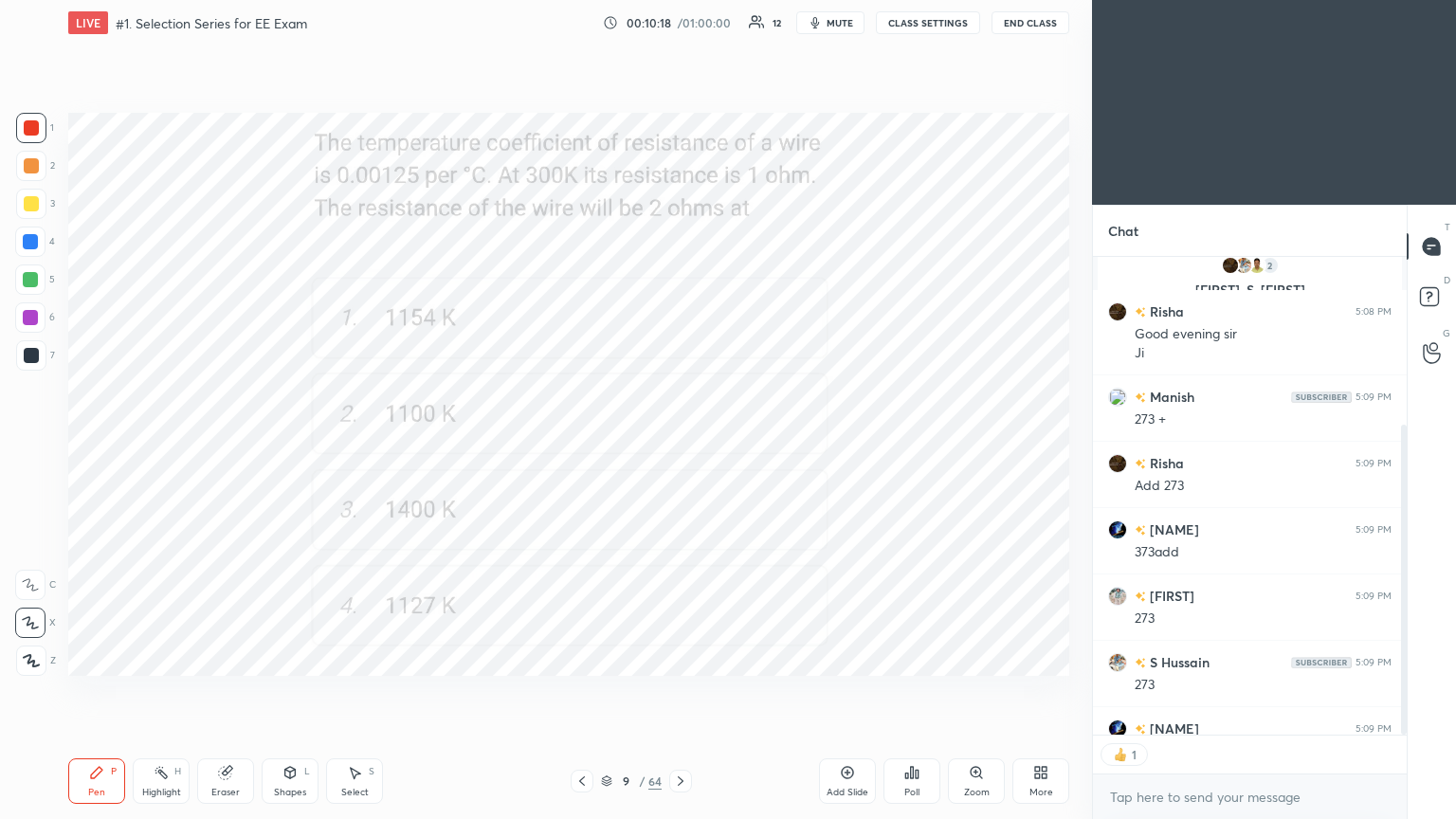 scroll, scrollTop: 6, scrollLeft: 6, axis: both 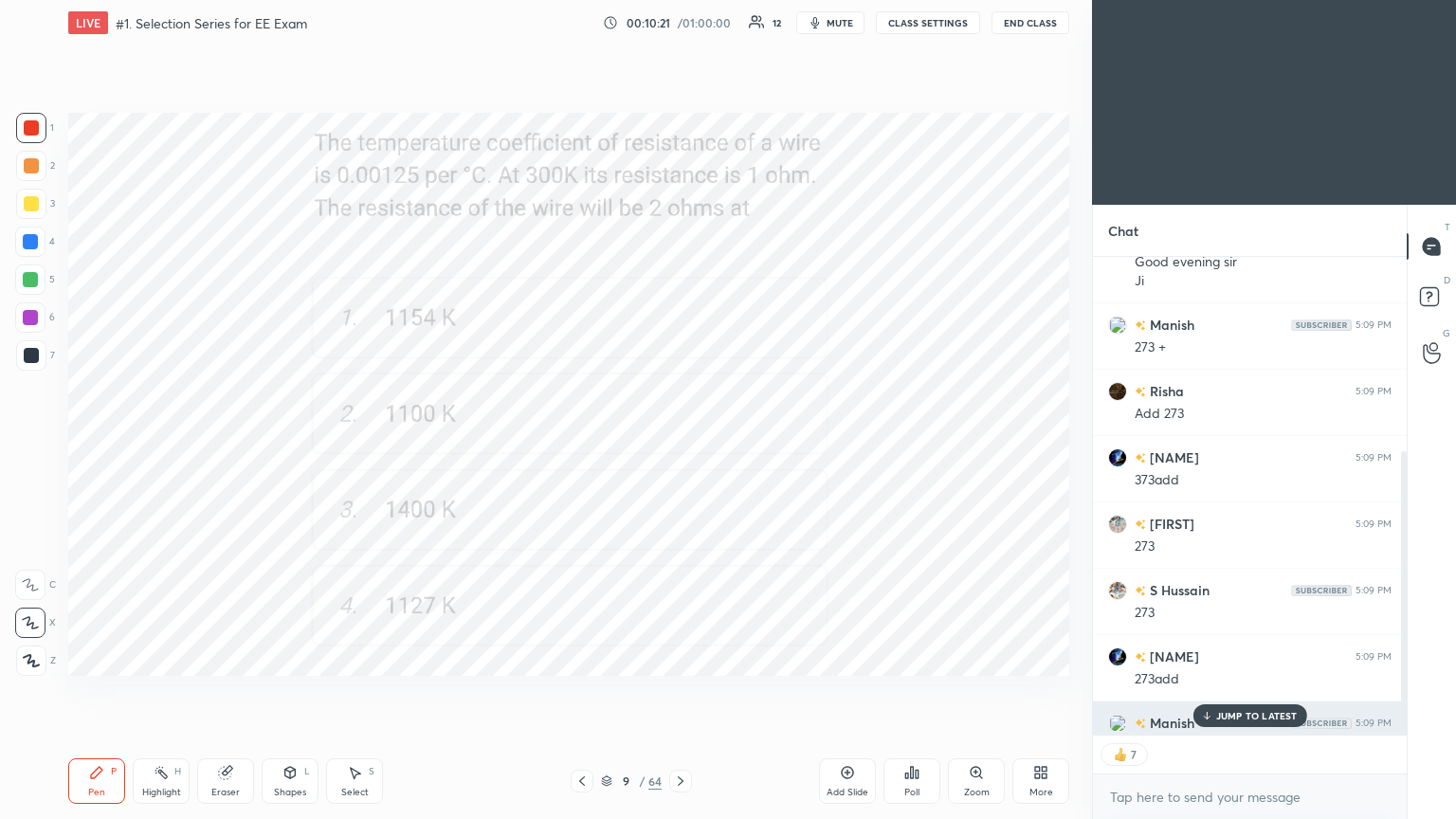 click on "JUMP TO LATEST" at bounding box center [1249, 716] 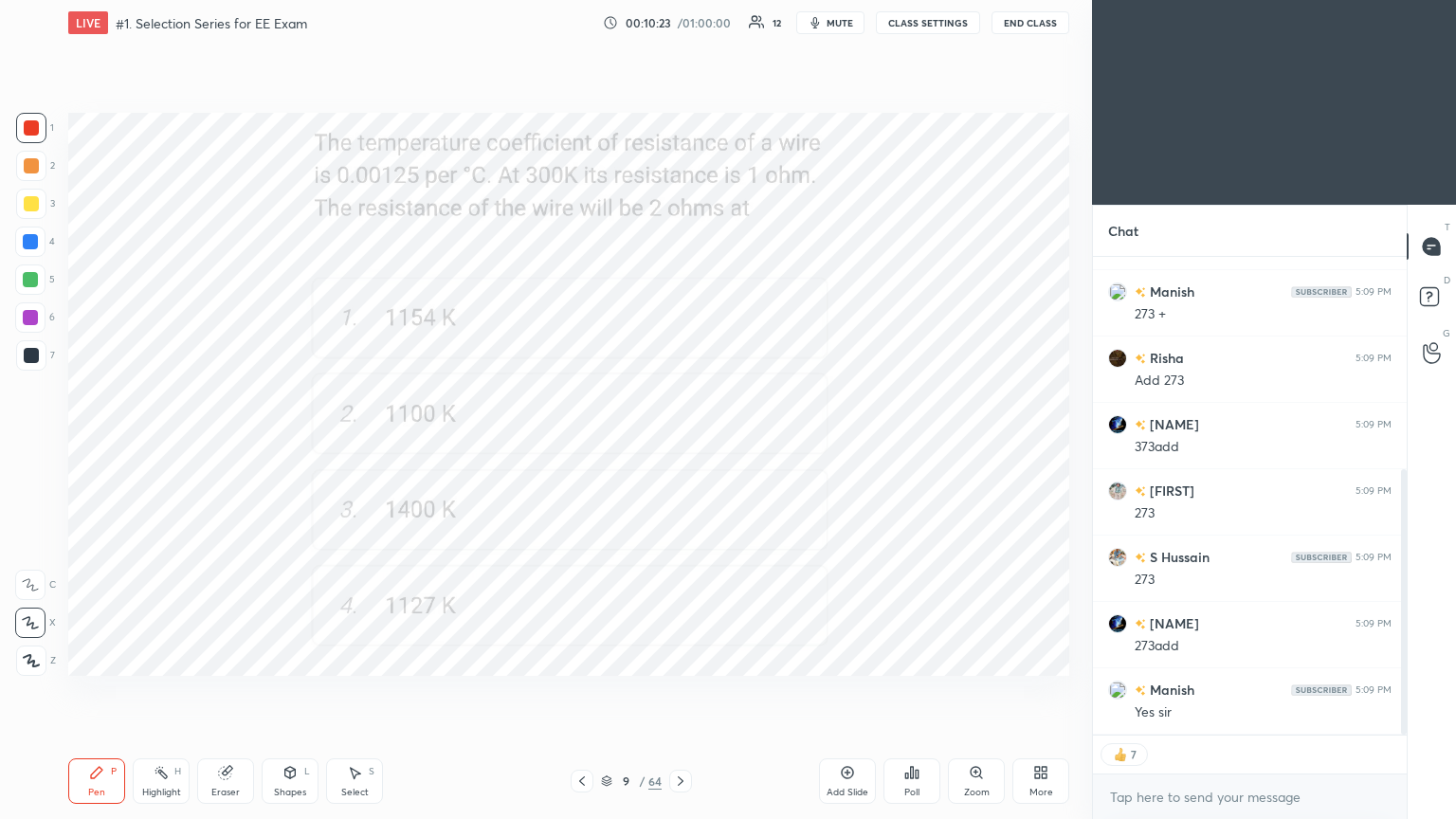 drag, startPoint x: 671, startPoint y: 780, endPoint x: 693, endPoint y: 777, distance: 22.203603 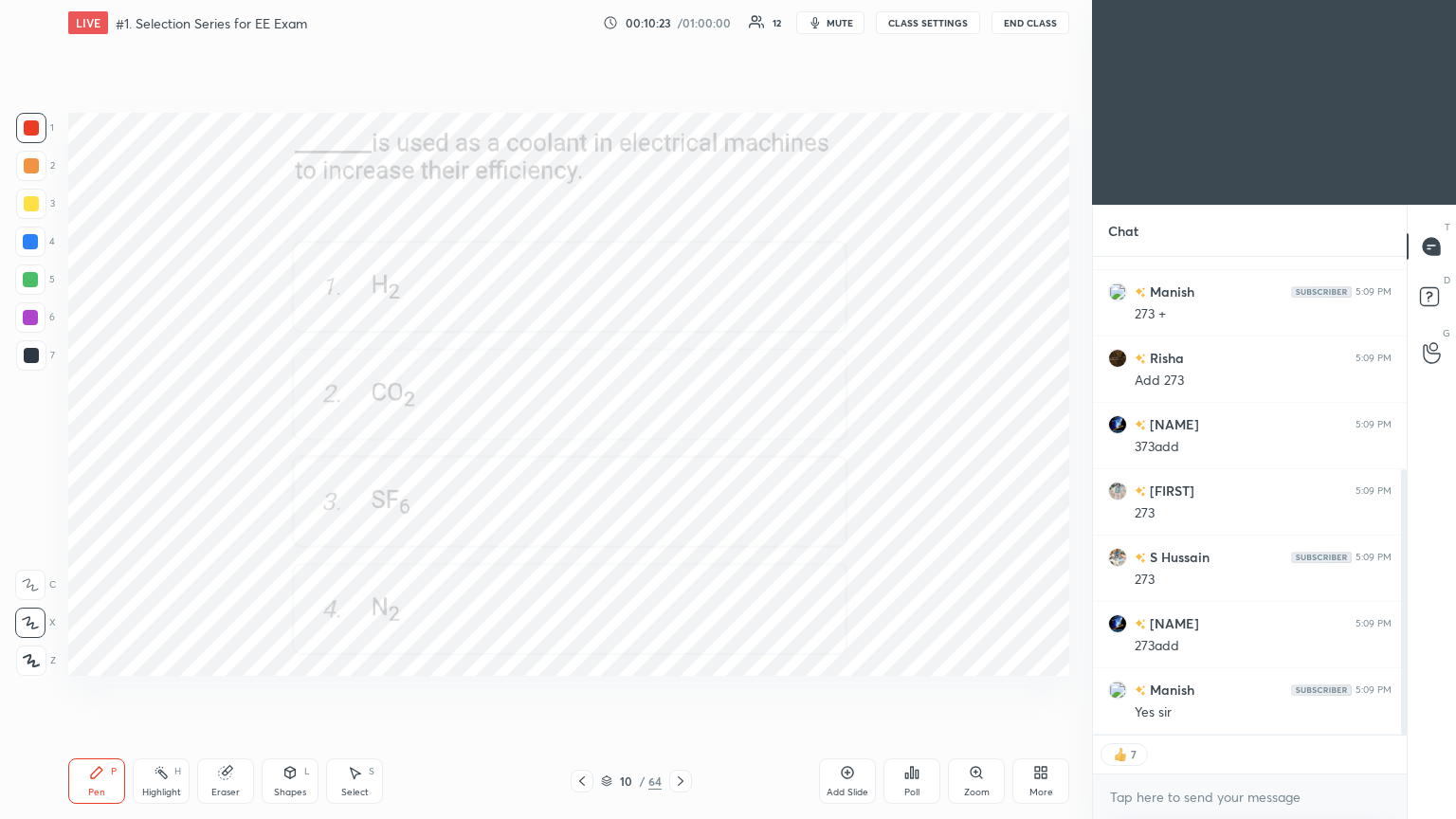 click on "Poll" at bounding box center [912, 792] 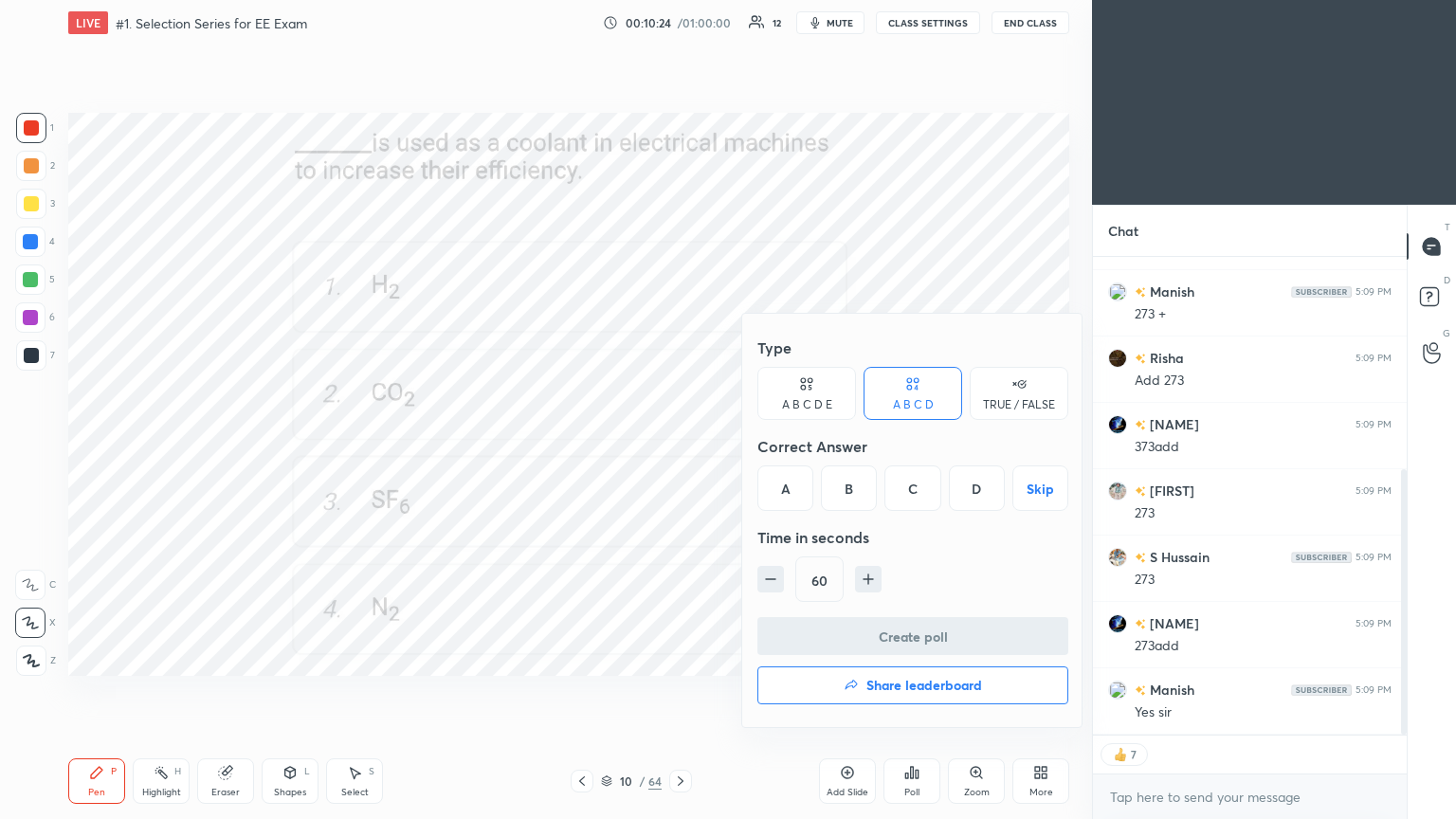 click on "A" at bounding box center [785, 488] 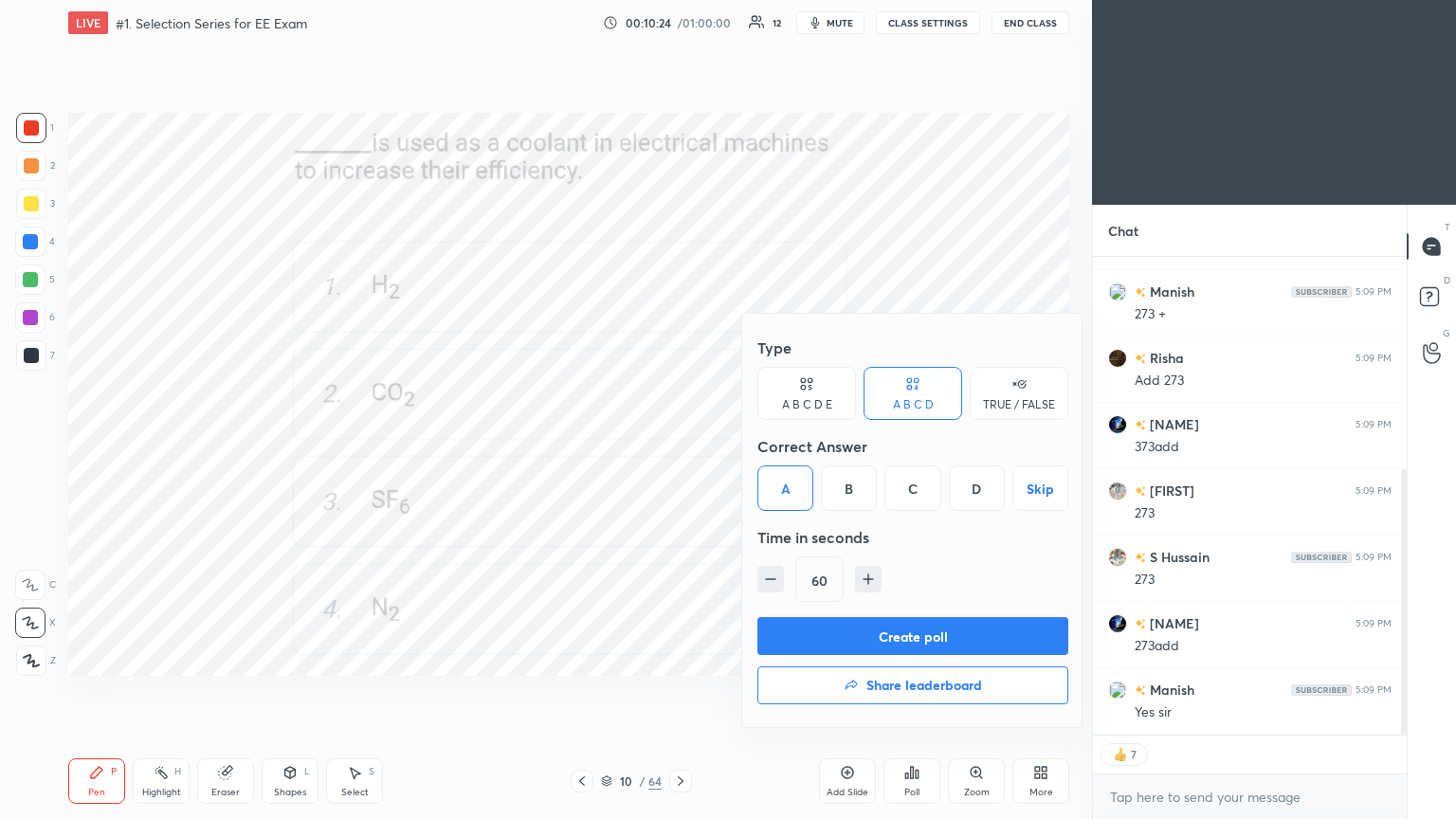click on "Create poll" at bounding box center [913, 636] 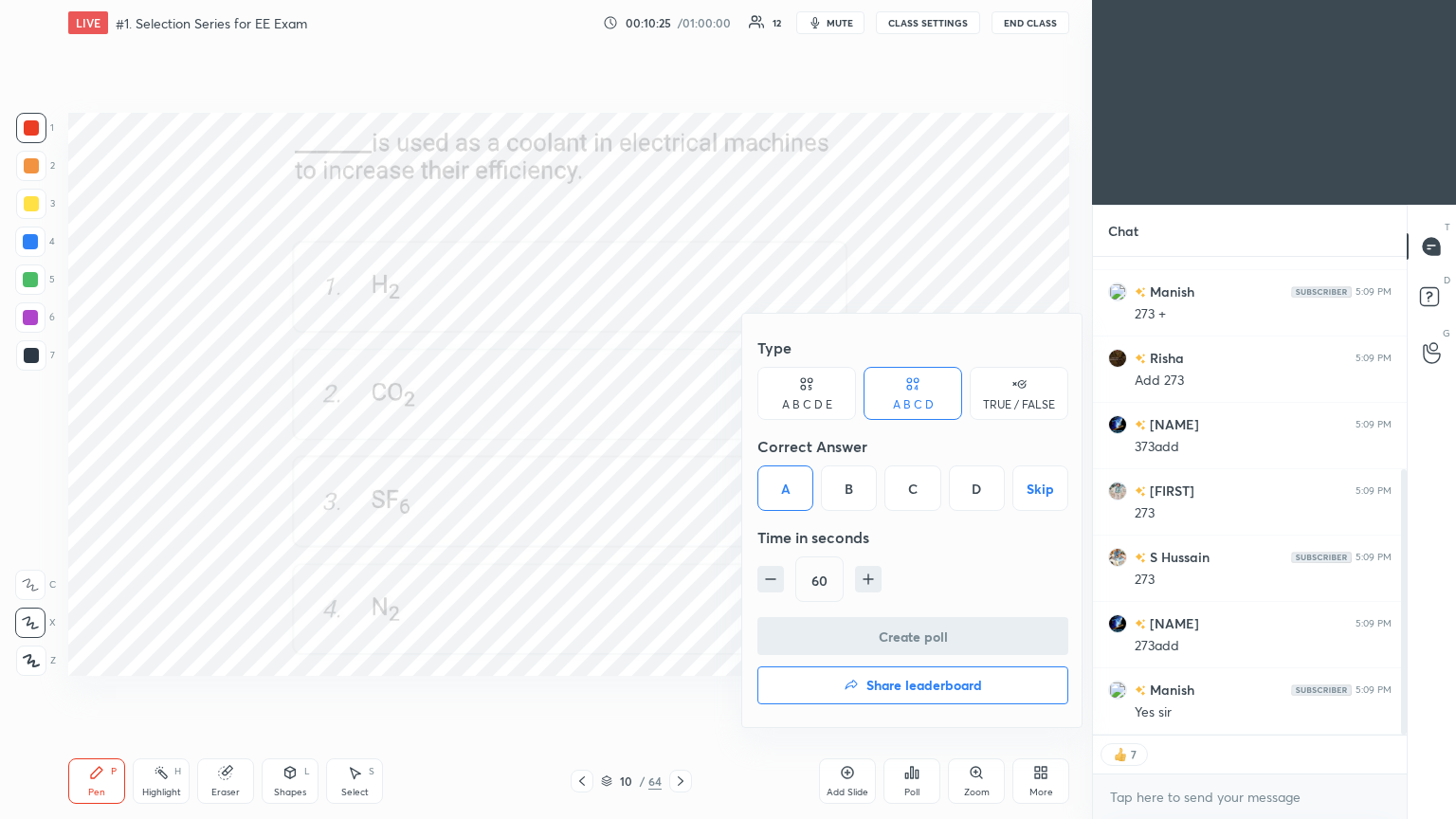 scroll, scrollTop: 432, scrollLeft: 308, axis: both 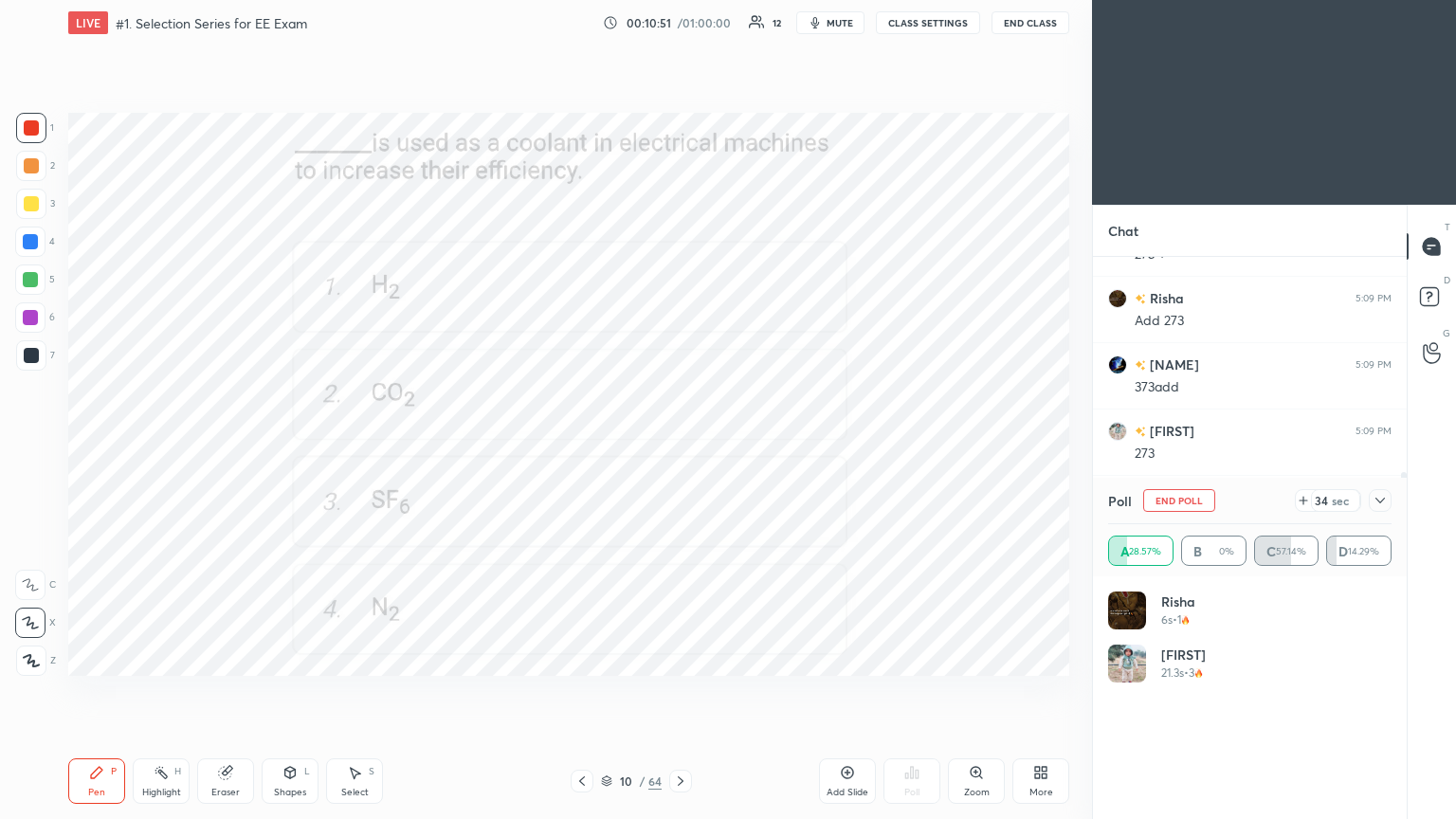 click on "End Poll" at bounding box center (1179, 500) 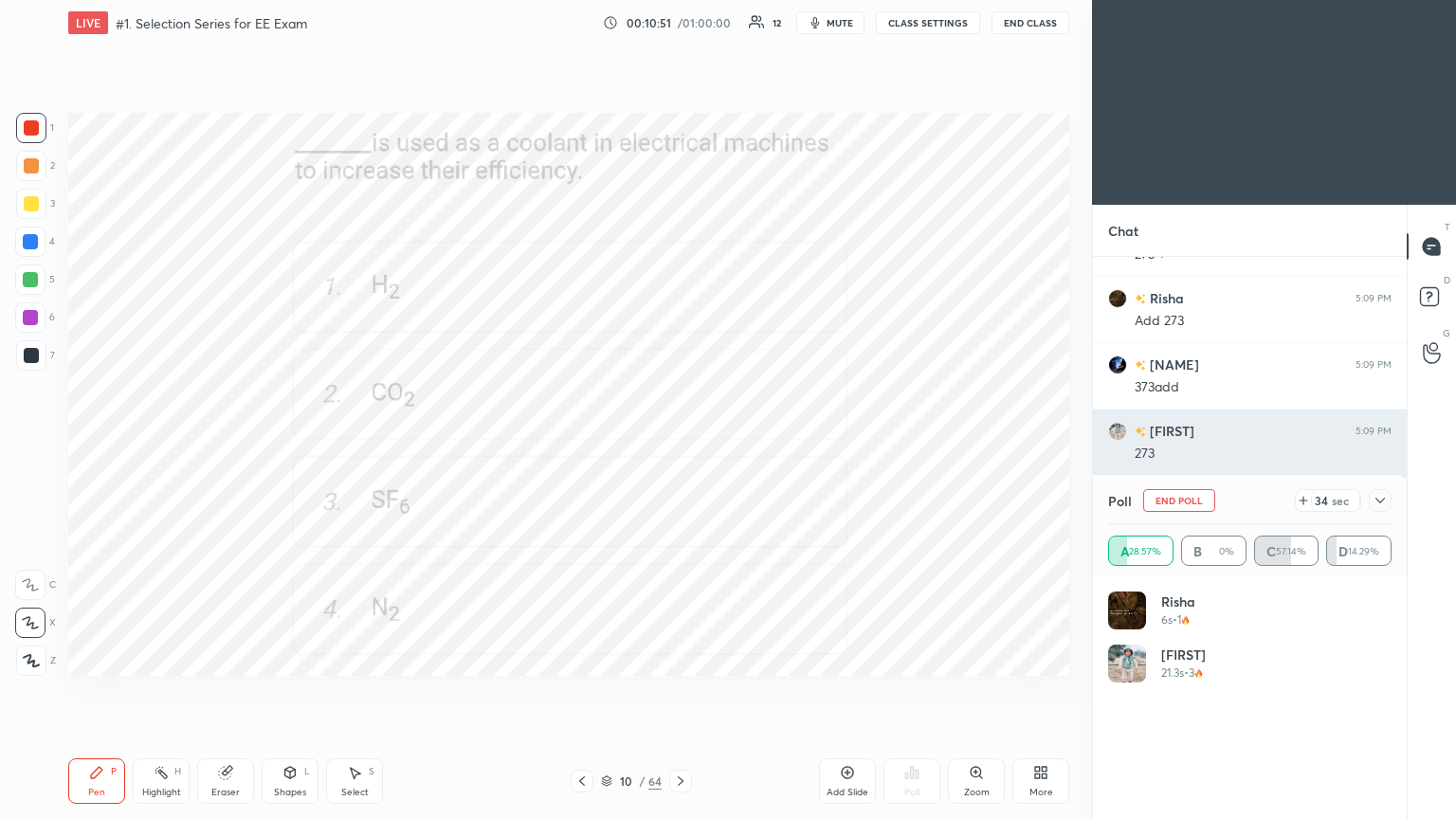 scroll, scrollTop: 84, scrollLeft: 278, axis: both 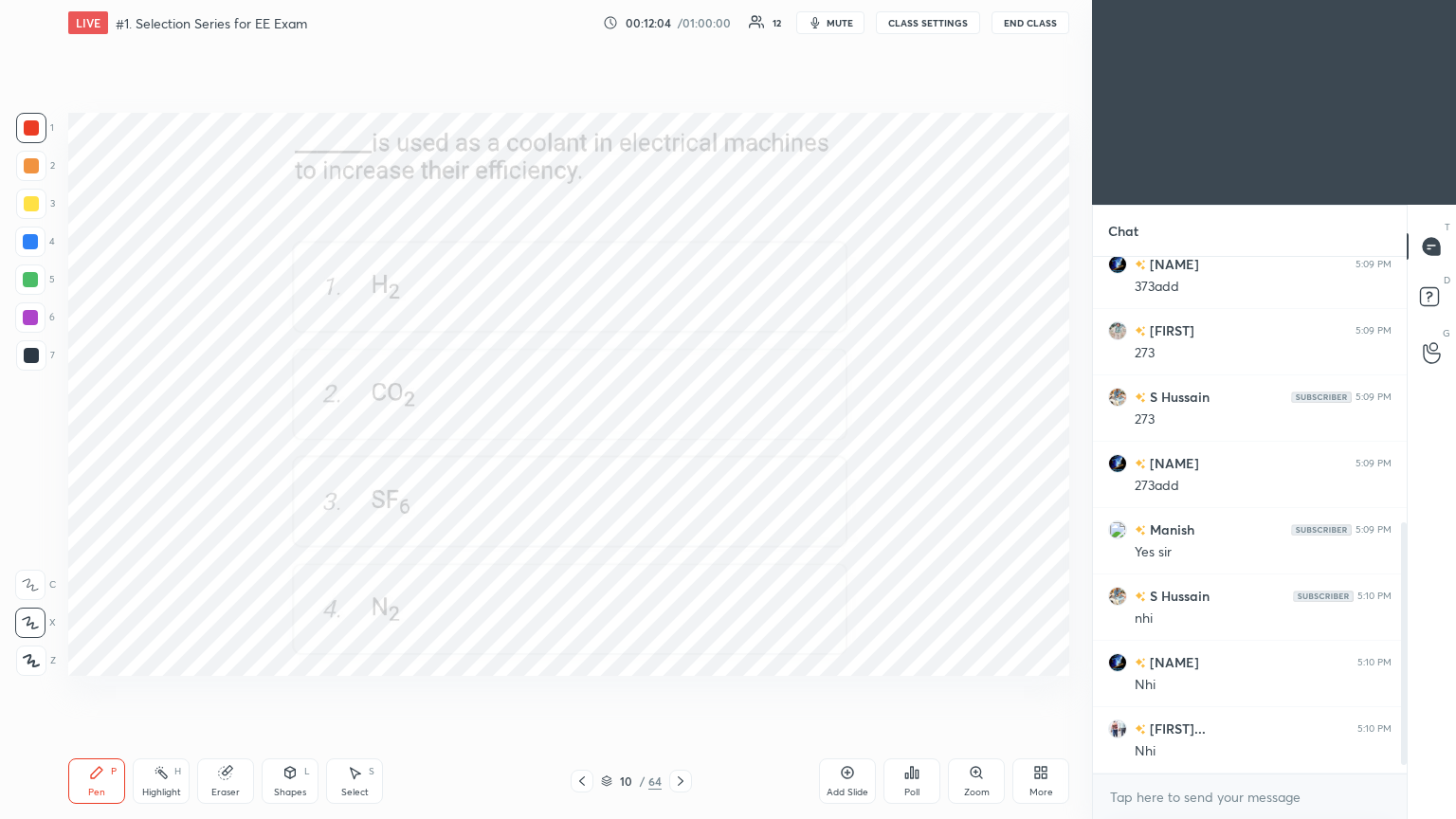 click 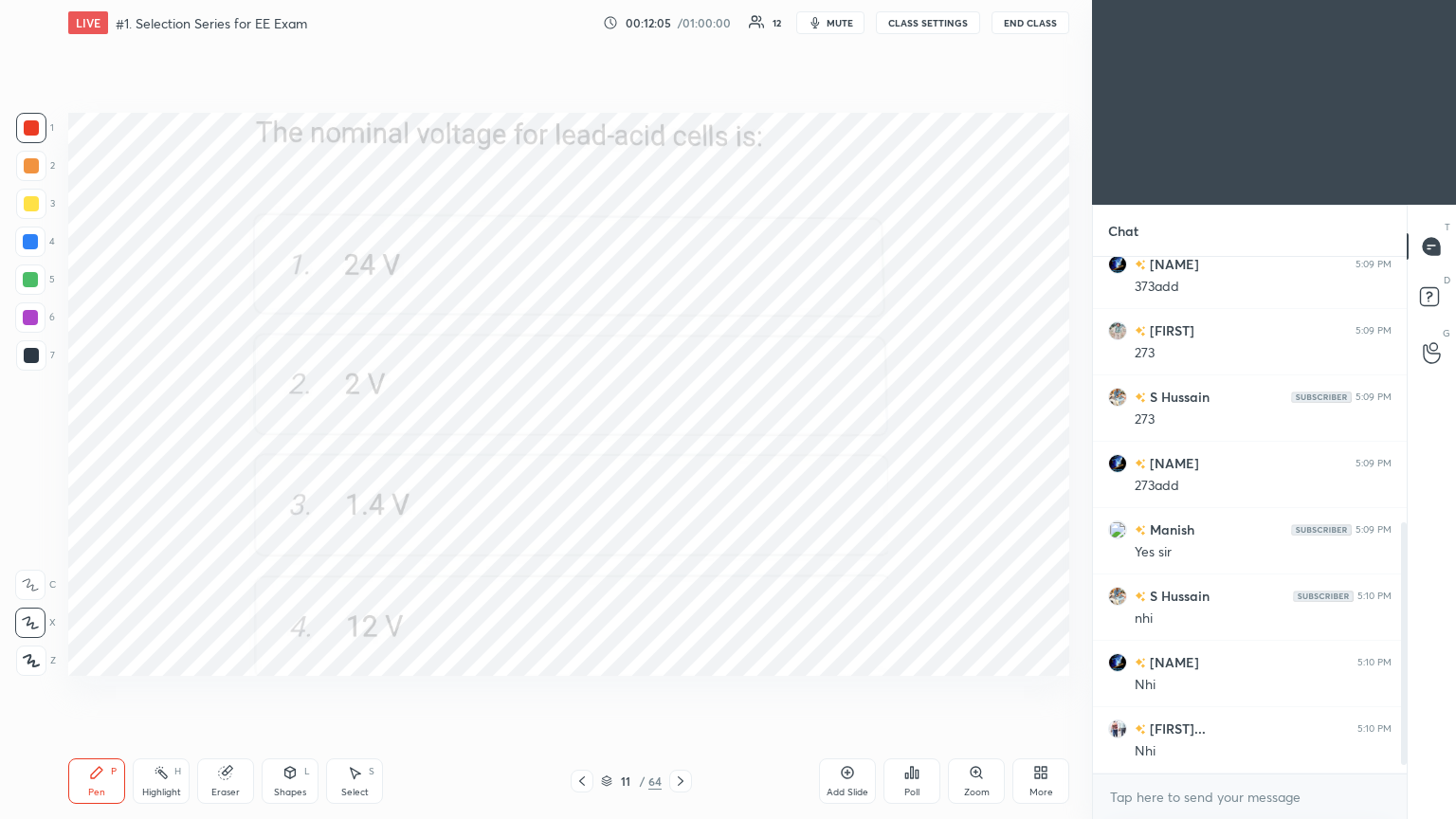 click on "Poll" at bounding box center (912, 781) 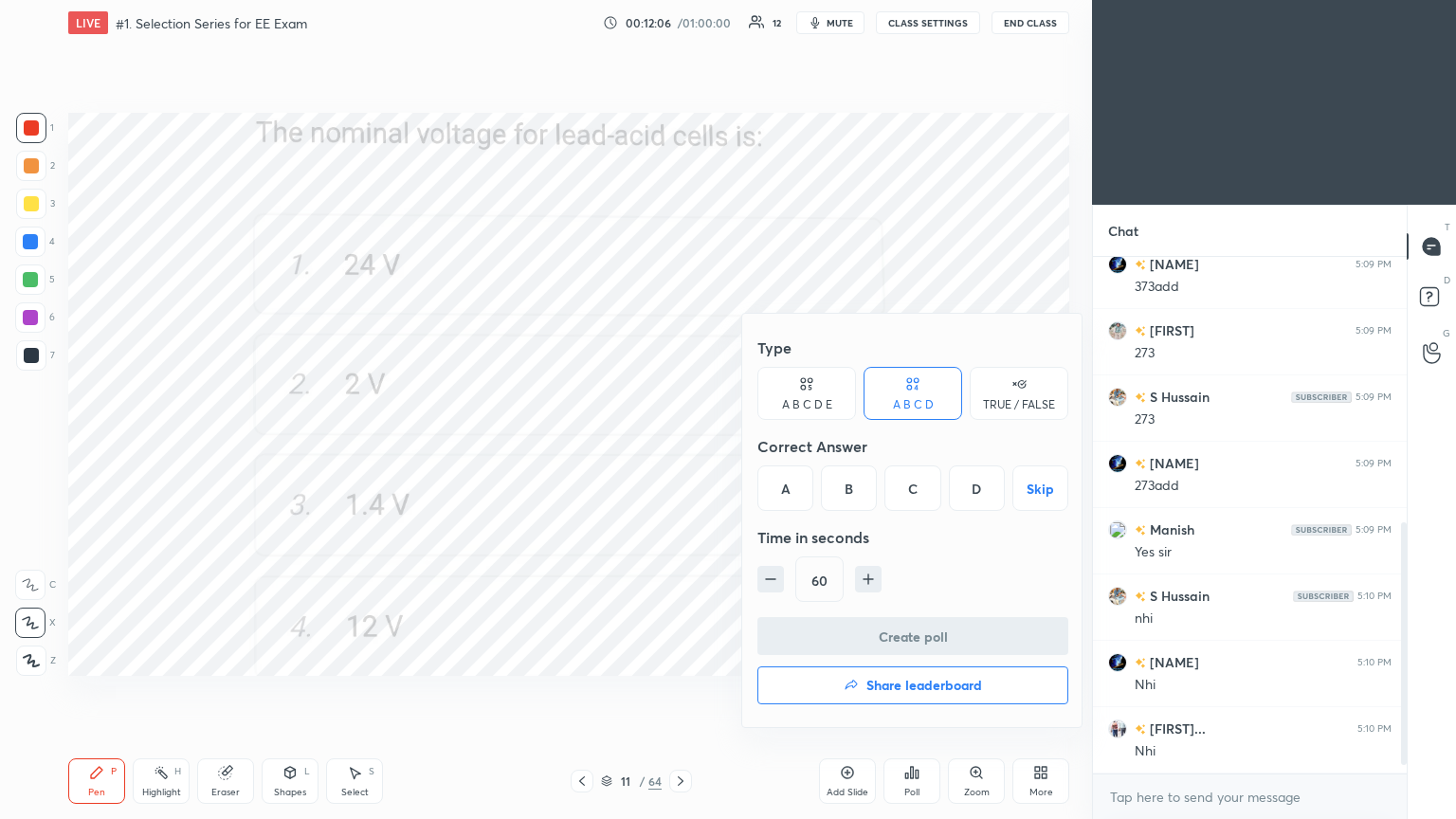 click on "B" at bounding box center (848, 488) 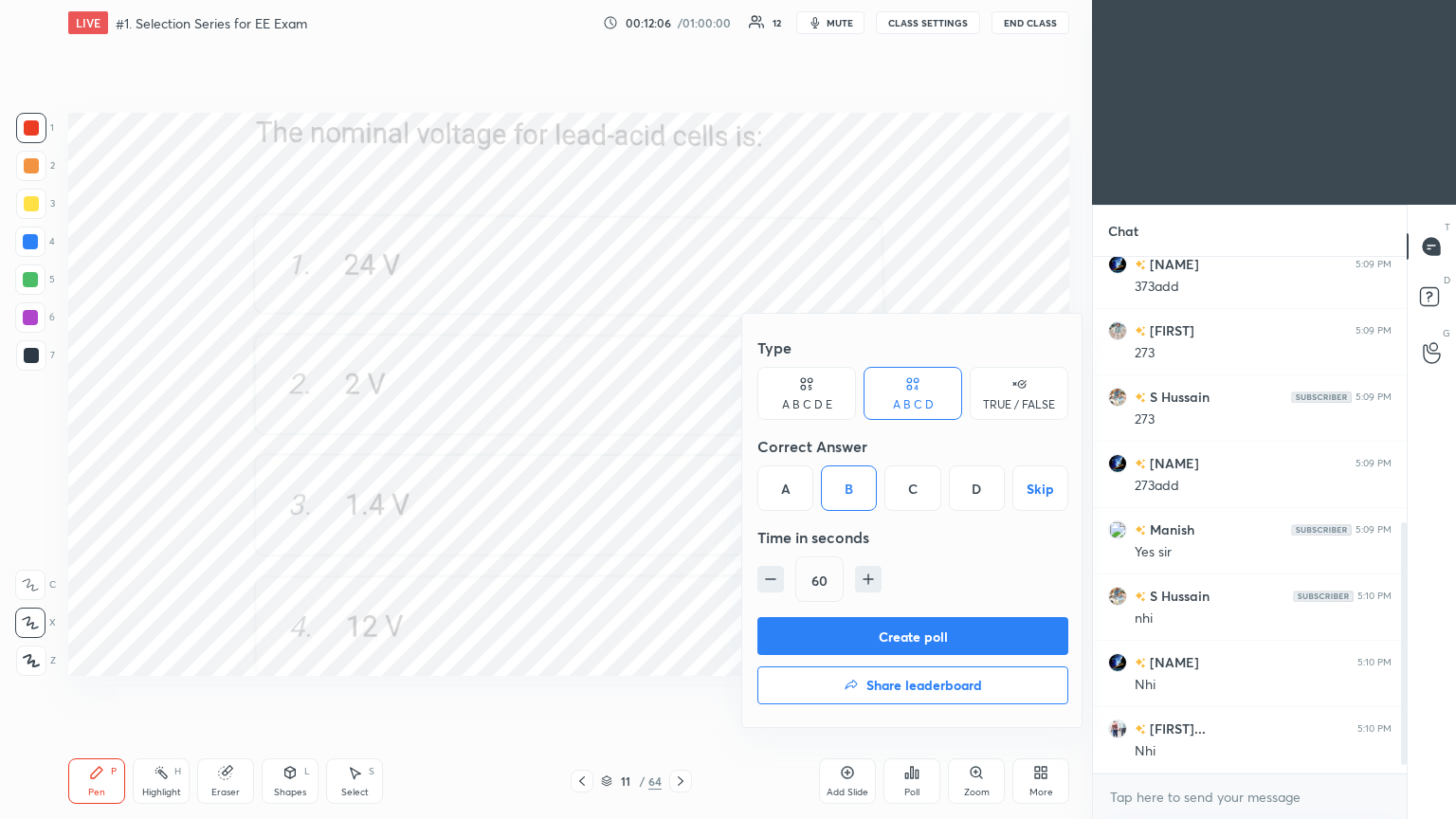 click on "Create poll" at bounding box center (913, 636) 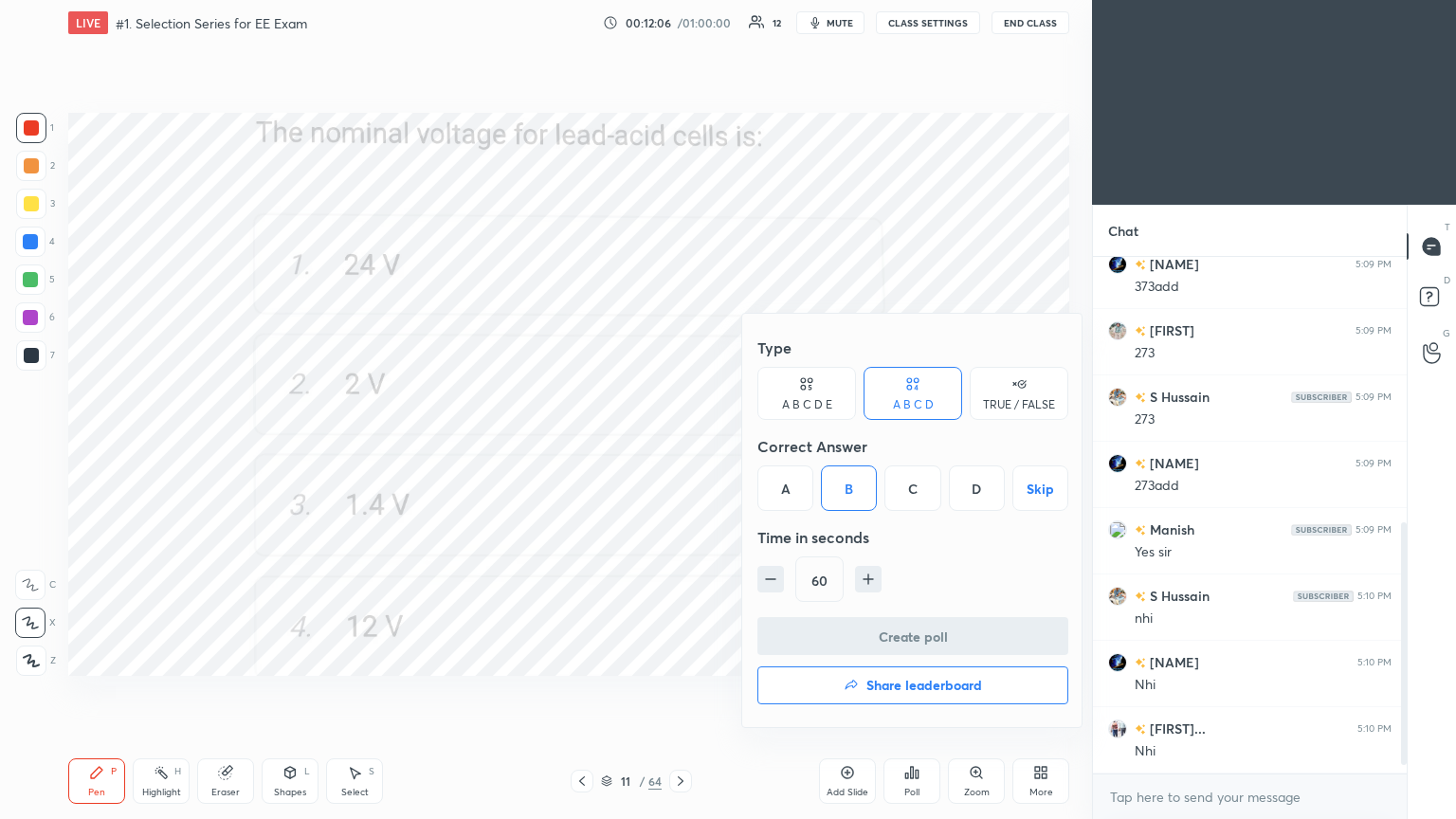 scroll, scrollTop: 481, scrollLeft: 308, axis: both 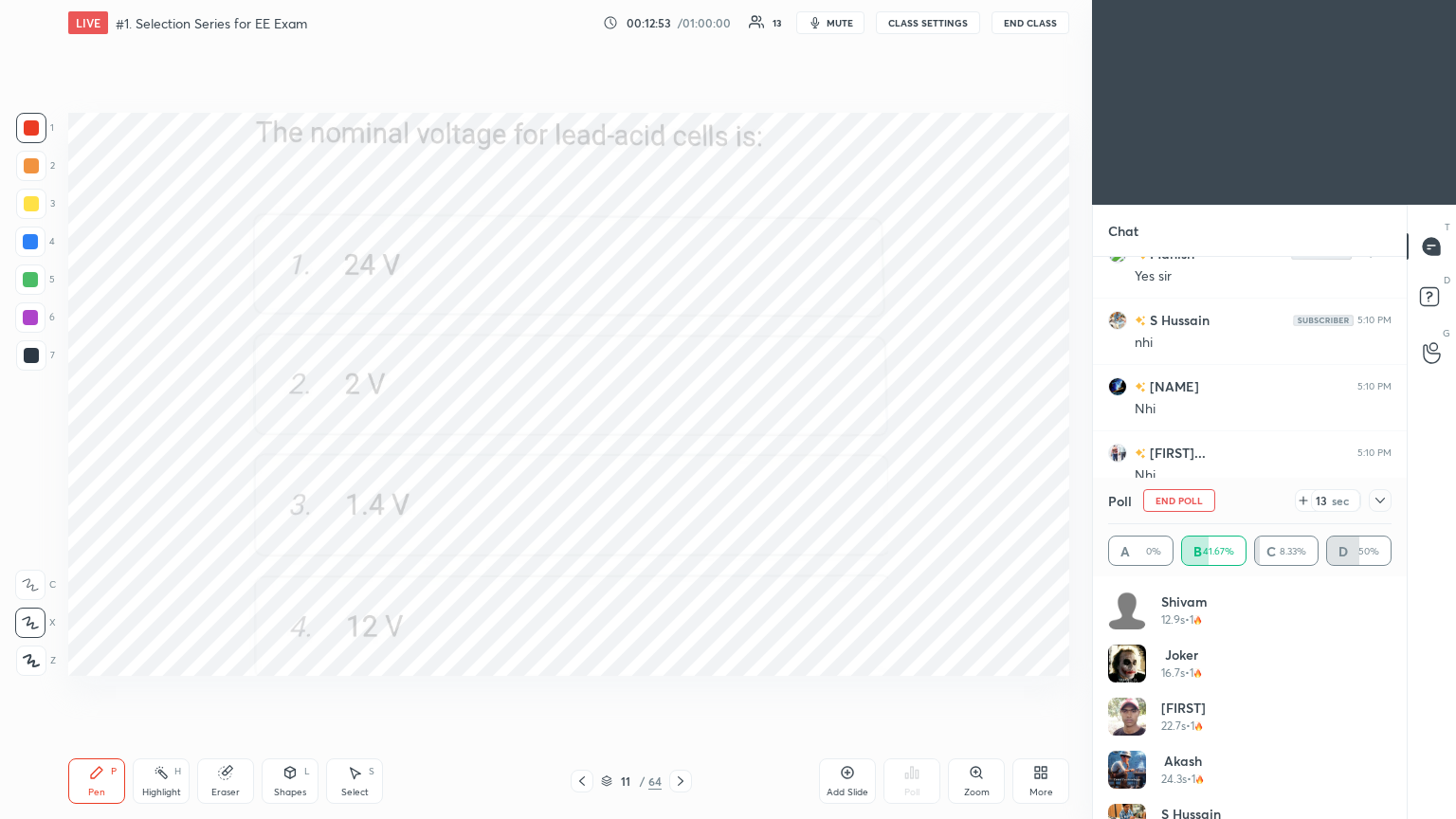 click 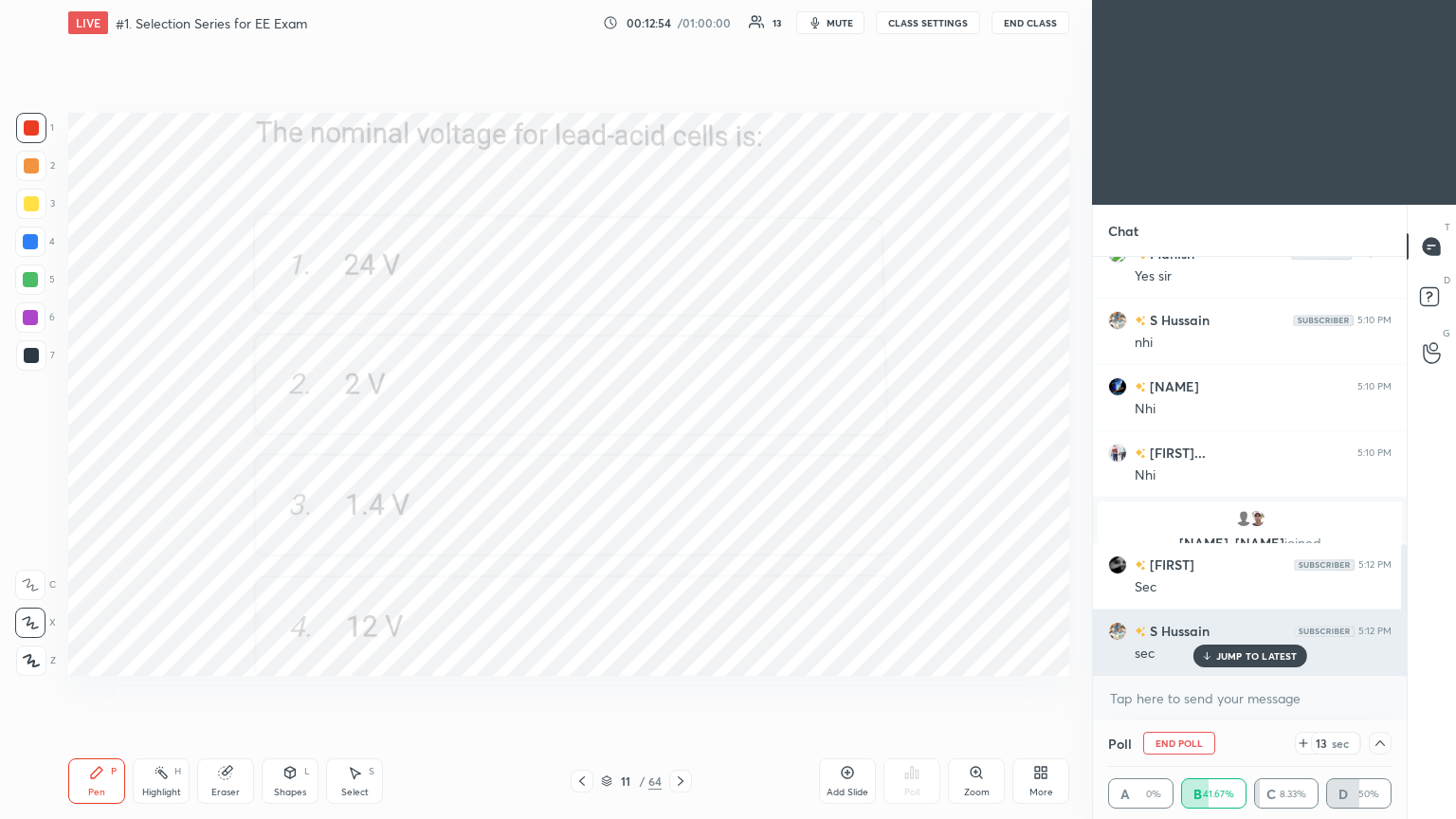 scroll, scrollTop: 6, scrollLeft: 6, axis: both 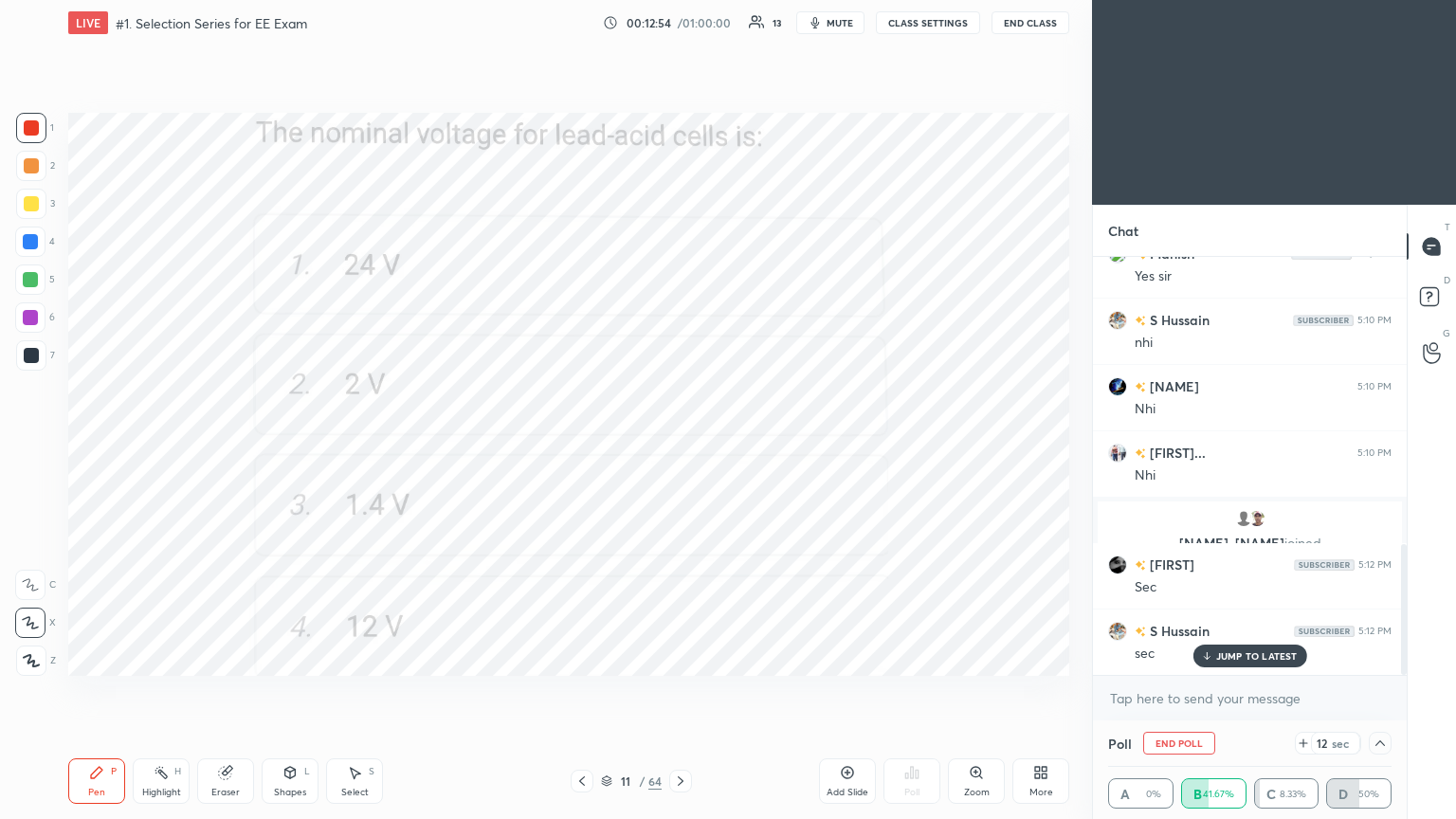click on "JUMP TO LATEST" at bounding box center (1257, 656) 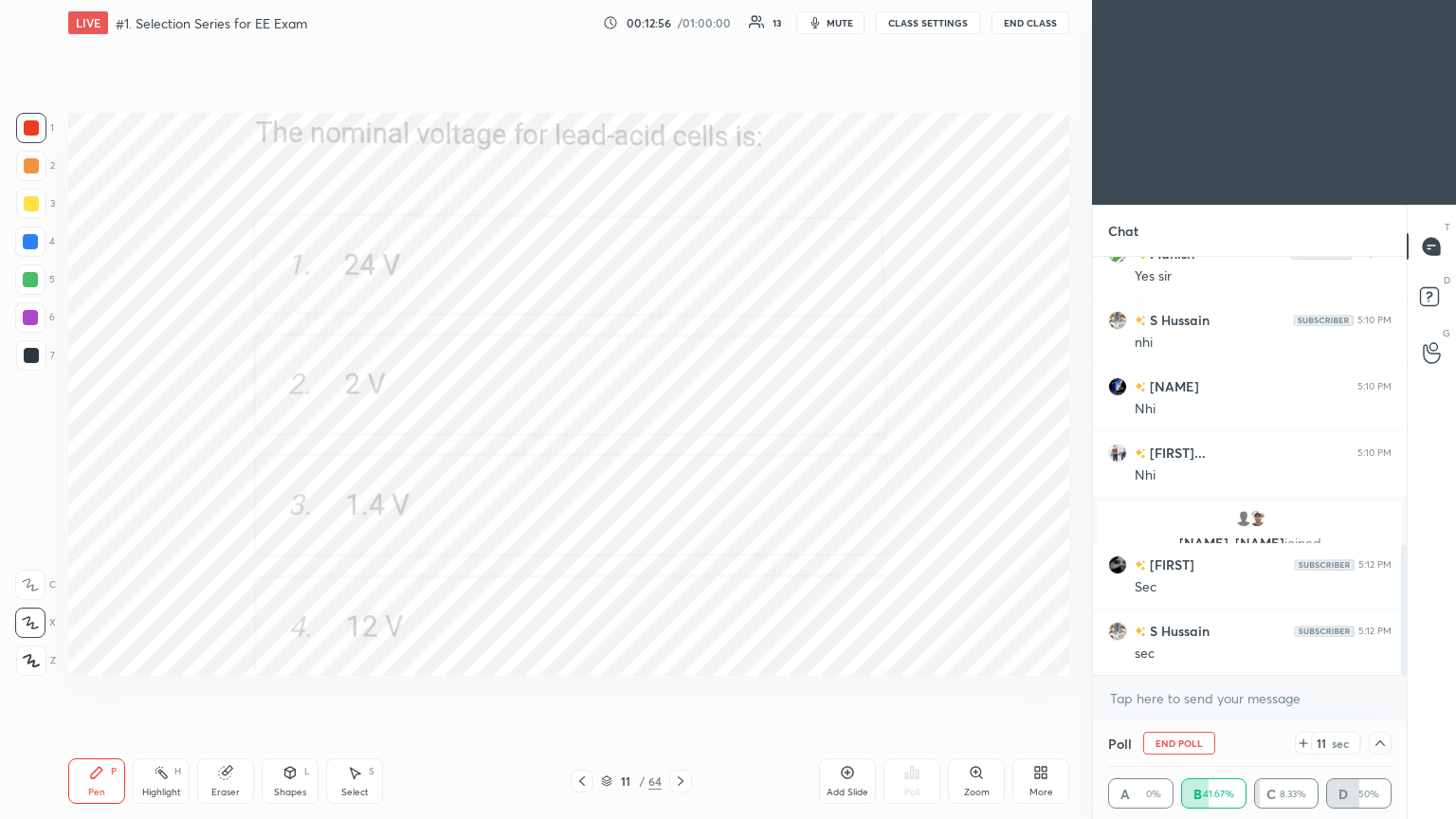 click on "End Poll" at bounding box center [1179, 743] 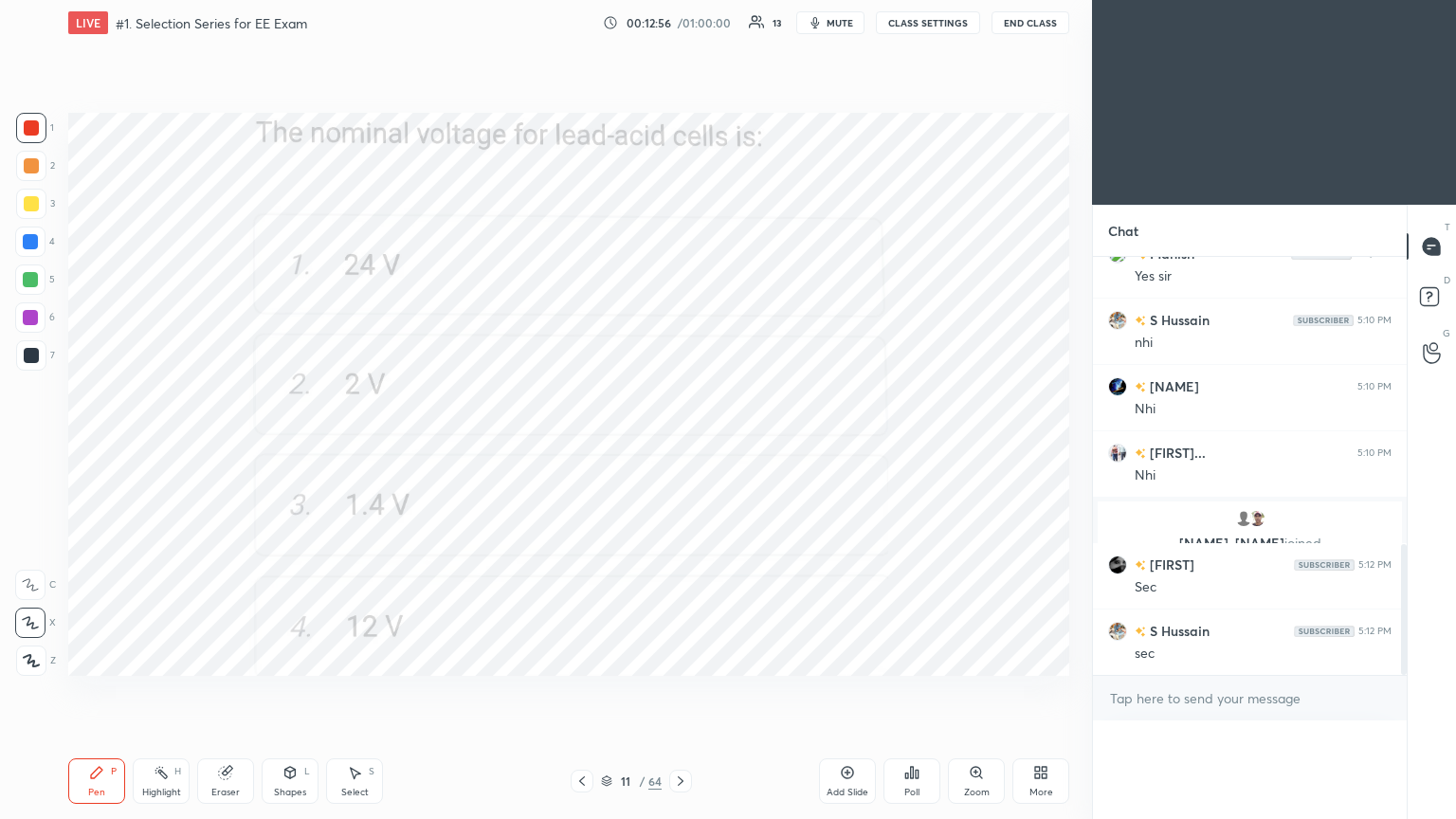scroll, scrollTop: 932, scrollLeft: 0, axis: vertical 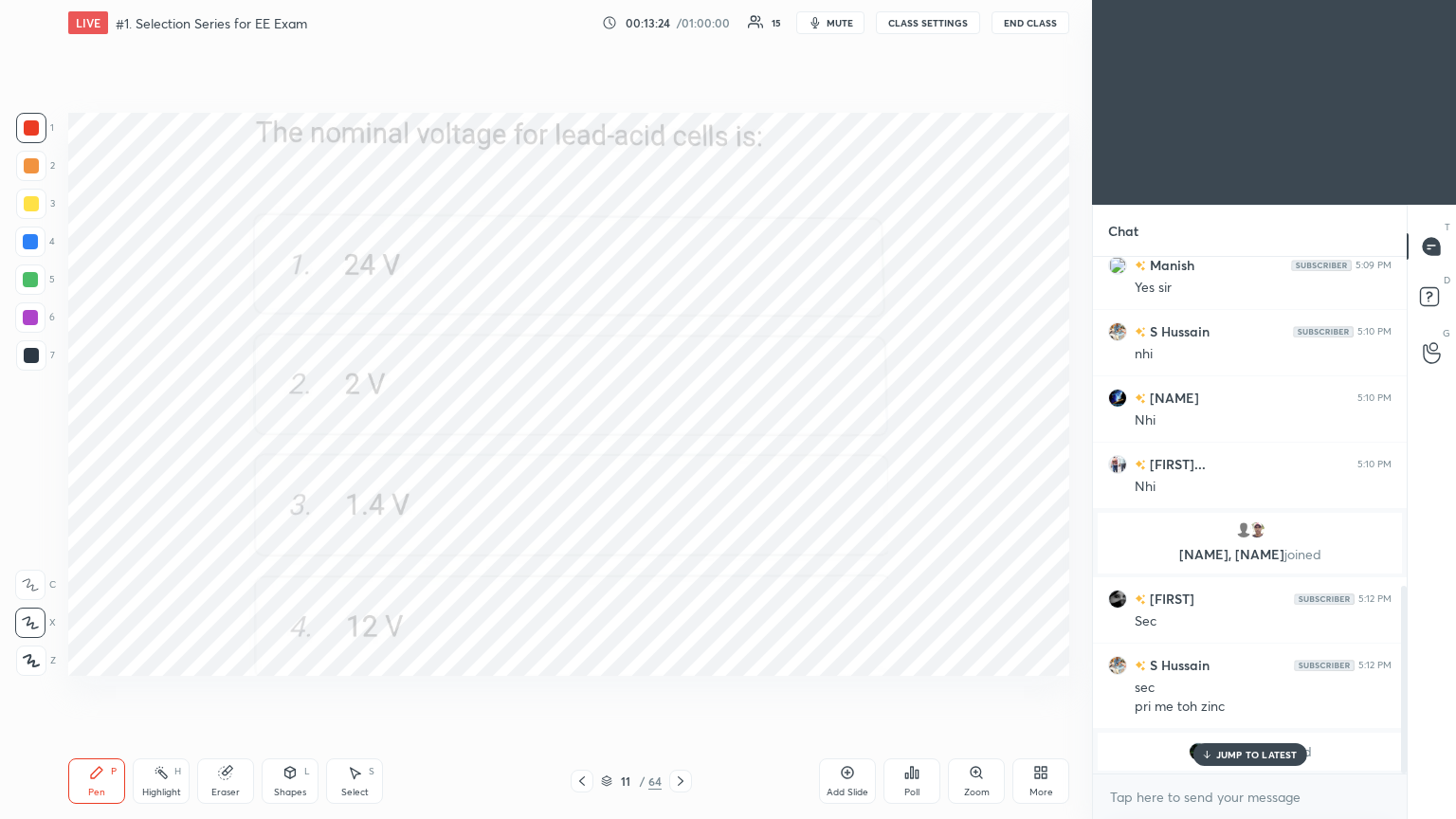 click on "JUMP TO LATEST" at bounding box center (1257, 755) 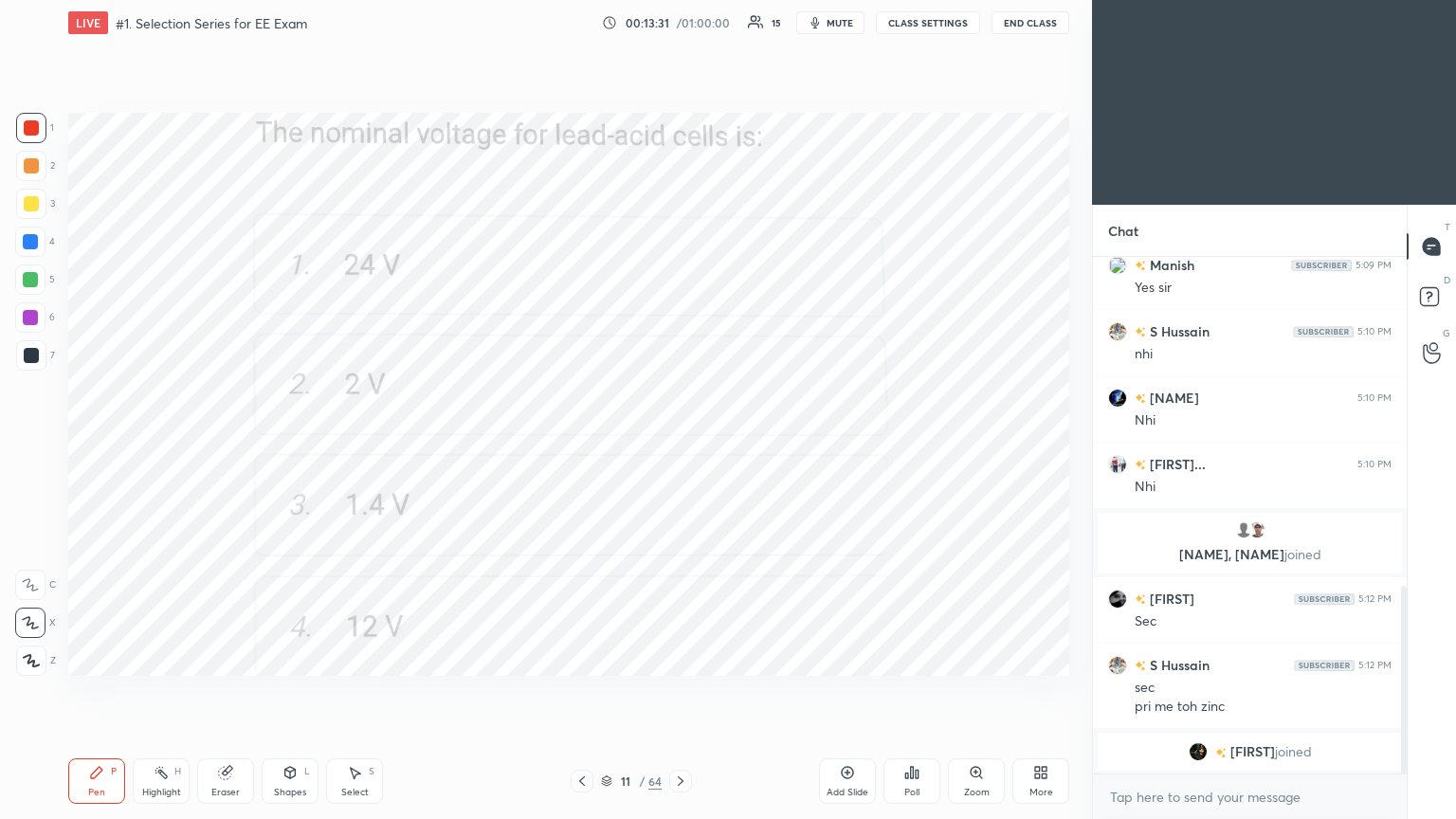 click 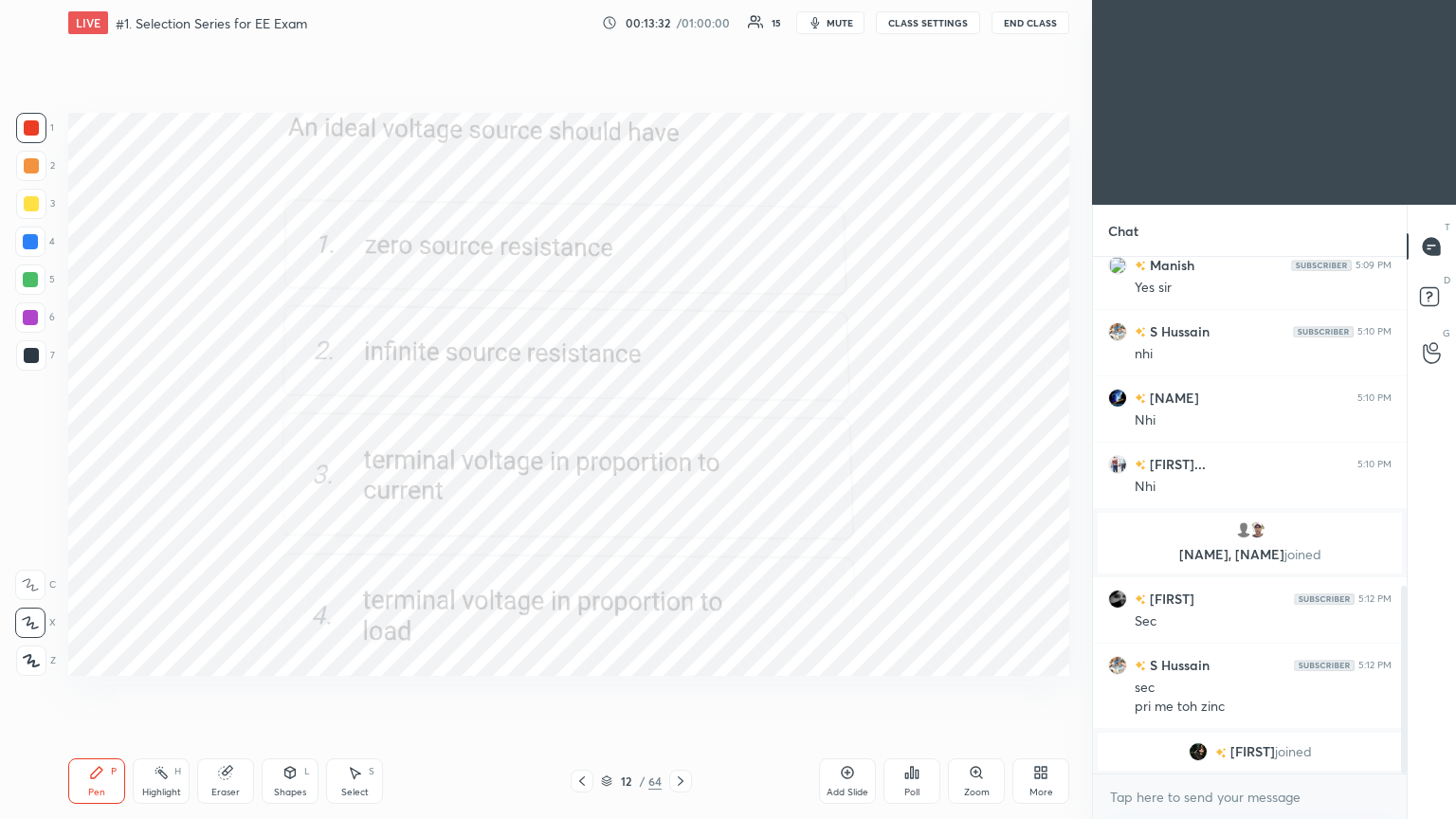 click on "Poll" at bounding box center [912, 781] 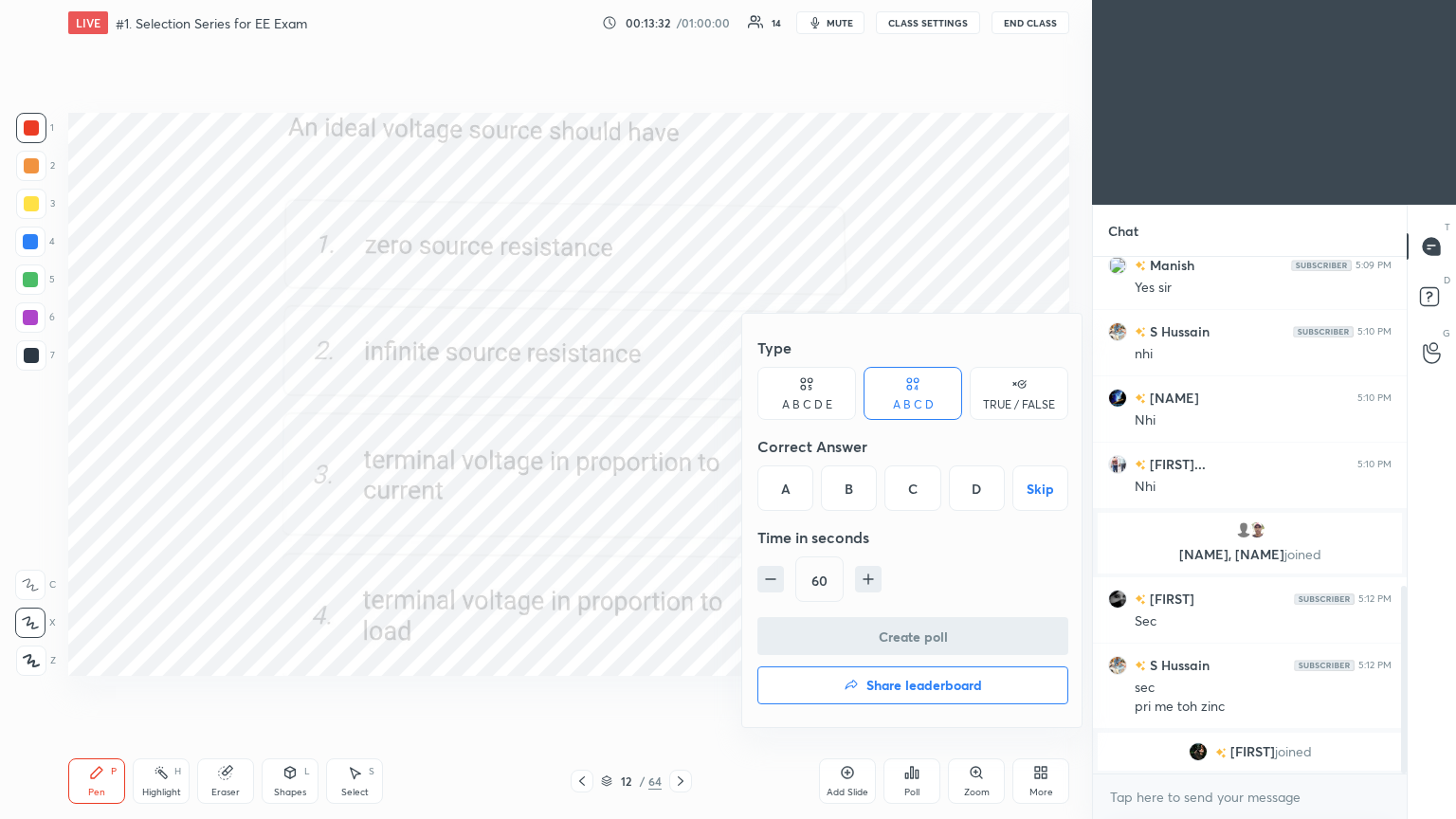 click on "A" at bounding box center (785, 488) 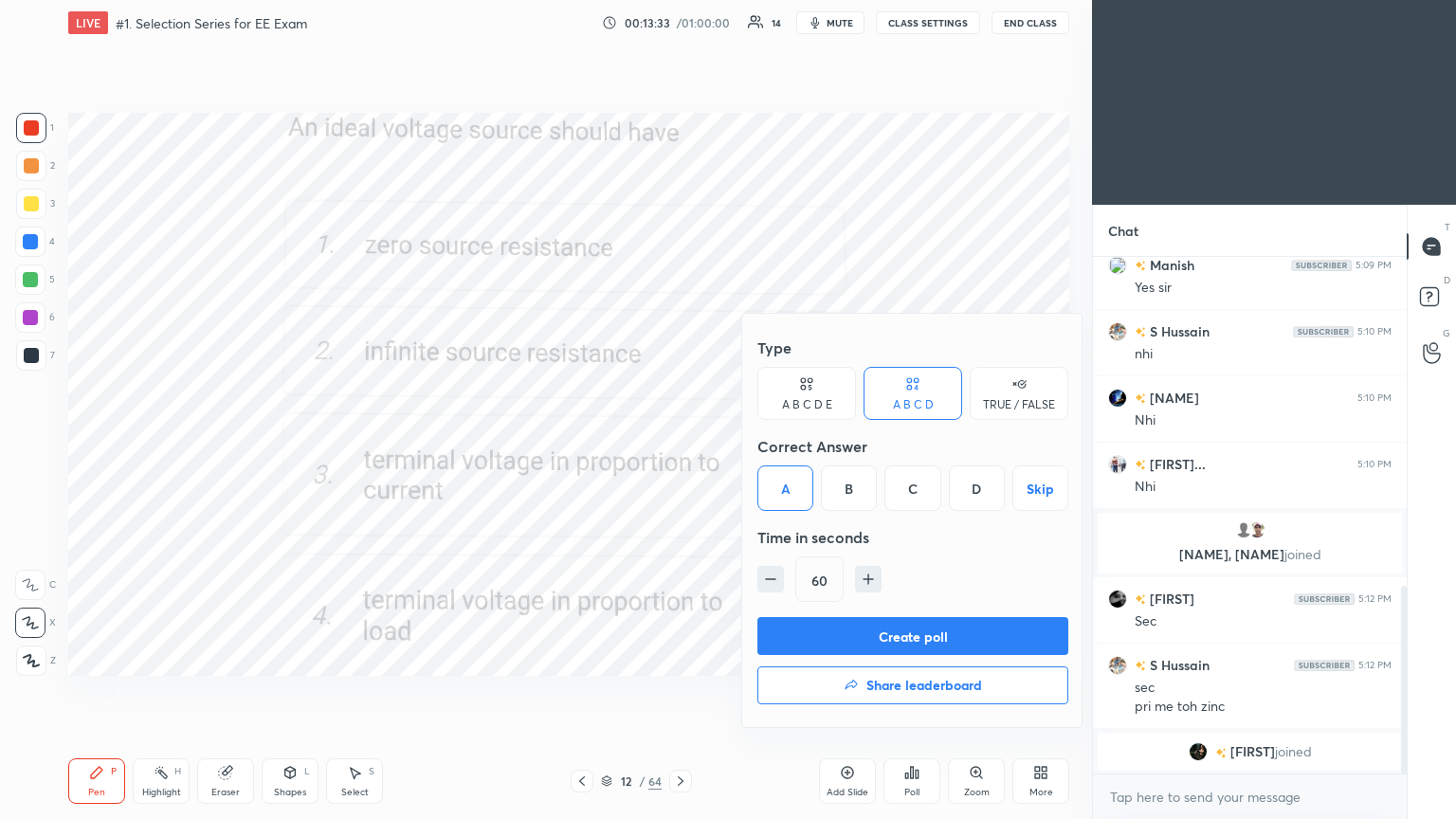 click on "Create poll" at bounding box center [913, 636] 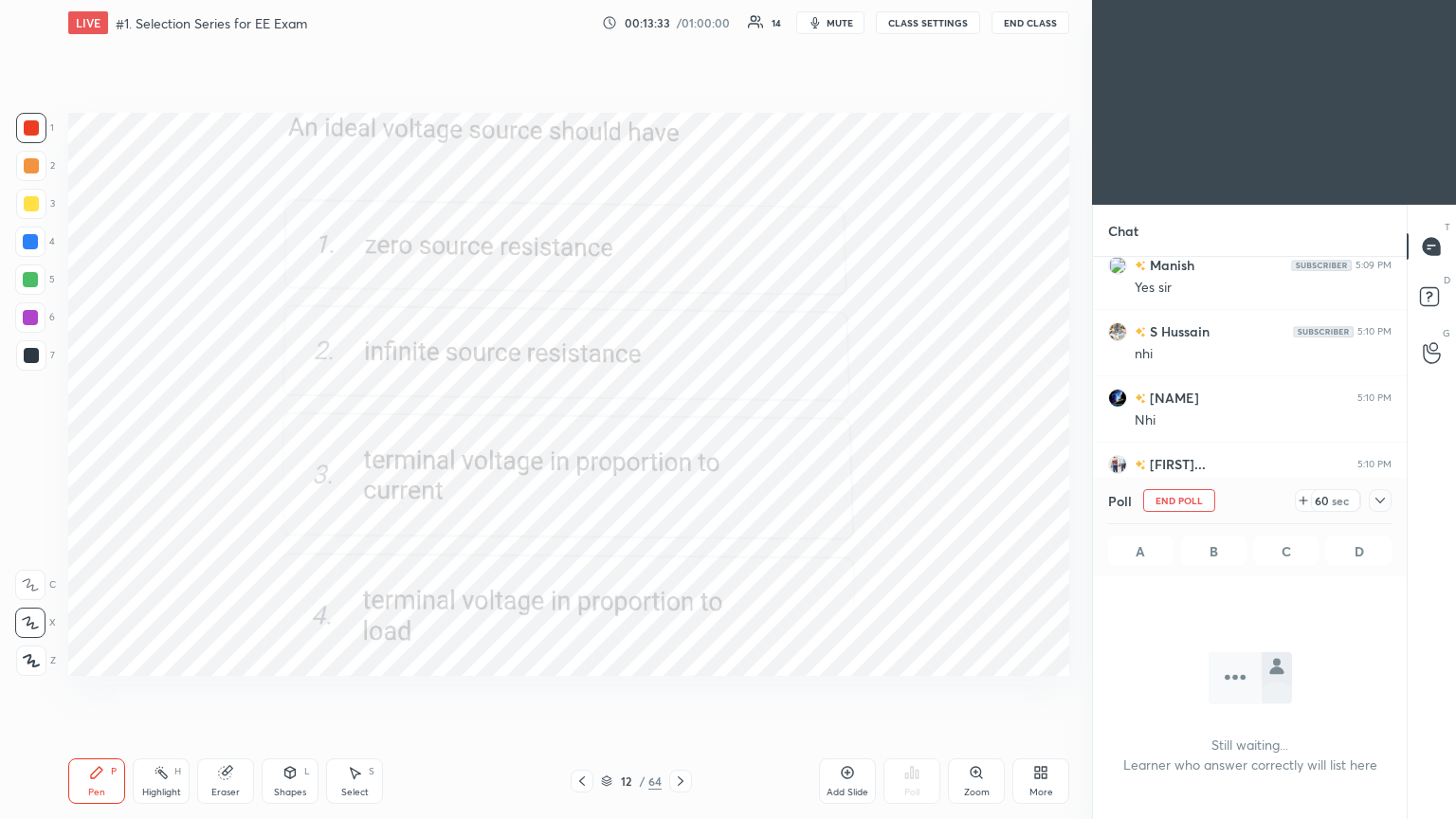 scroll, scrollTop: 481, scrollLeft: 308, axis: both 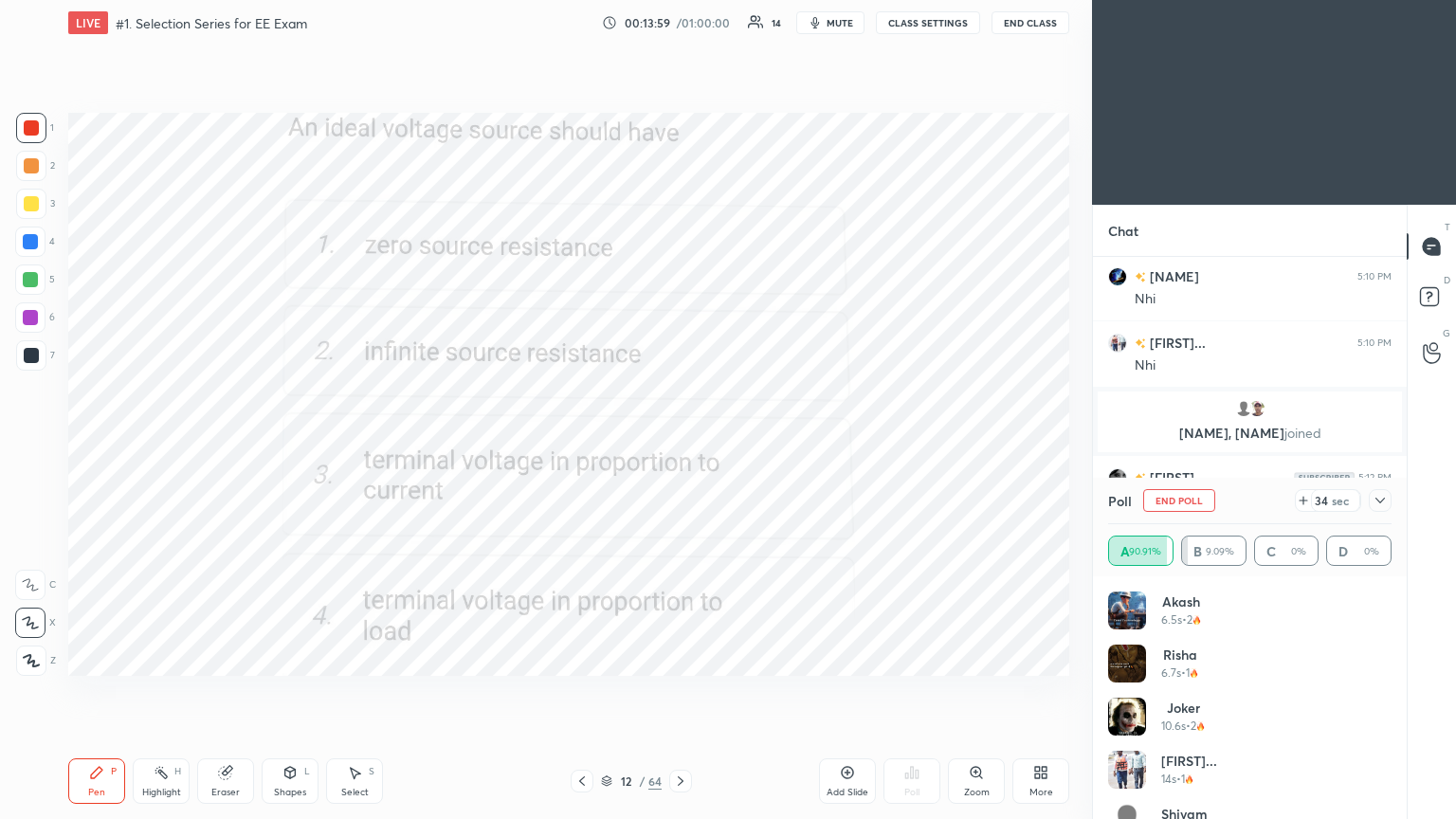 click on "End Poll" at bounding box center (1179, 500) 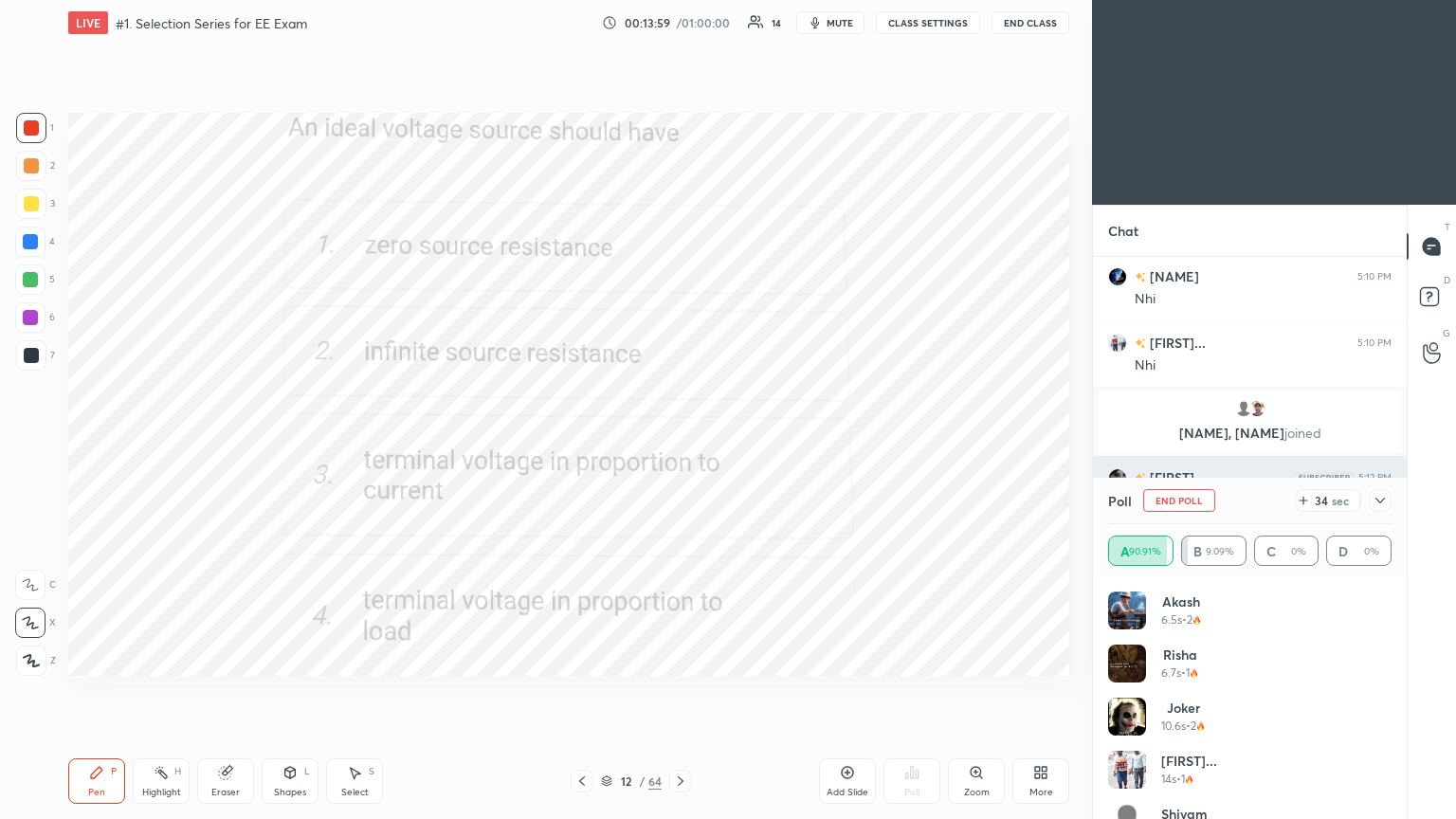 scroll, scrollTop: 83, scrollLeft: 278, axis: both 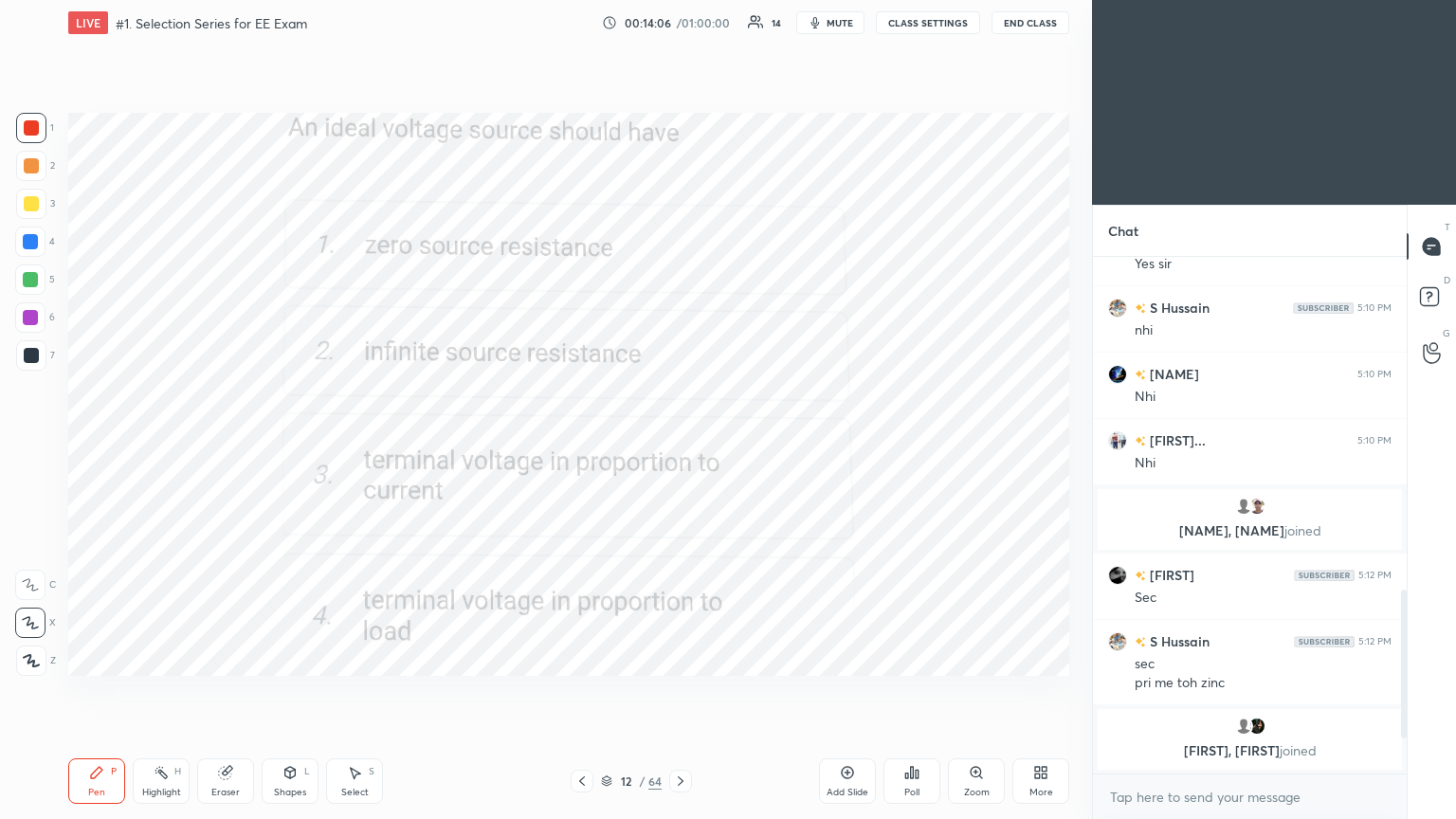 drag, startPoint x: 680, startPoint y: 773, endPoint x: 699, endPoint y: 777, distance: 19.416488 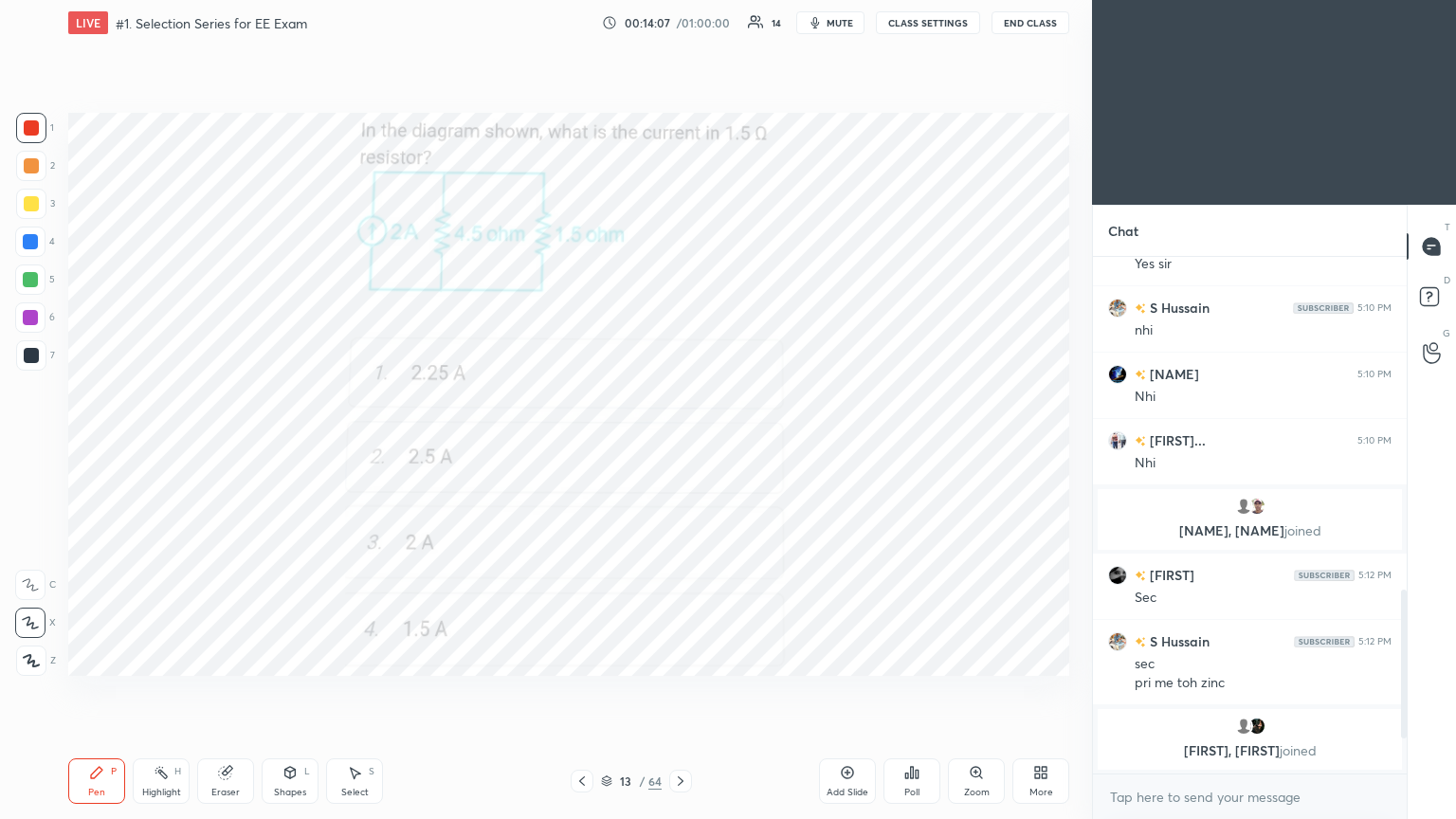 click on "Poll" at bounding box center (912, 781) 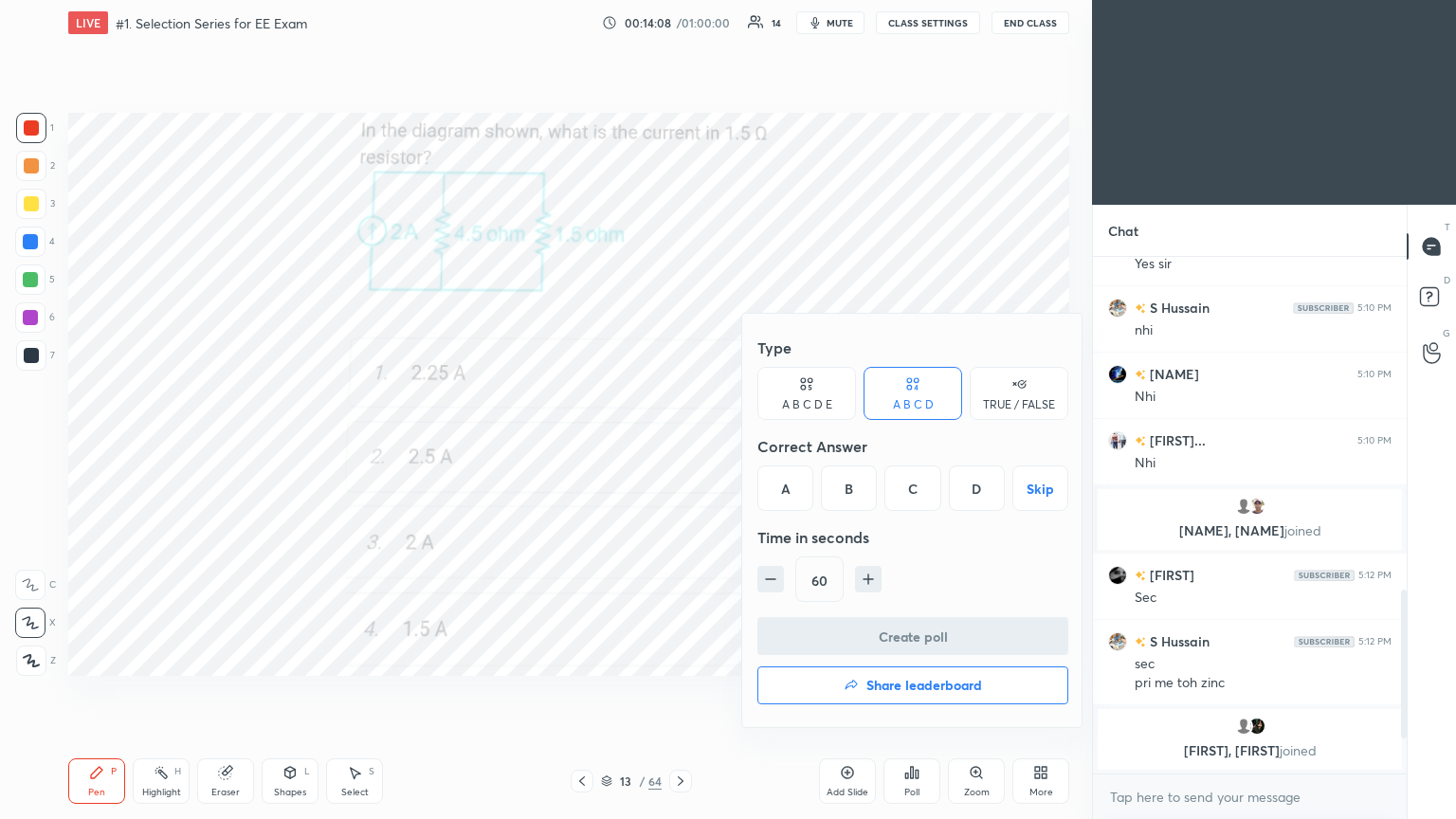 drag, startPoint x: 974, startPoint y: 492, endPoint x: 956, endPoint y: 556, distance: 66.48308 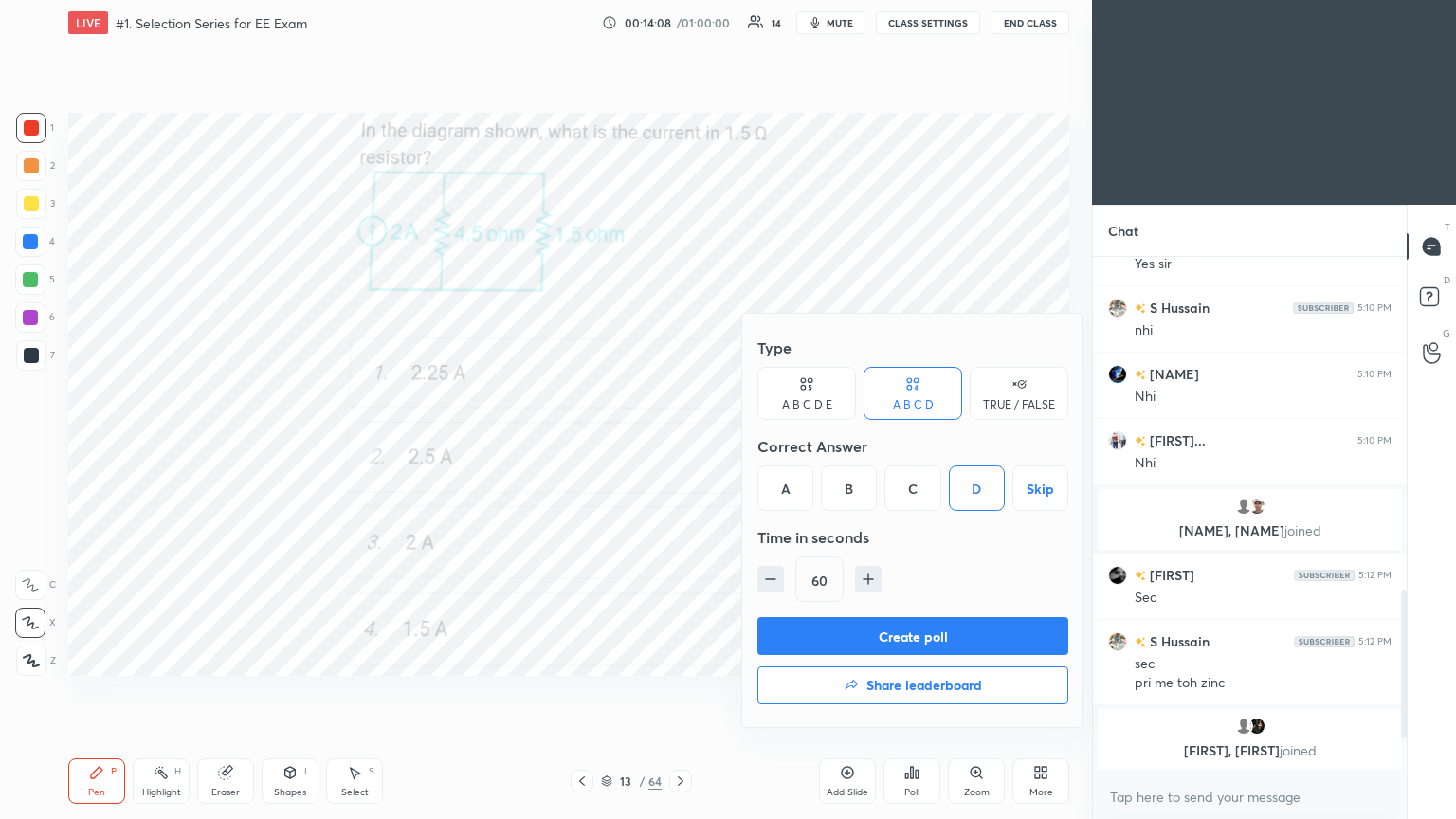 click on "Create poll" at bounding box center [913, 636] 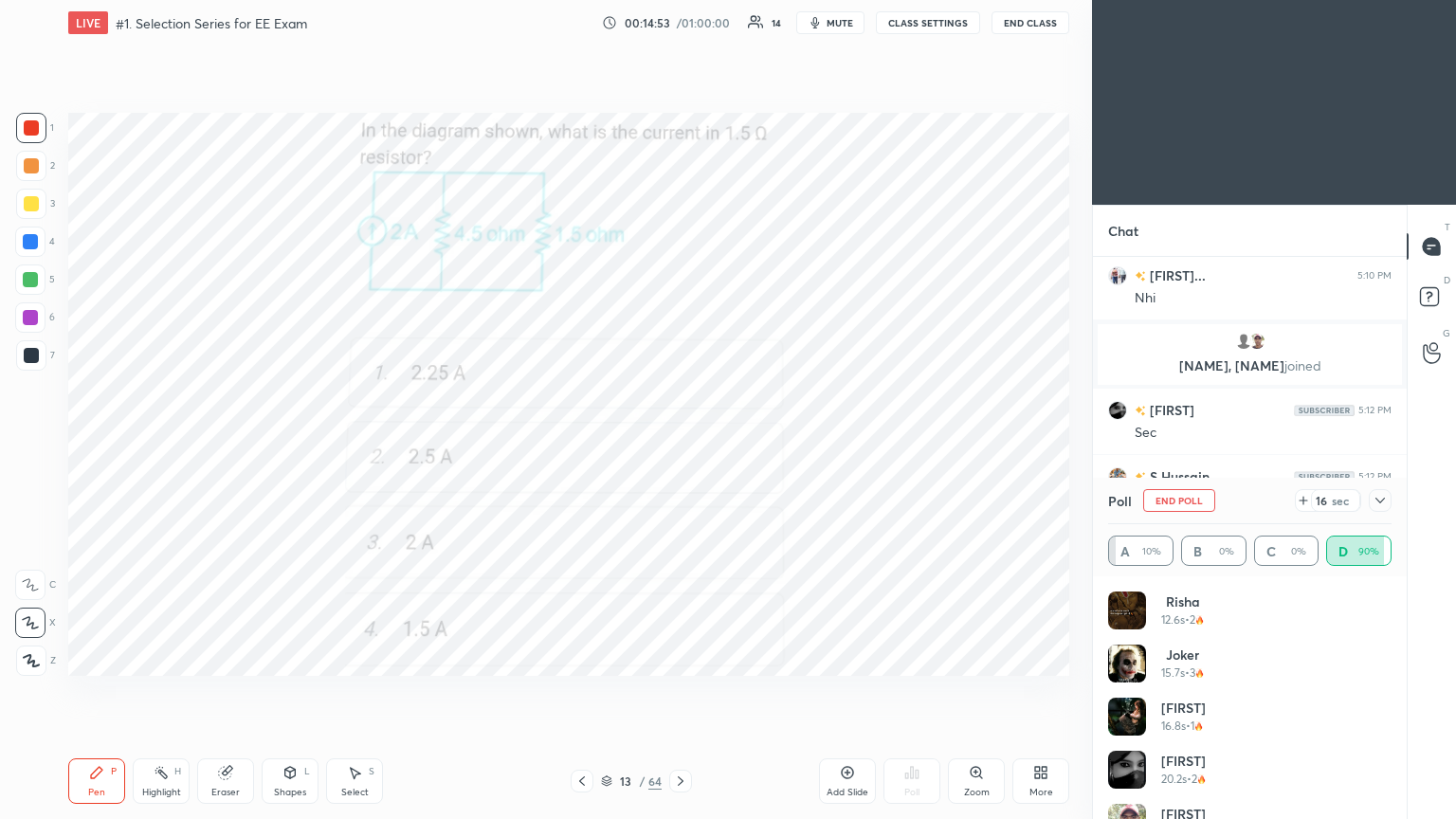 click on "Poll End Poll 16  sec A 10% B 0% C 0% D 90%" at bounding box center (1249, 527) 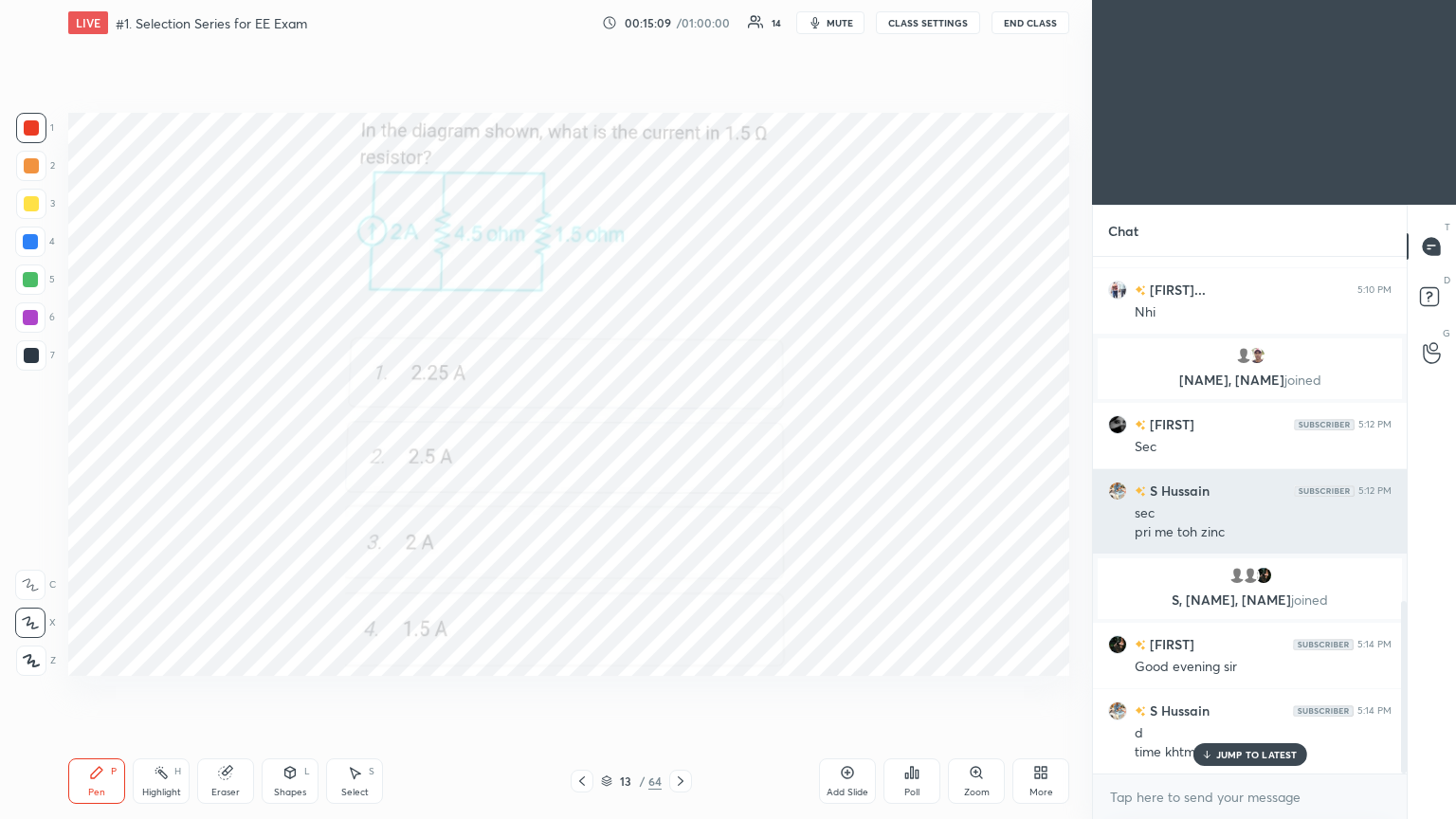 scroll, scrollTop: 1099, scrollLeft: 0, axis: vertical 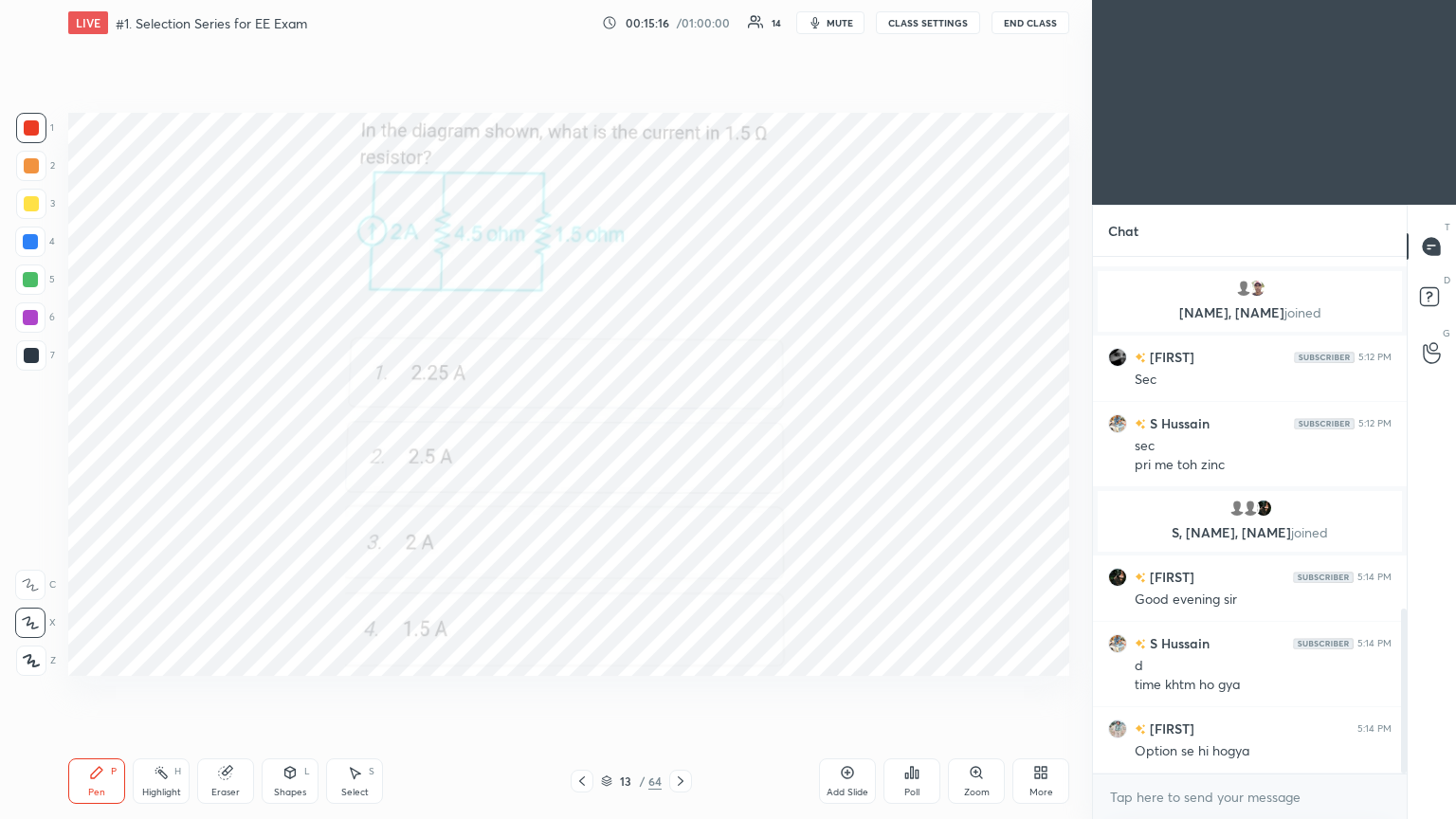 click on "Eraser" at bounding box center (226, 781) 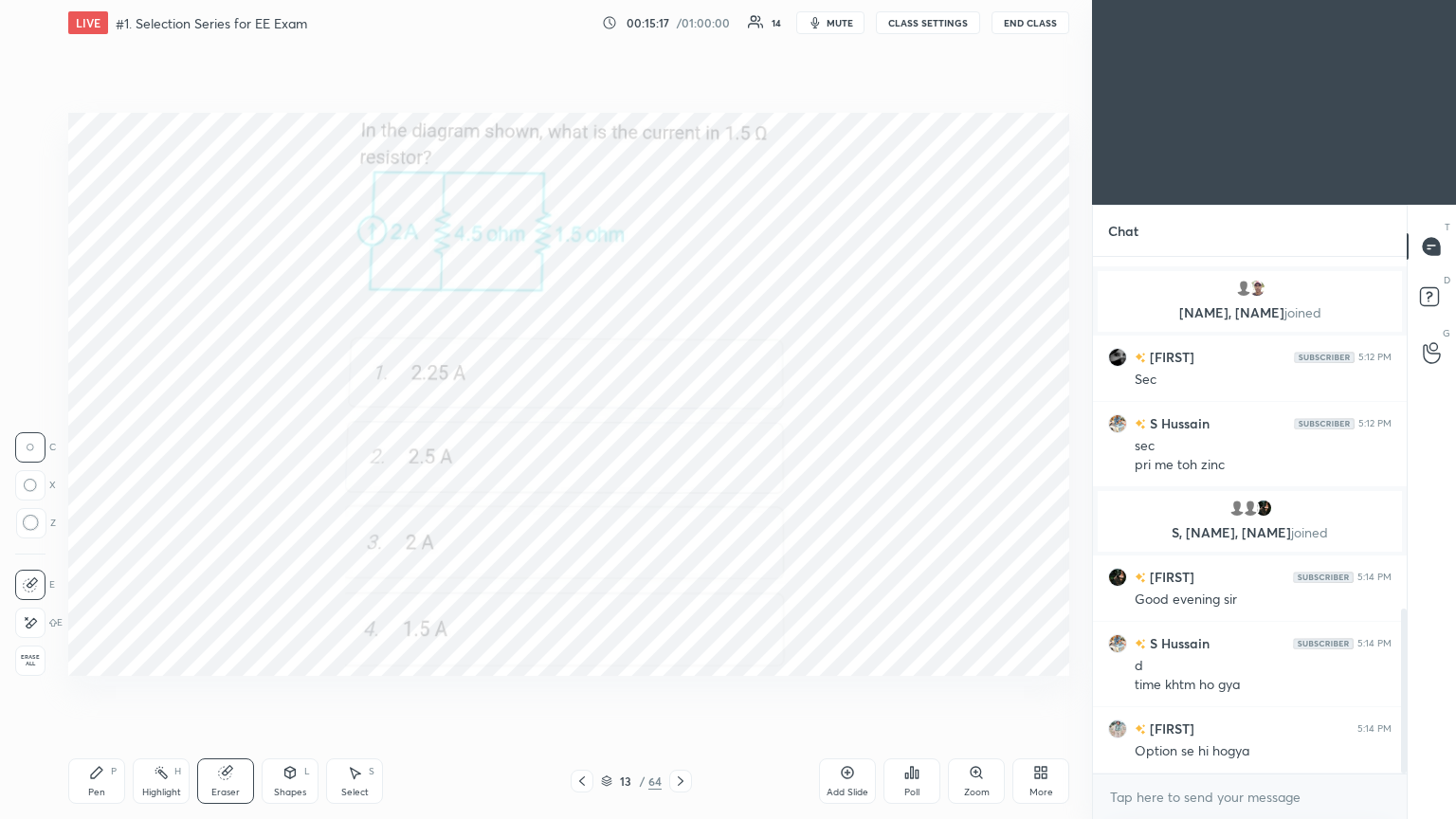 click on "Pen P" at bounding box center [97, 781] 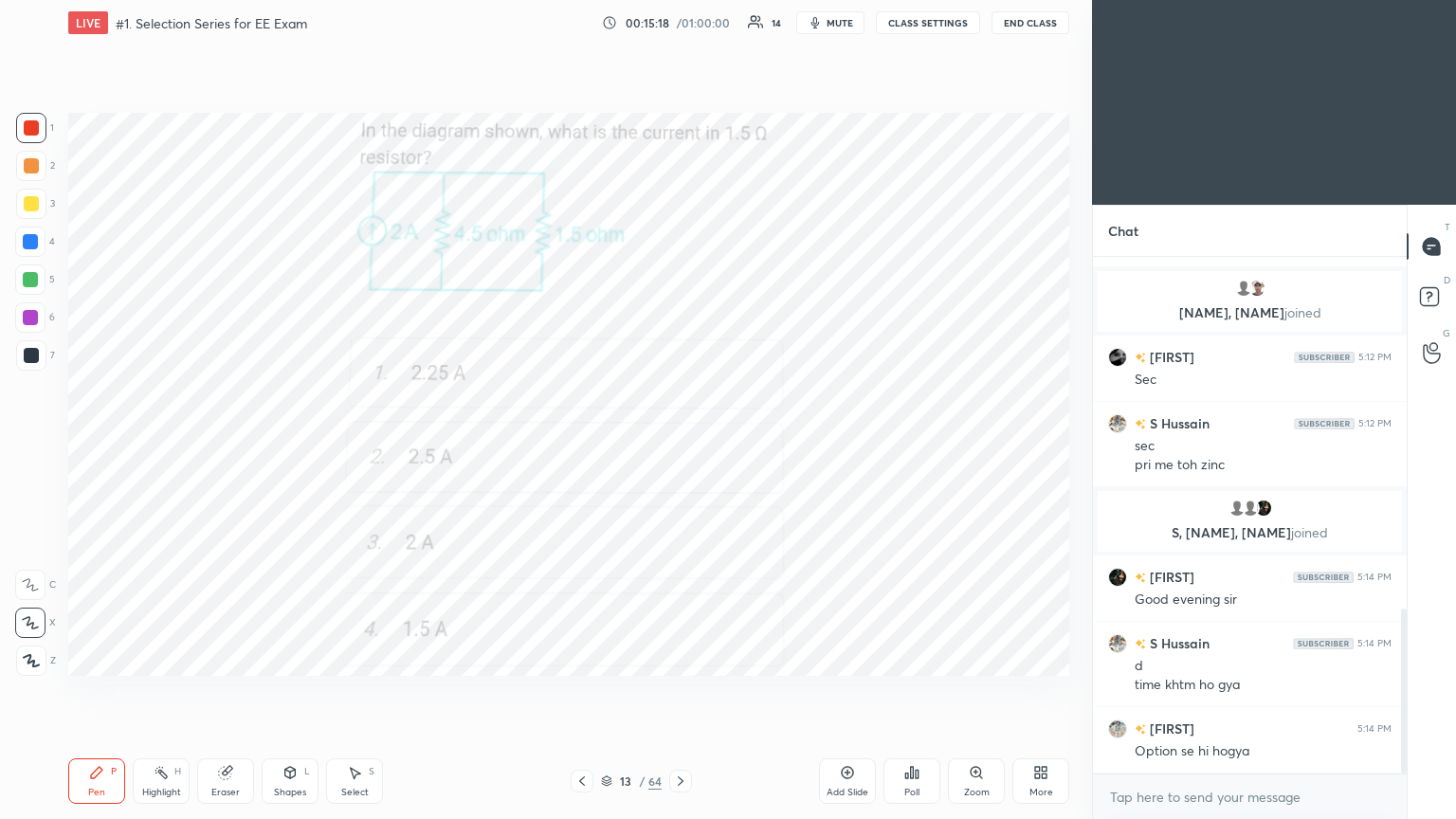 click on "Pen P Highlight H Eraser Shapes L Select S 13 / 64 Add Slide Poll Zoom More" at bounding box center (569, 781) 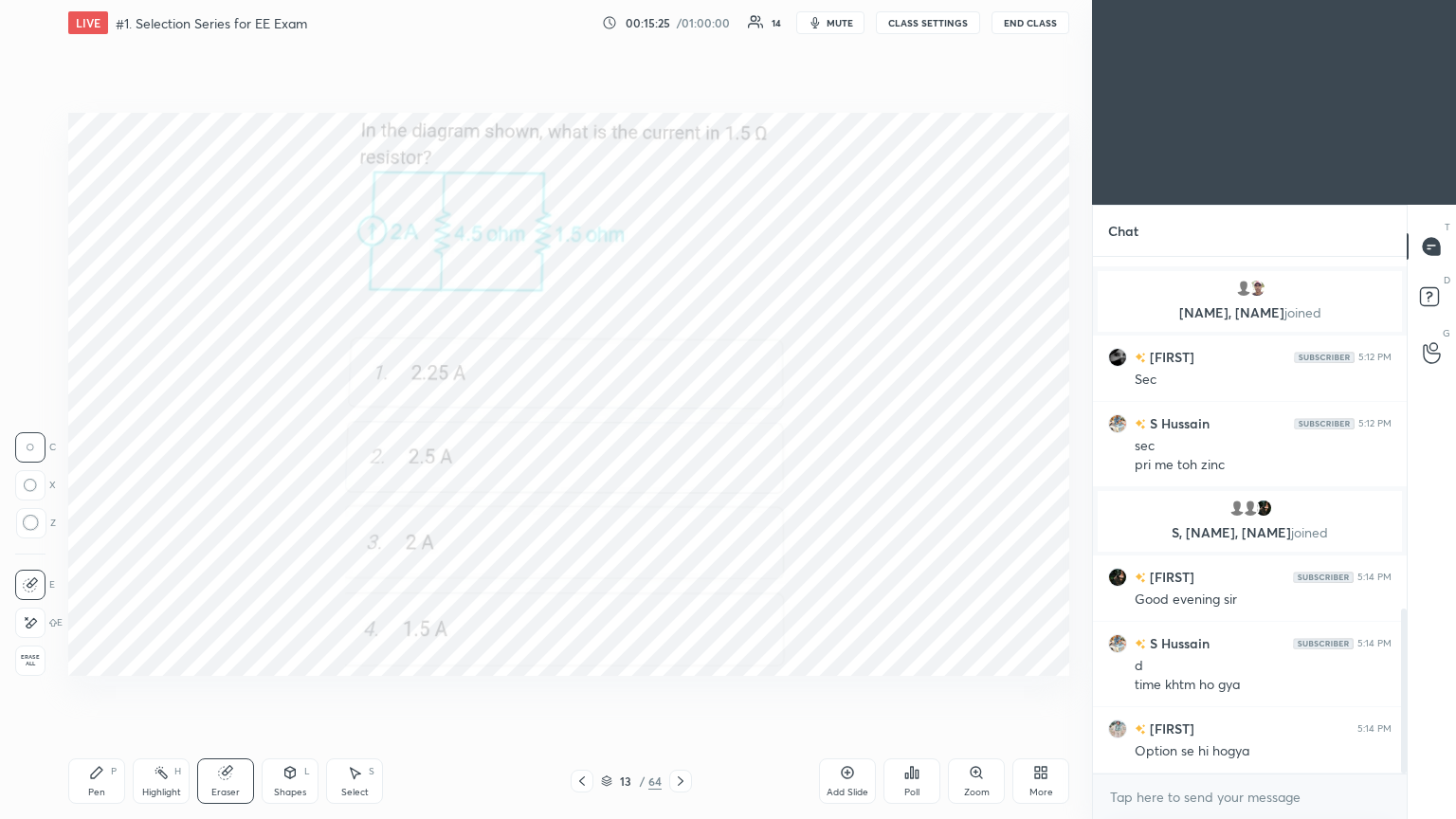 click 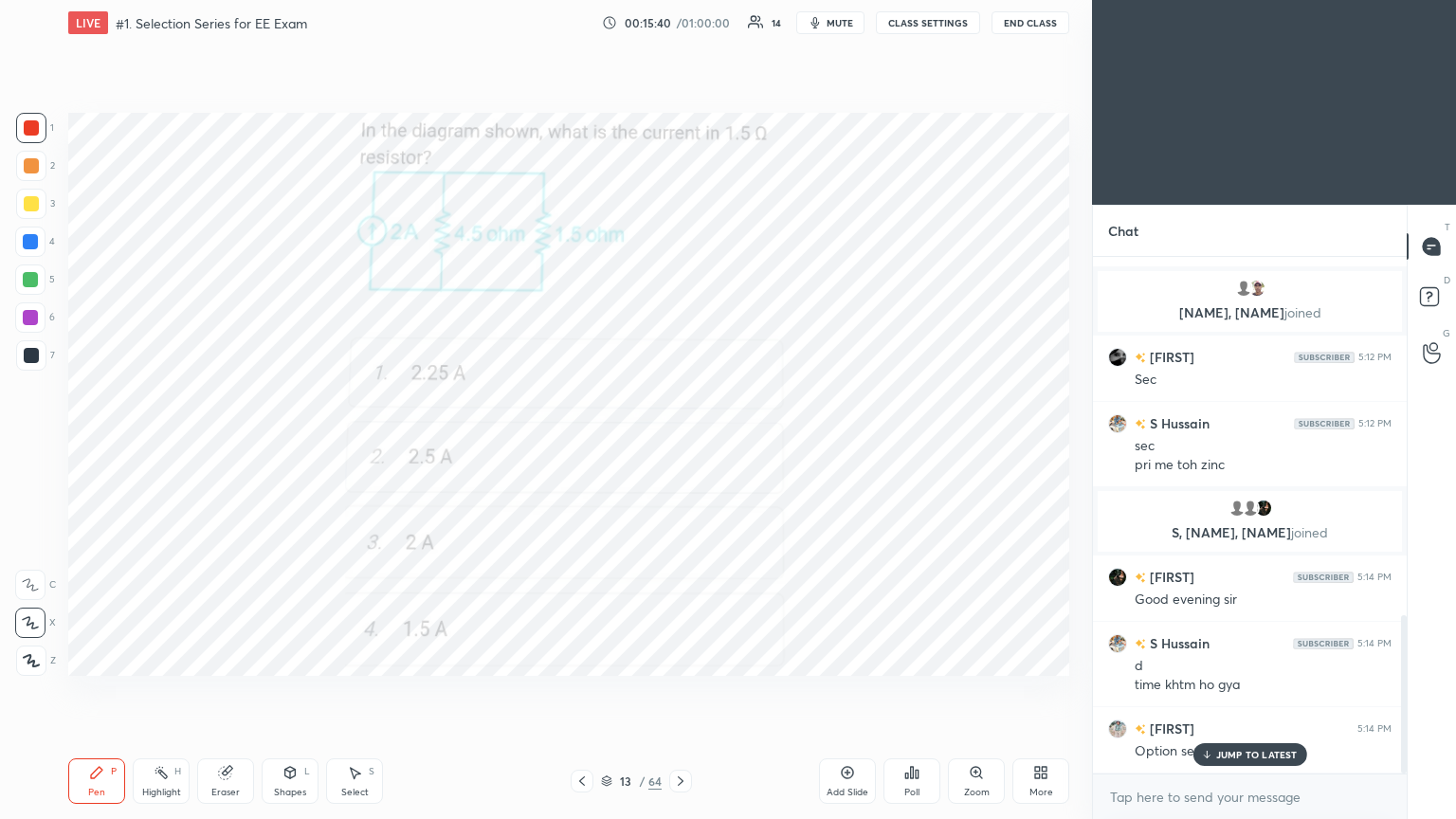 scroll, scrollTop: 1164, scrollLeft: 0, axis: vertical 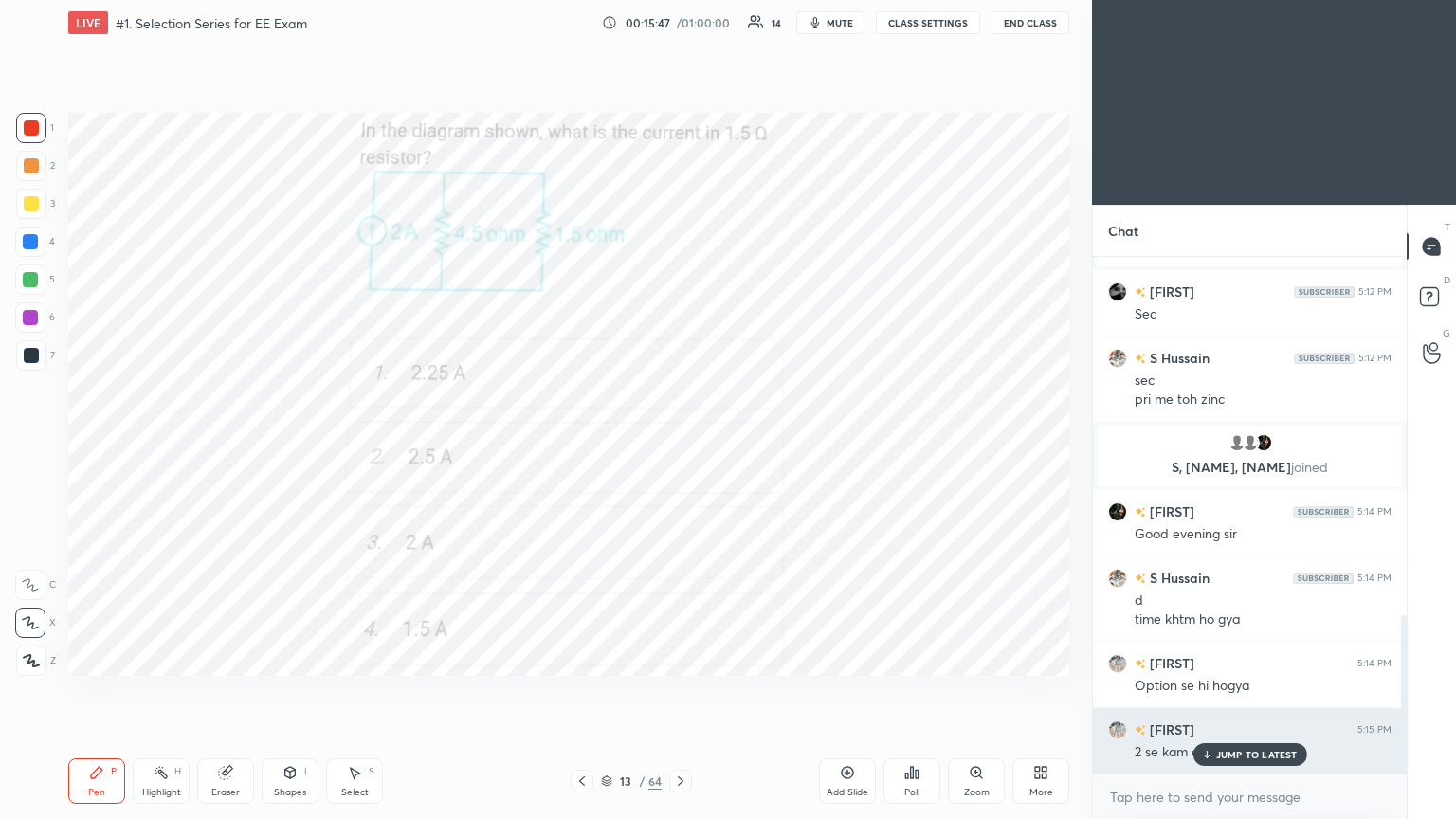 click on "JUMP TO LATEST" at bounding box center (1257, 755) 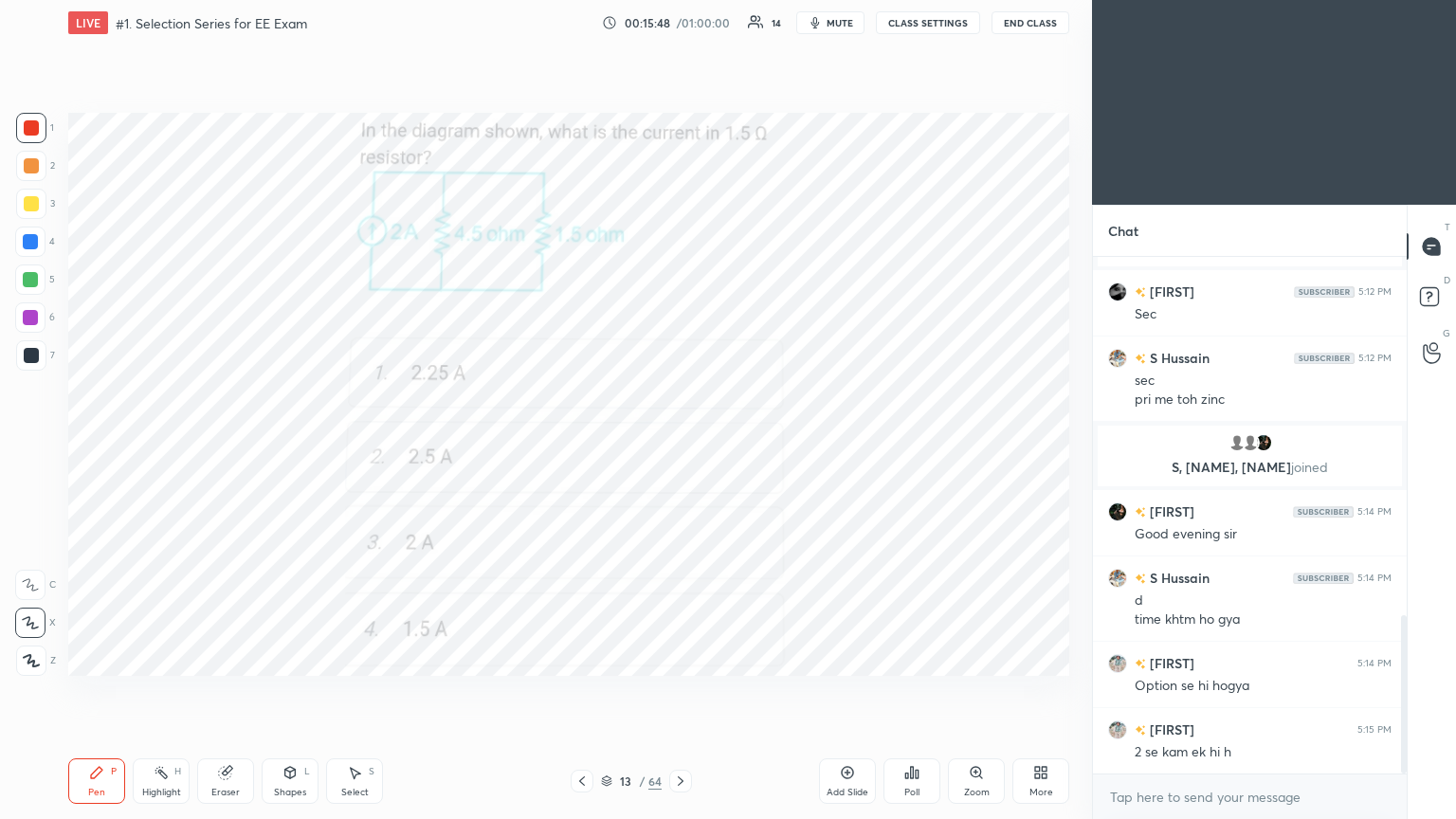 click 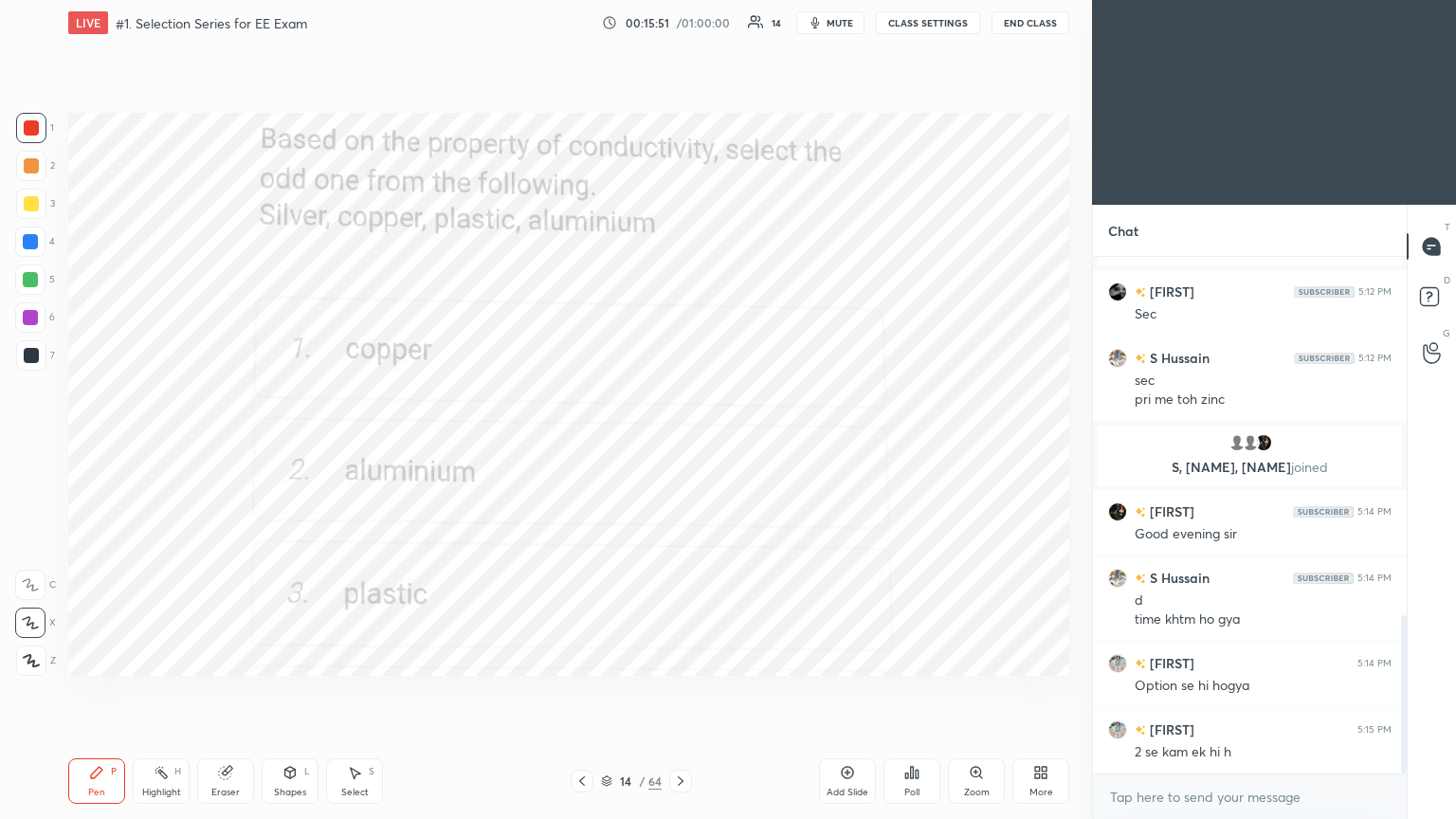 click on "Poll" at bounding box center (912, 781) 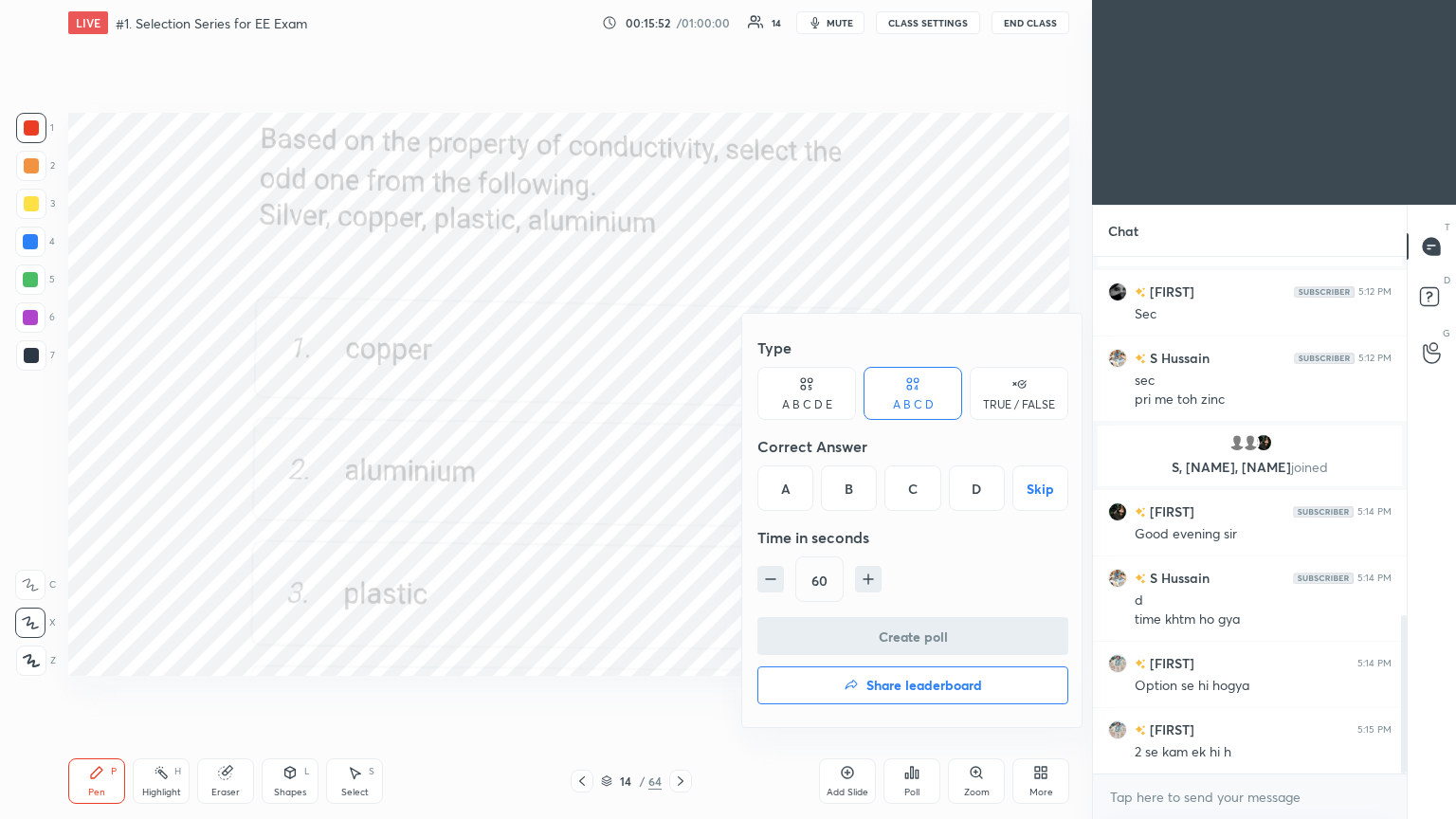 click on "C" at bounding box center [912, 488] 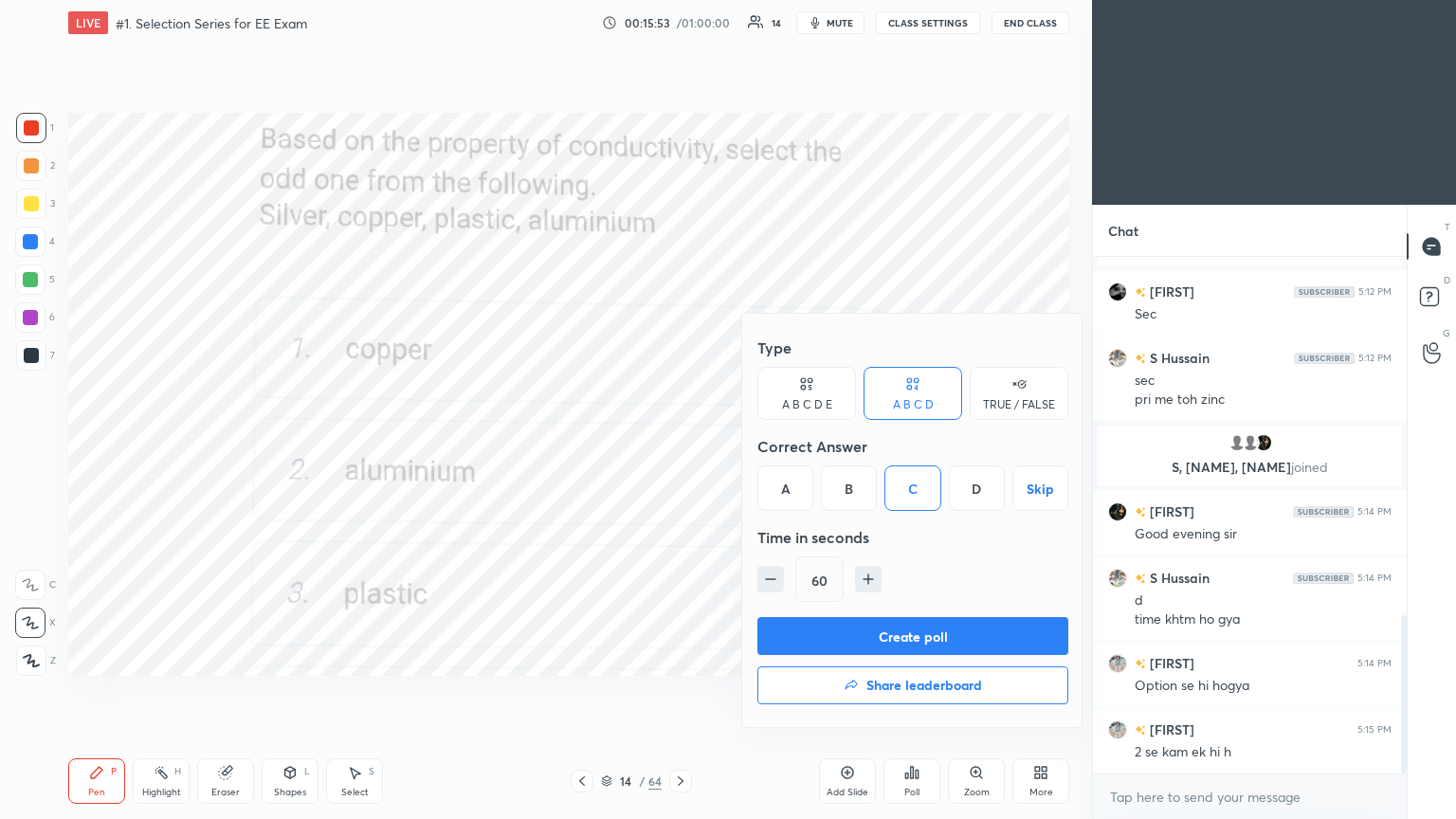 drag, startPoint x: 900, startPoint y: 642, endPoint x: 920, endPoint y: 636, distance: 20.880613 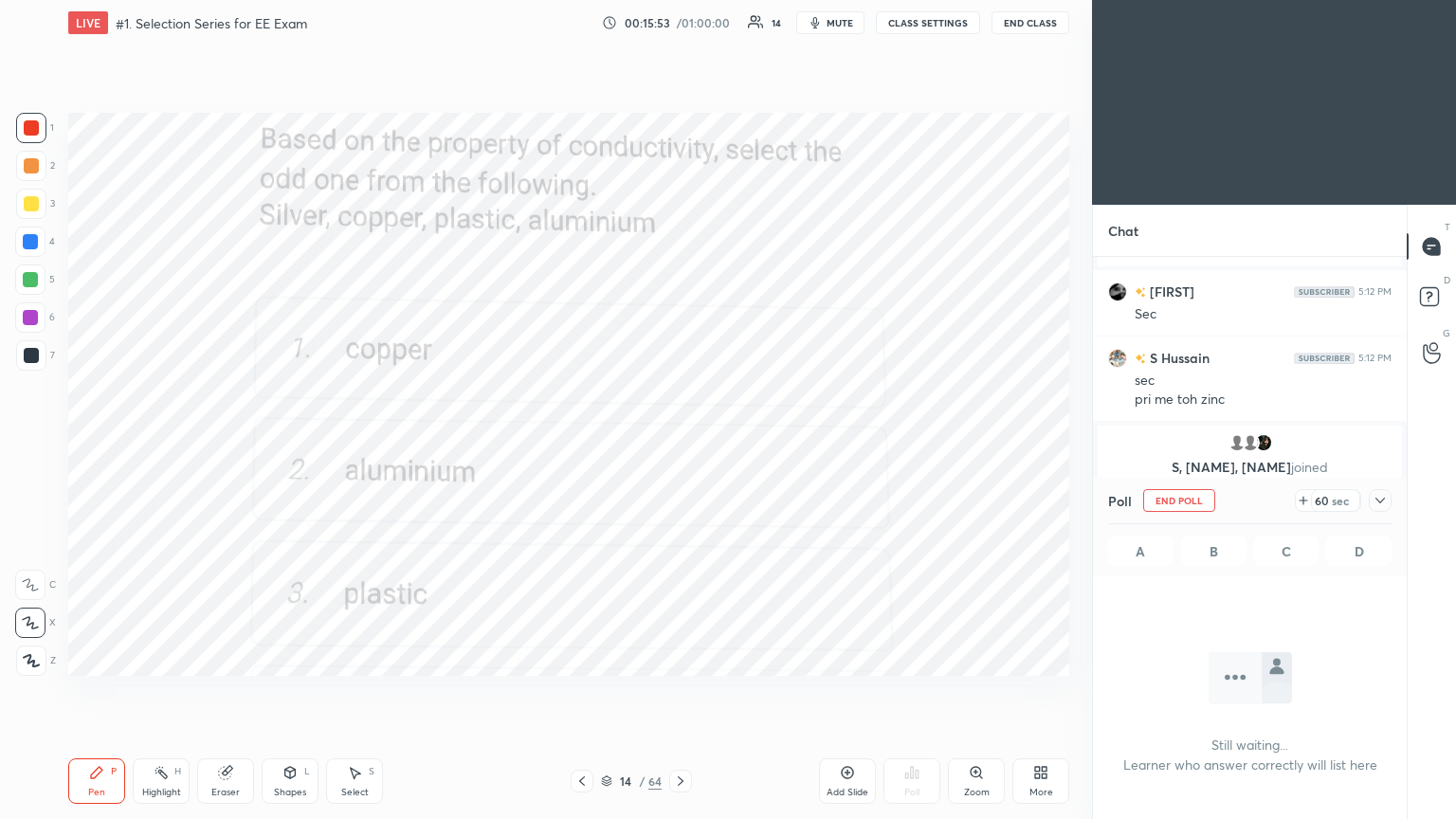 scroll, scrollTop: 414, scrollLeft: 308, axis: both 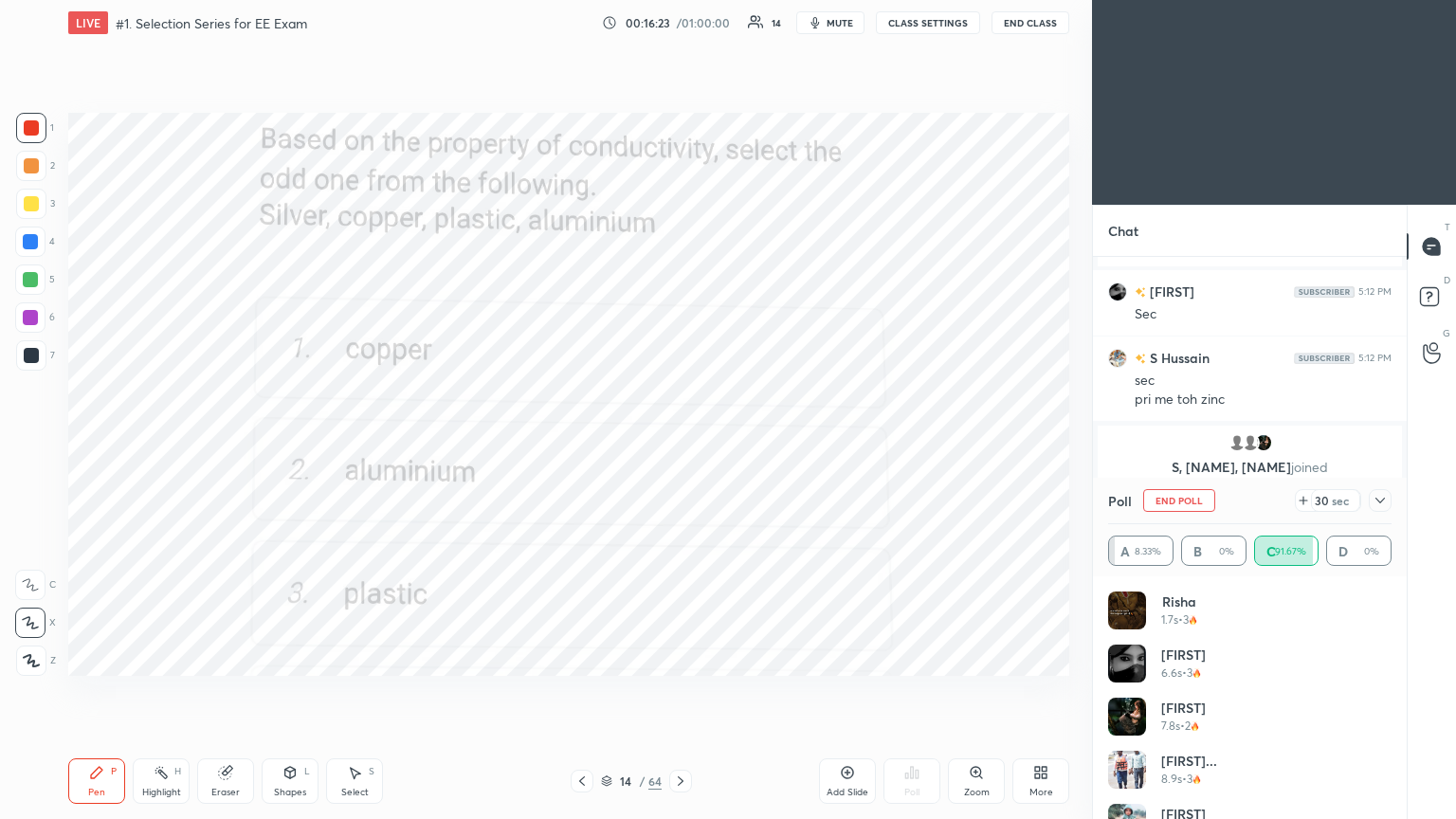 click on "End Poll" at bounding box center [1179, 500] 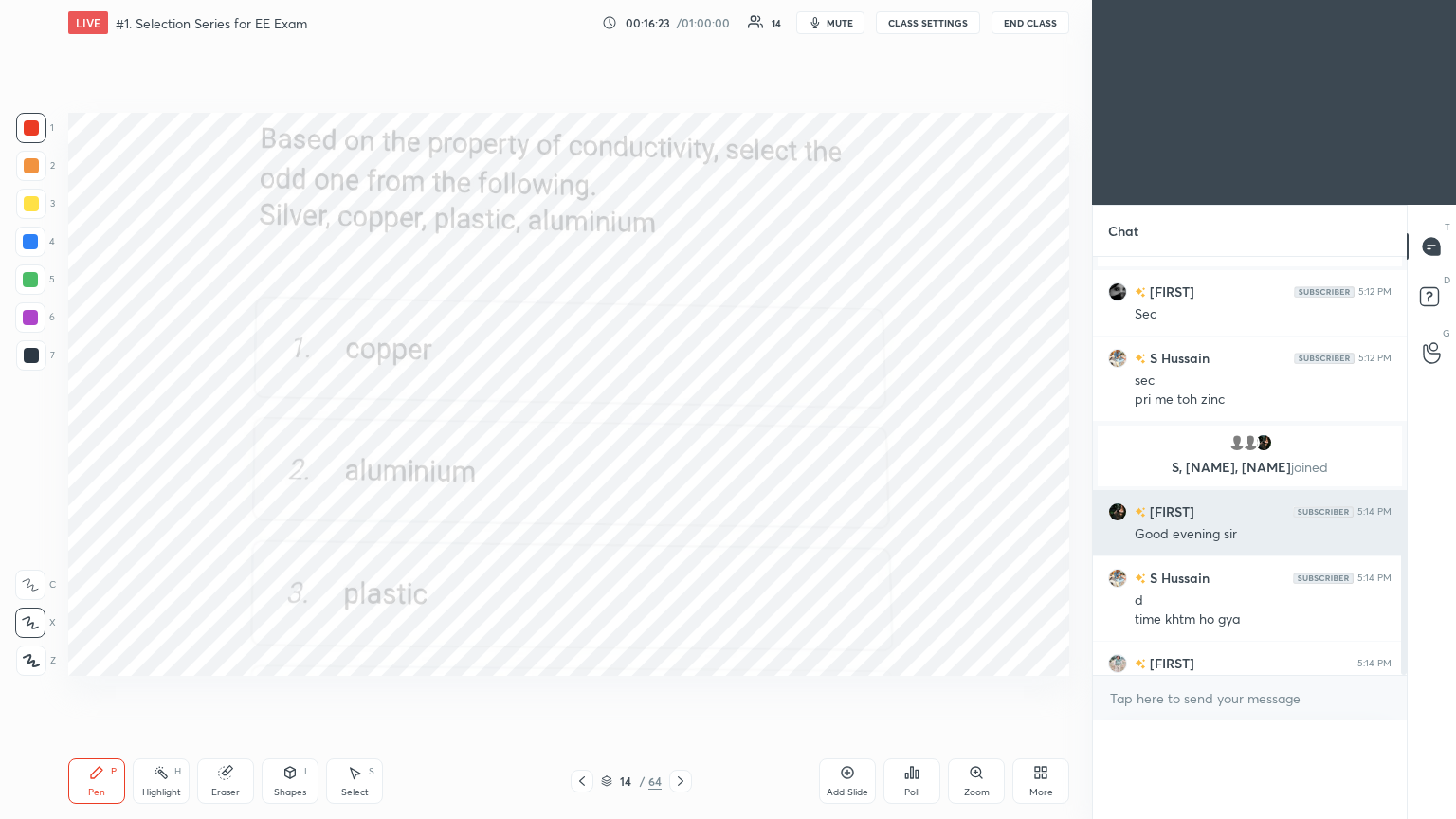 scroll, scrollTop: 115, scrollLeft: 278, axis: both 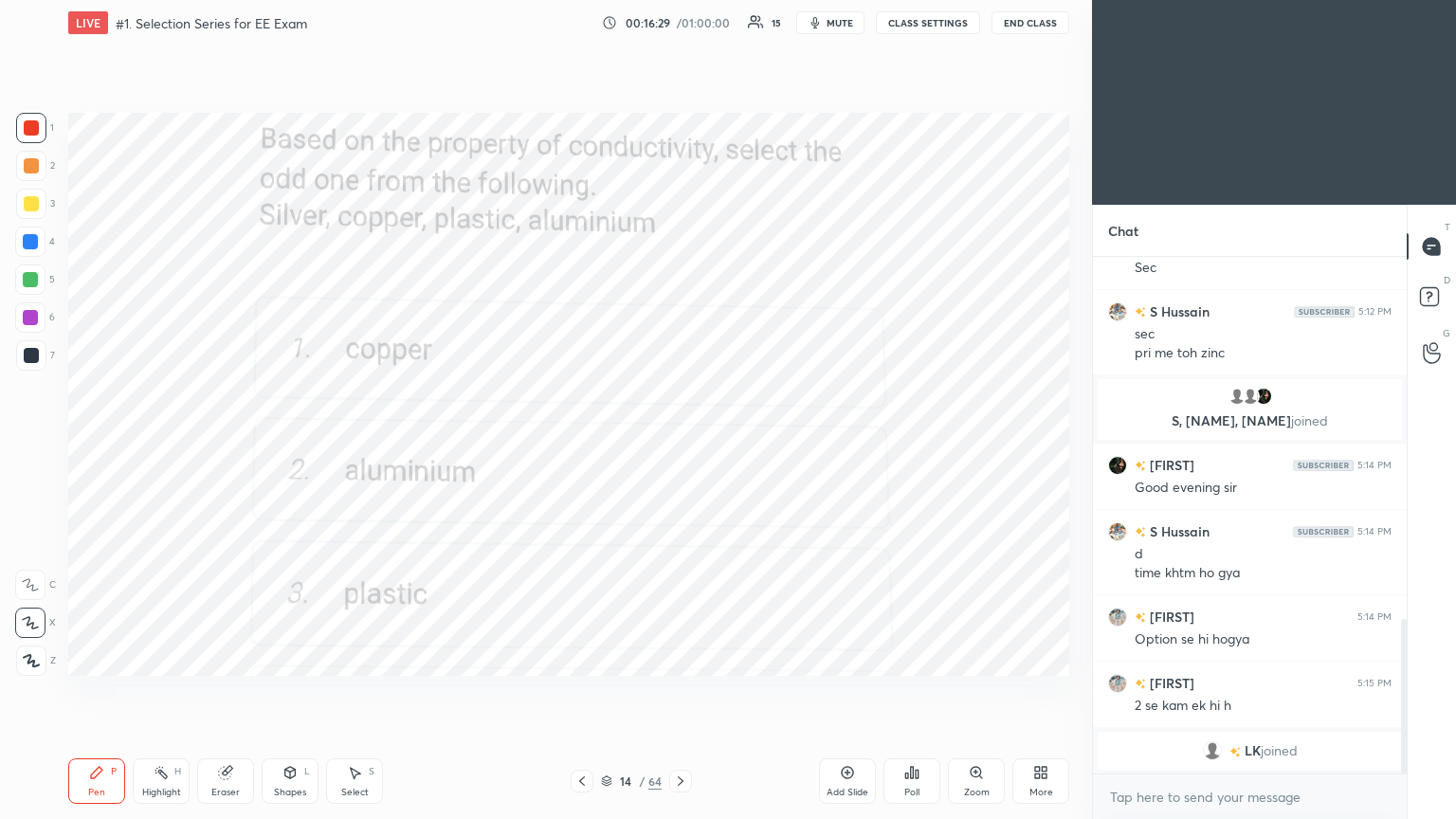 drag, startPoint x: 1404, startPoint y: 648, endPoint x: 1404, endPoint y: 698, distance: 50 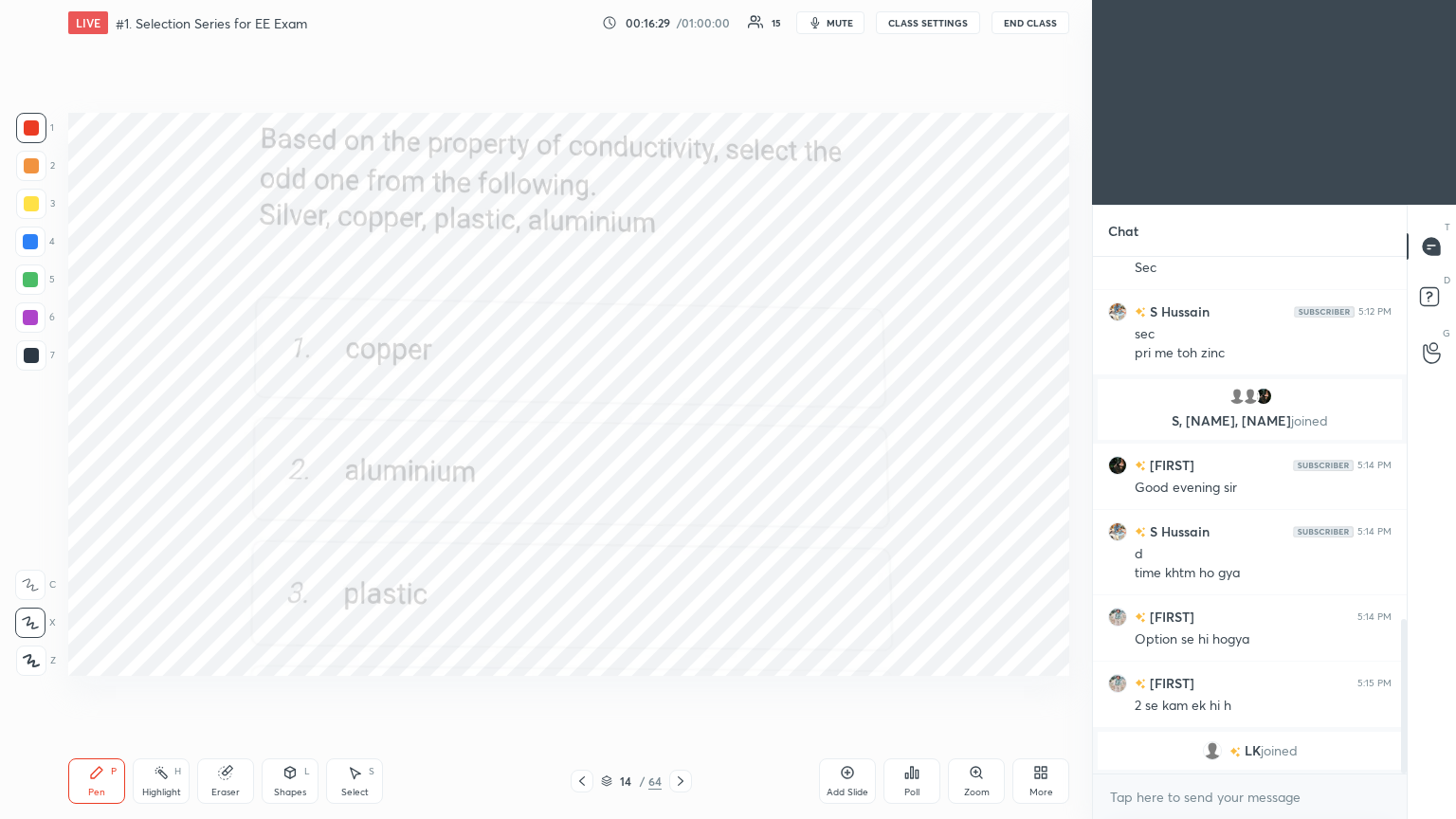 click at bounding box center (1404, 696) 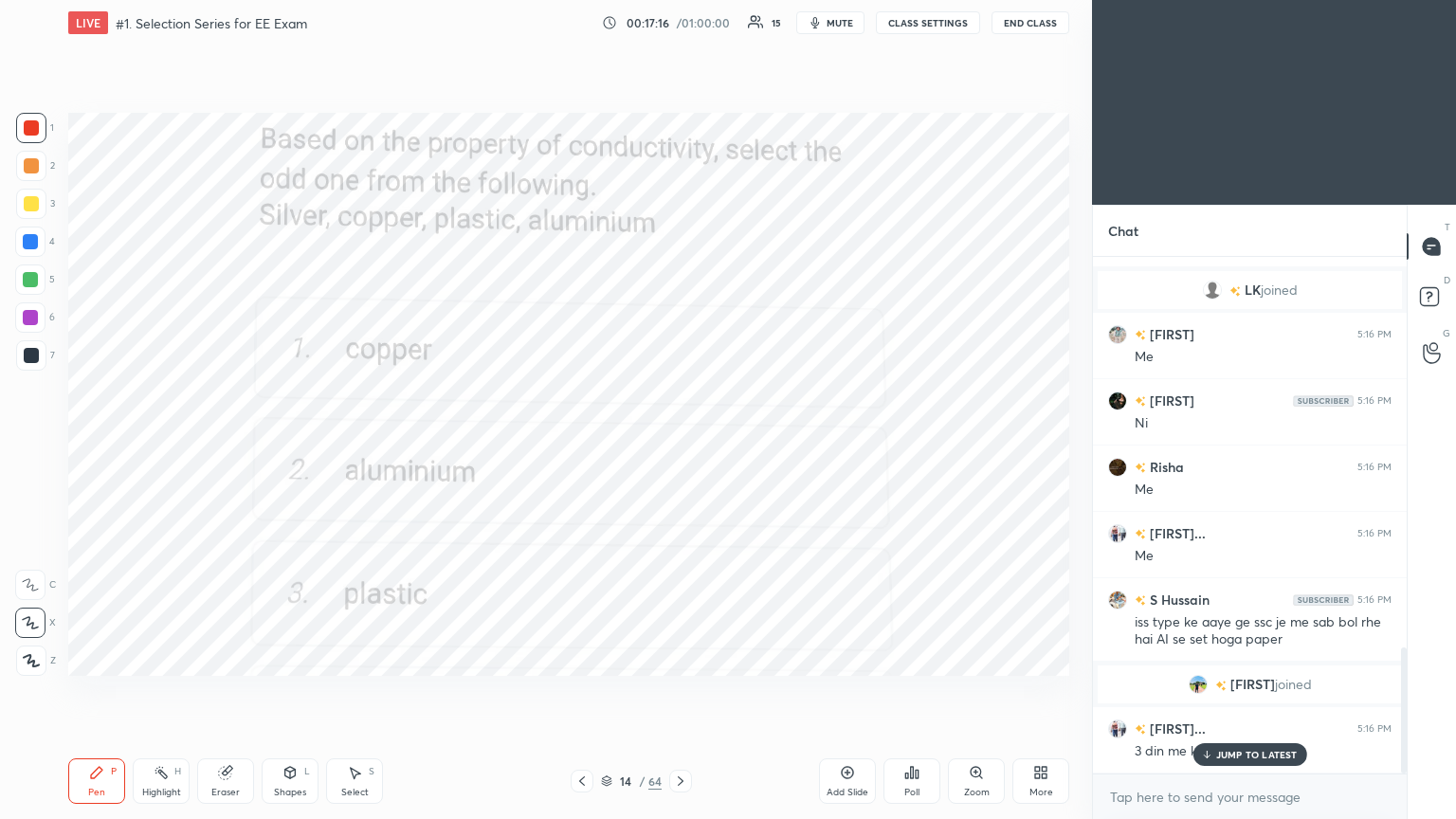 scroll, scrollTop: 1604, scrollLeft: 0, axis: vertical 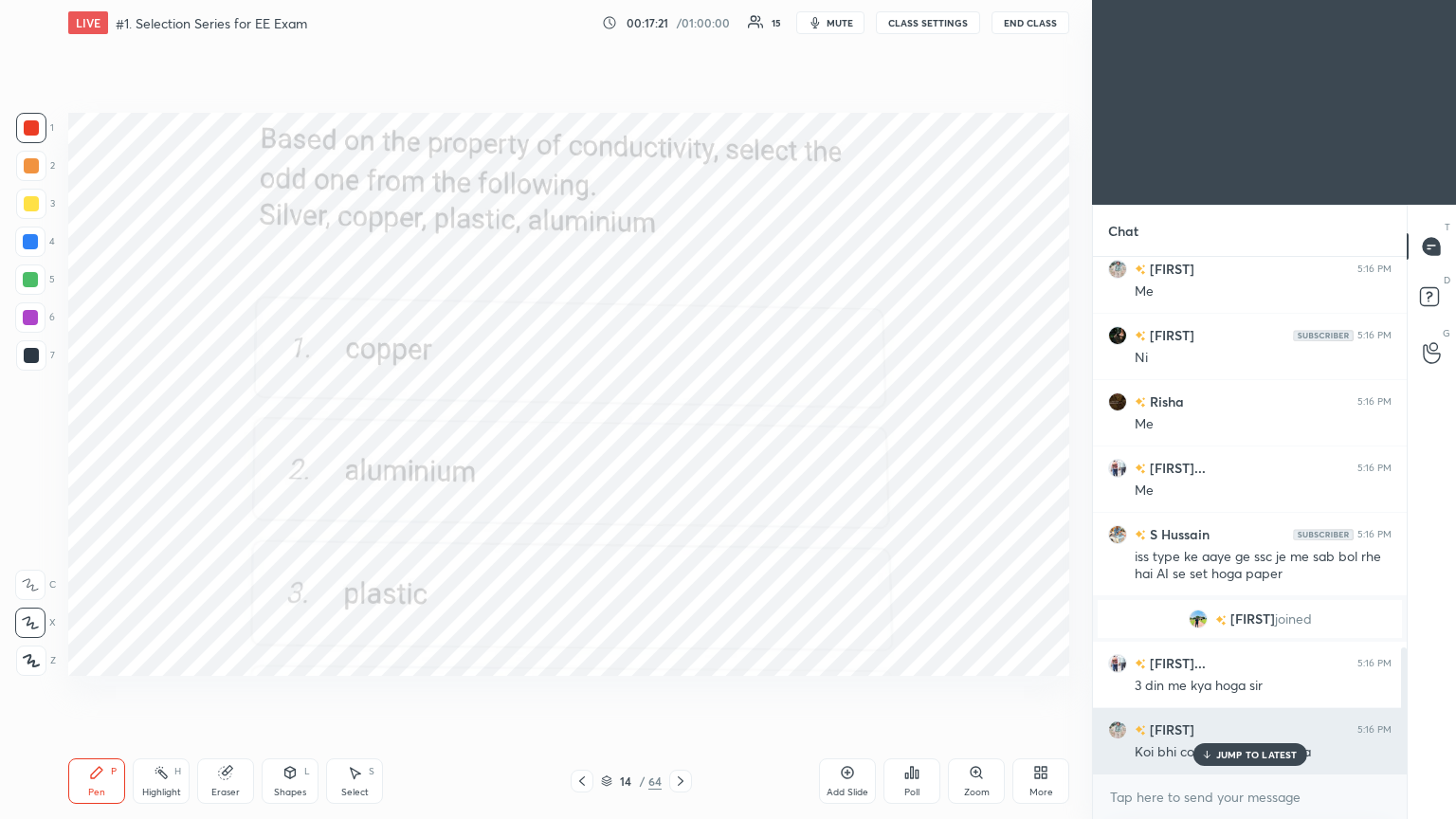 click on "JUMP TO LATEST" at bounding box center [1257, 755] 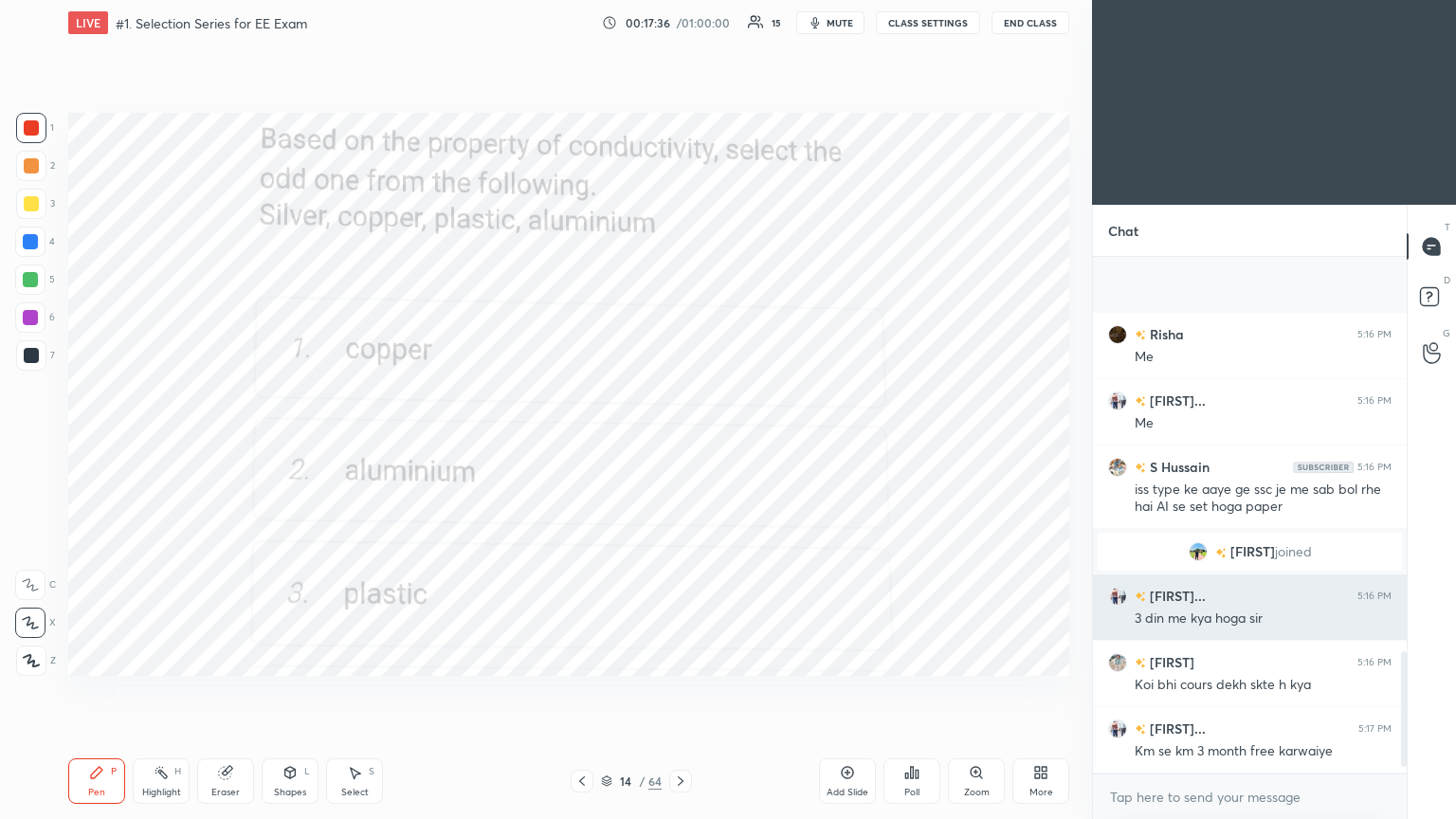 scroll, scrollTop: 1793, scrollLeft: 0, axis: vertical 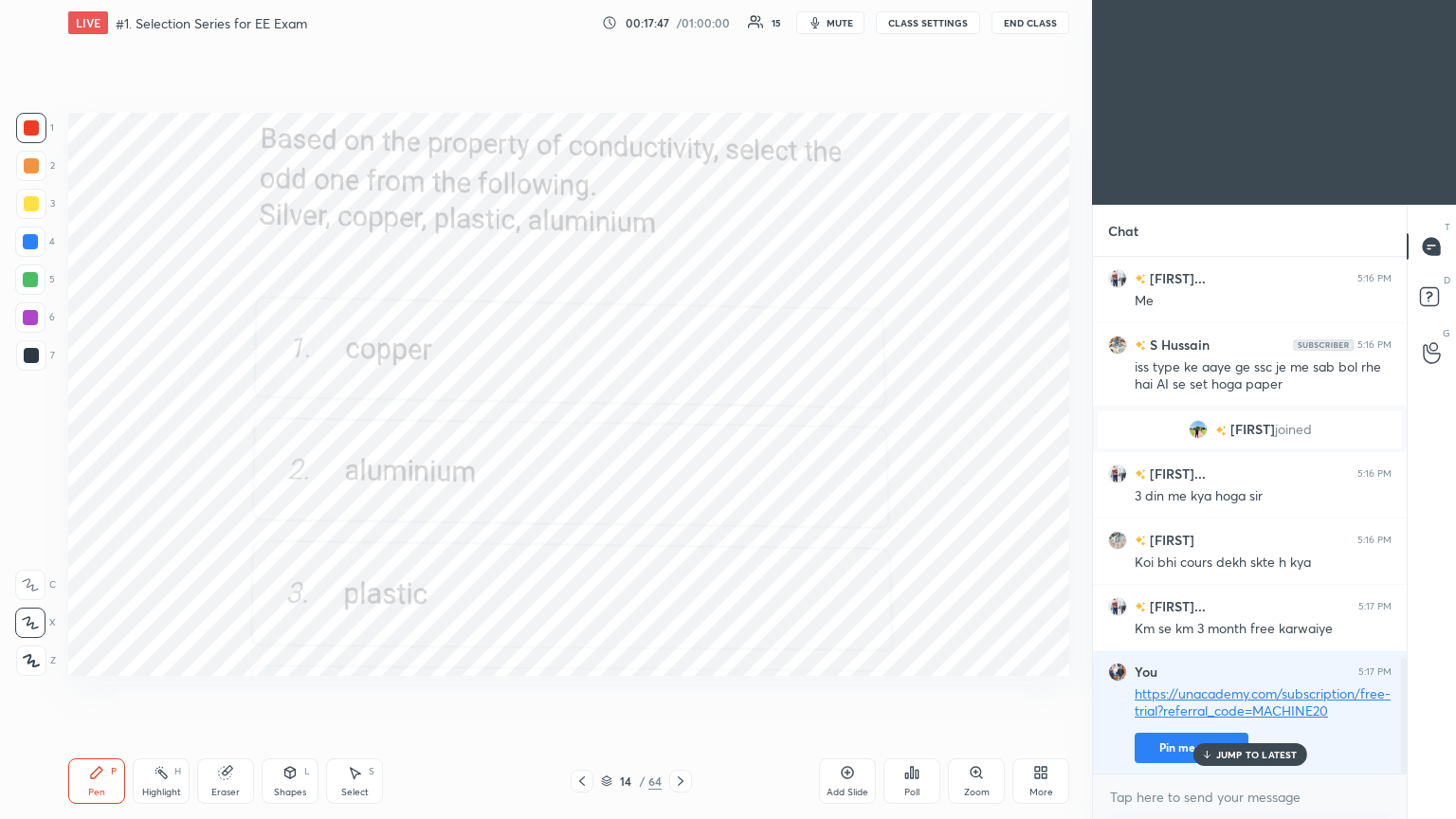 click 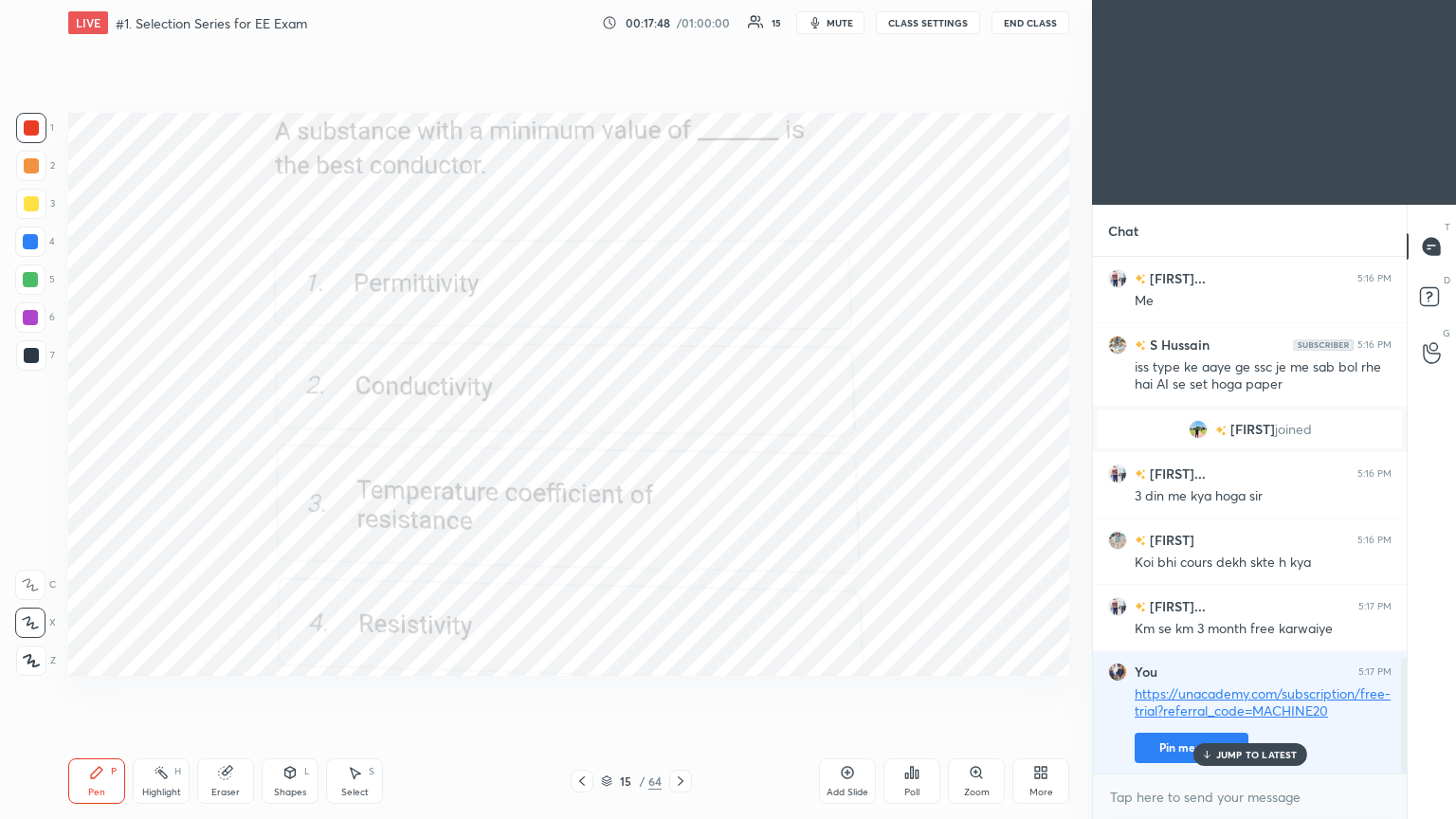 scroll, scrollTop: 1861, scrollLeft: 0, axis: vertical 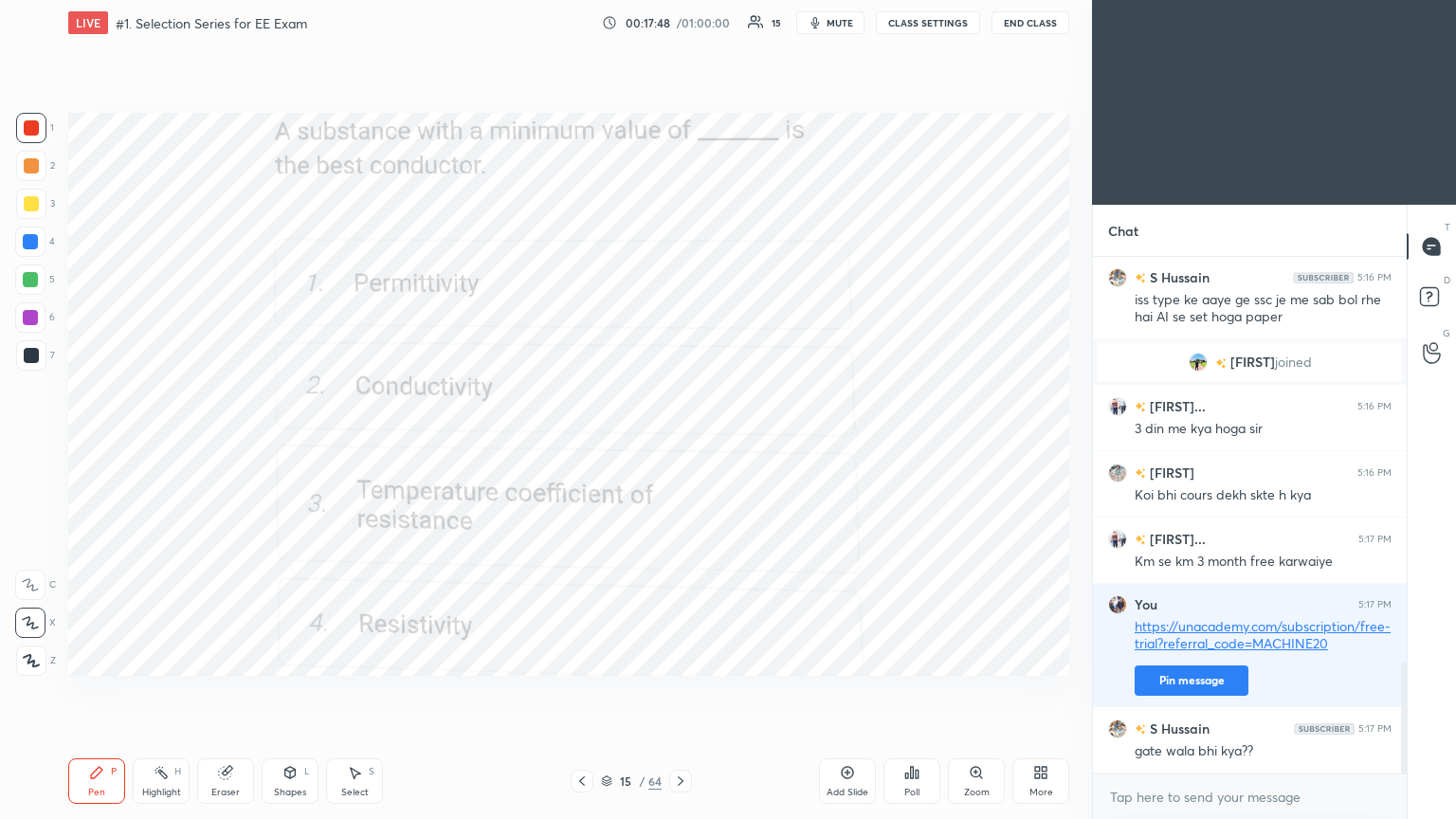 click on "Poll" at bounding box center [912, 781] 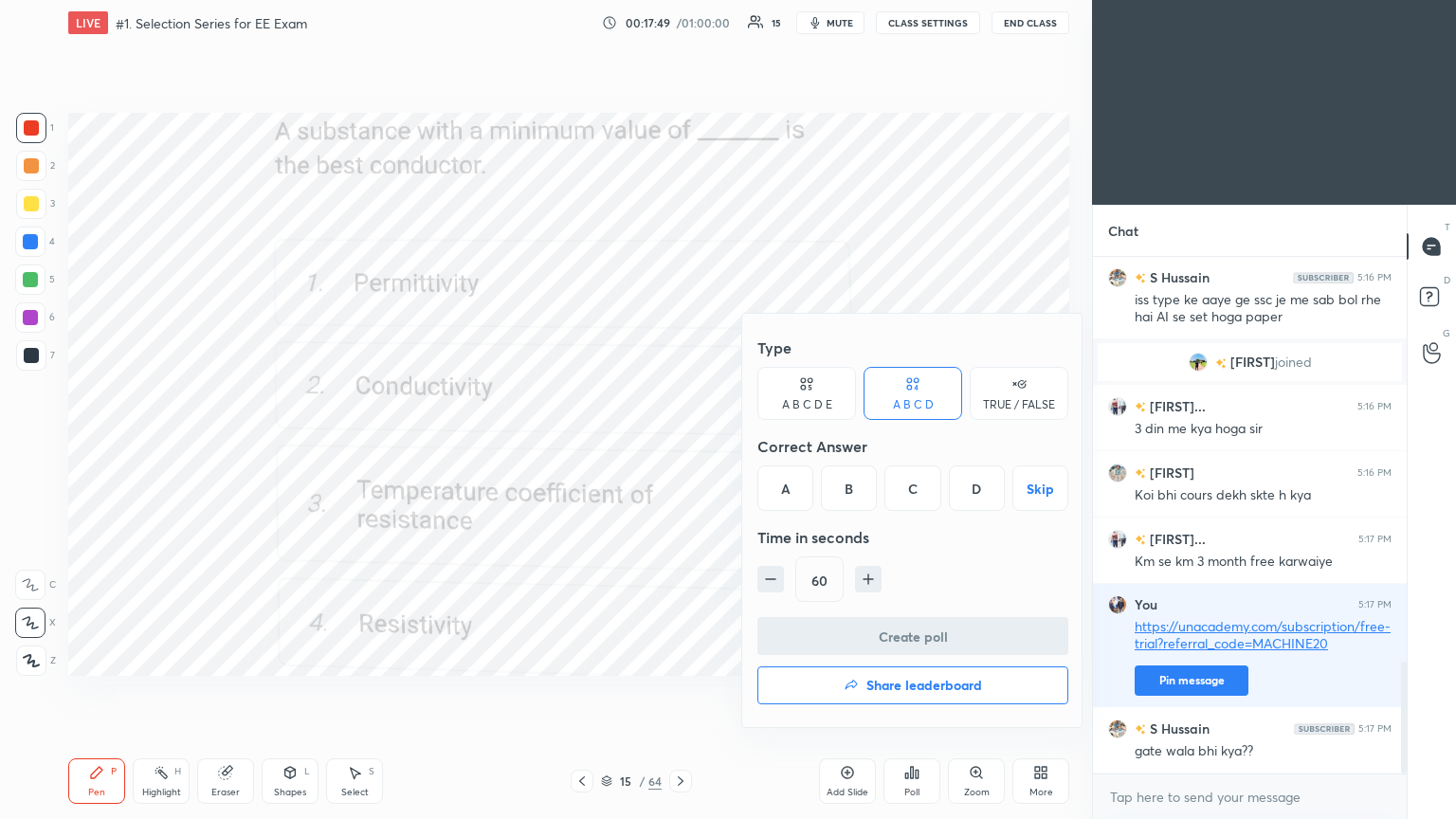 click on "D" at bounding box center [976, 488] 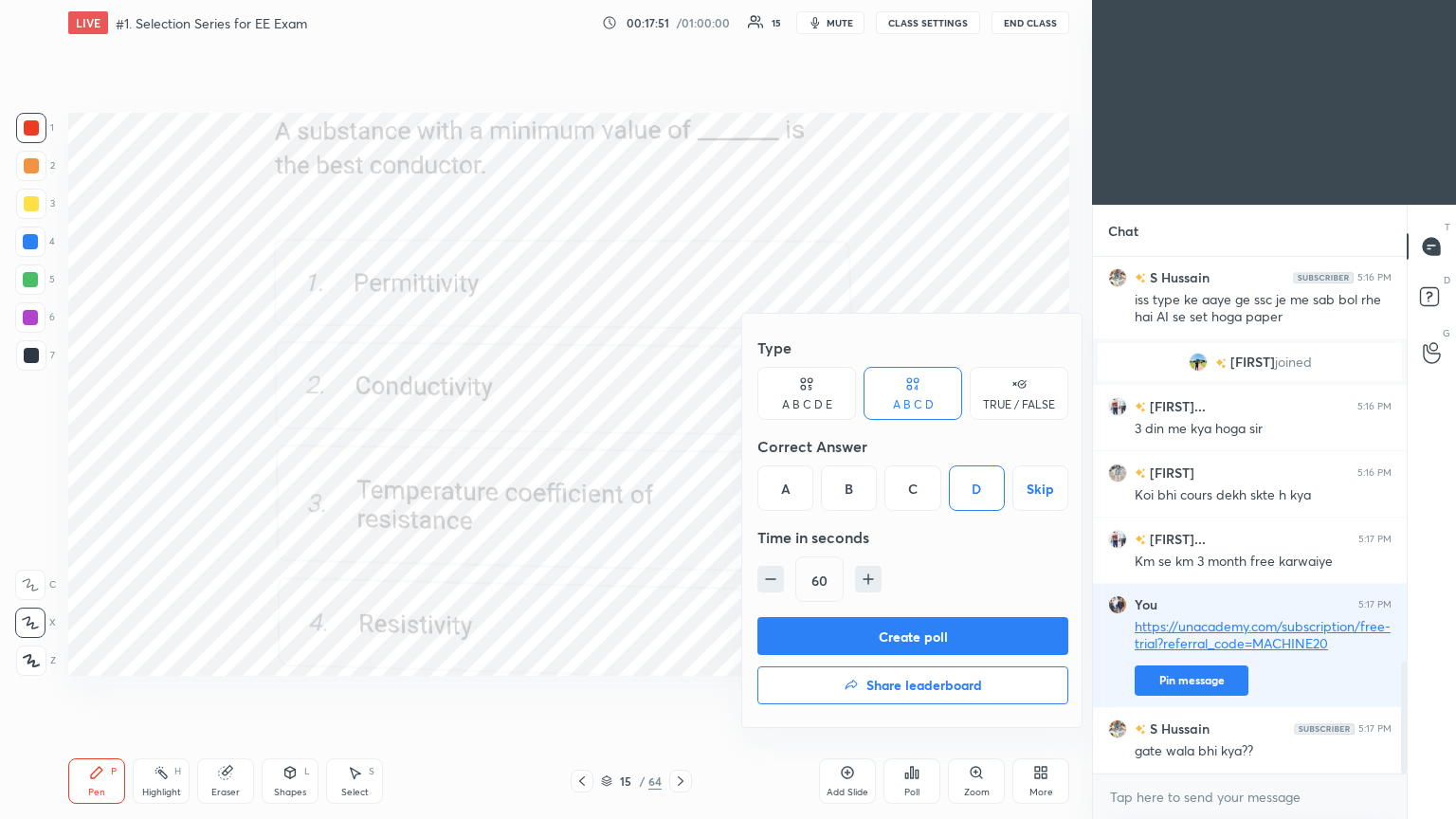 click on "Create poll" at bounding box center [913, 636] 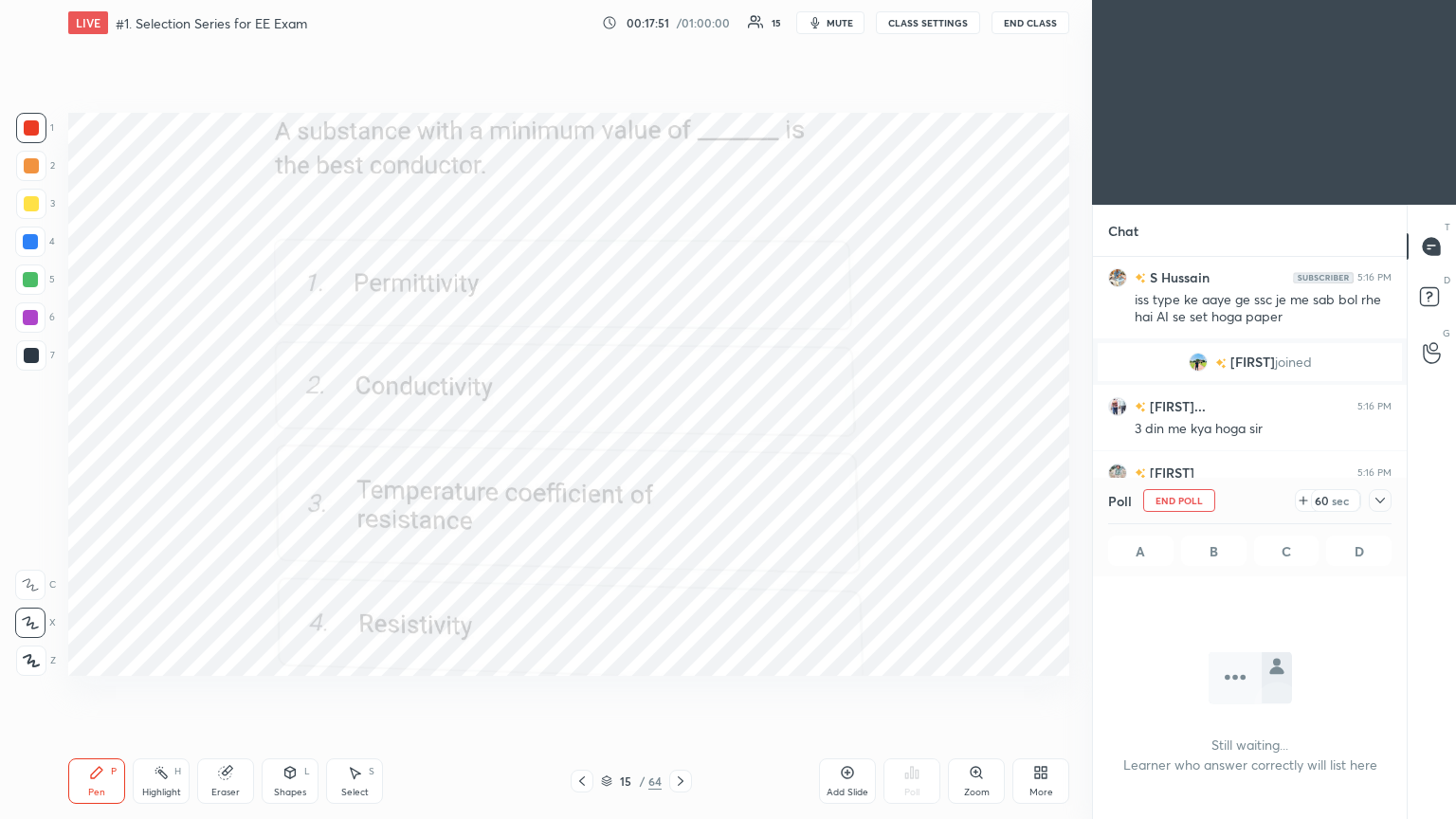 scroll, scrollTop: 481, scrollLeft: 308, axis: both 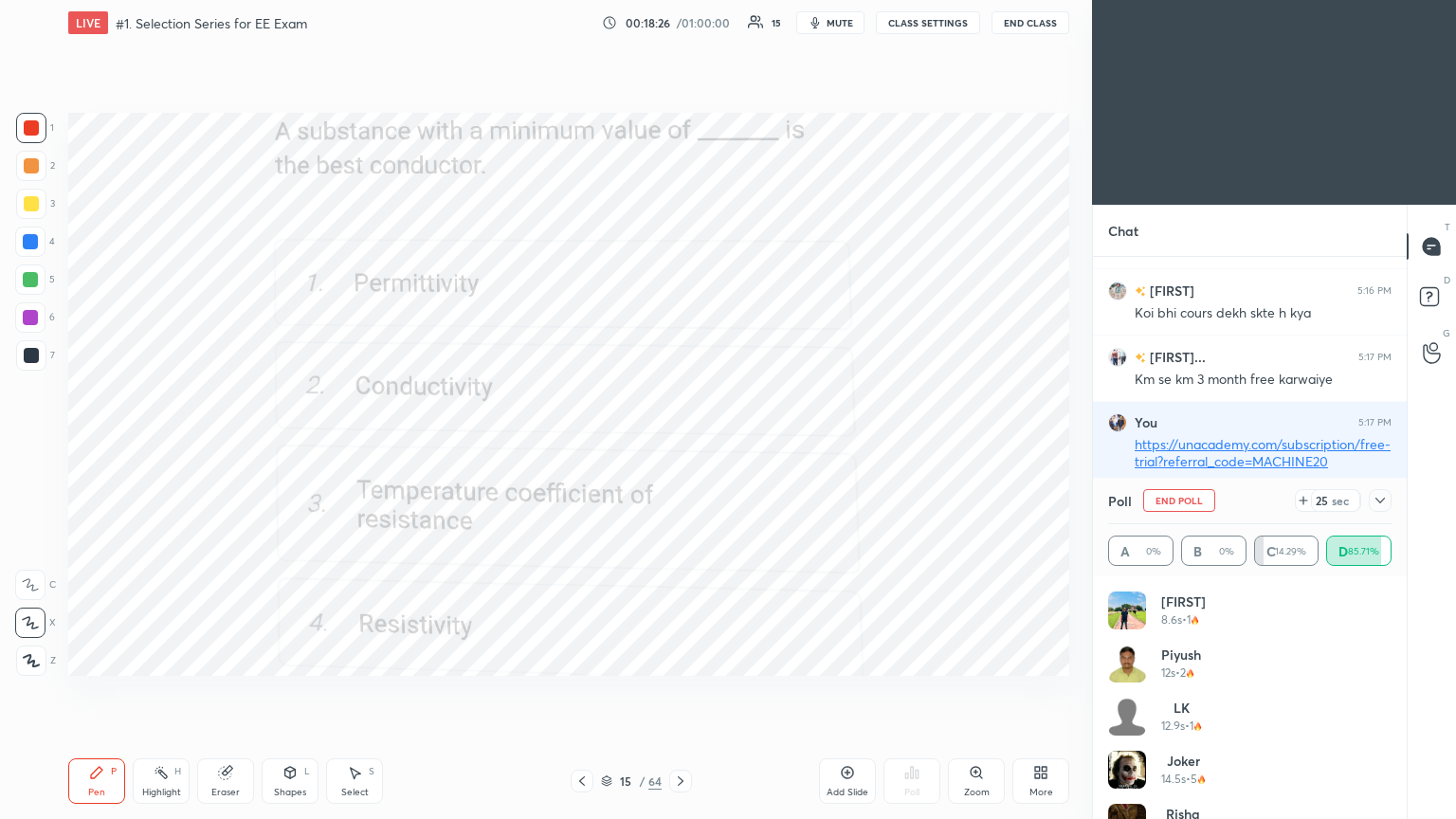 click on "End Poll" at bounding box center (1179, 500) 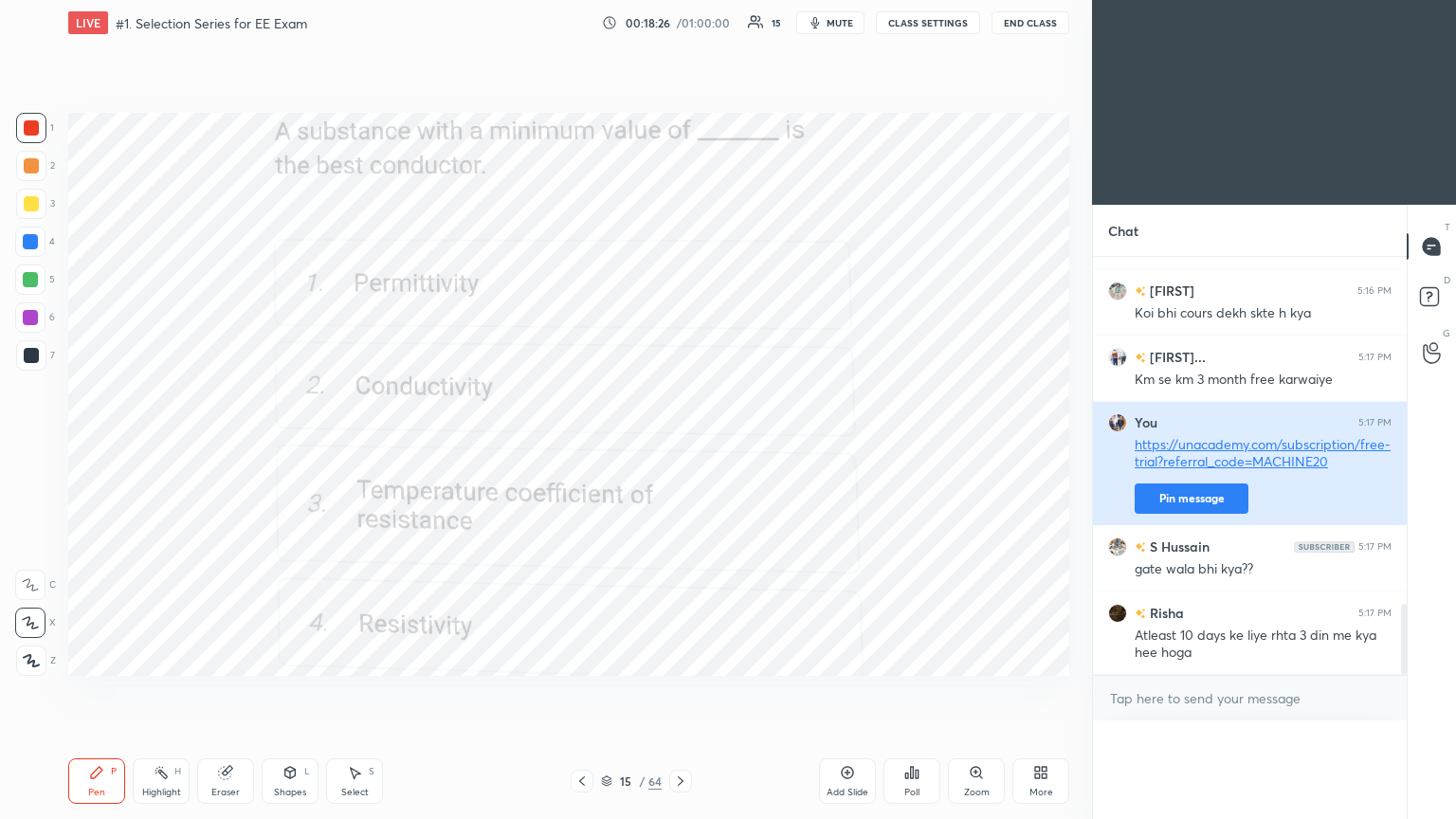 scroll, scrollTop: 115, scrollLeft: 278, axis: both 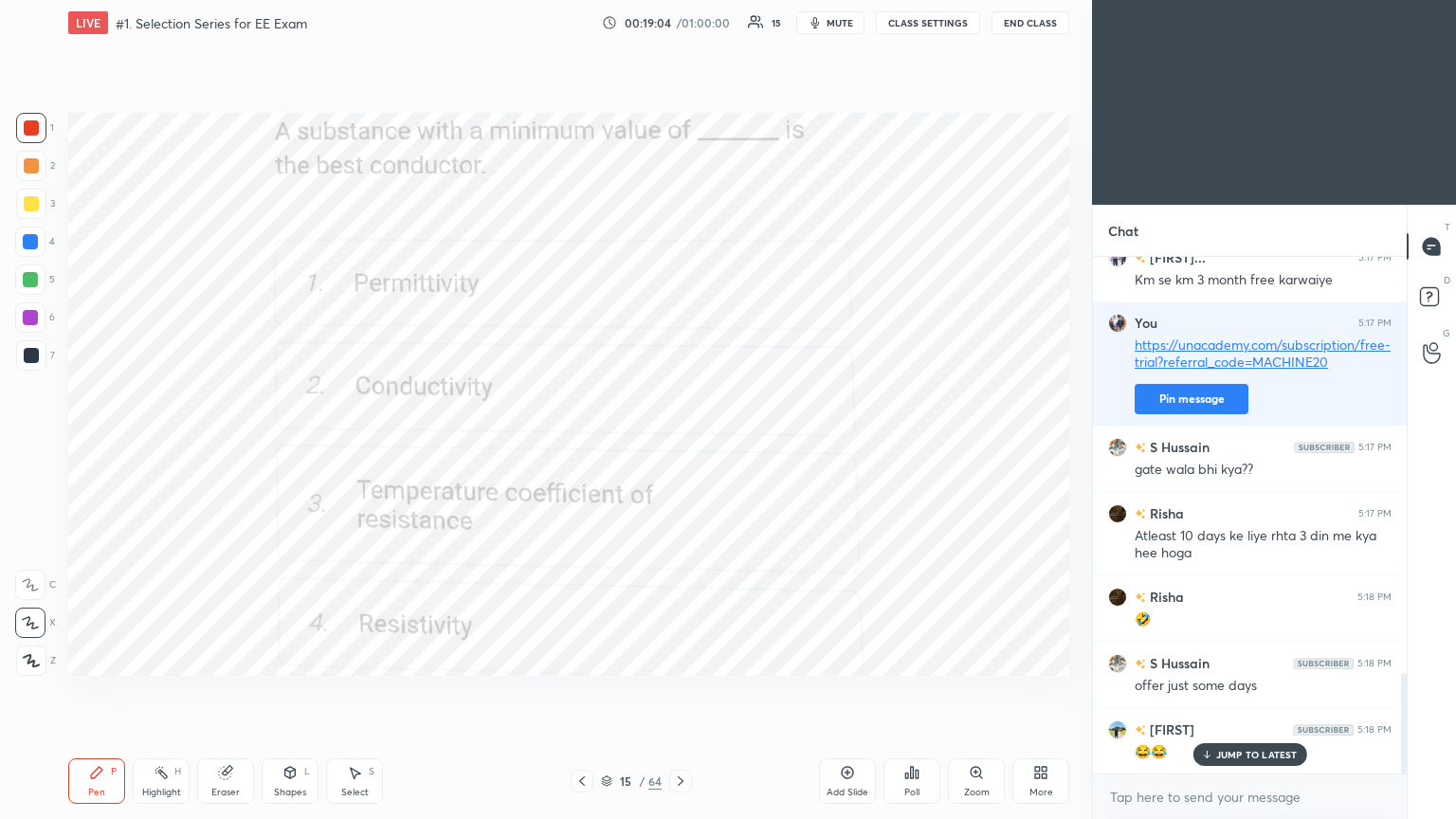 click 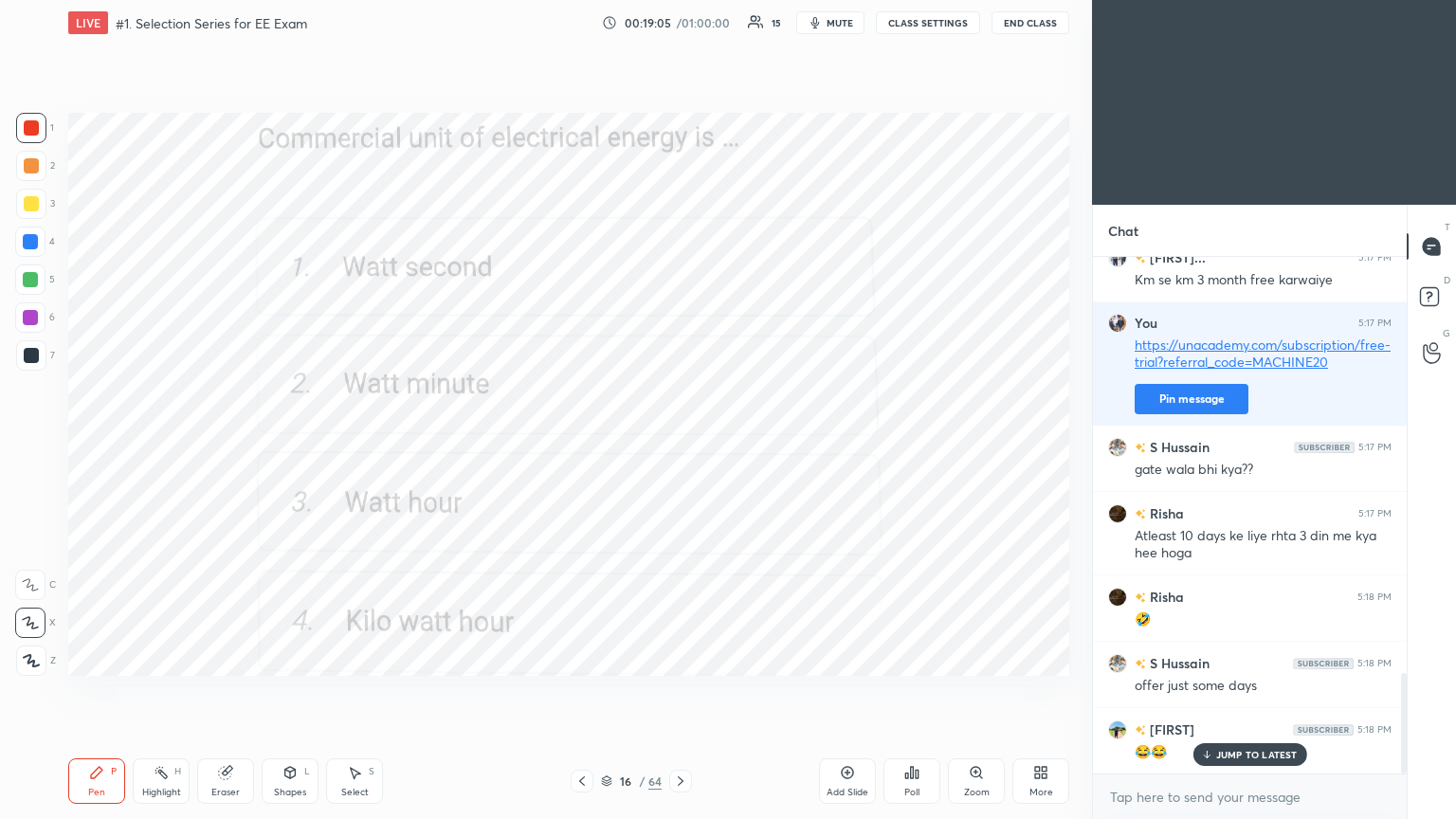 click on "Poll" at bounding box center [912, 792] 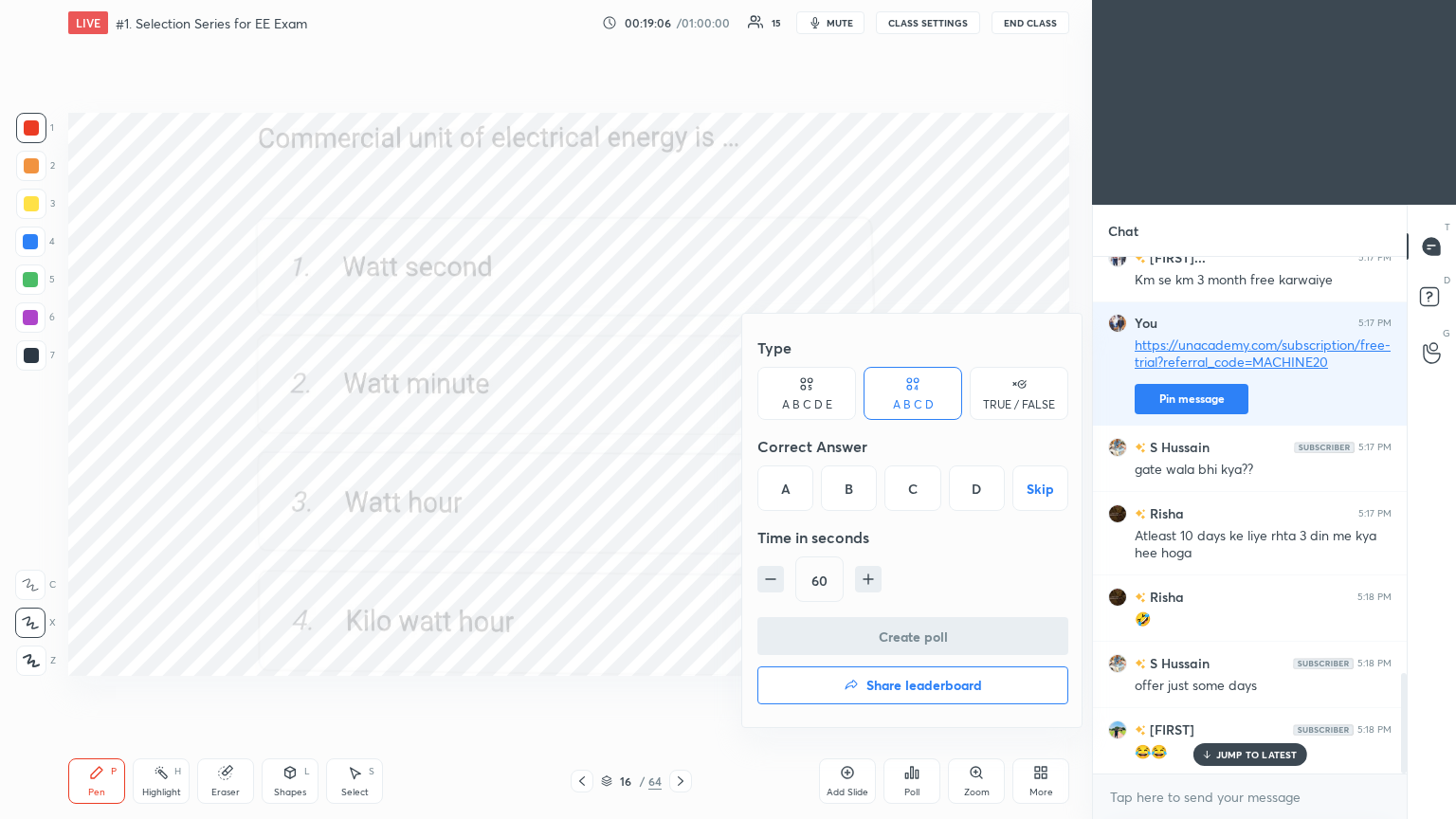 click on "D" at bounding box center (976, 488) 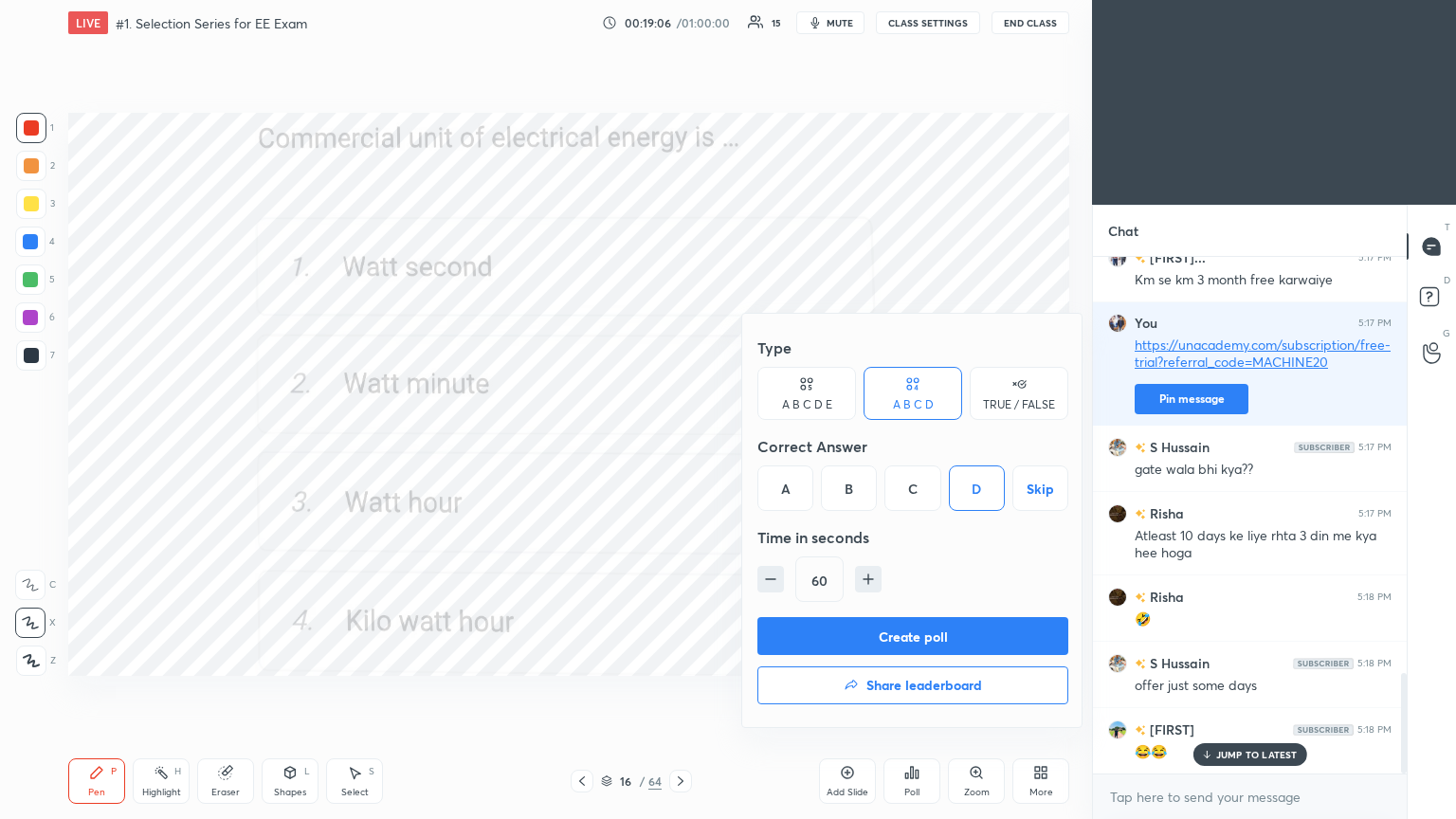 click on "Create poll" at bounding box center [913, 636] 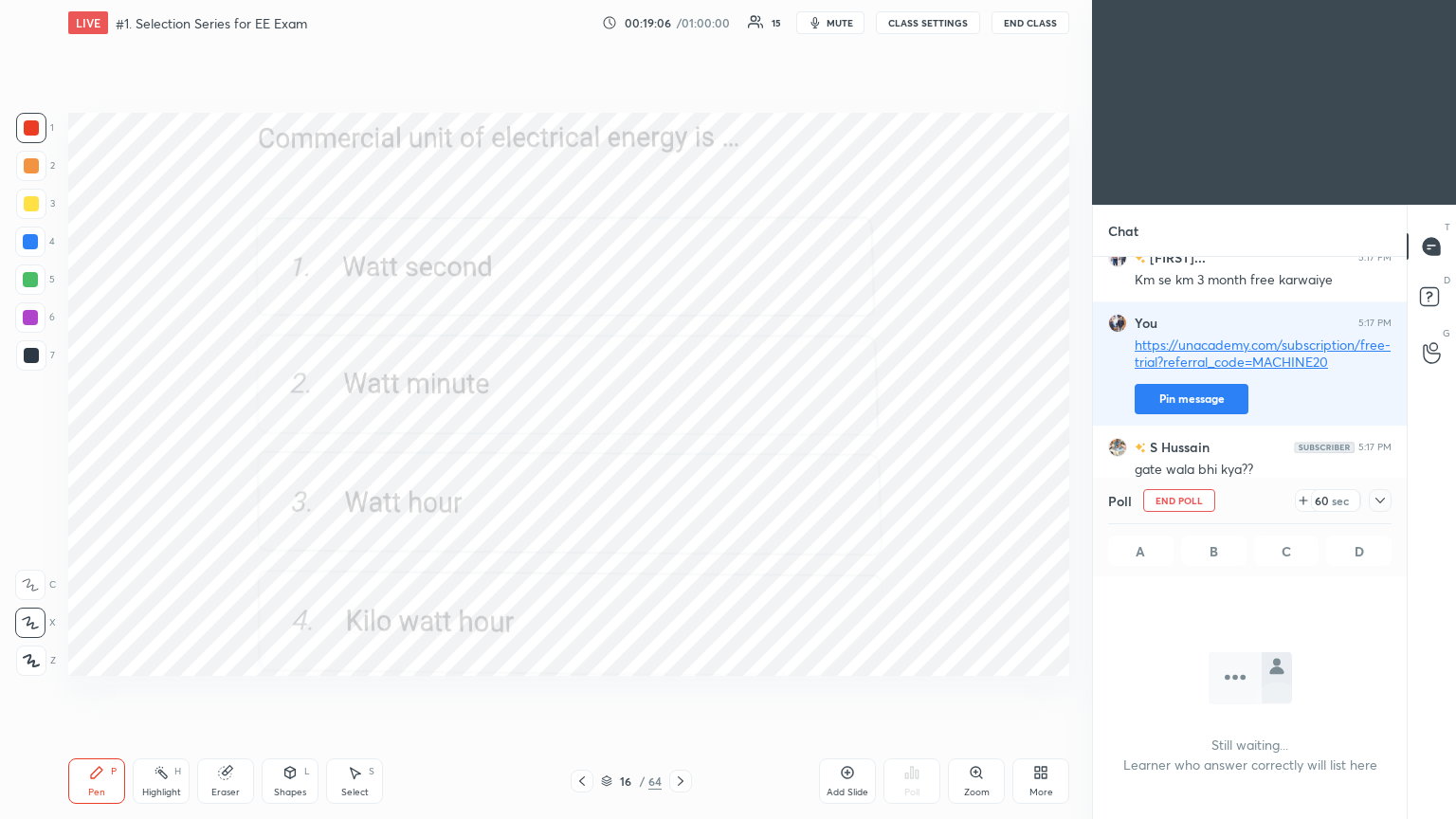 scroll, scrollTop: 423, scrollLeft: 308, axis: both 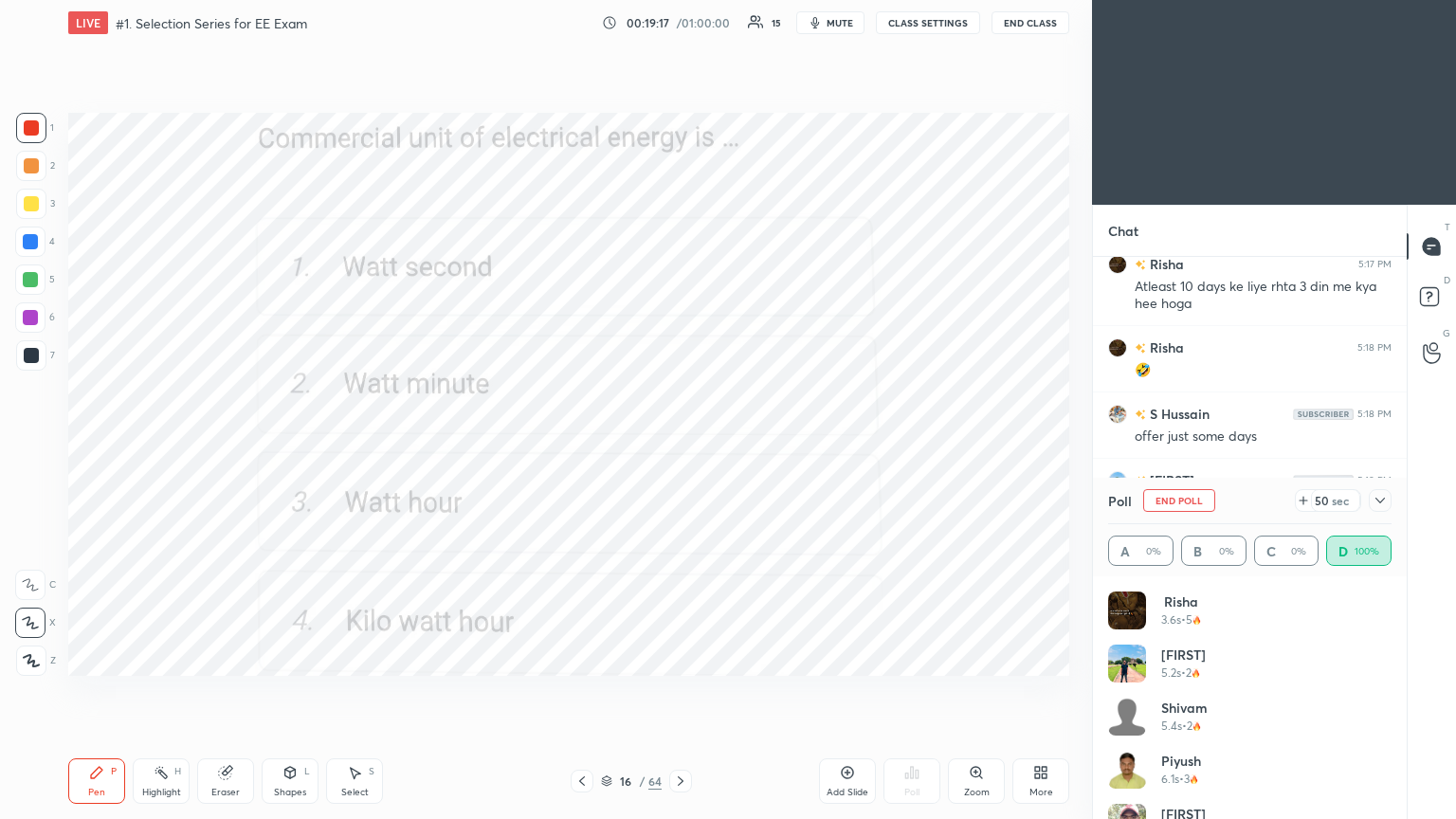 drag, startPoint x: 1384, startPoint y: 608, endPoint x: 1387, endPoint y: 721, distance: 113.03982 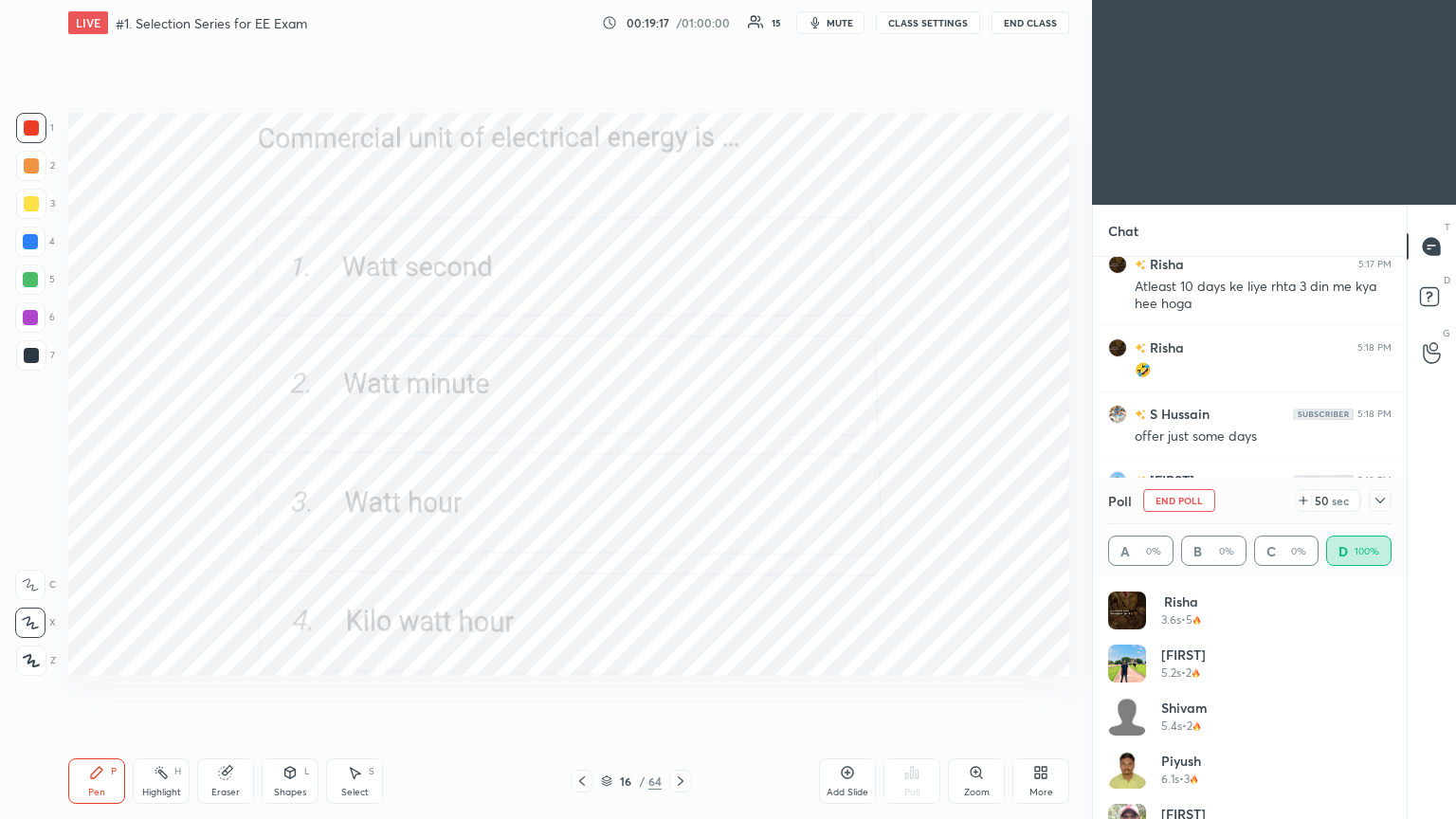 click on "[FIRST] 3.6s  •  5 [FIRST] 5.2s  •  2 [FIRST] 5.4s  •  2 [FIRST] 6.1s  •  3 [FIRST] 6.9s  •  6 [LAST] 7.7s  •  6 [FIRST] 7.8s  •  5 [FIRST] 8.8s  •  1" at bounding box center [1249, 705] 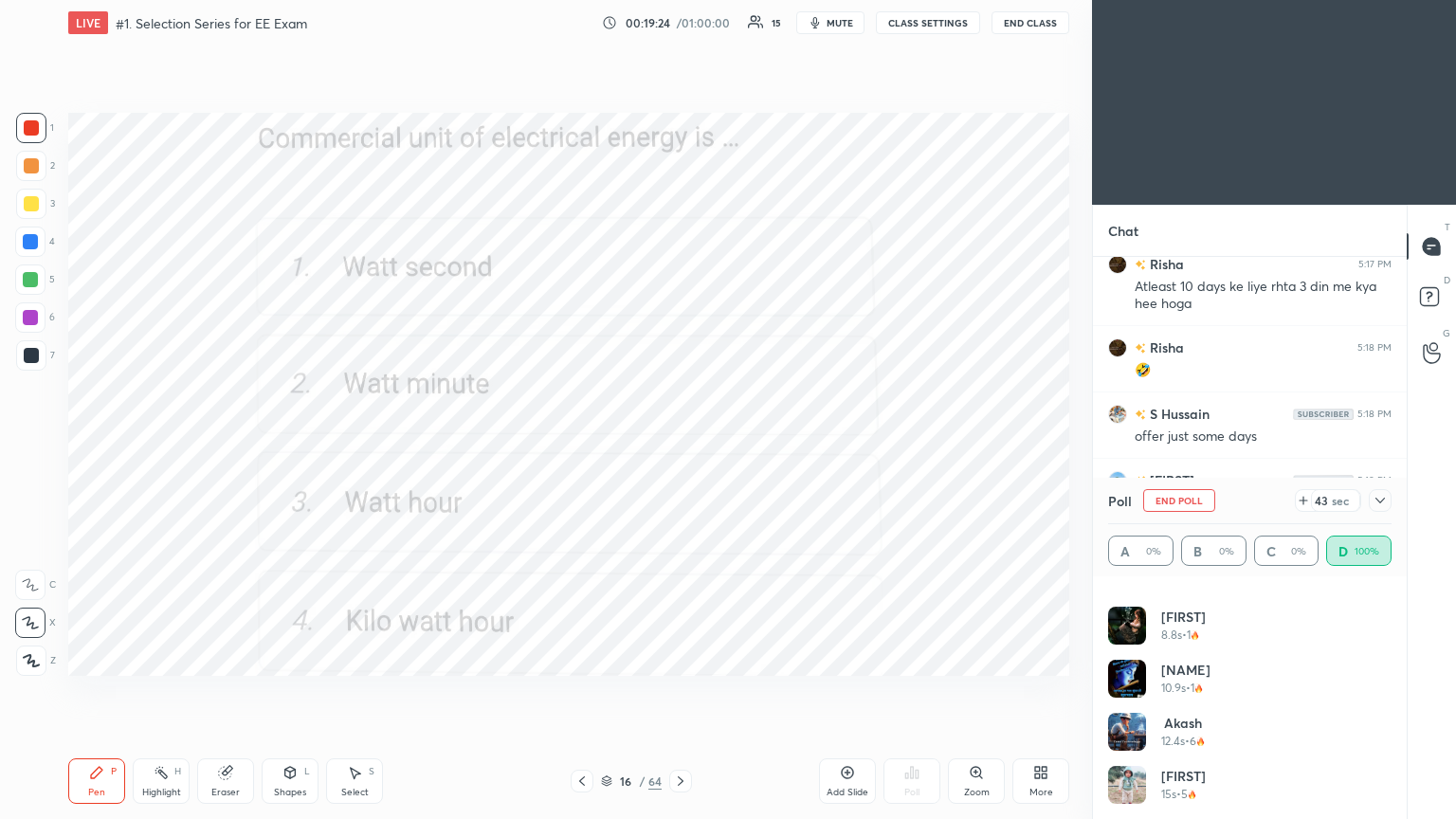 click on "Poll End Poll 43  sec" at bounding box center (1249, 500) 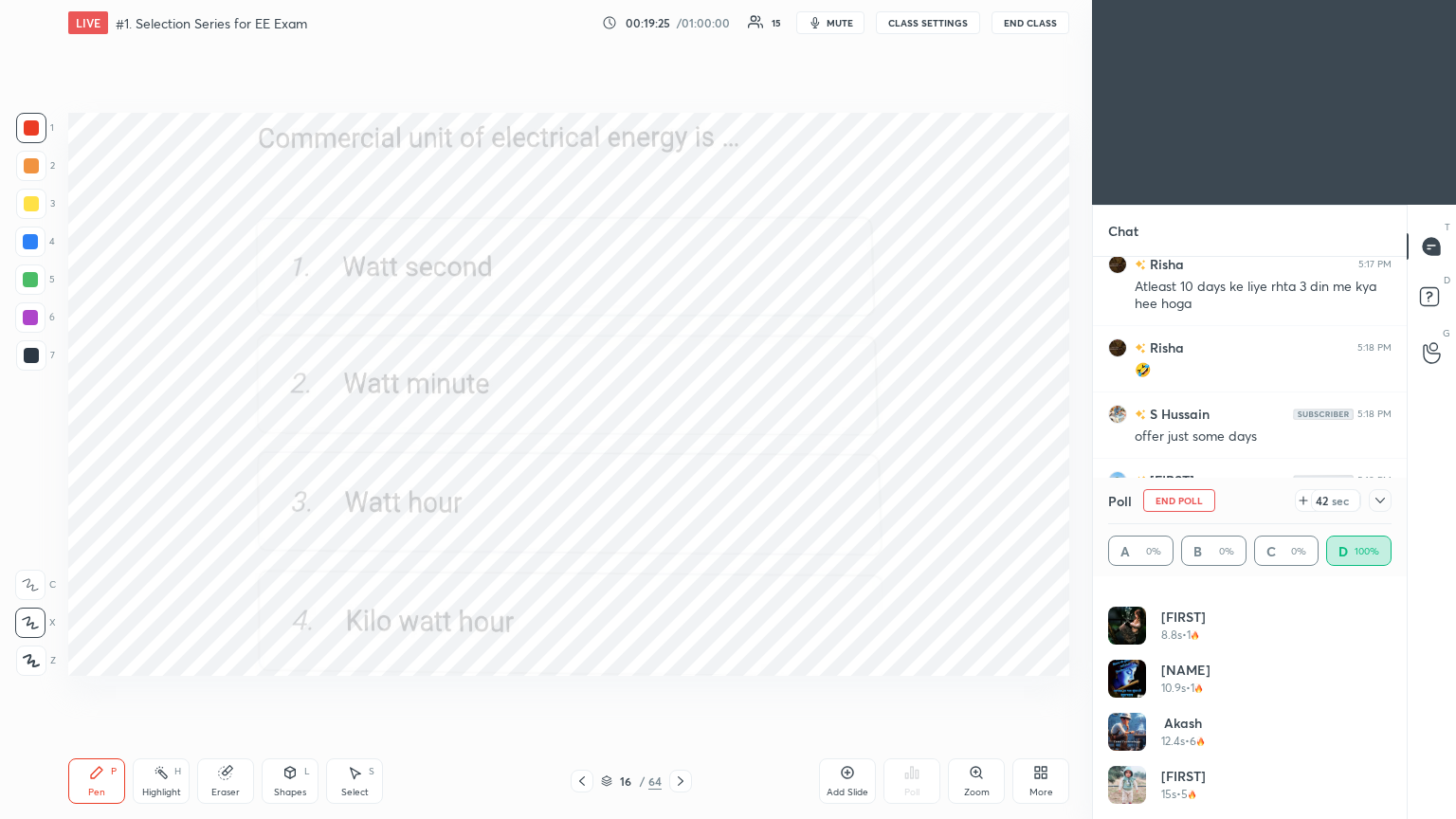 click on "End Poll" at bounding box center [1179, 500] 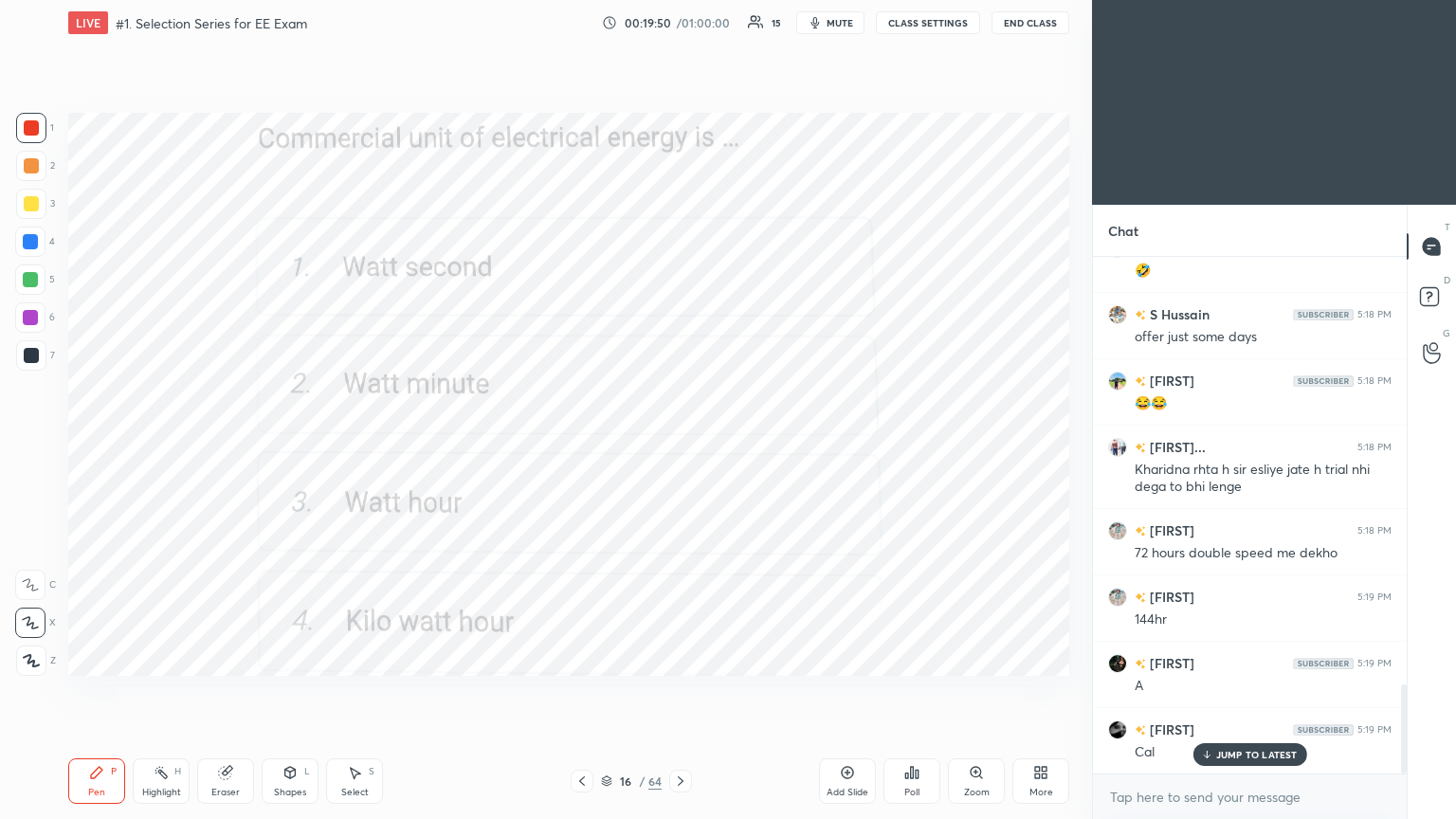 click 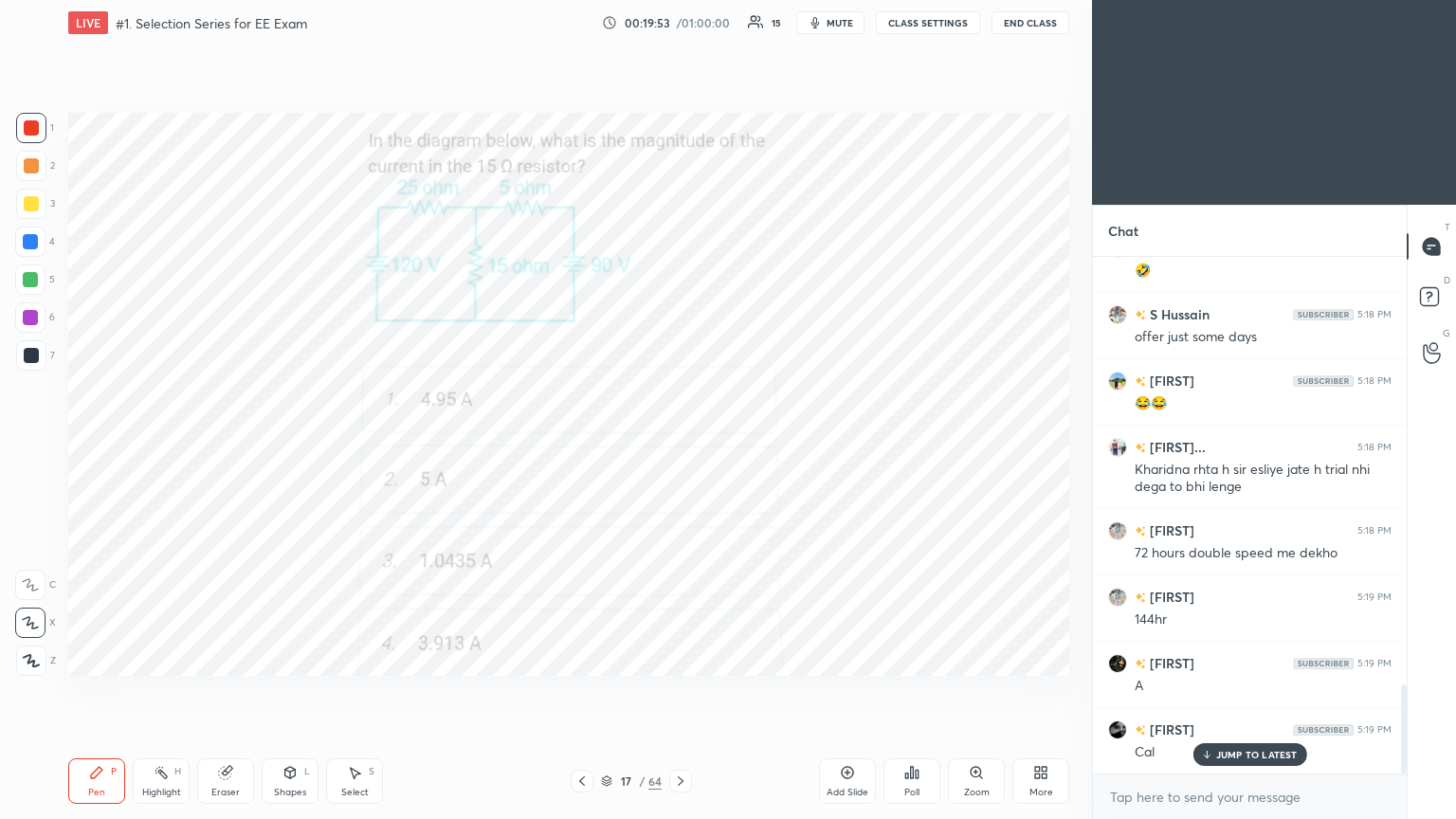 click on "Poll" at bounding box center [912, 792] 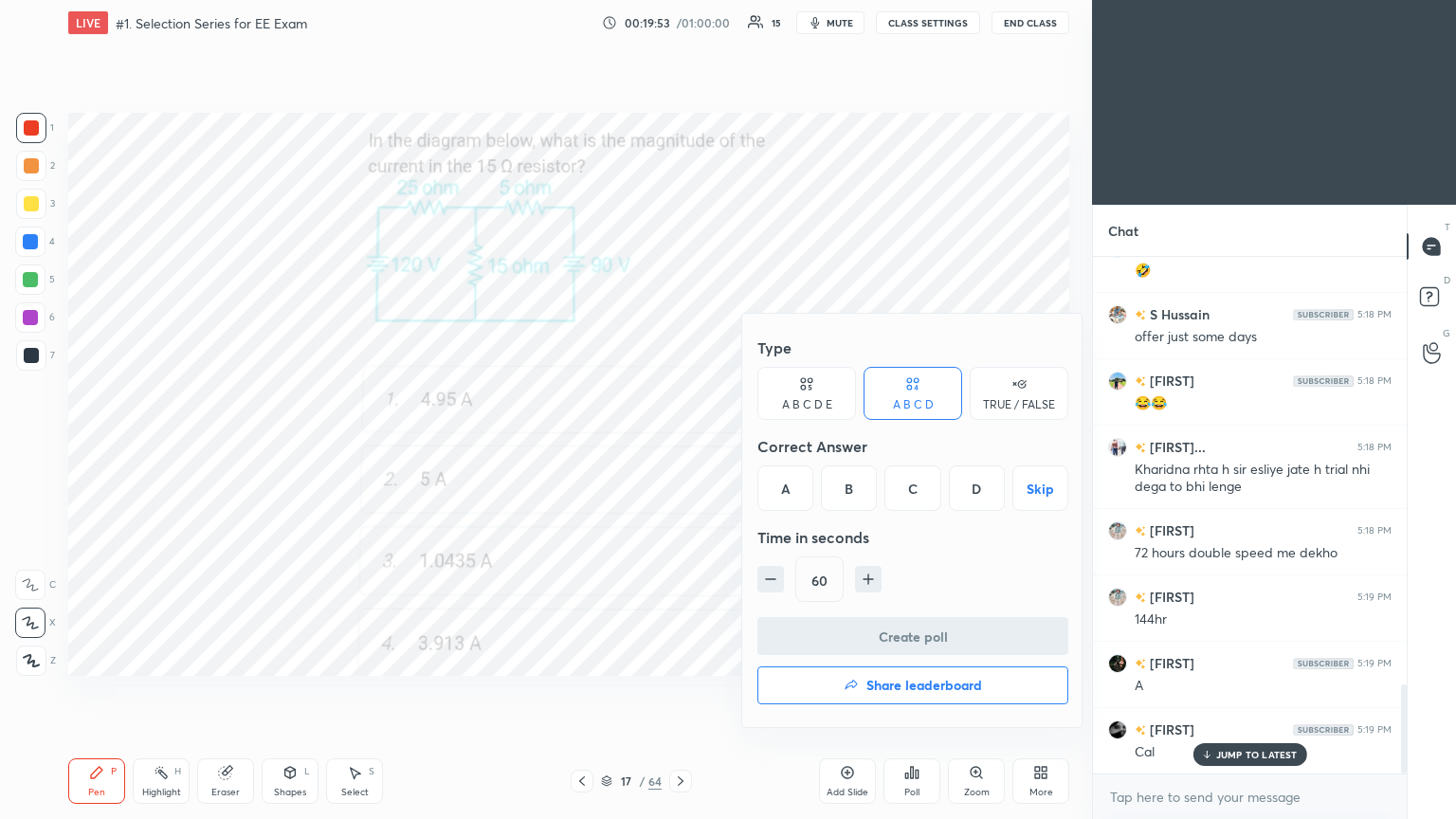 click on "B" at bounding box center (848, 488) 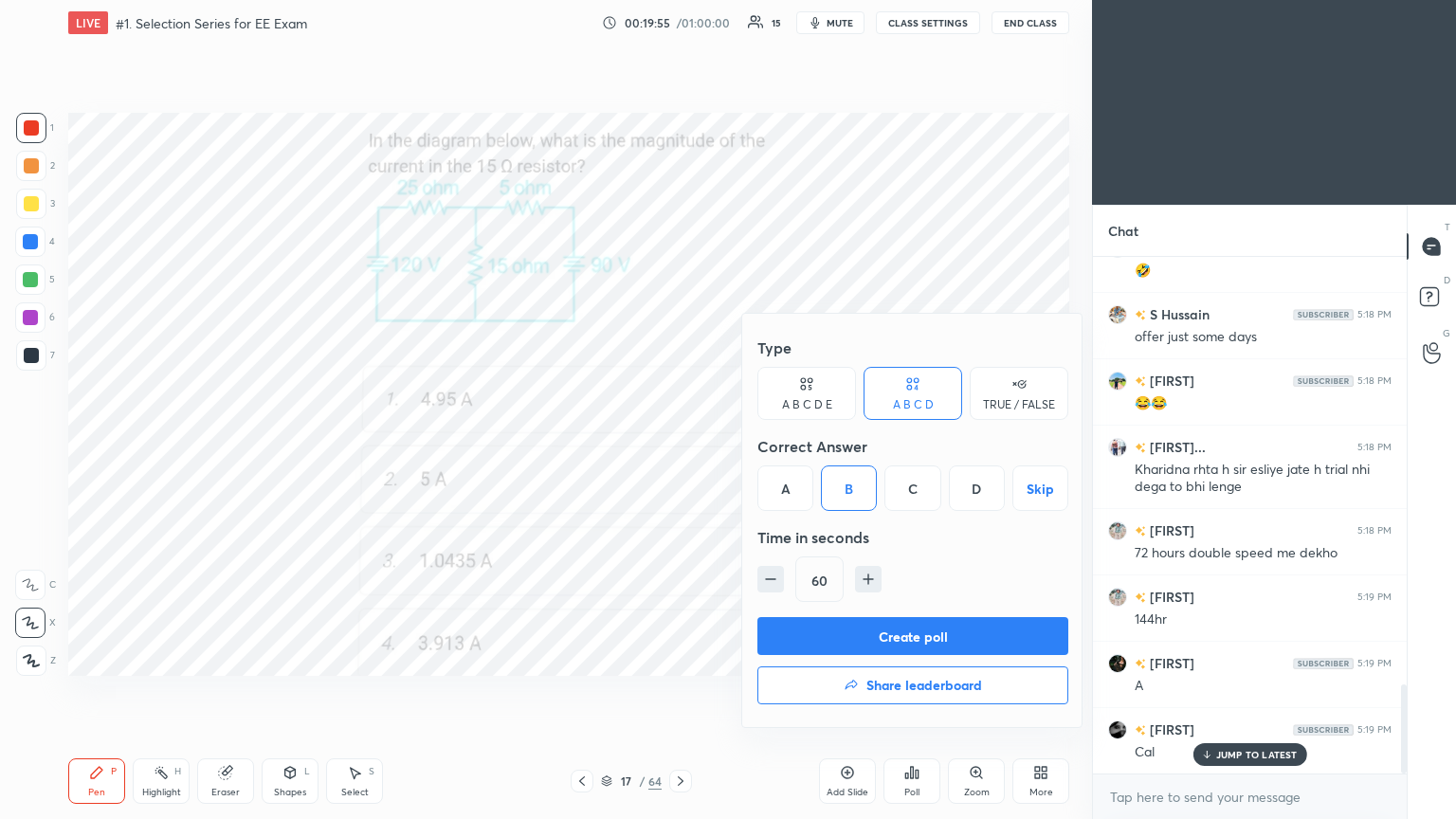 drag, startPoint x: 784, startPoint y: 494, endPoint x: 804, endPoint y: 515, distance: 29 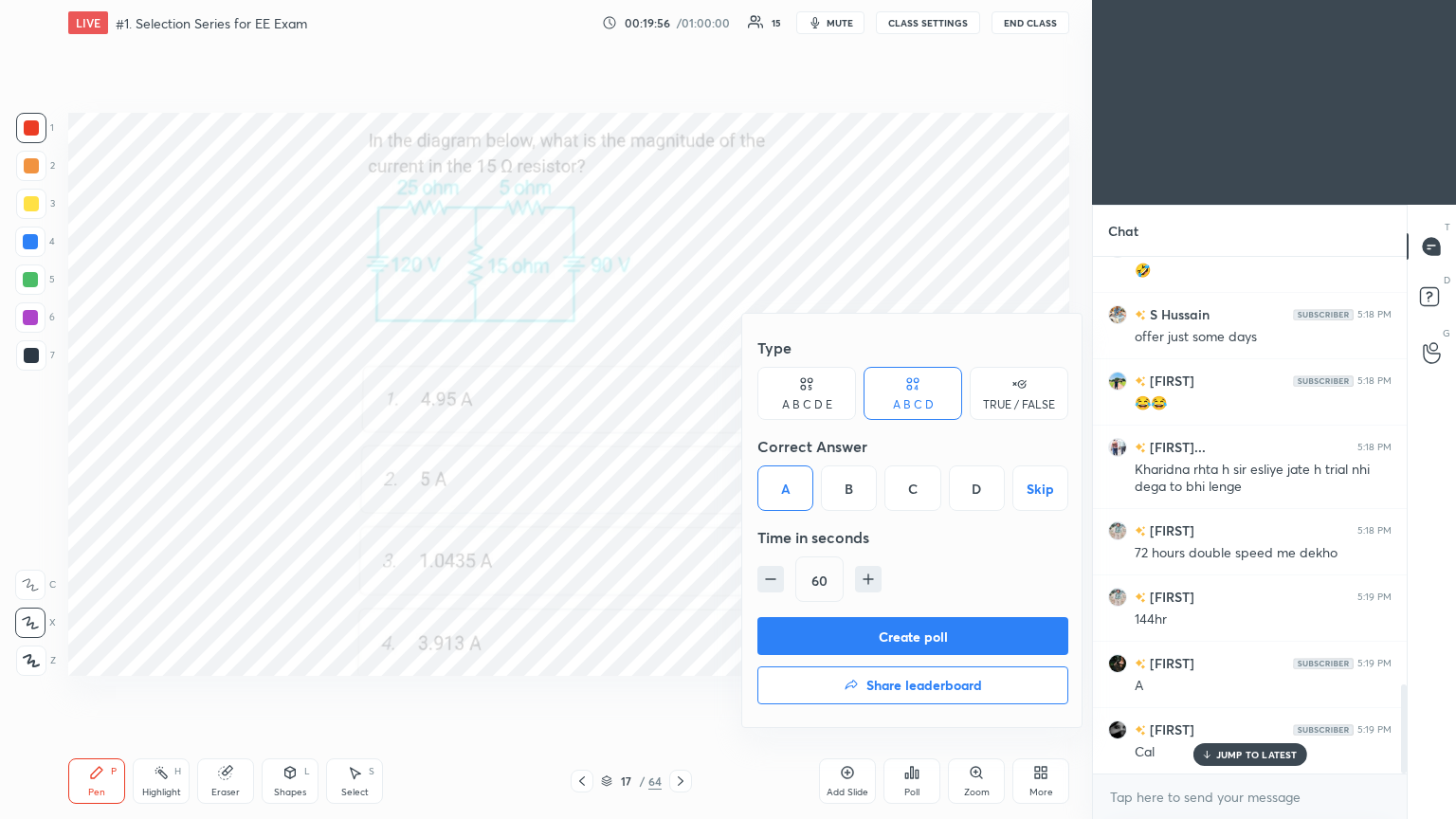 click on "Create poll" at bounding box center (913, 636) 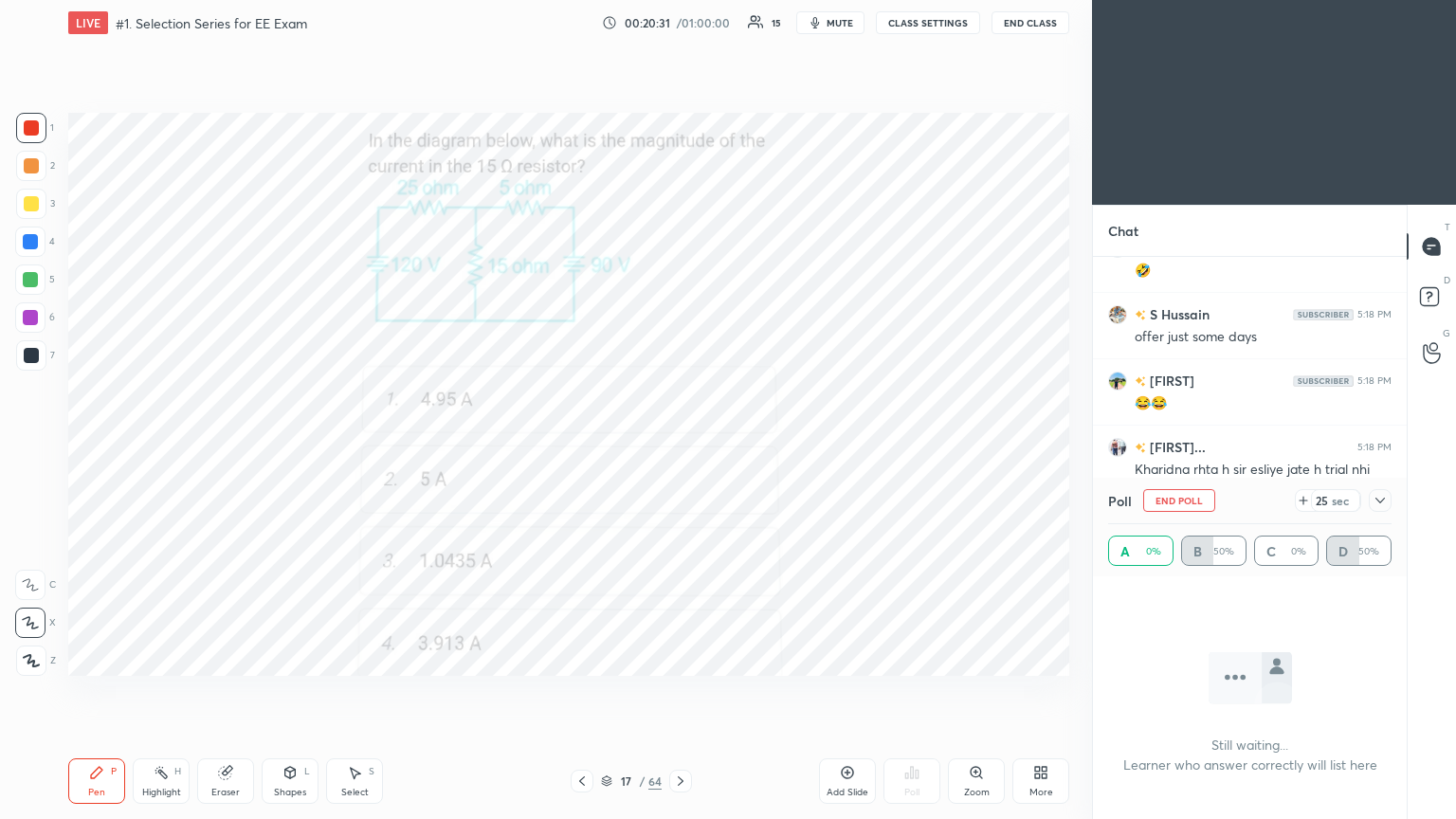 click 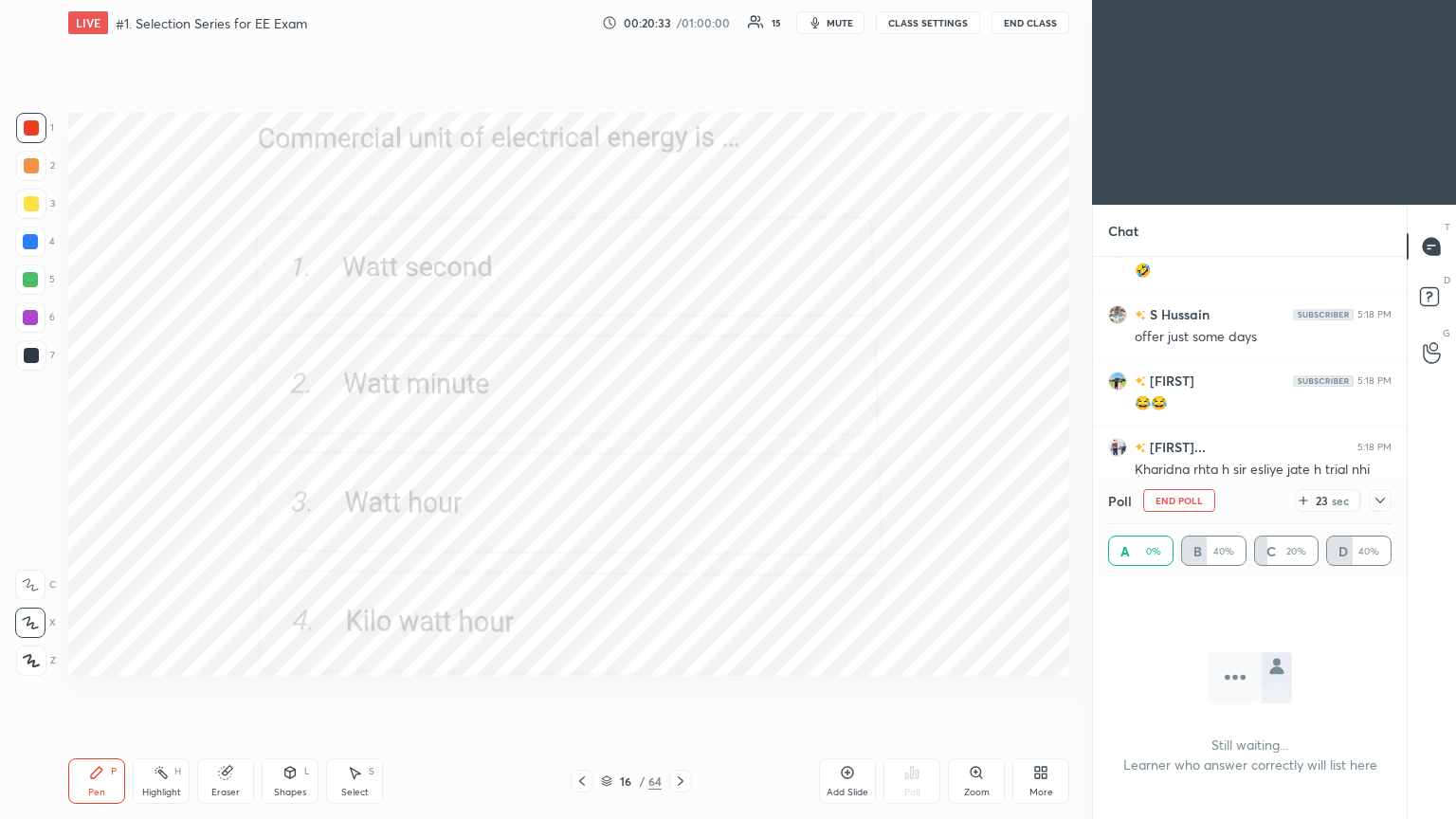 click on "Eraser" at bounding box center [226, 781] 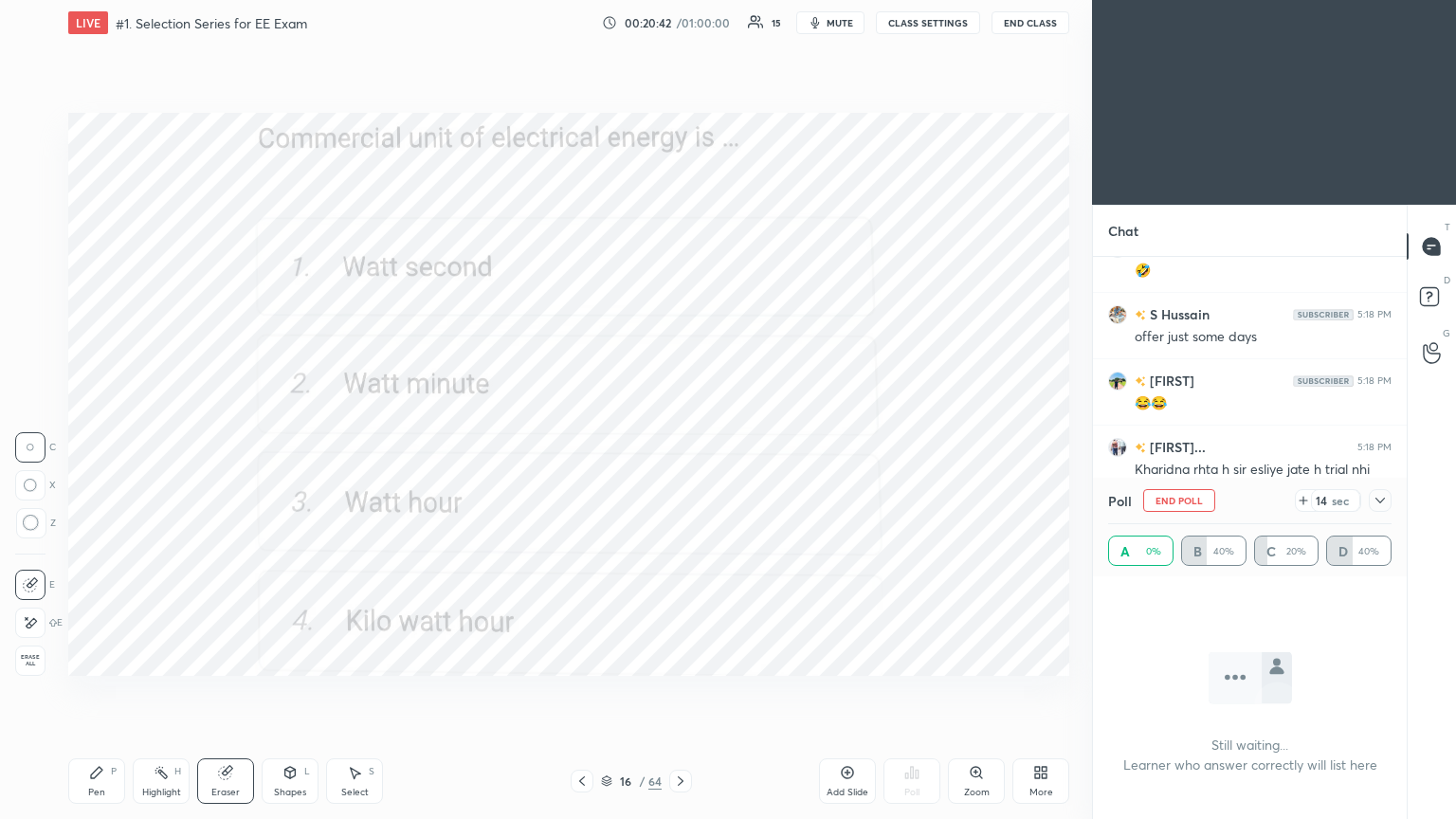 click on "Pen P" at bounding box center [97, 781] 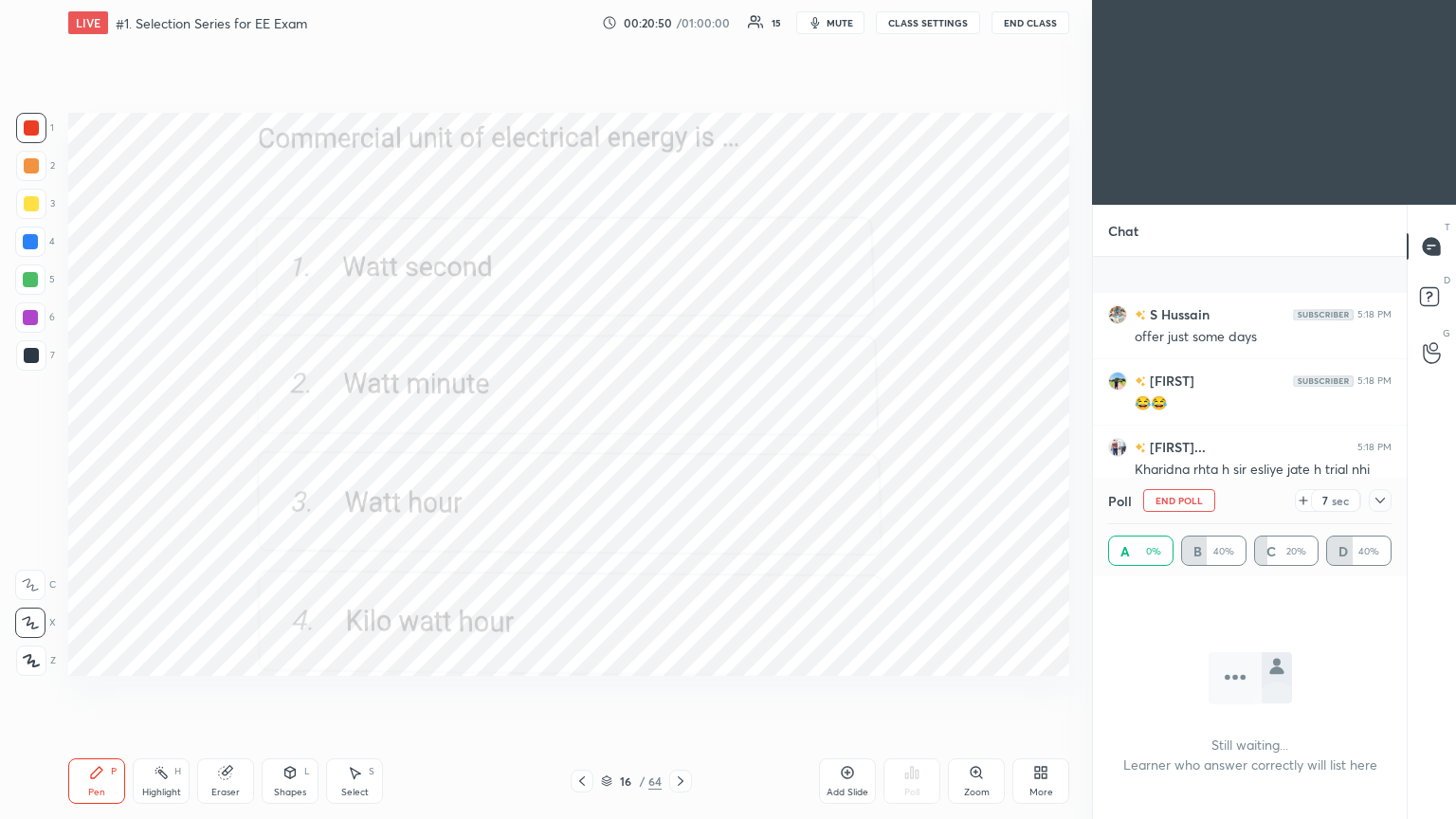 scroll, scrollTop: 2657, scrollLeft: 0, axis: vertical 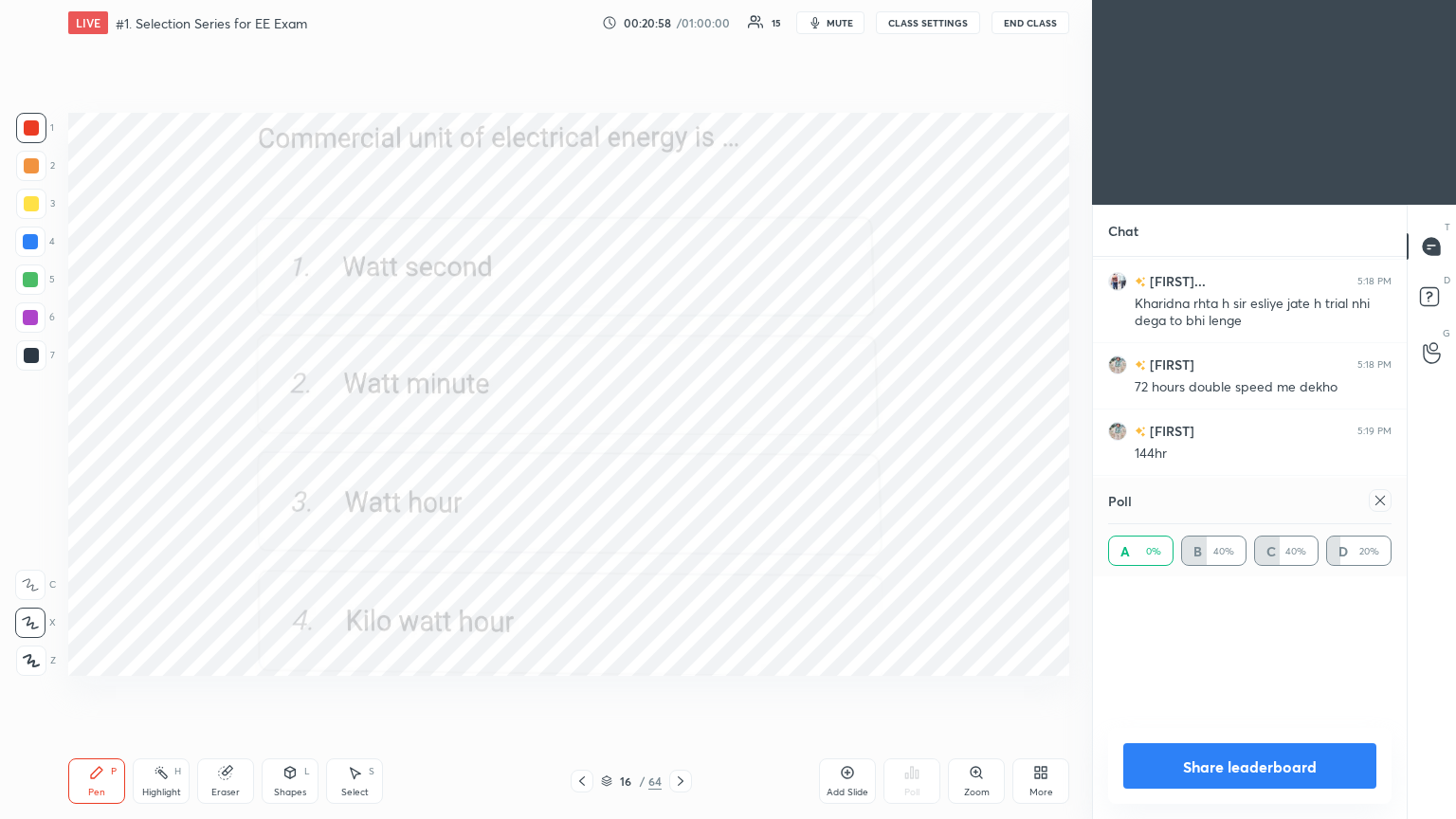 click 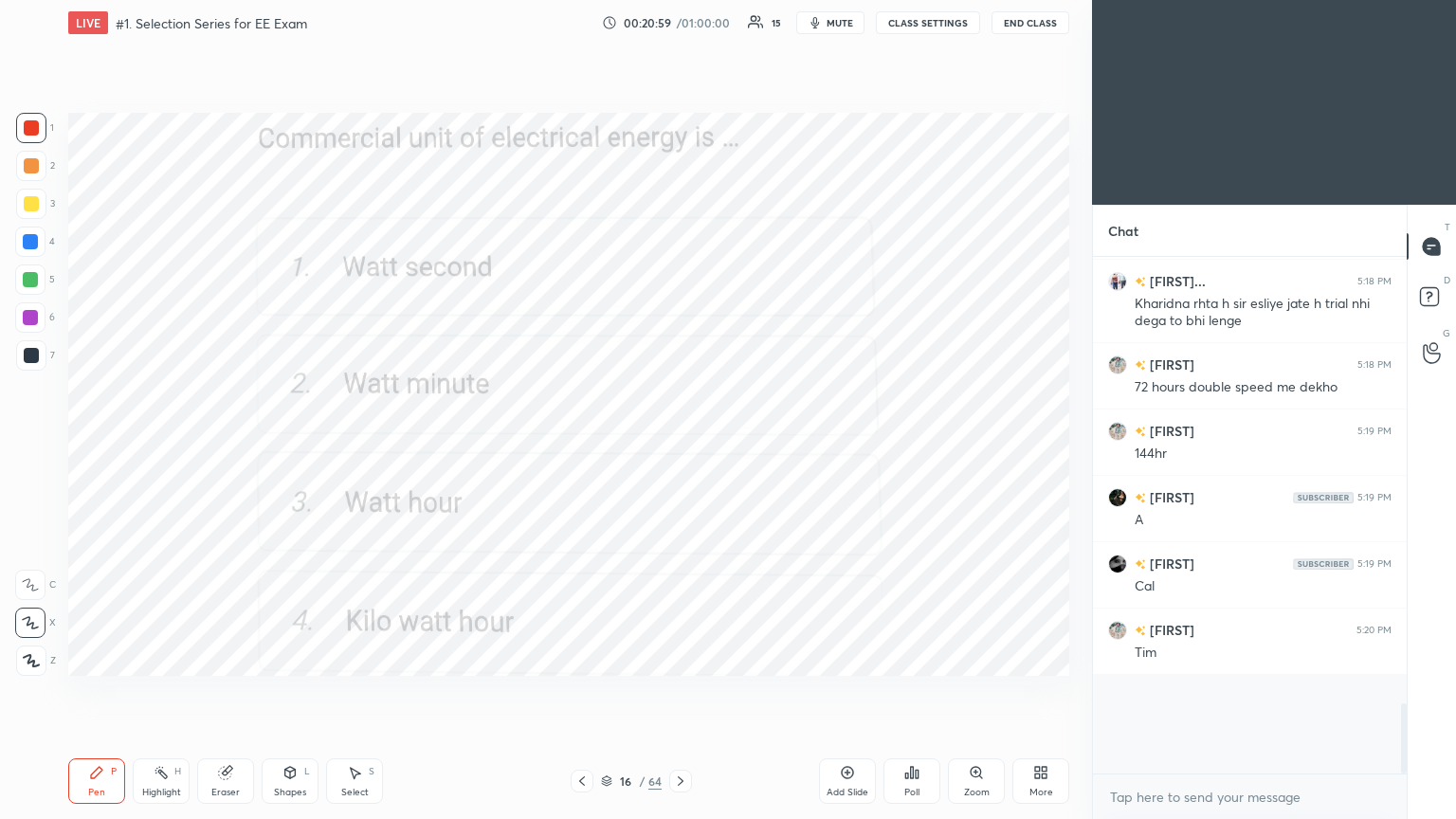 scroll, scrollTop: 444, scrollLeft: 308, axis: both 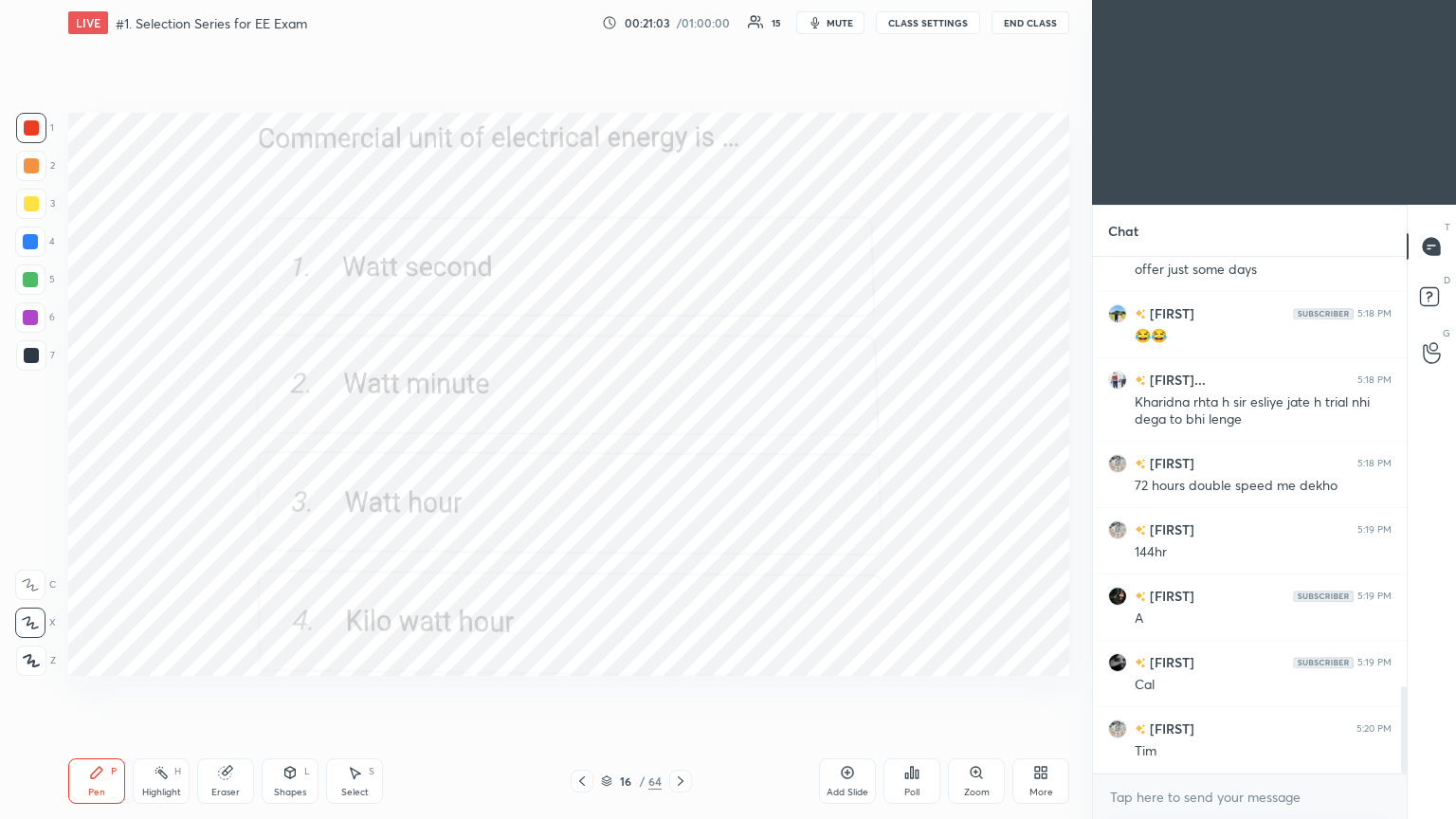 click 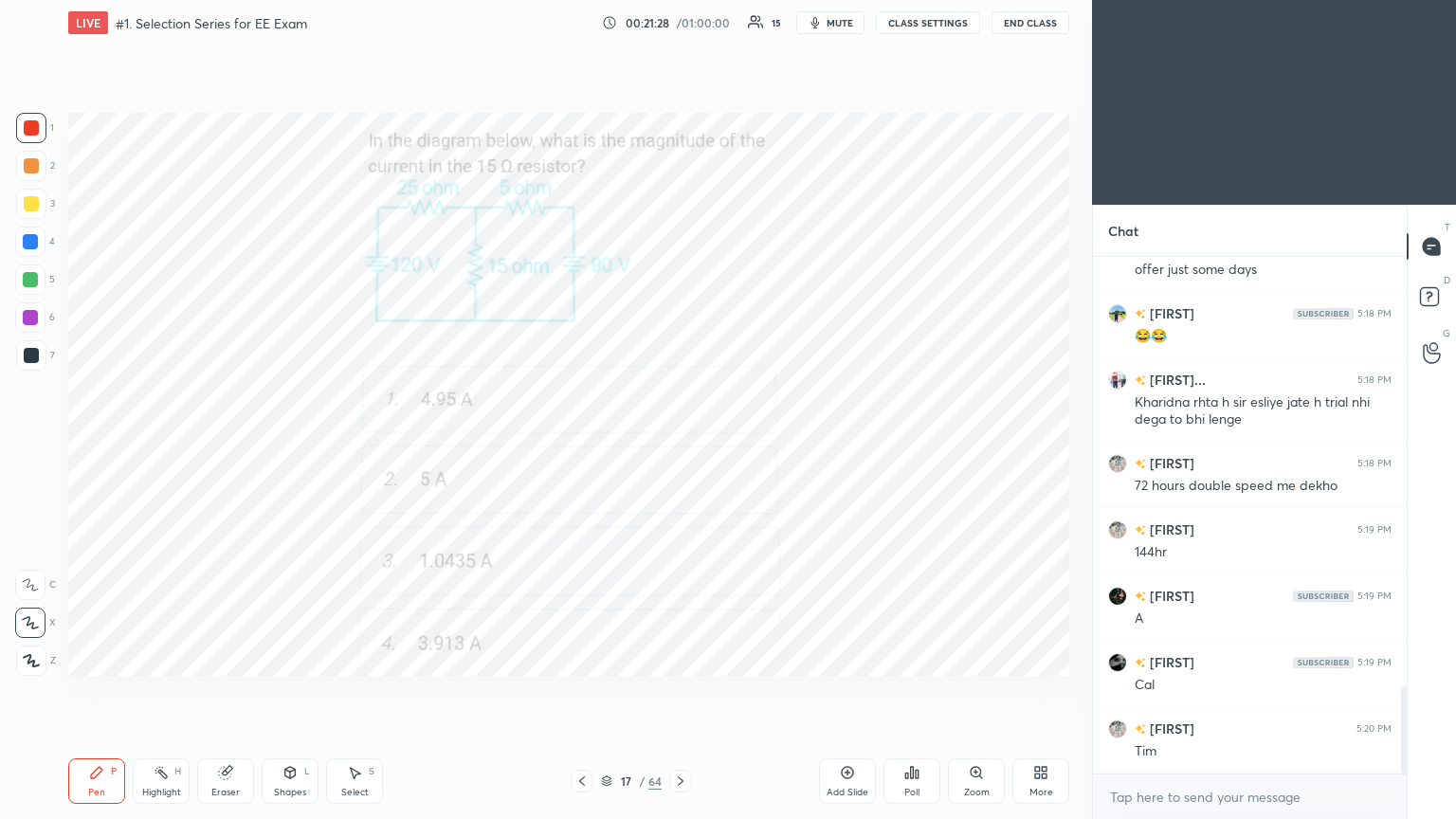 click on "Eraser" at bounding box center (226, 792) 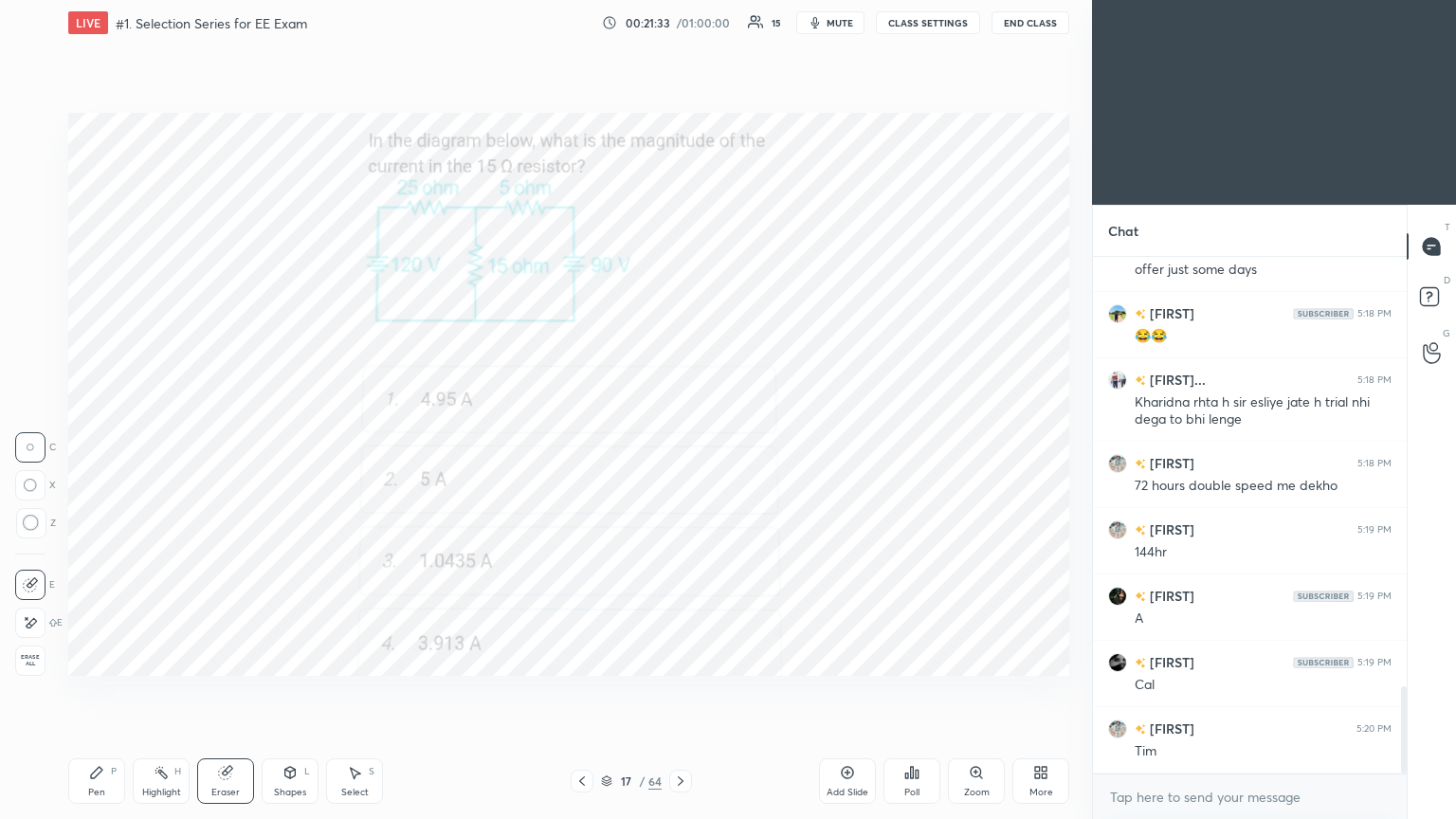 click on "Pen P" at bounding box center (97, 781) 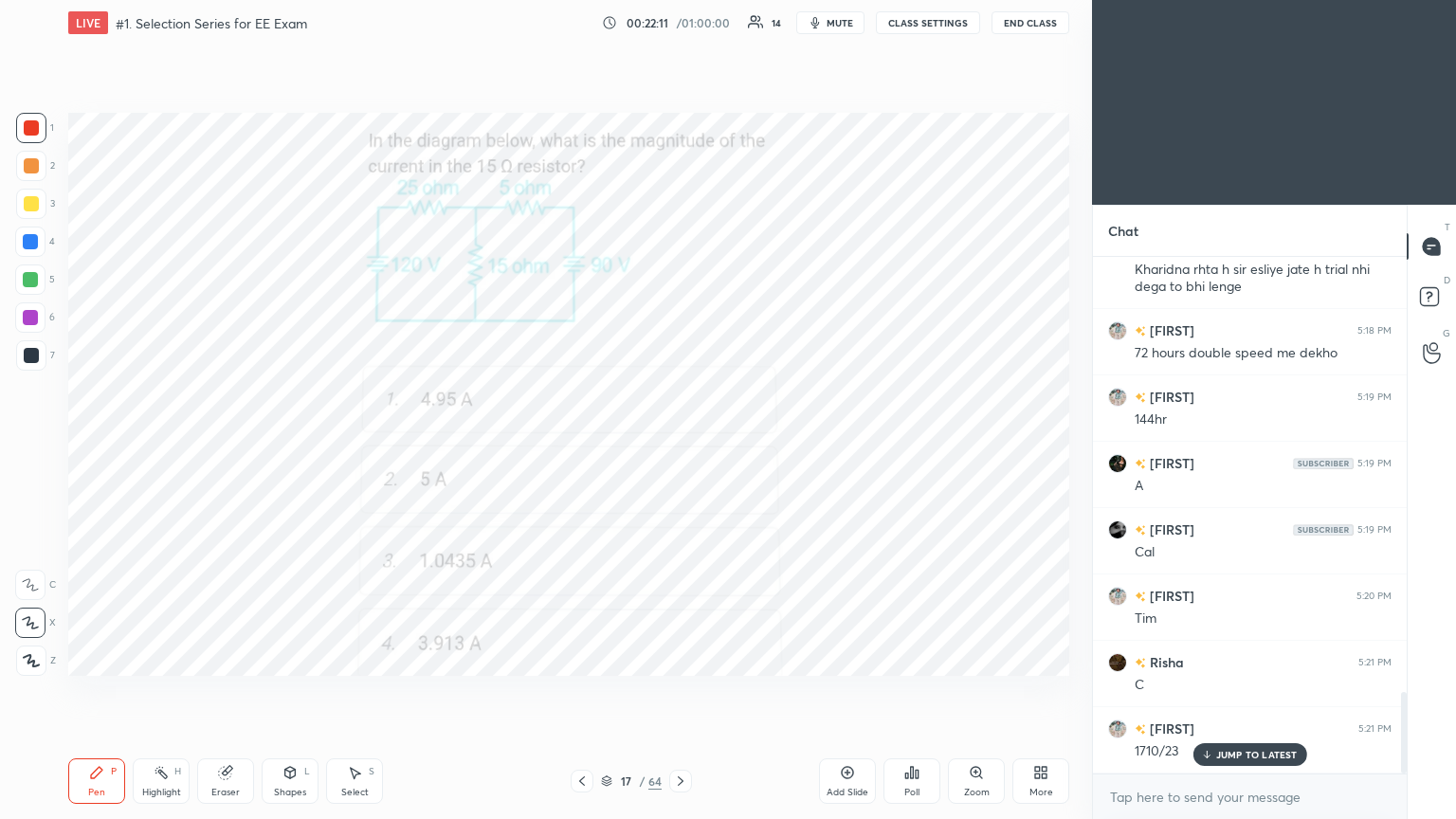 scroll, scrollTop: 2757, scrollLeft: 0, axis: vertical 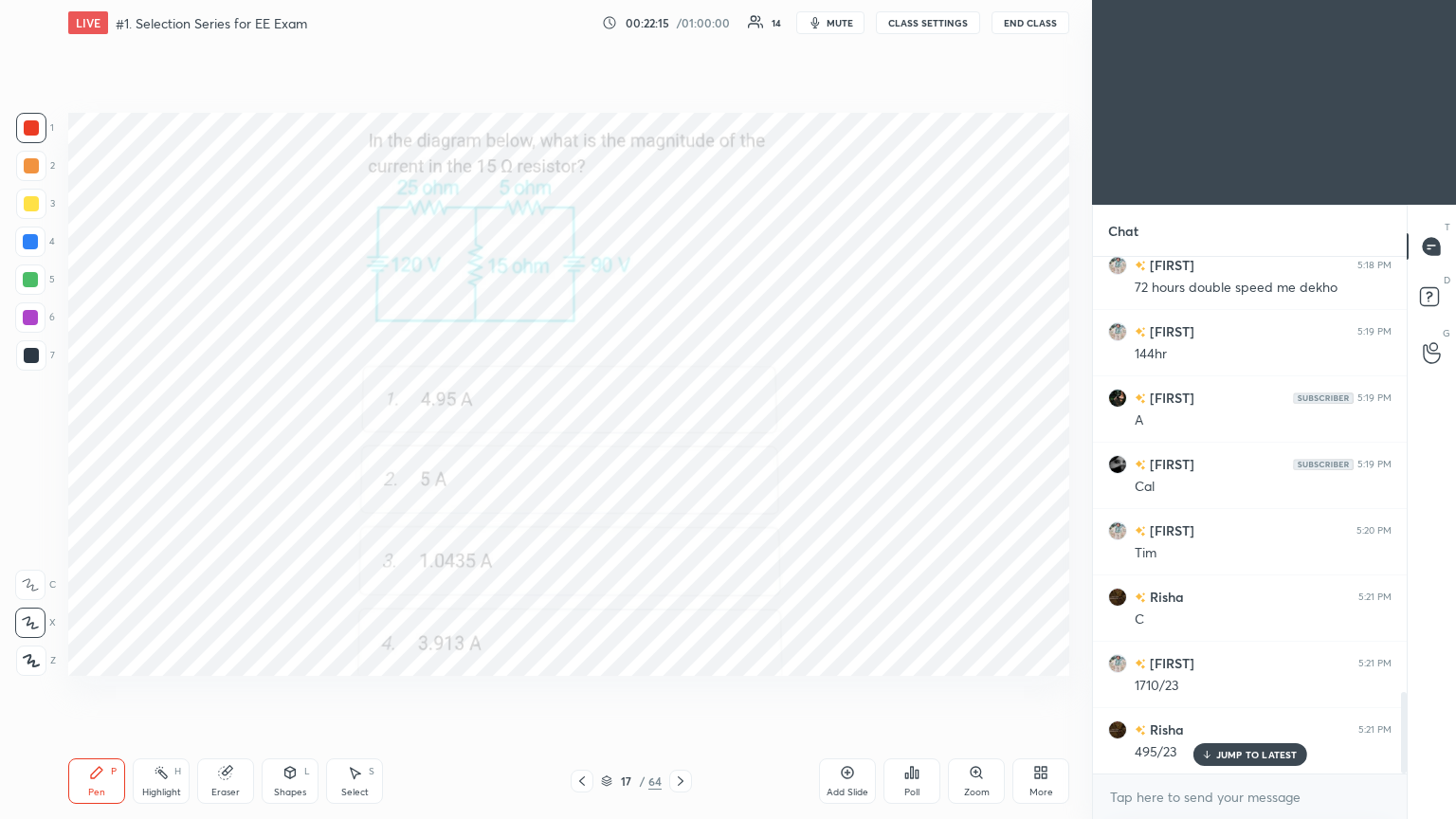 click on "Eraser" at bounding box center (226, 781) 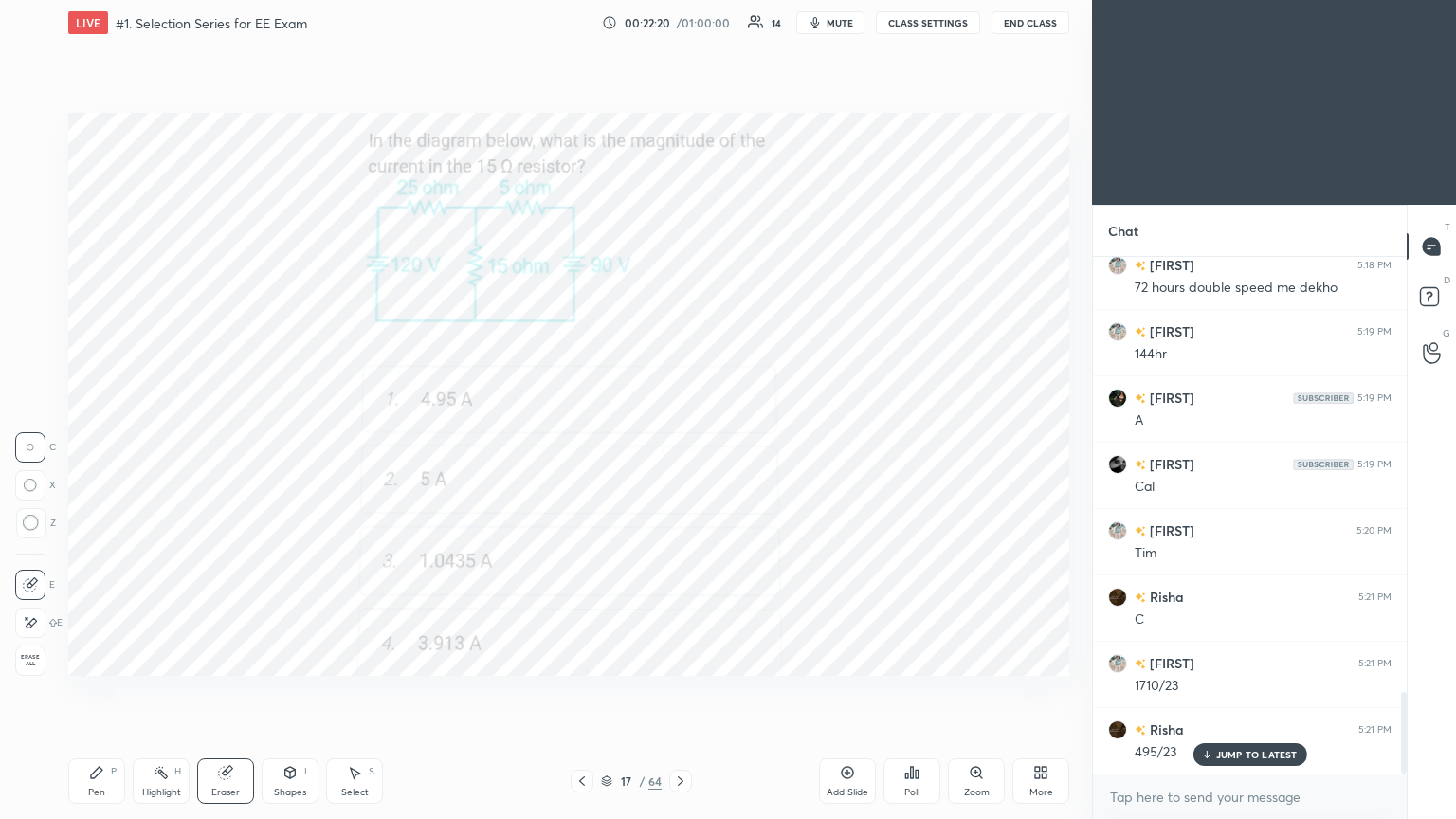 click on "Pen P" at bounding box center [97, 781] 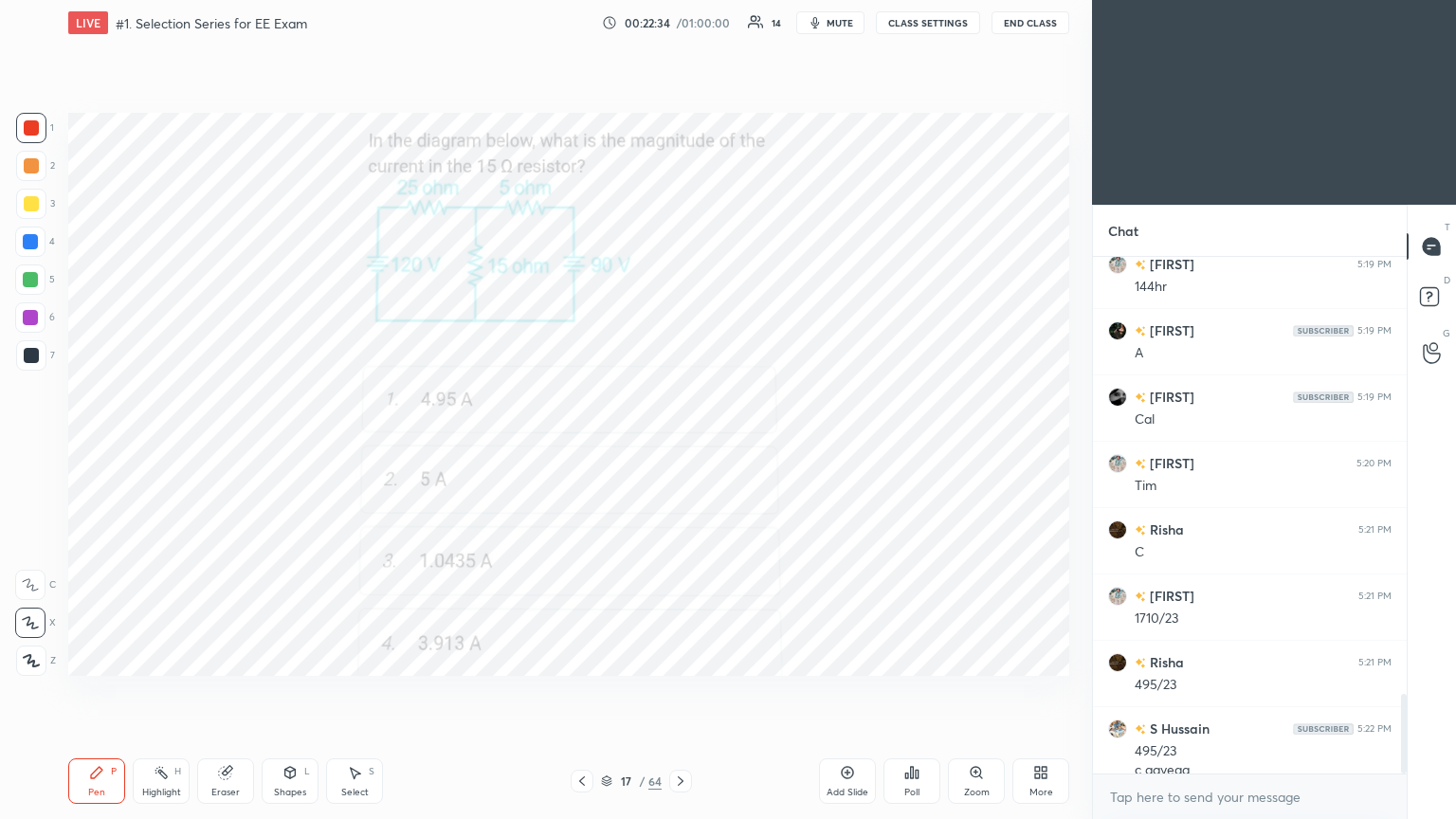 scroll, scrollTop: 2843, scrollLeft: 0, axis: vertical 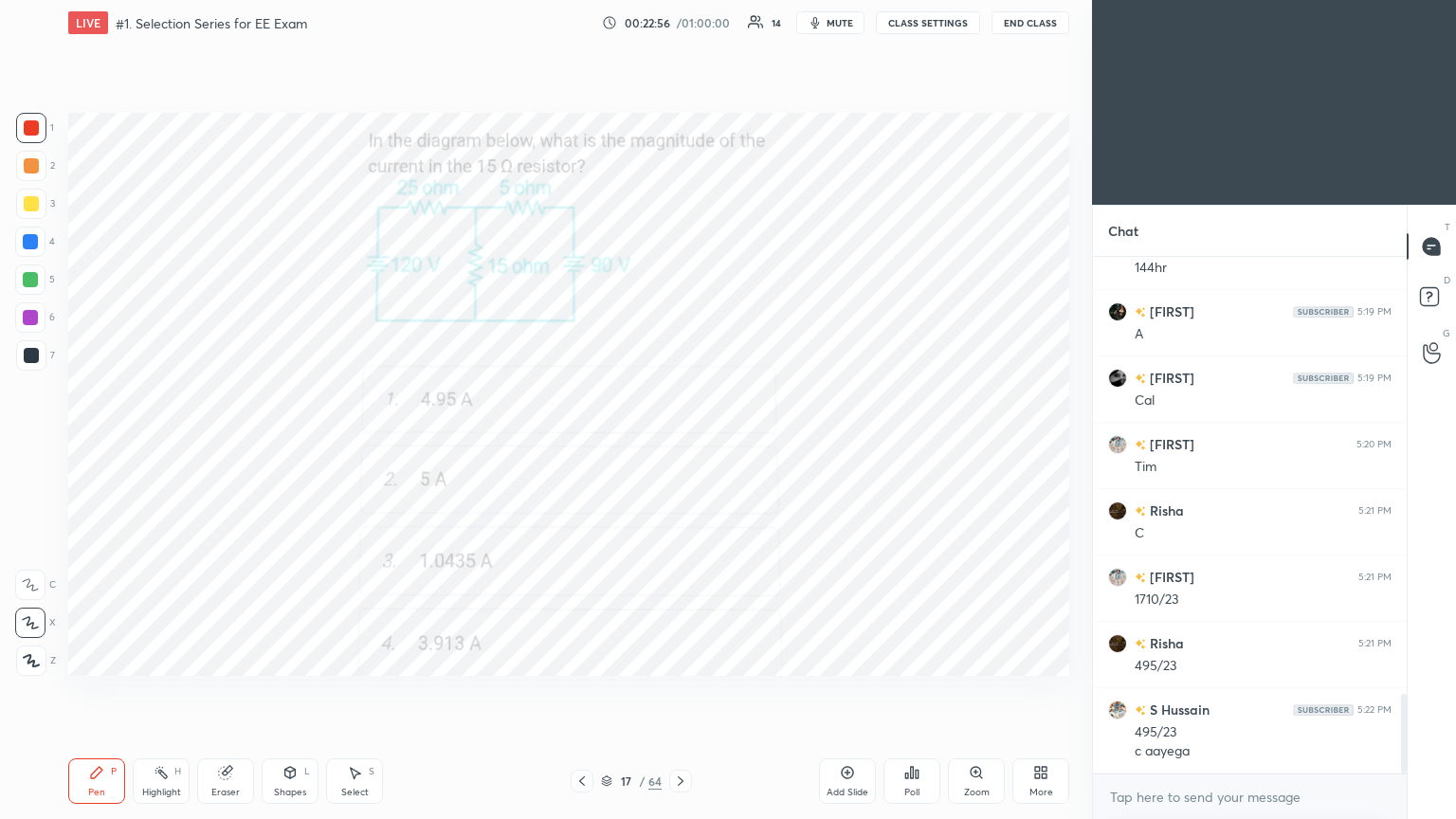 click on "Eraser" at bounding box center [226, 781] 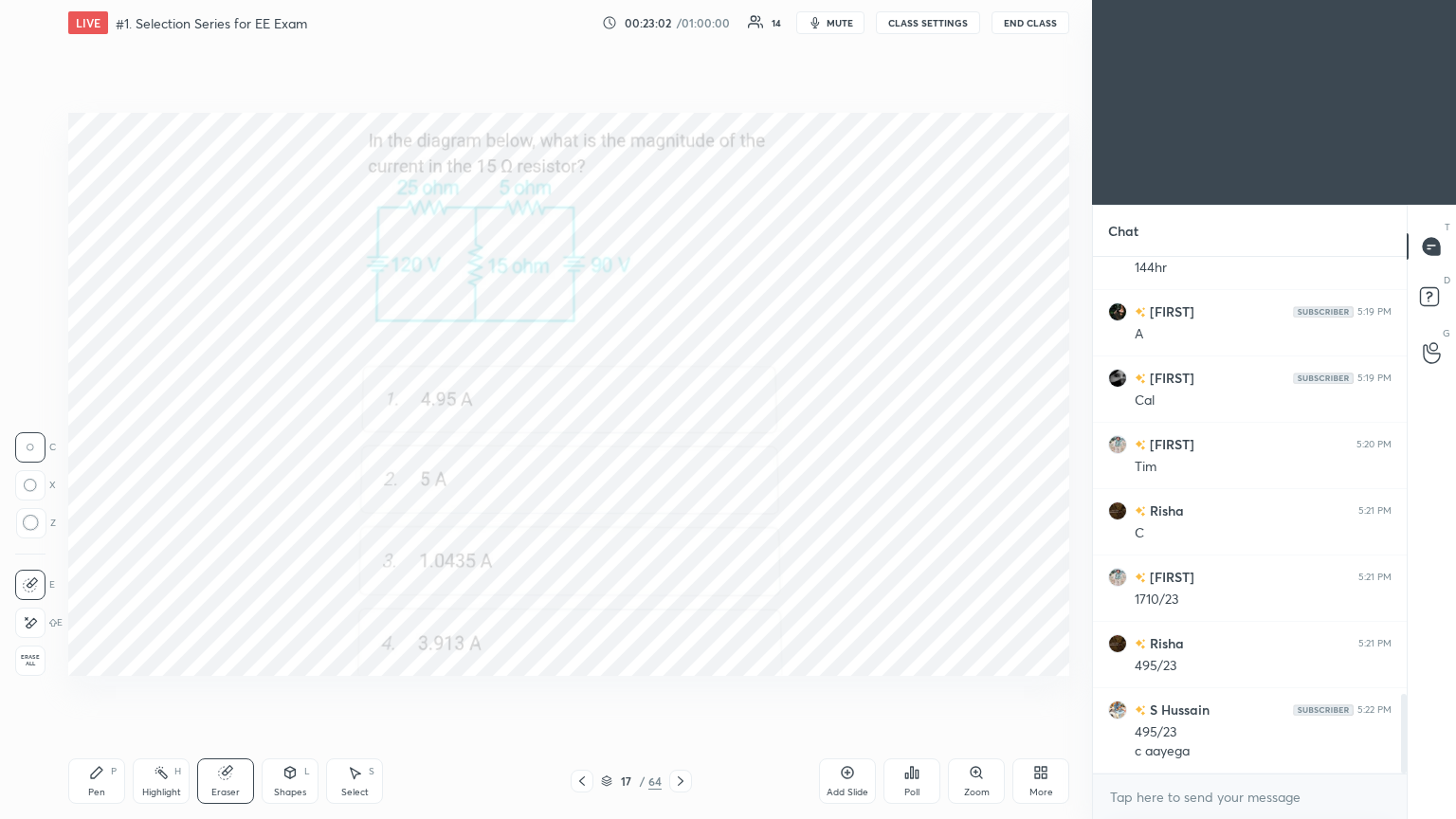 click on "Pen P" at bounding box center (97, 781) 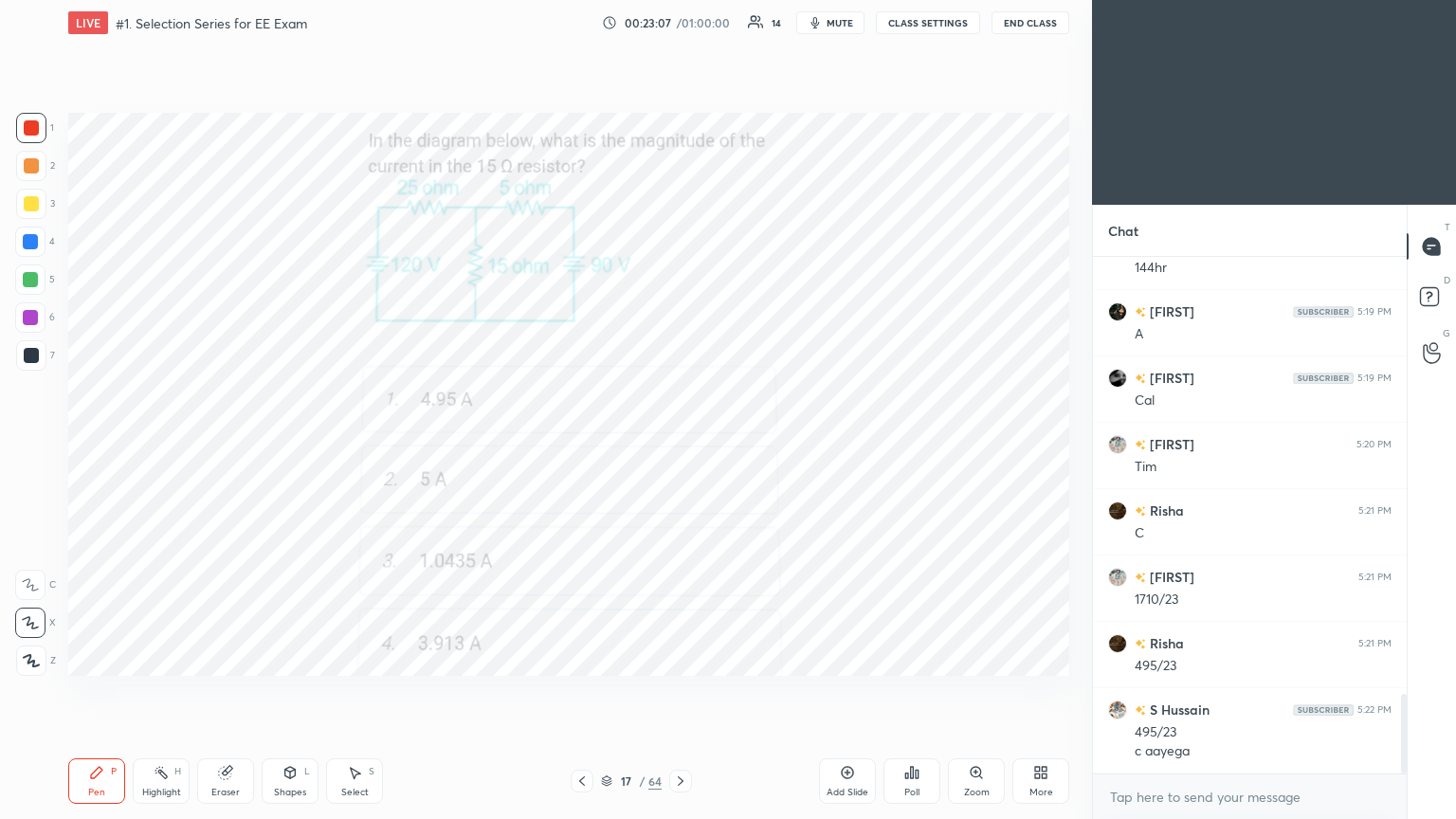click on "Eraser" at bounding box center (226, 781) 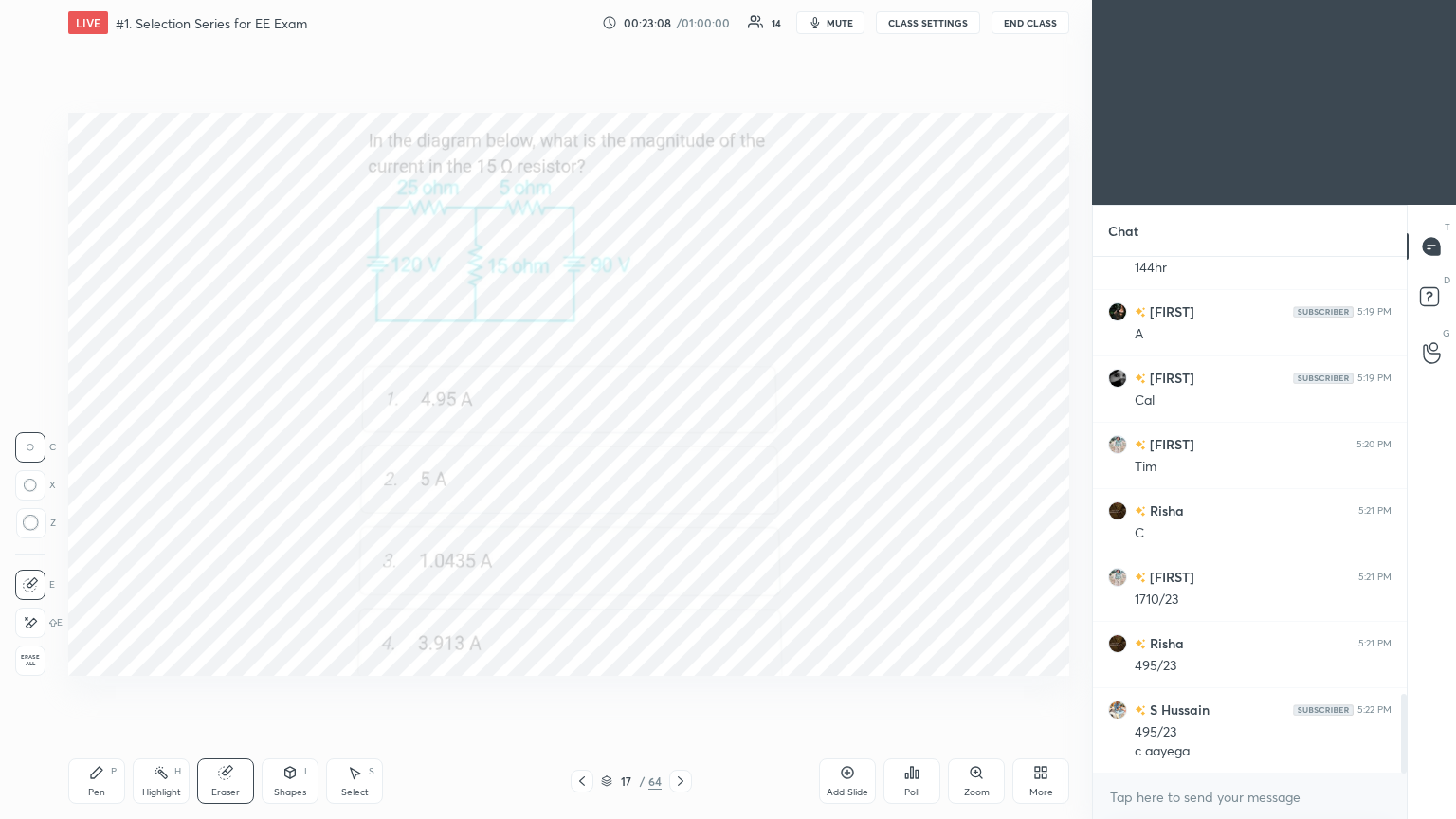 drag, startPoint x: 35, startPoint y: 622, endPoint x: 52, endPoint y: 615, distance: 18.384776 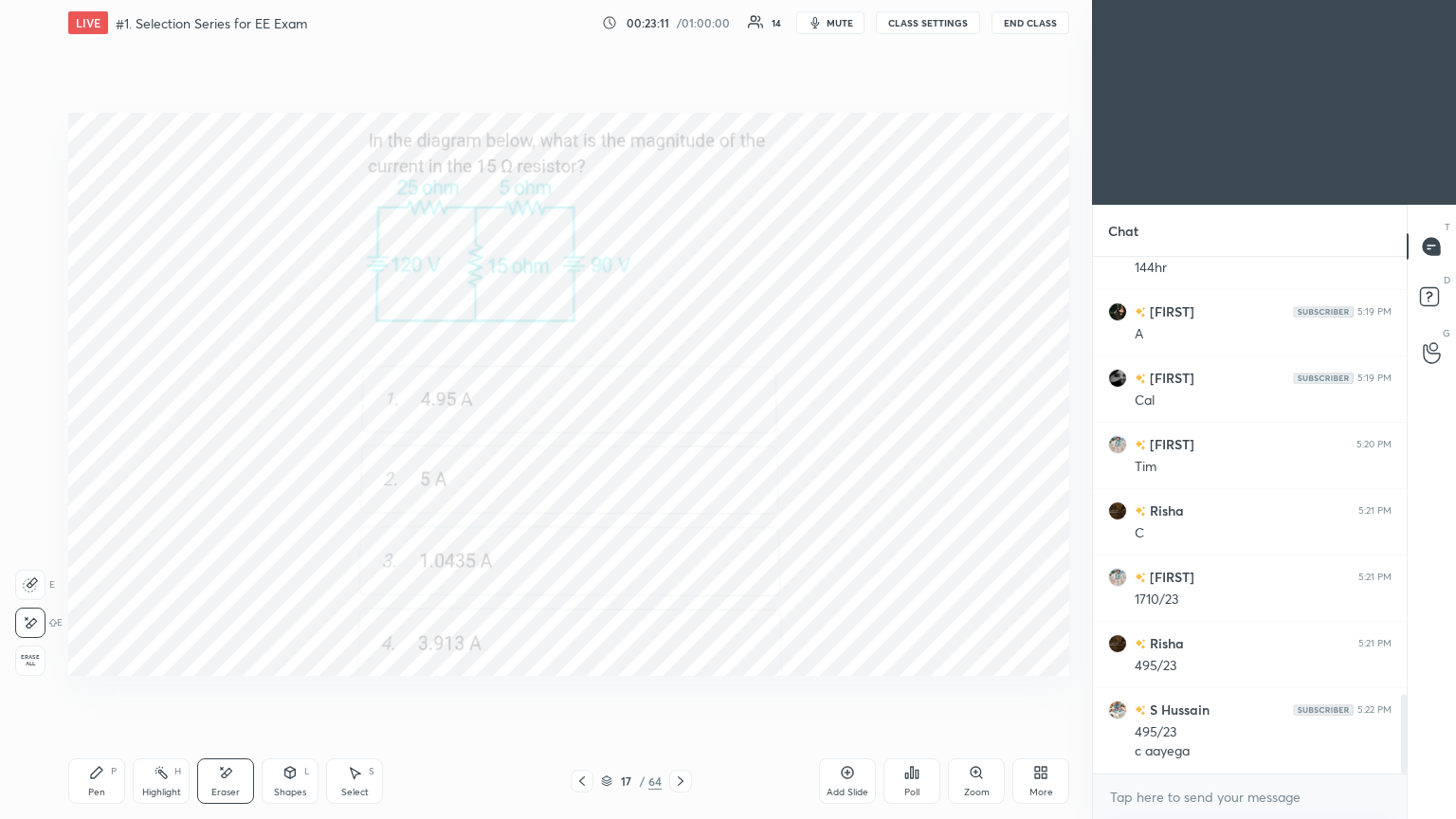 click on "Pen P" at bounding box center [97, 781] 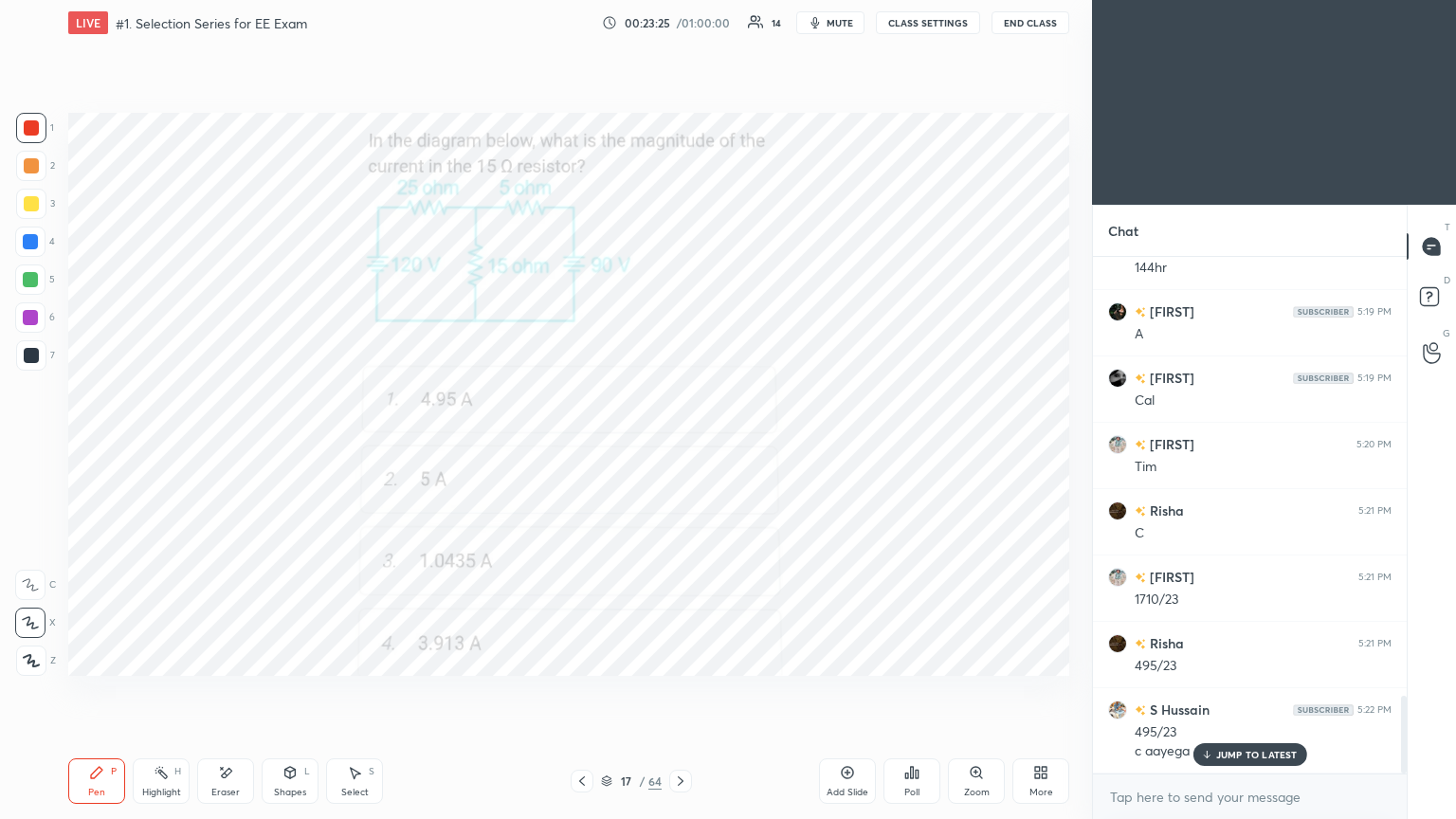 scroll, scrollTop: 2908, scrollLeft: 0, axis: vertical 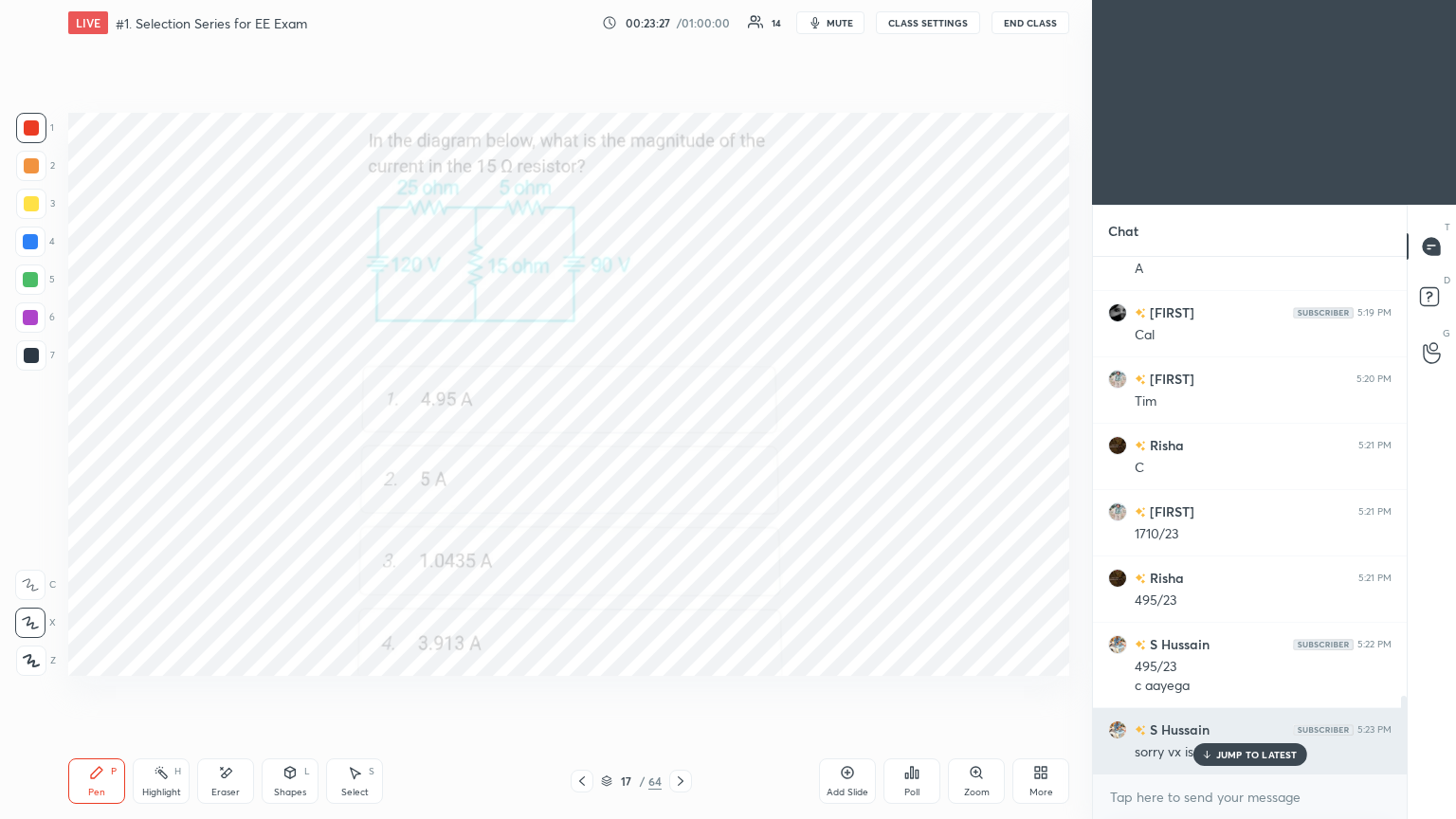 click on "JUMP TO LATEST" at bounding box center [1257, 755] 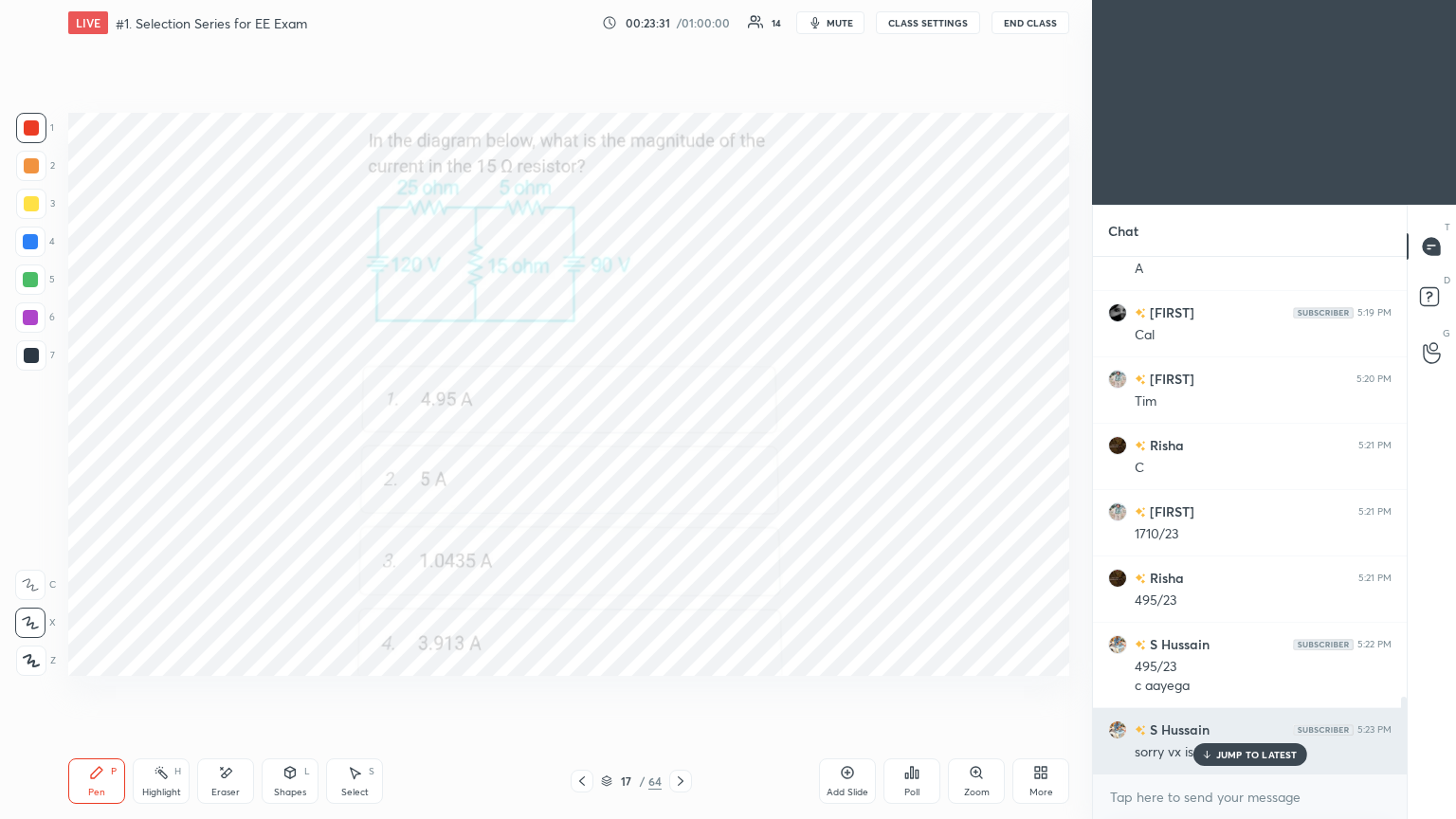 scroll, scrollTop: 2954, scrollLeft: 0, axis: vertical 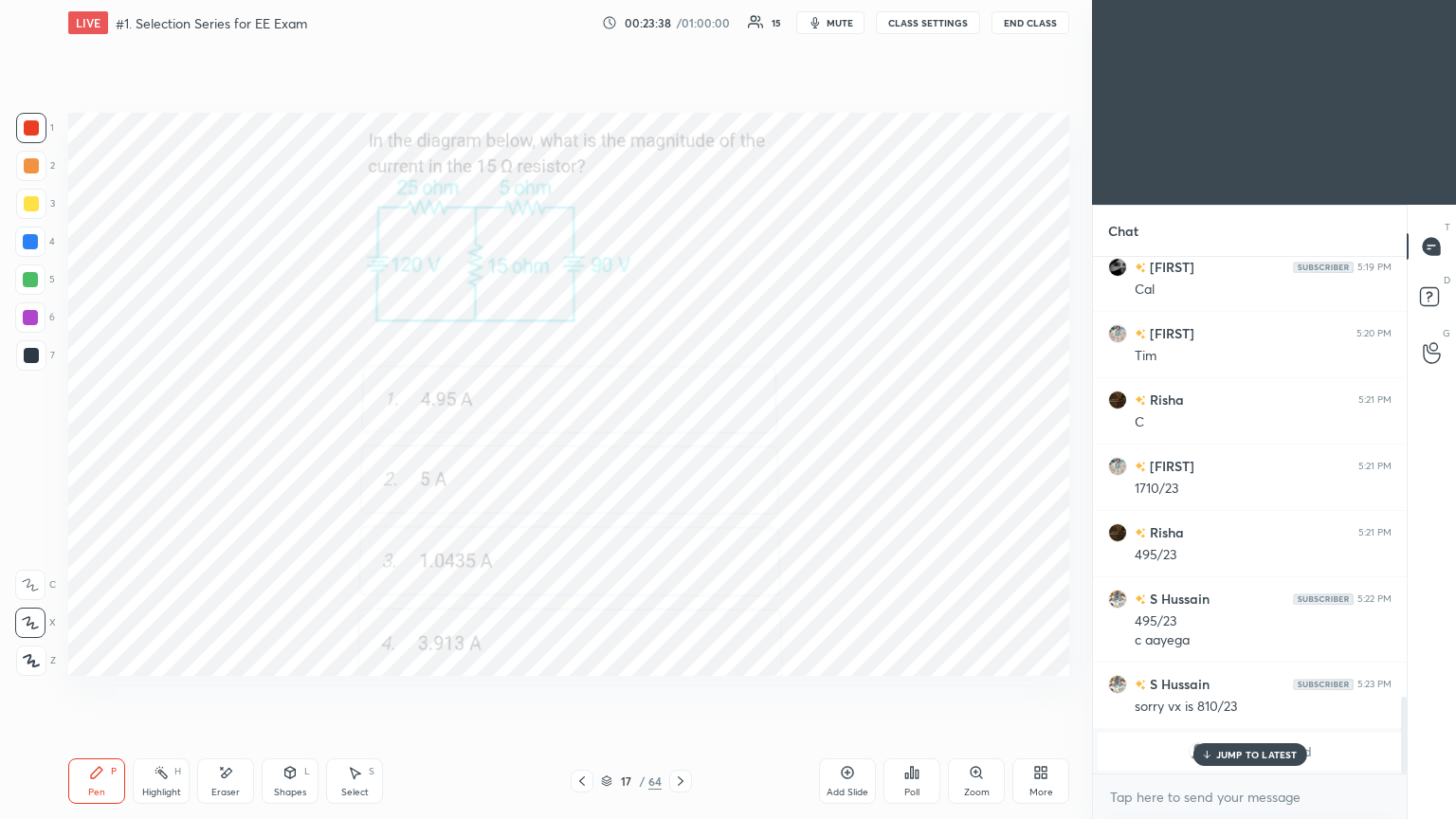 click at bounding box center (681, 781) 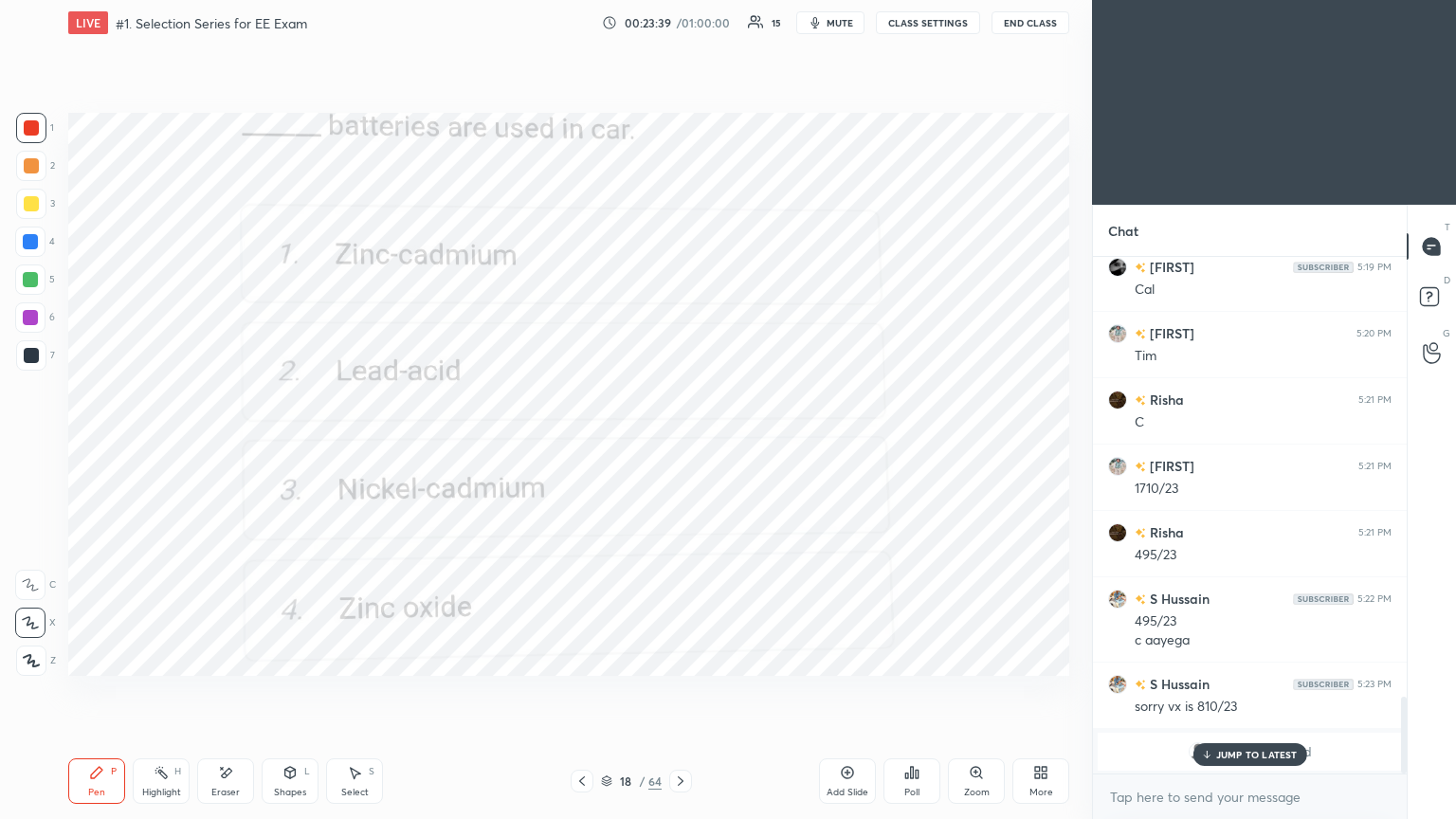 click on "Poll" at bounding box center [912, 792] 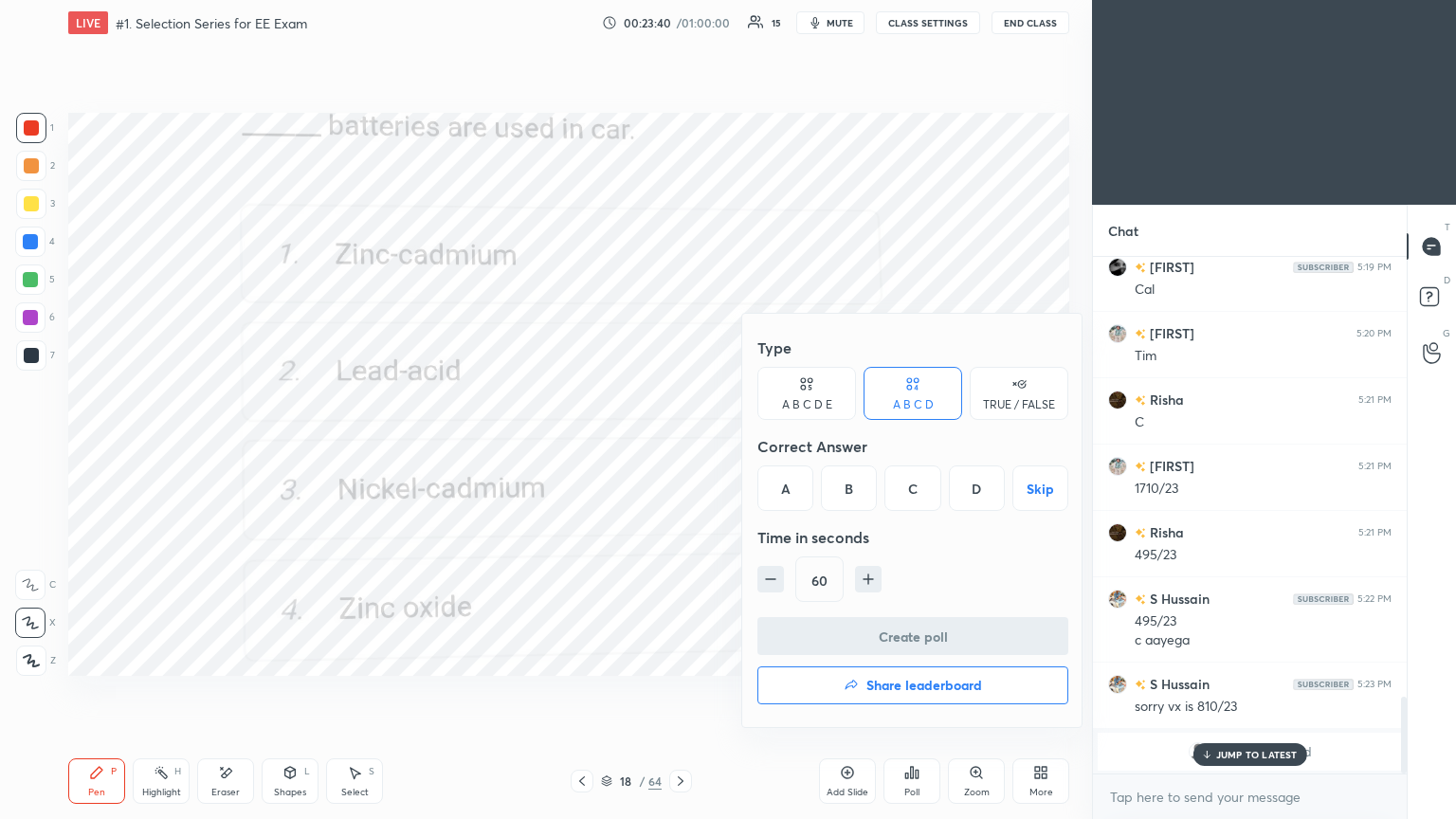 click on "B" at bounding box center [848, 488] 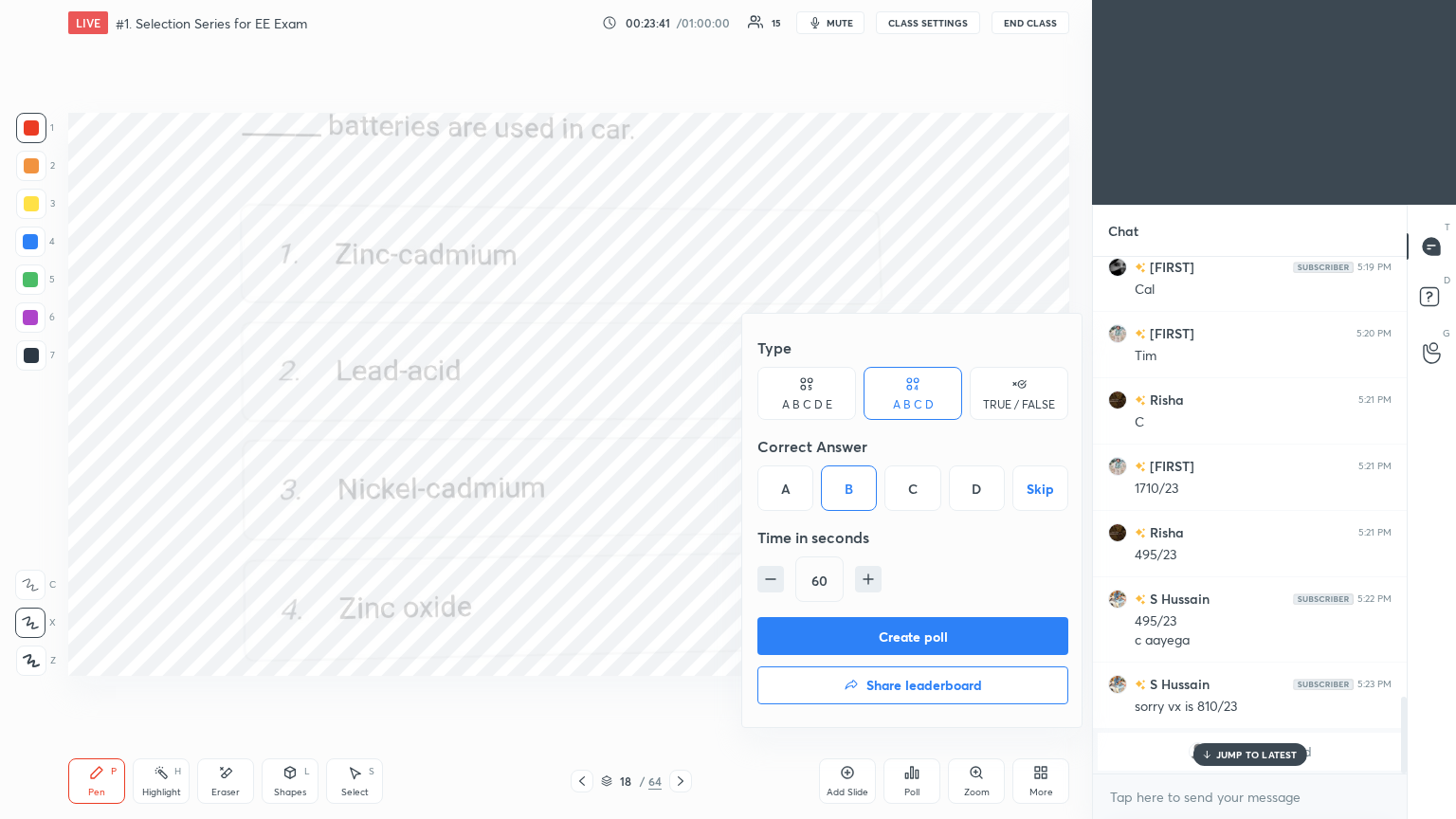 click on "Create poll" at bounding box center (913, 636) 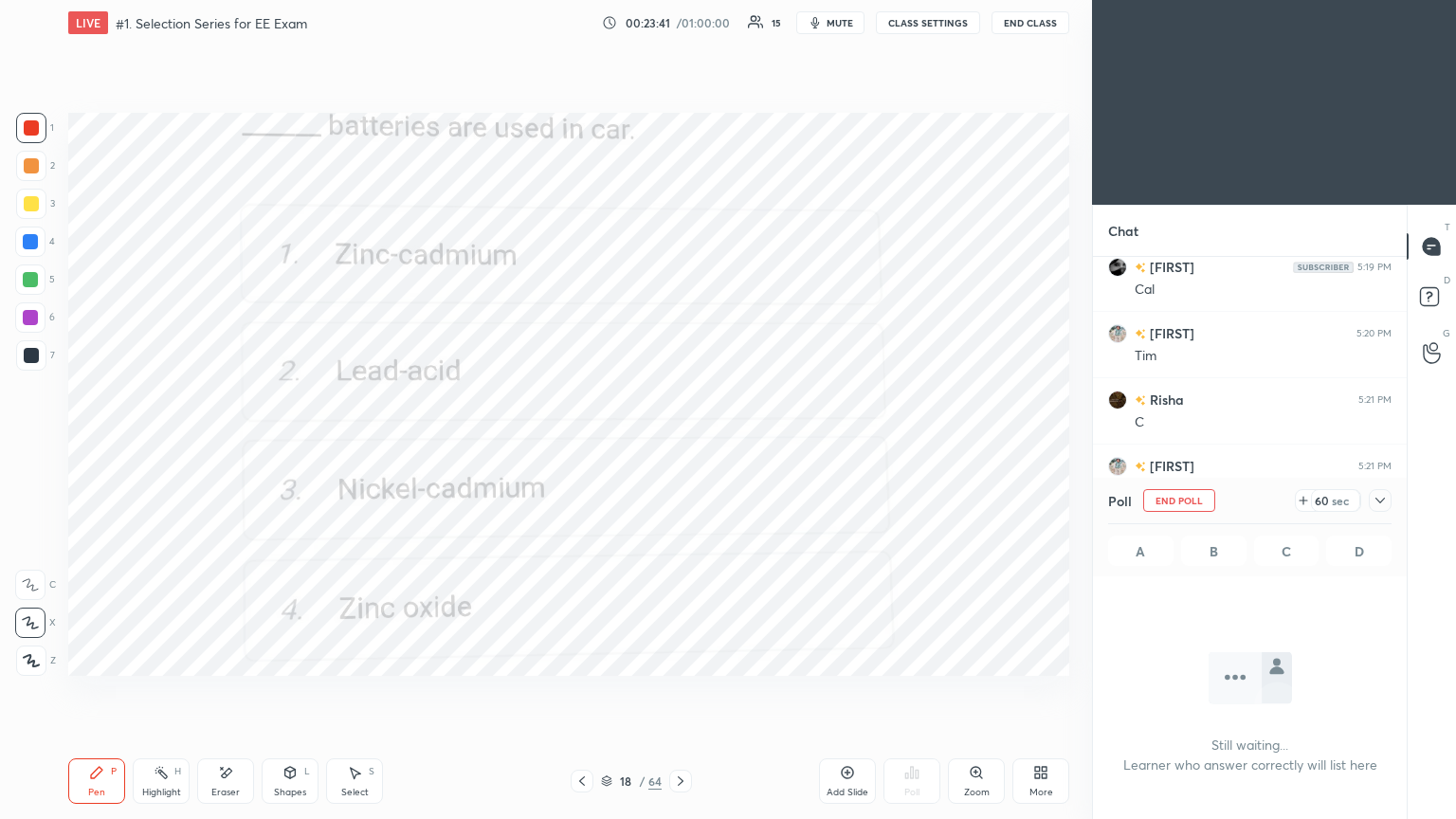 scroll, scrollTop: 462, scrollLeft: 308, axis: both 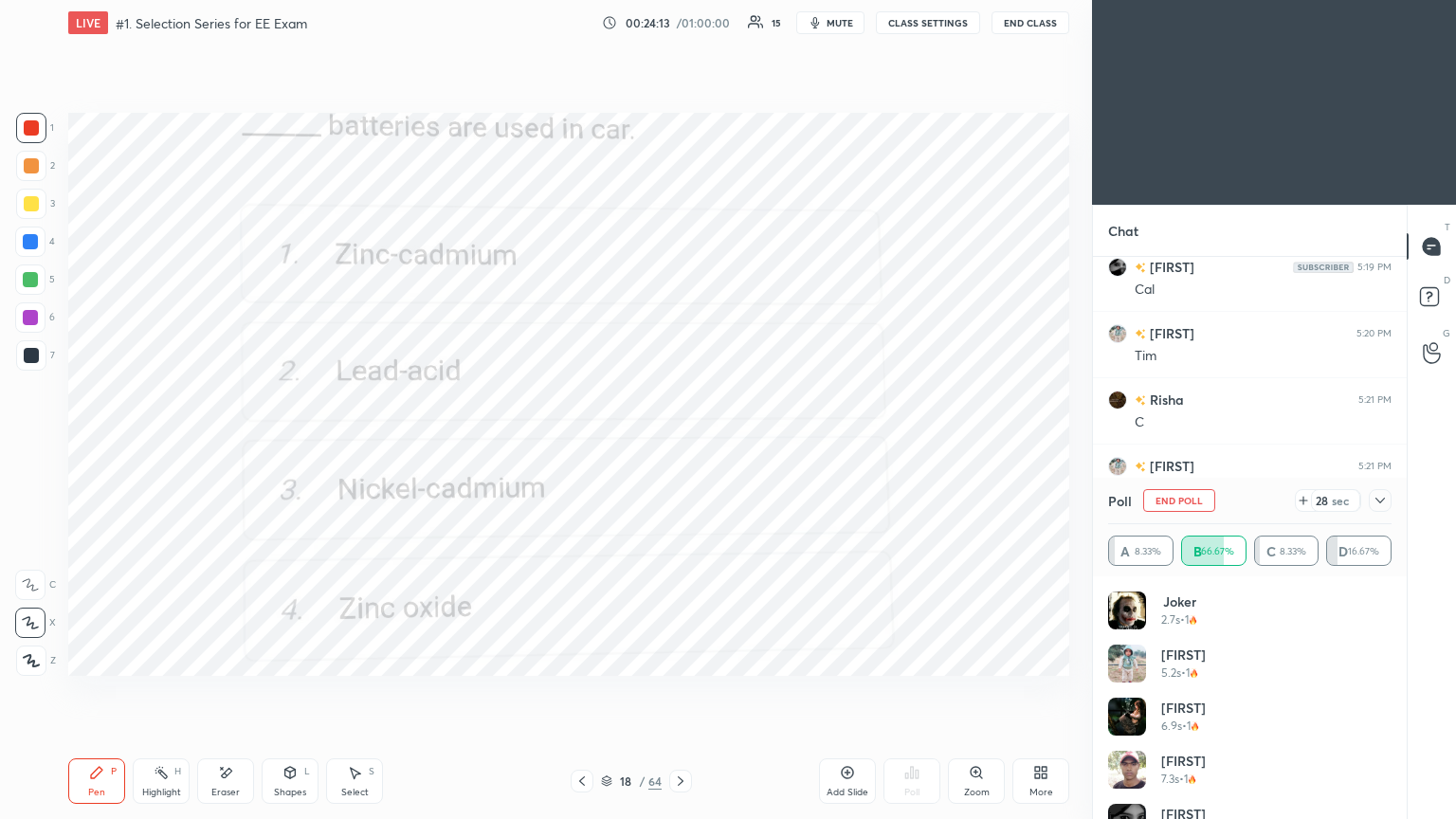 click on "End Poll" at bounding box center (1179, 500) 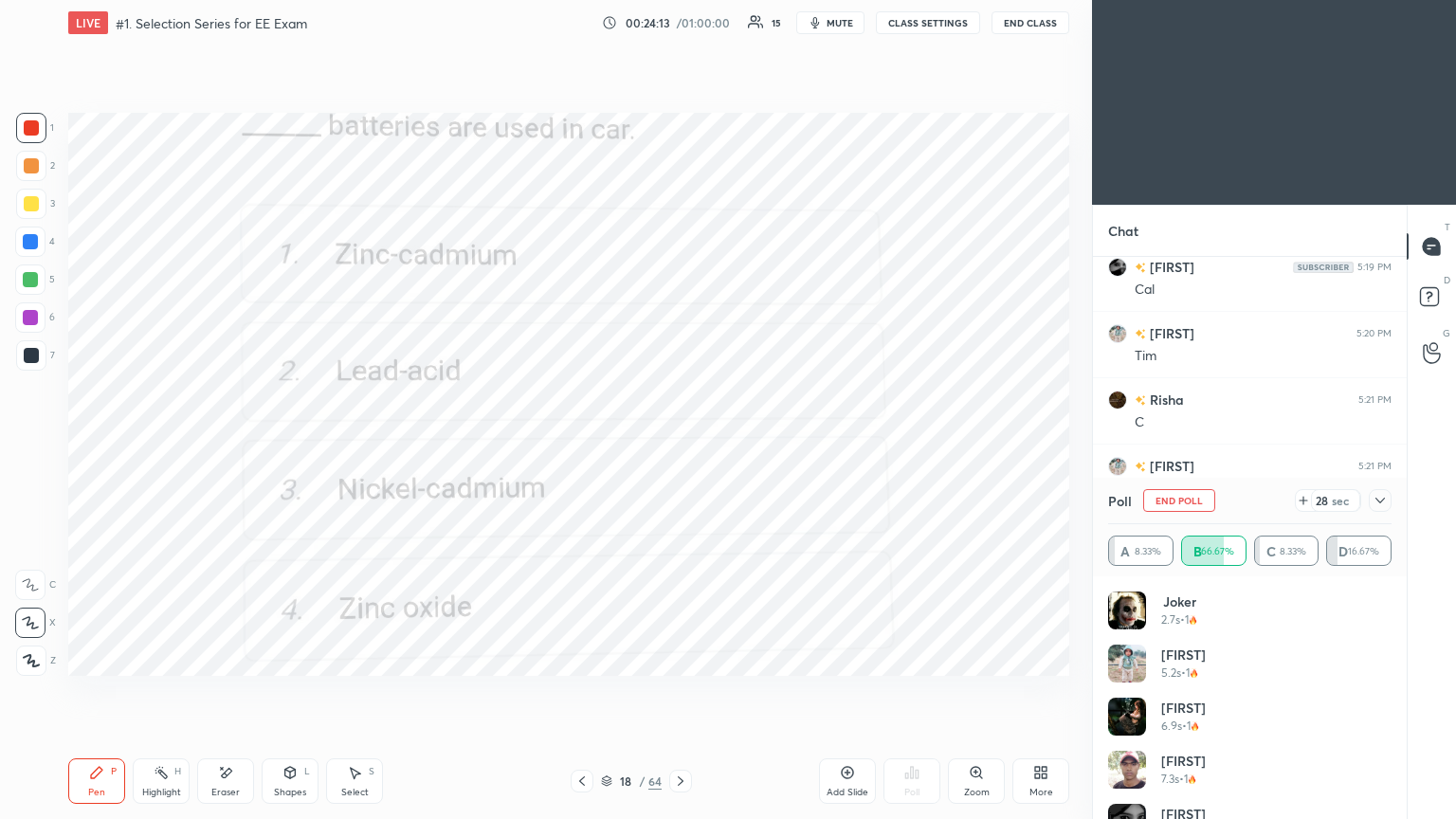 scroll, scrollTop: 85, scrollLeft: 278, axis: both 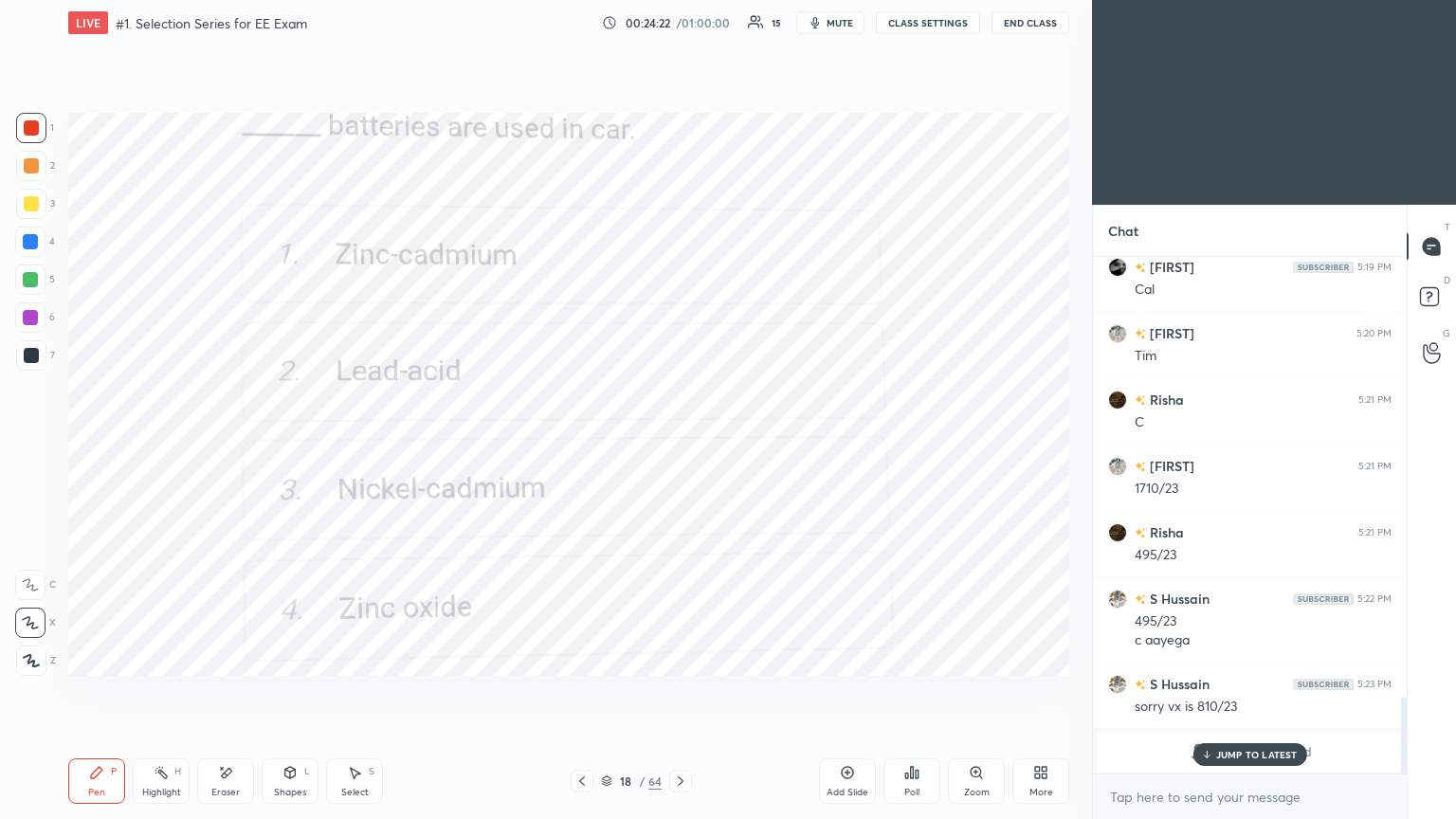 click 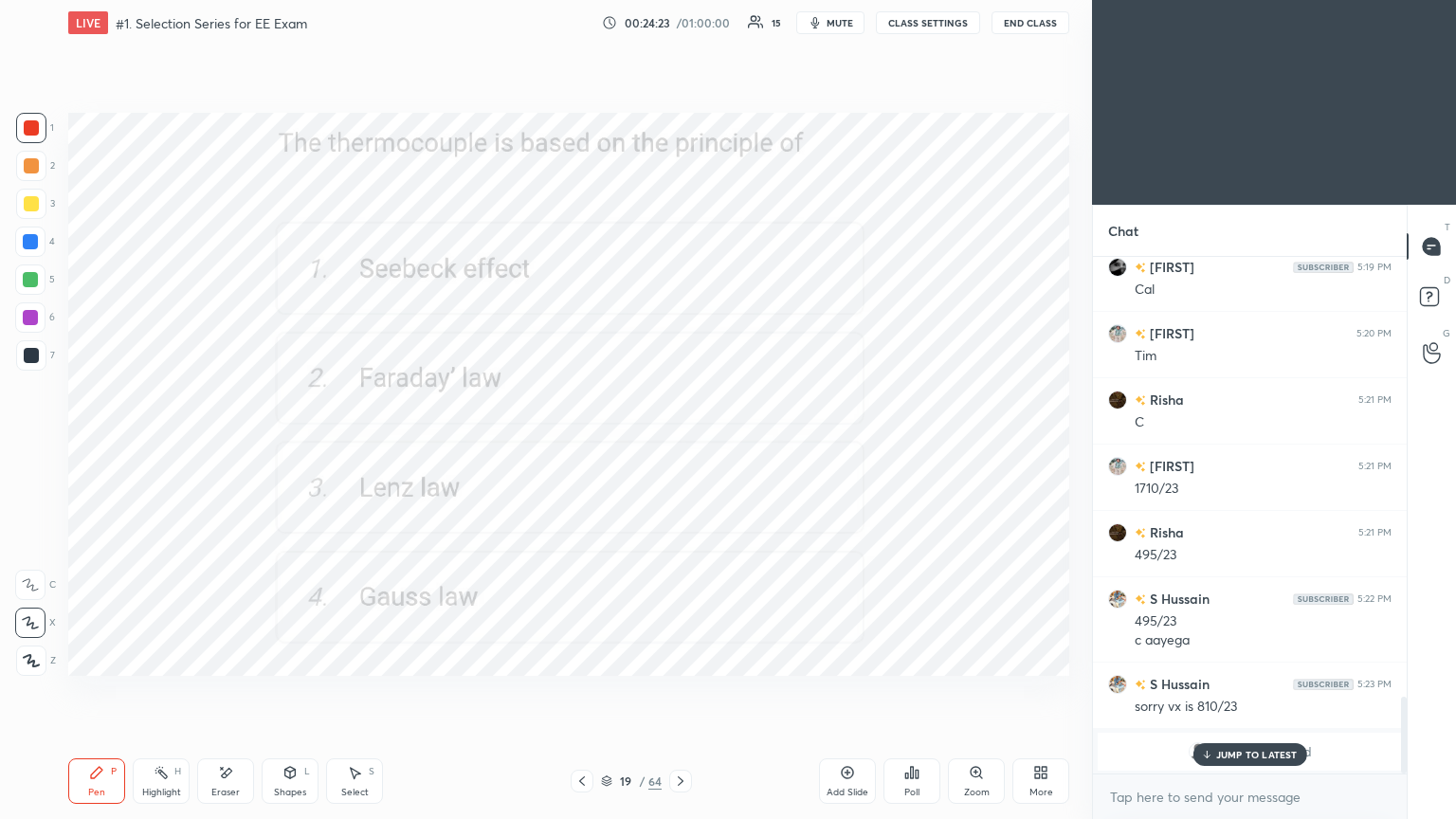 click on "Poll" at bounding box center [912, 781] 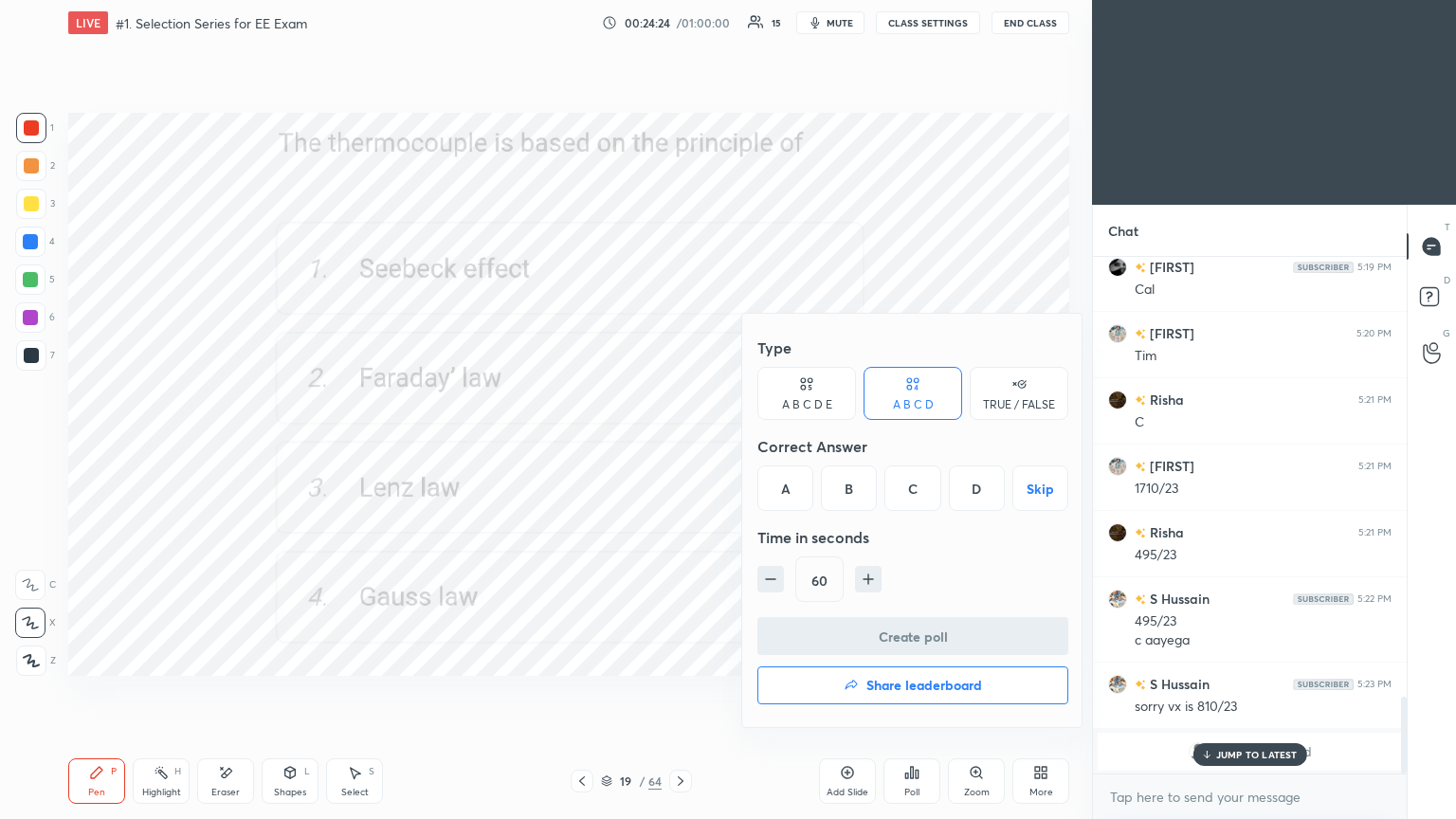 click on "A" at bounding box center [785, 488] 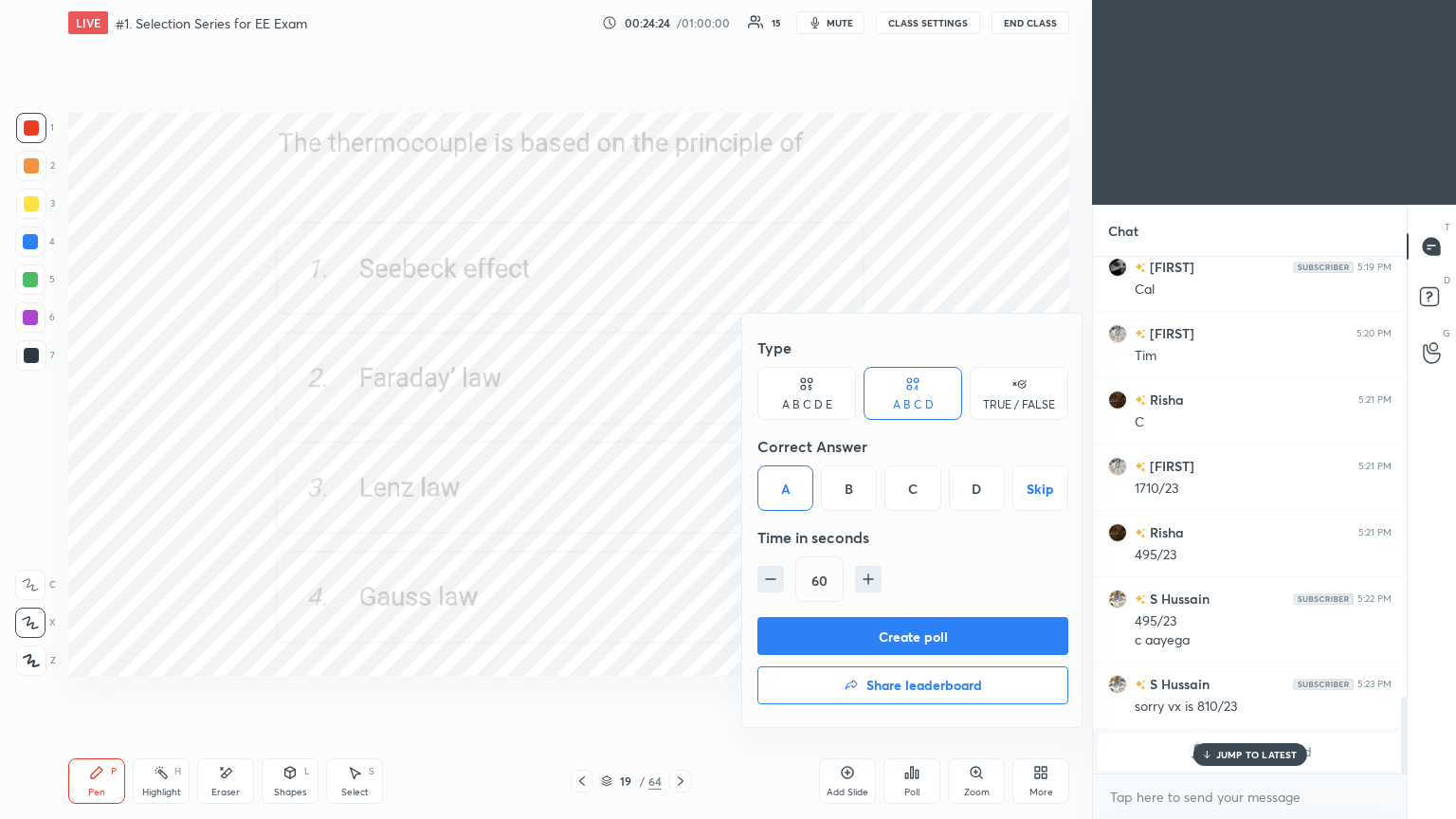 click on "Create poll" at bounding box center (913, 636) 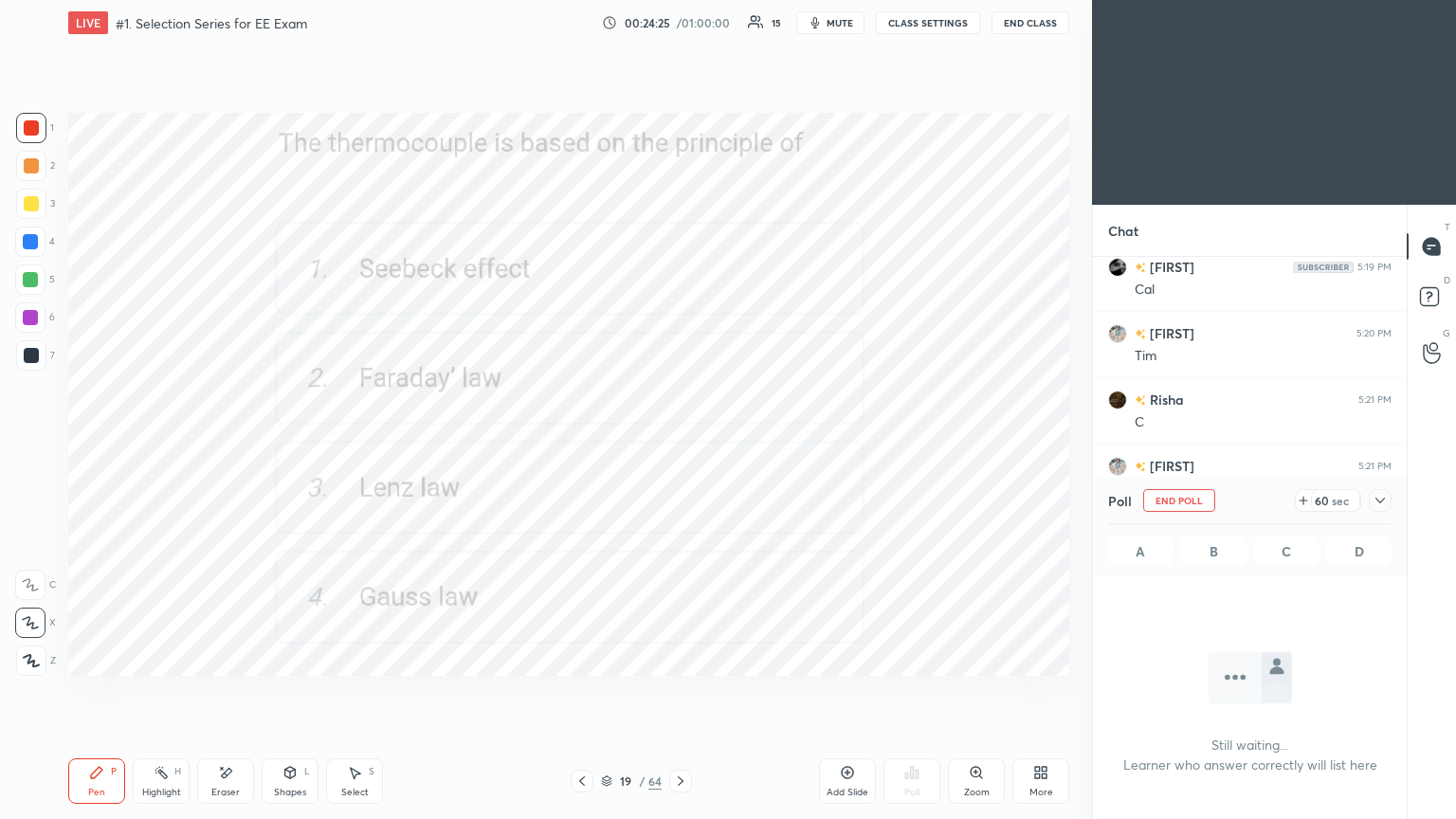 scroll, scrollTop: 471, scrollLeft: 308, axis: both 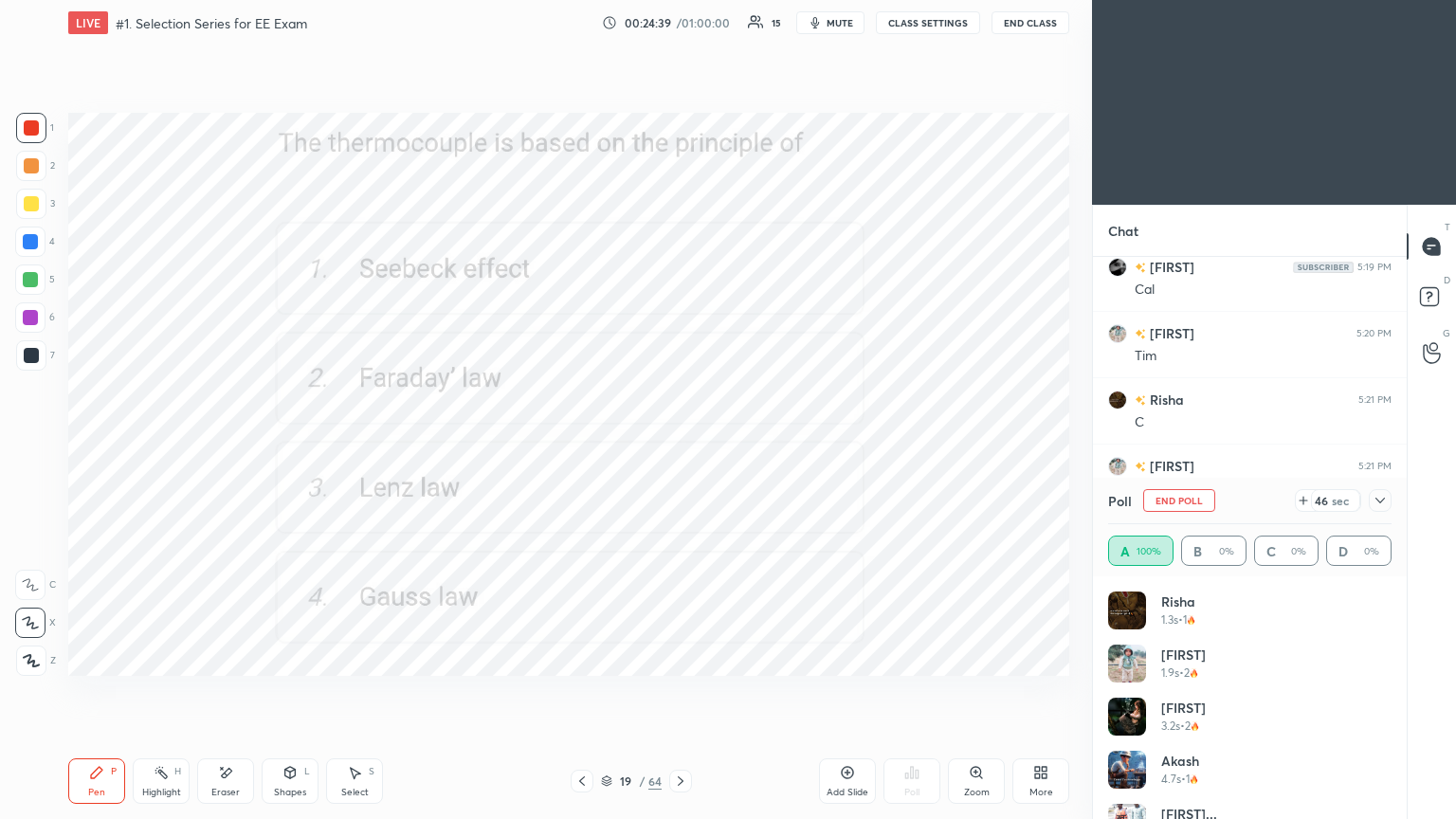 click on "End Poll" at bounding box center [1179, 500] 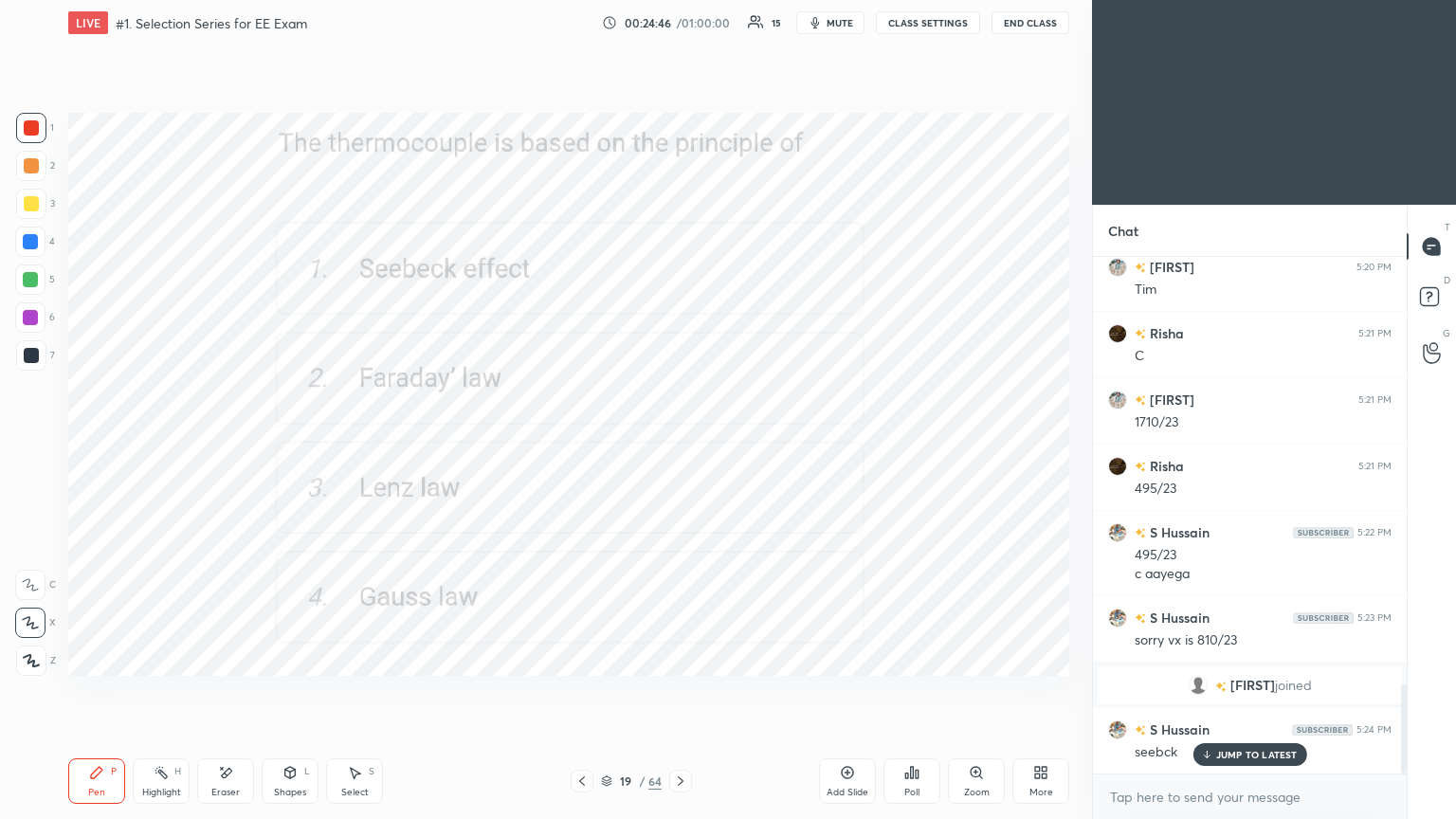 click 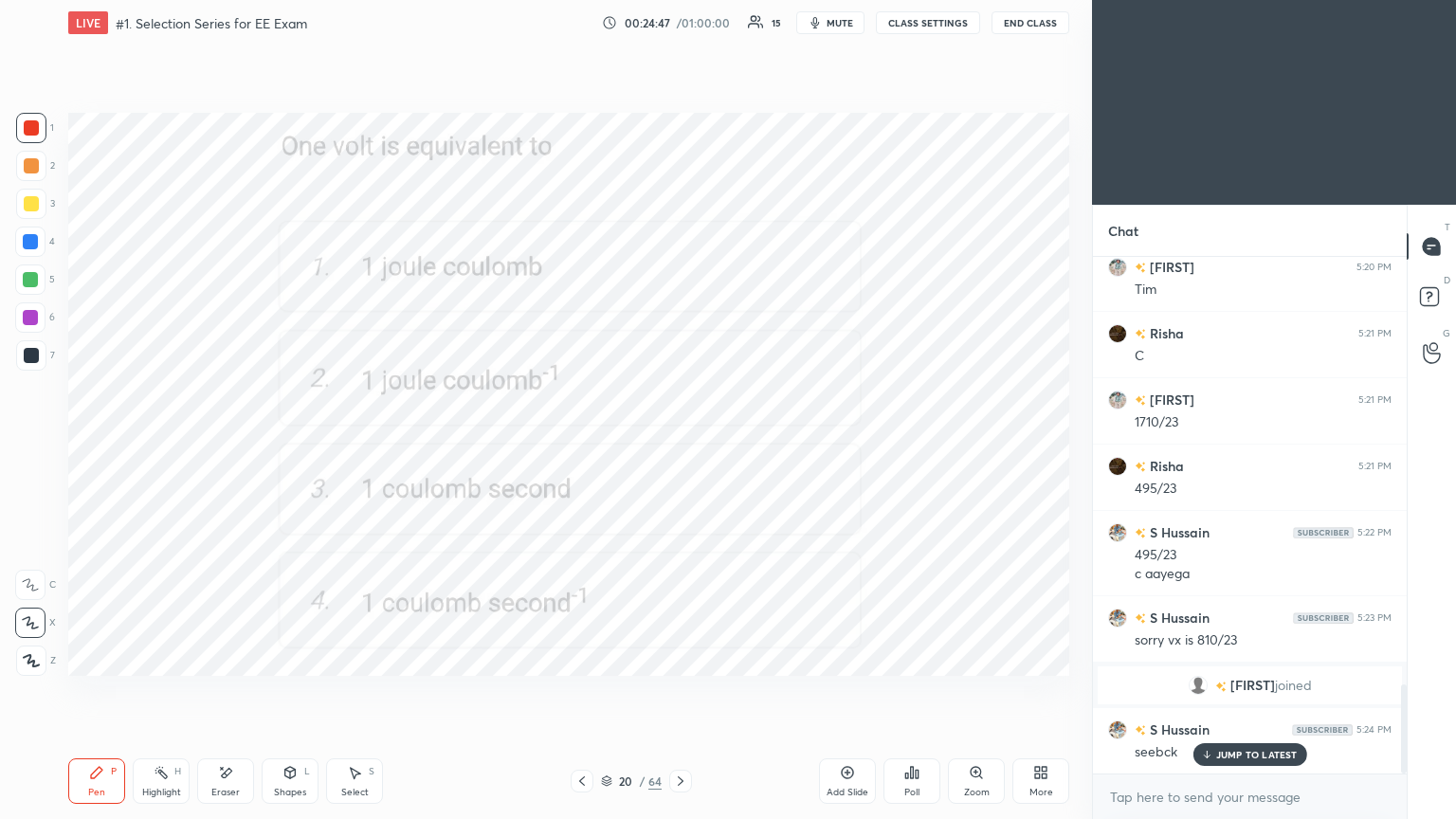 click on "Poll" at bounding box center (912, 792) 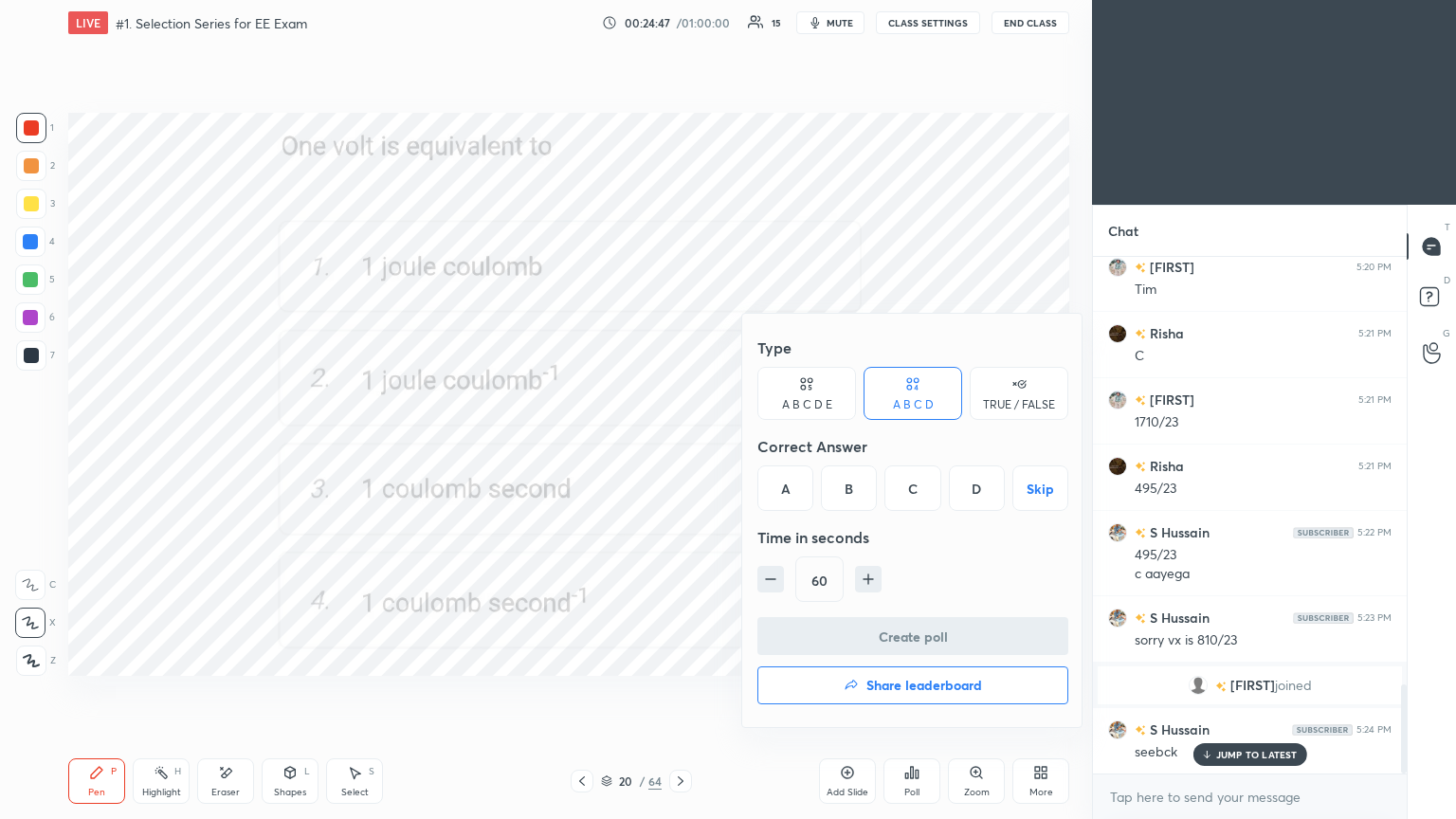 click on "B" at bounding box center (848, 488) 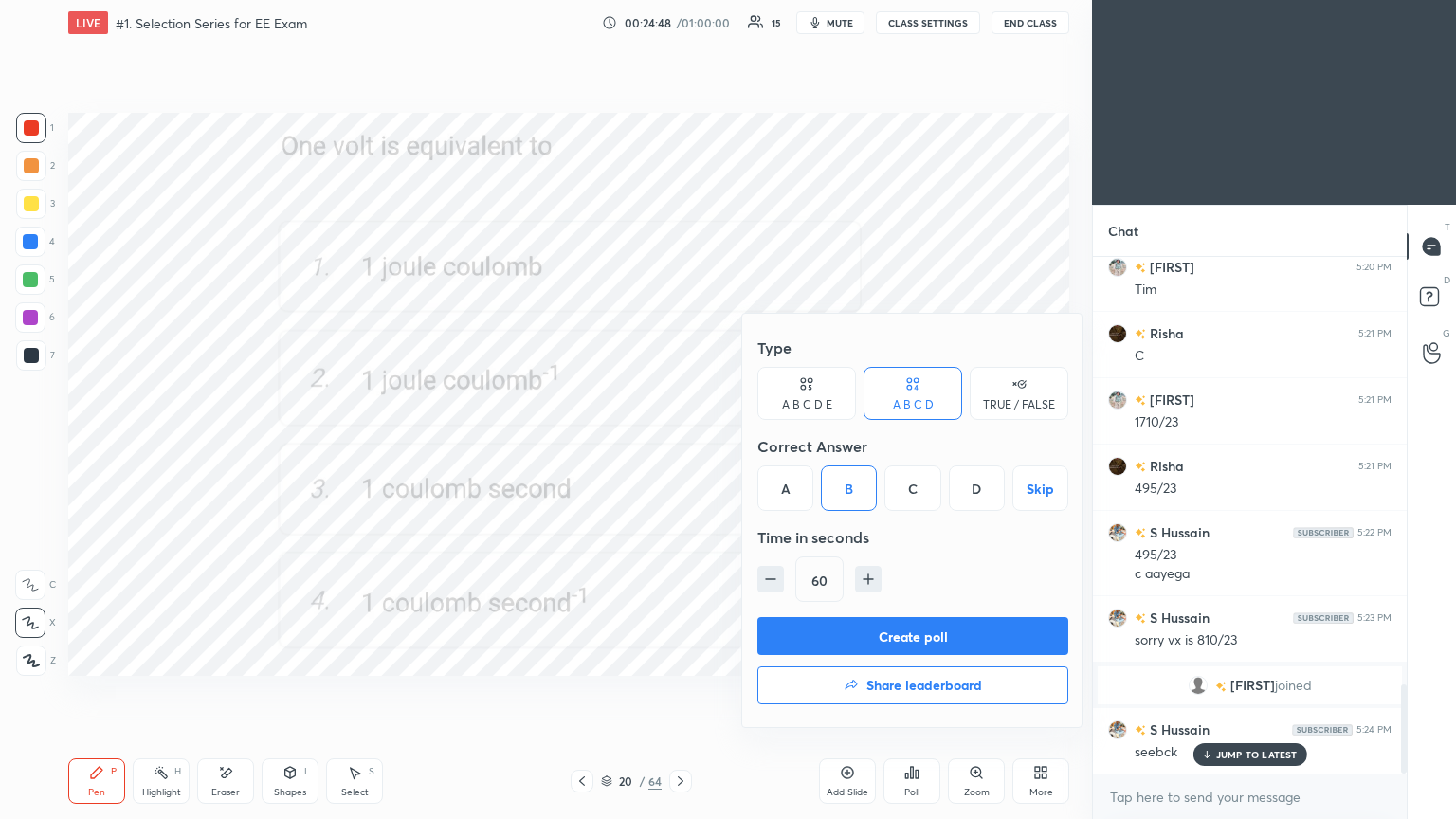 click on "Create poll" at bounding box center [913, 636] 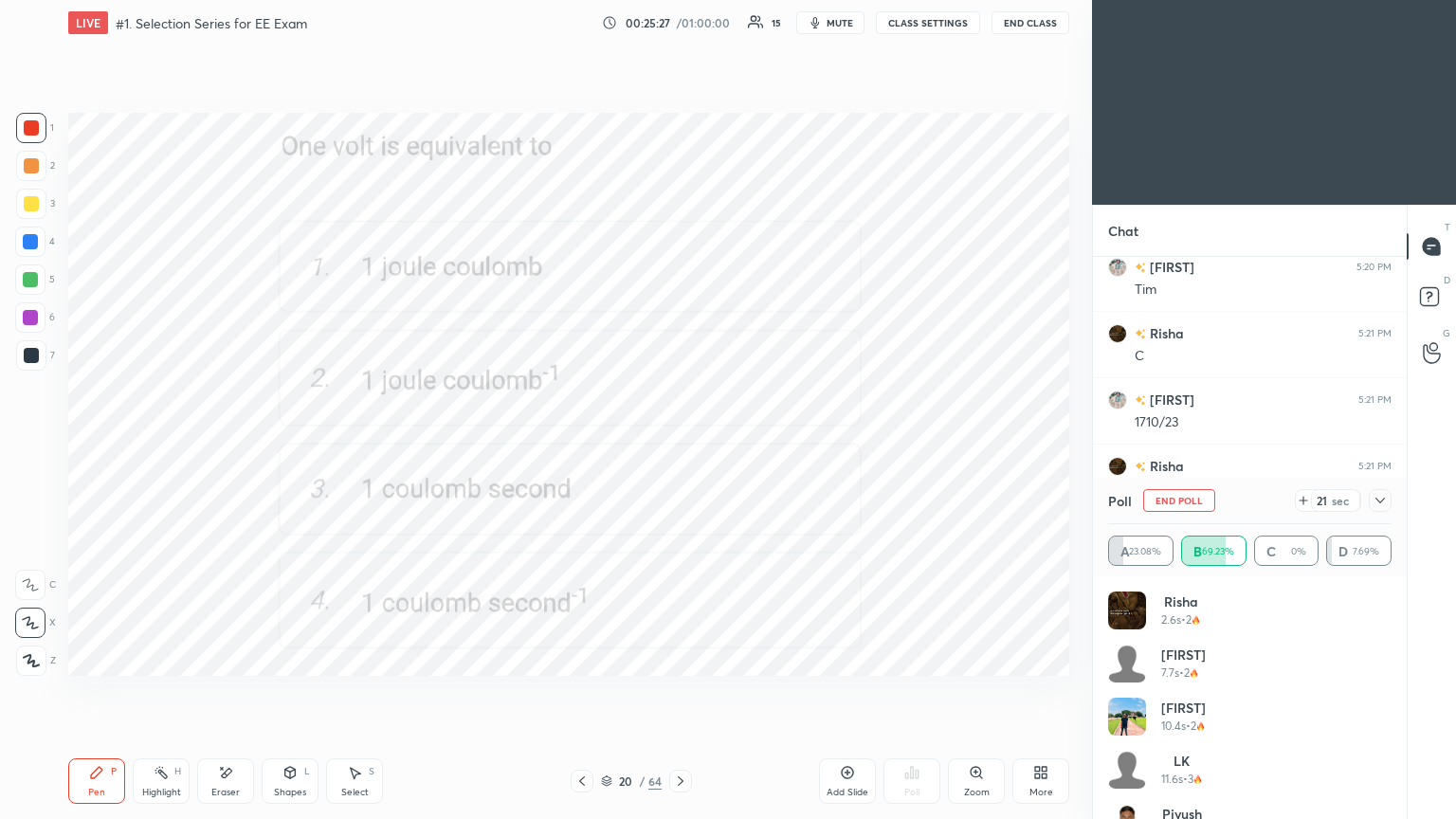 click on "End Poll" at bounding box center (1179, 500) 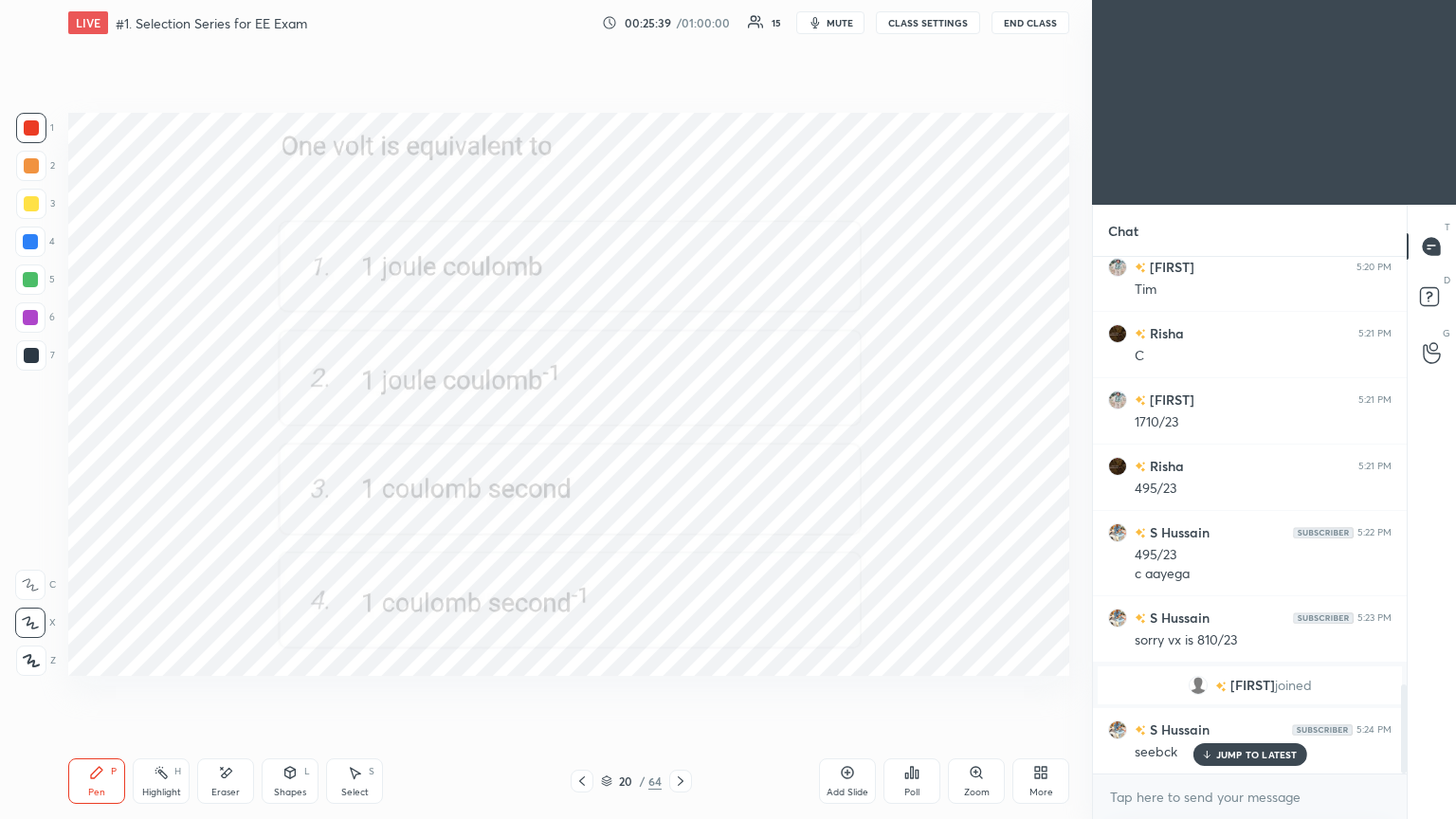 click 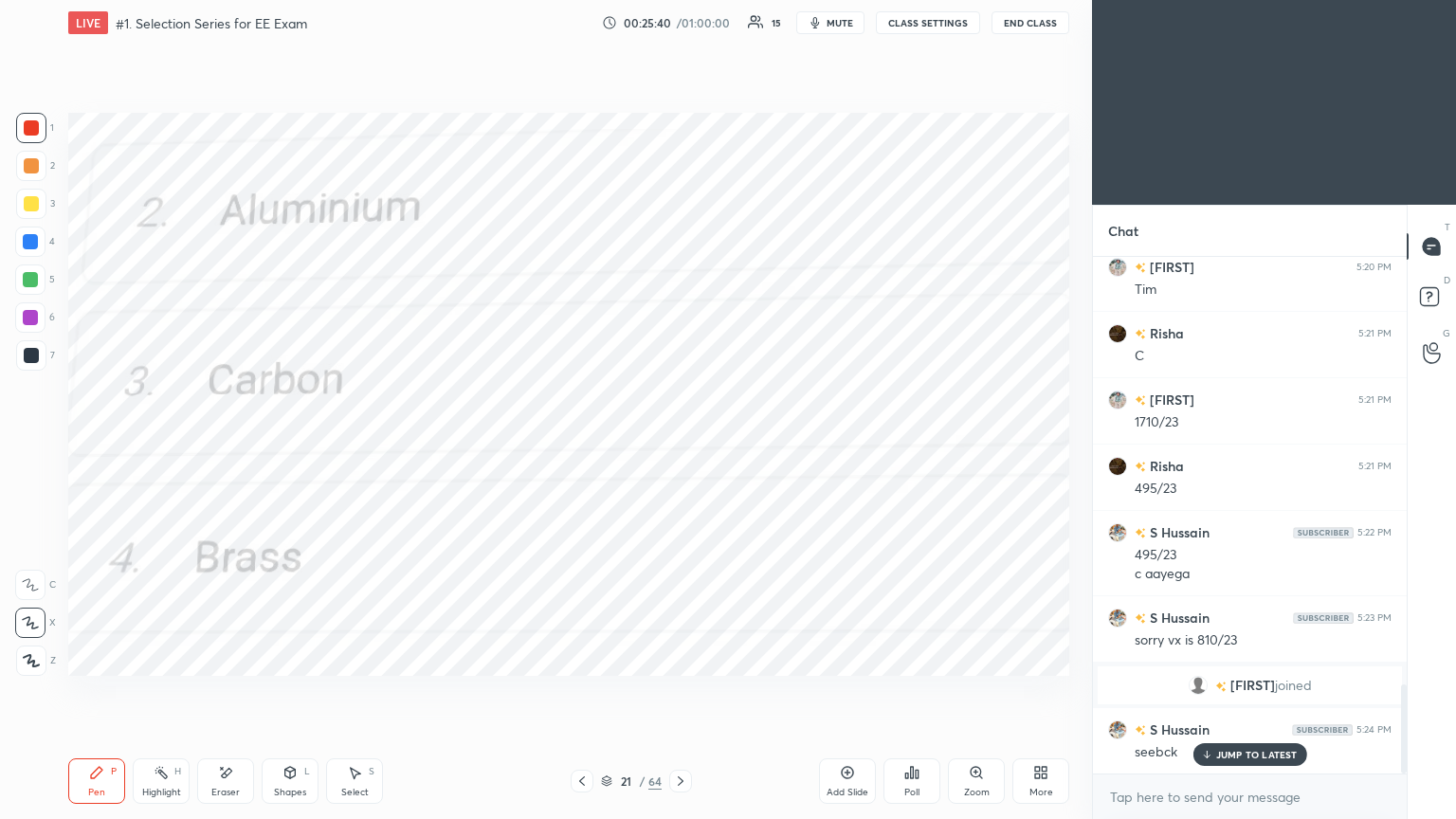 click on "Poll" at bounding box center (912, 781) 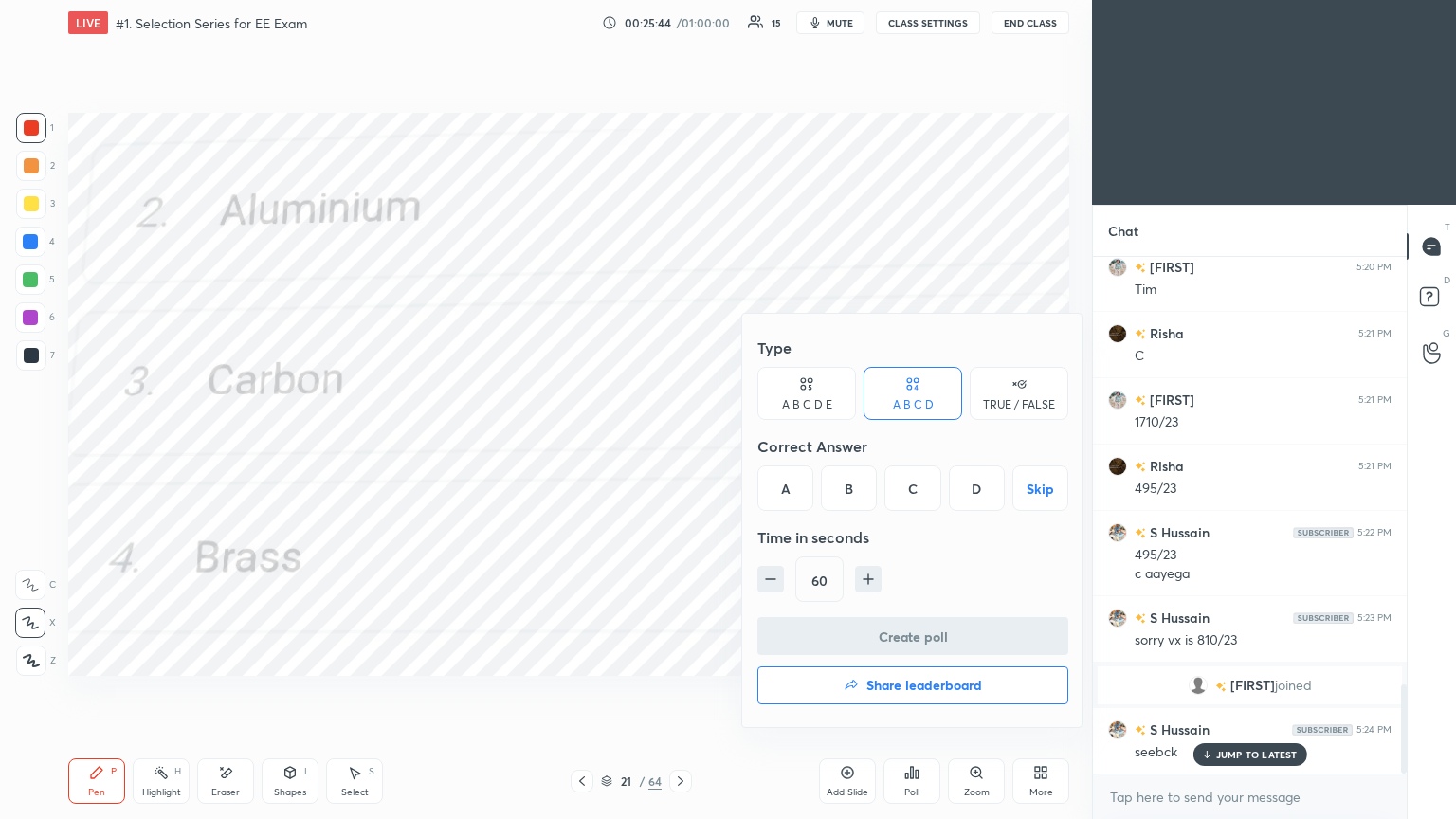 click on "C" at bounding box center [912, 488] 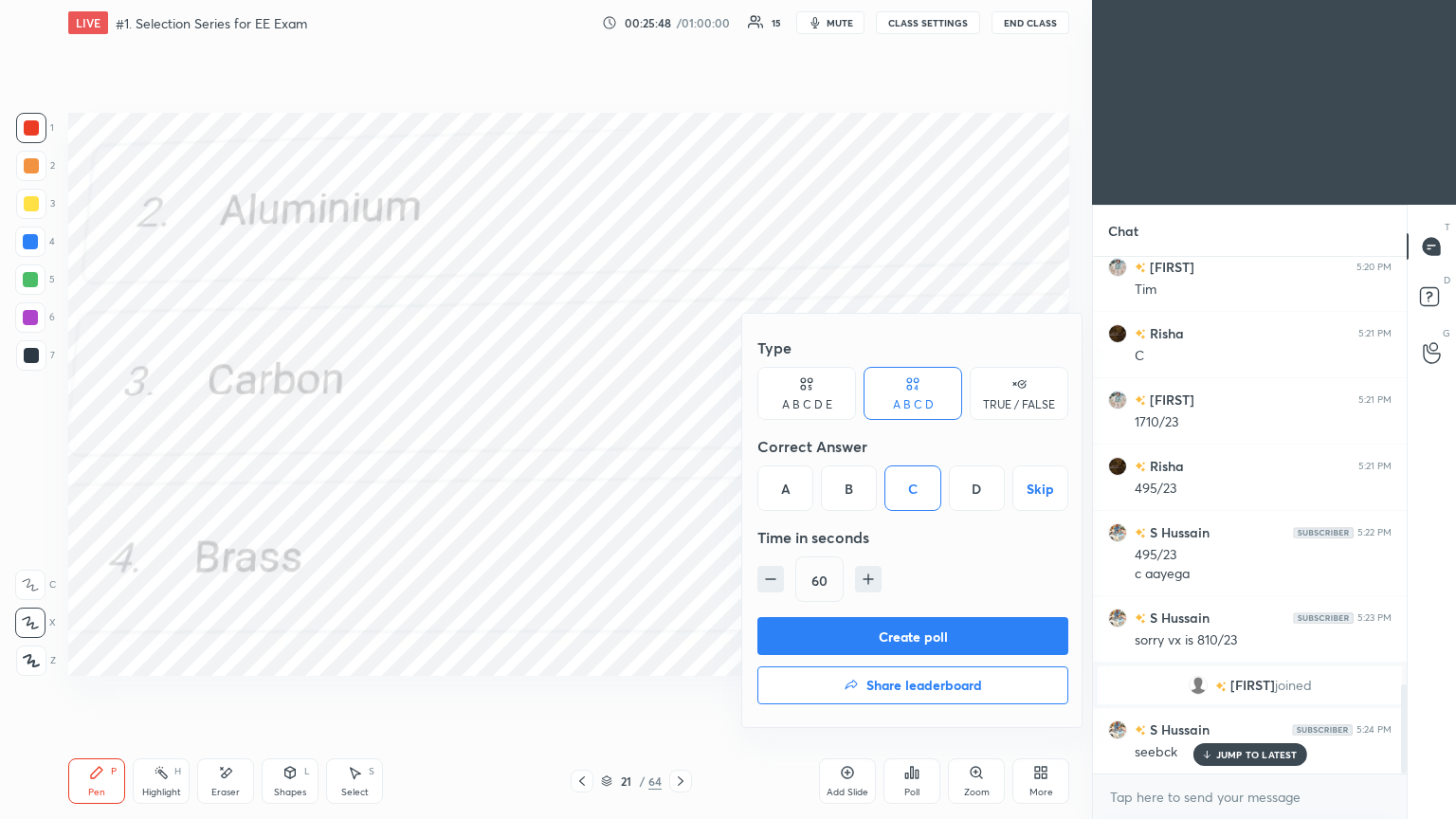 drag, startPoint x: 470, startPoint y: 178, endPoint x: 479, endPoint y: 213, distance: 36.138622 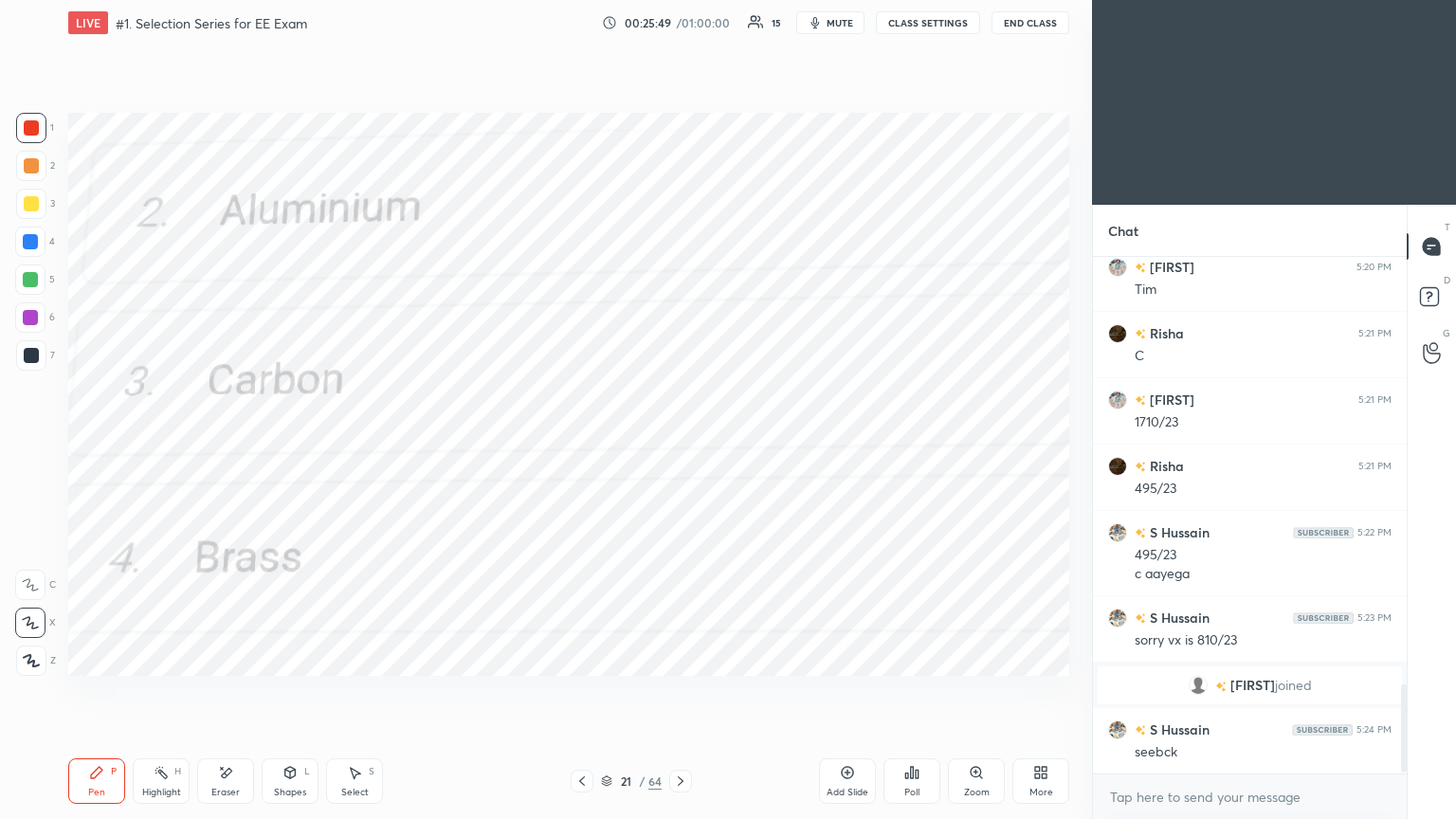 scroll, scrollTop: 2558, scrollLeft: 0, axis: vertical 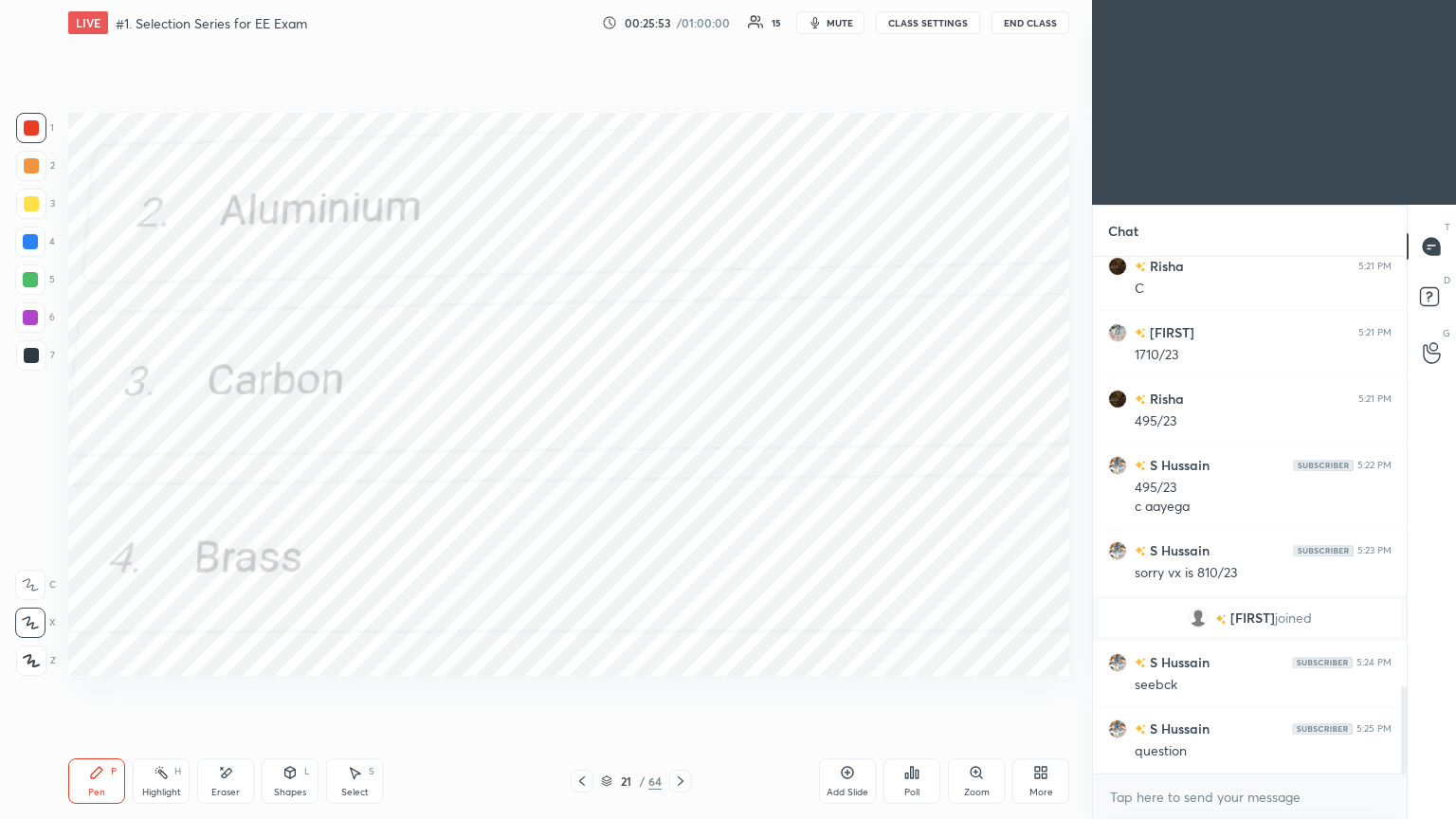 click on "Poll" at bounding box center [912, 781] 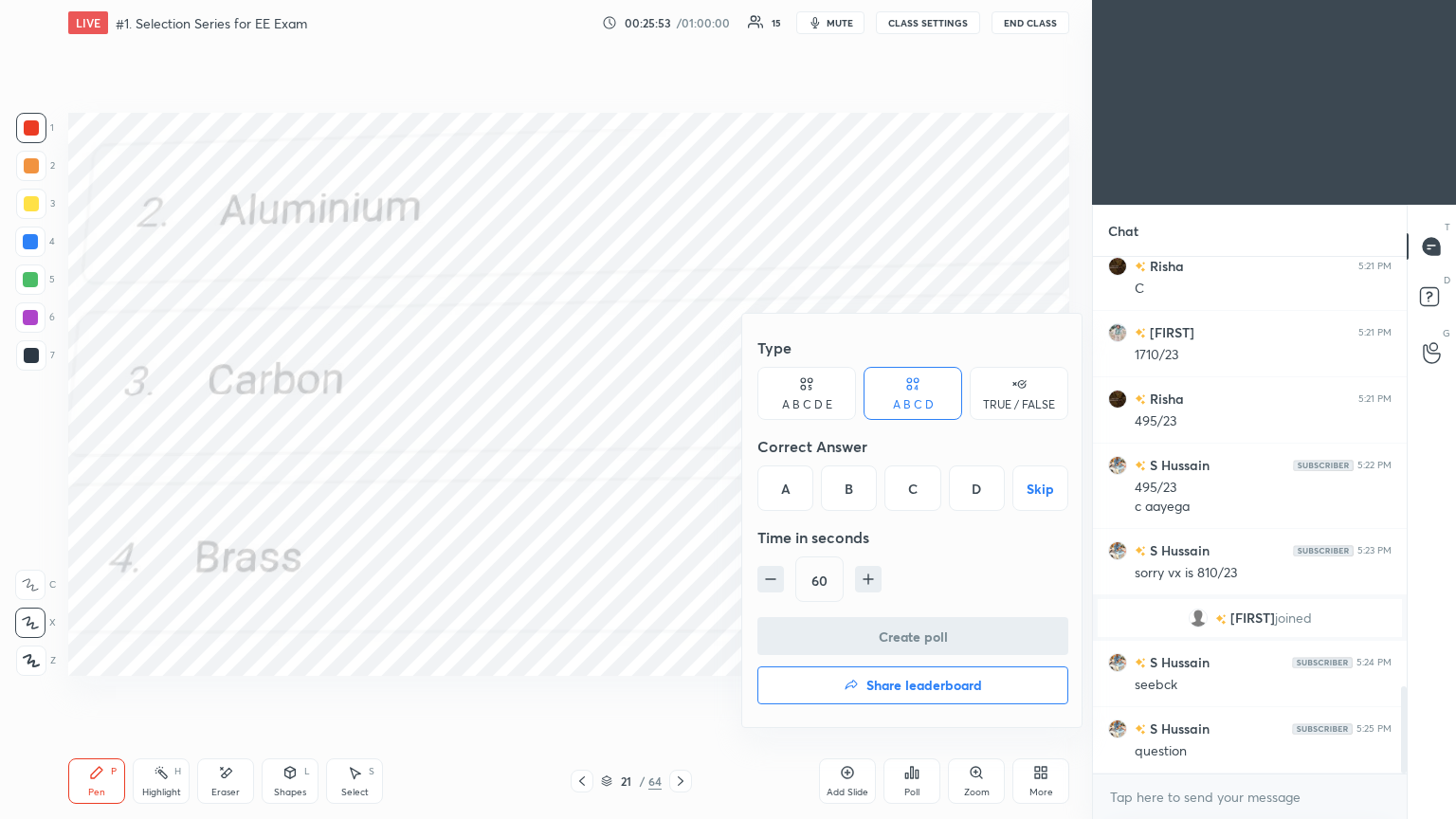 click on "C" at bounding box center (912, 488) 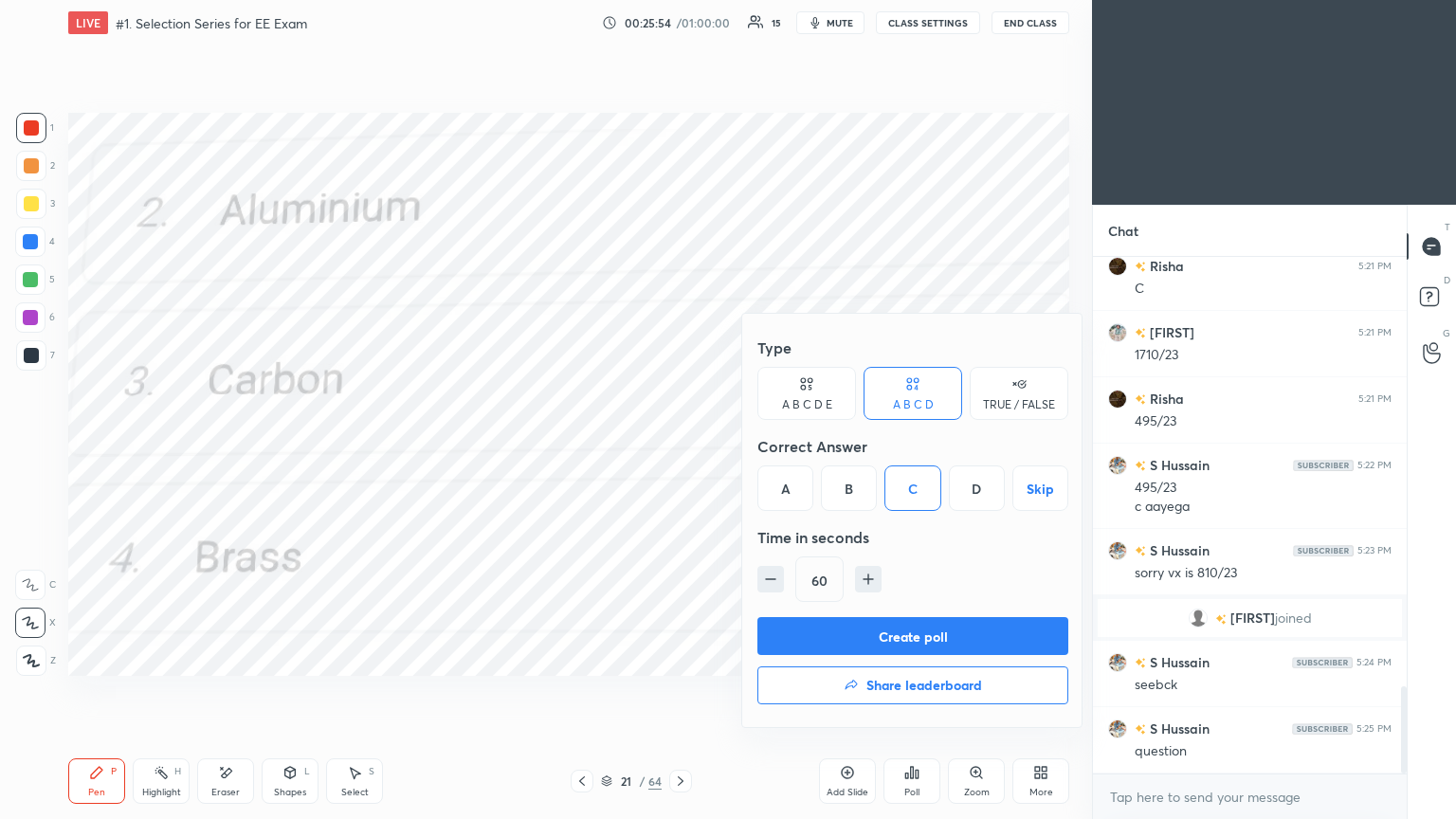 click on "Create poll" at bounding box center [913, 636] 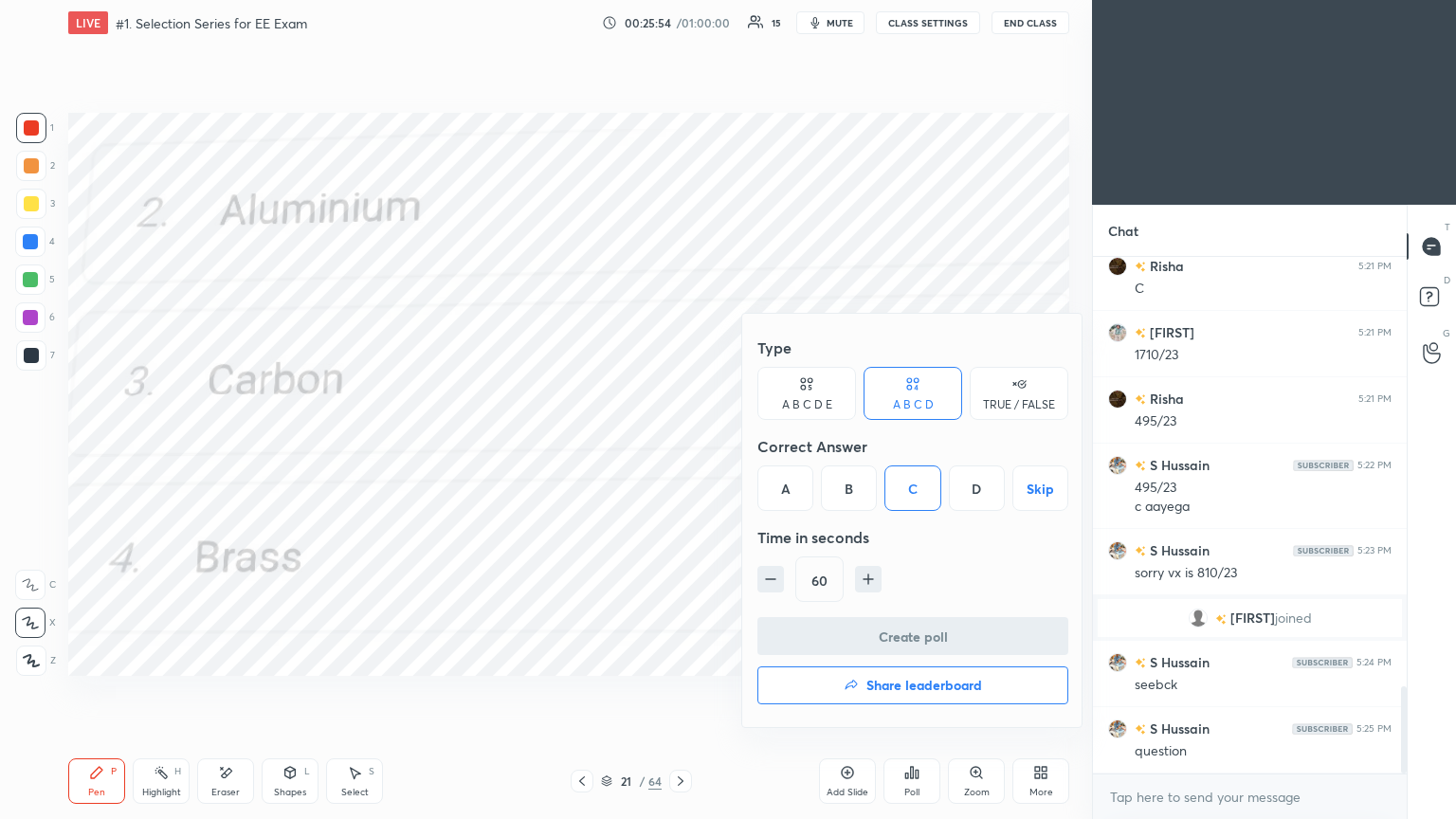 scroll, scrollTop: 463, scrollLeft: 308, axis: both 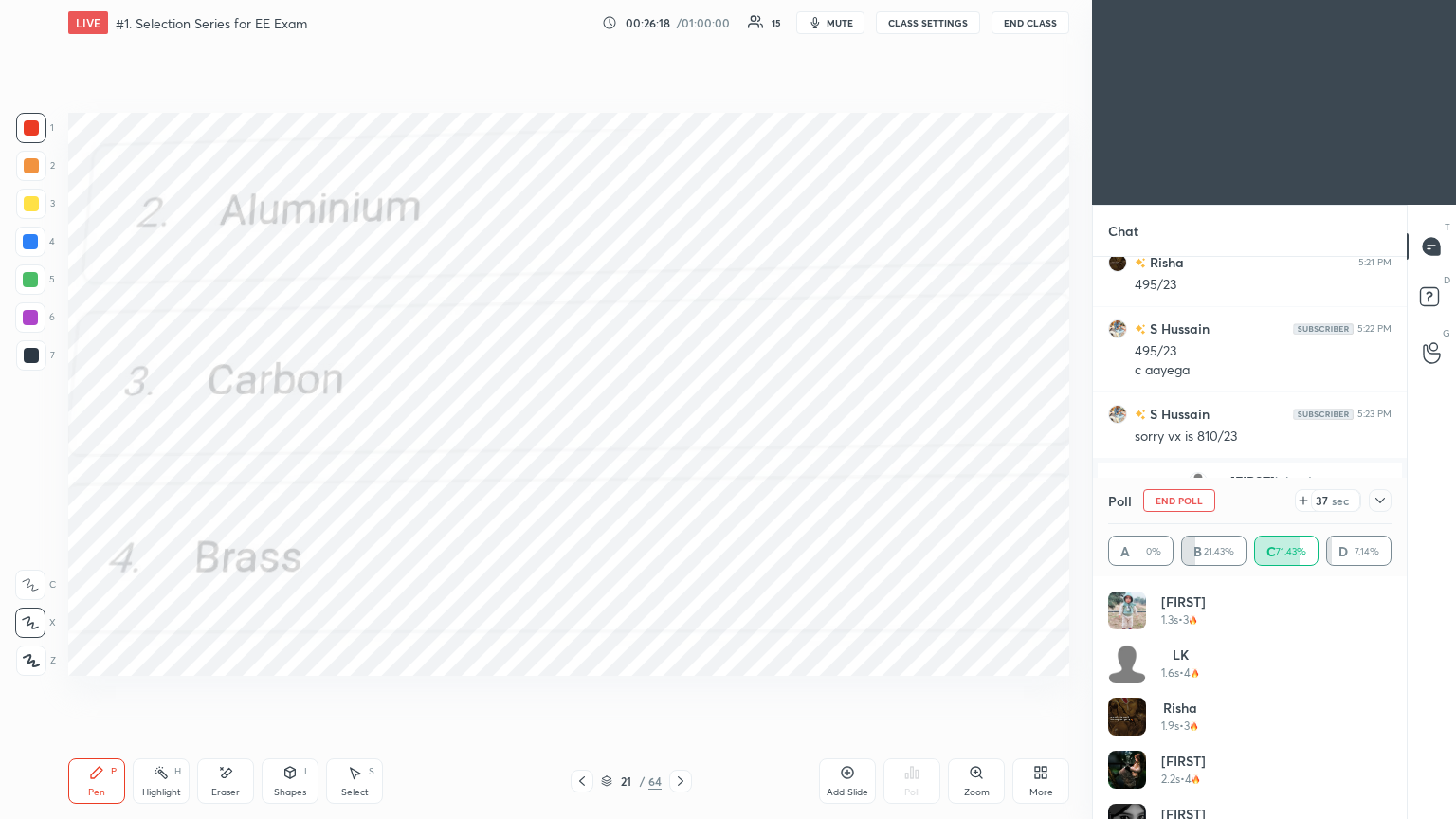 click on "End Poll" at bounding box center (1179, 500) 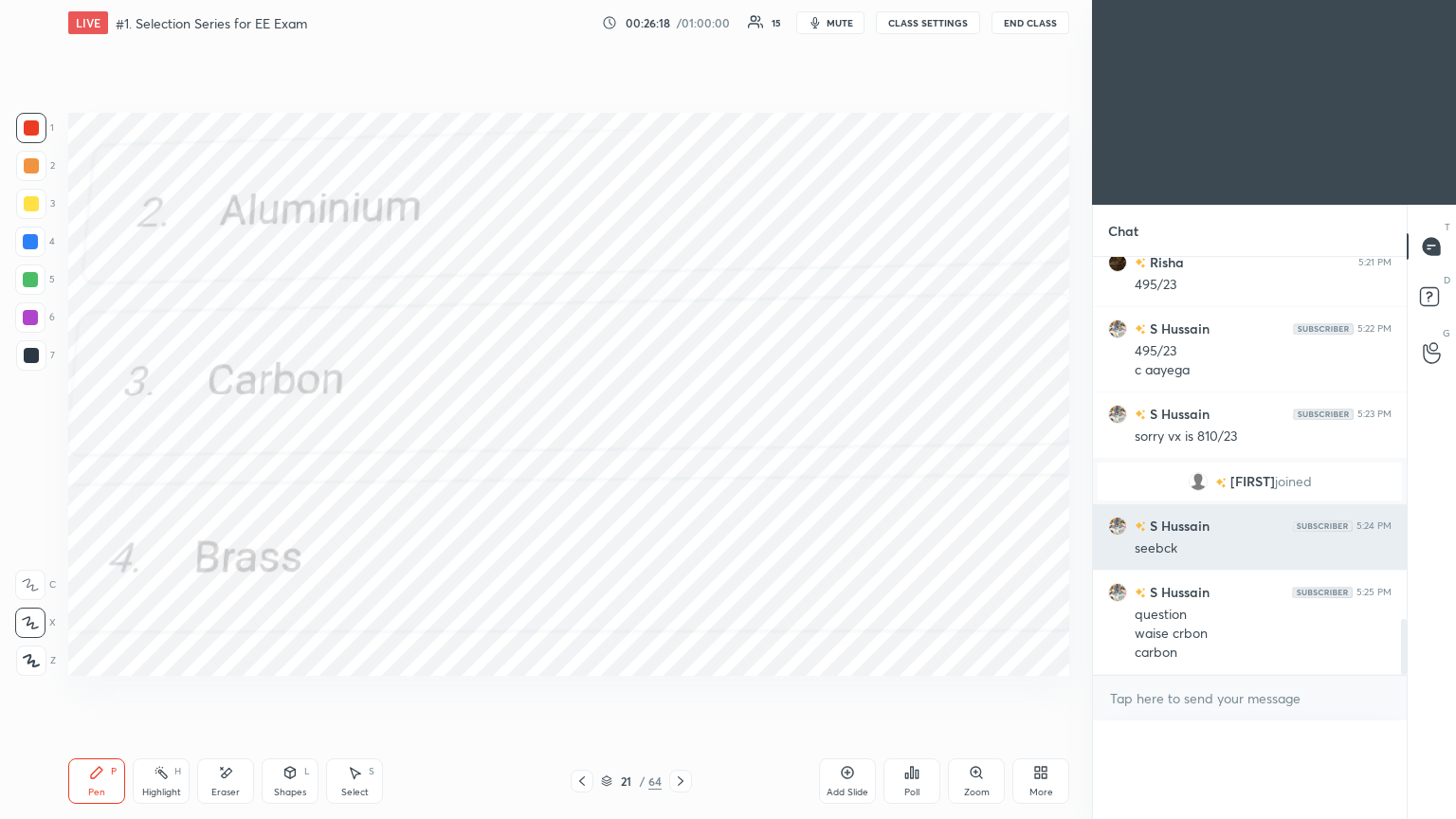 scroll, scrollTop: 83, scrollLeft: 278, axis: both 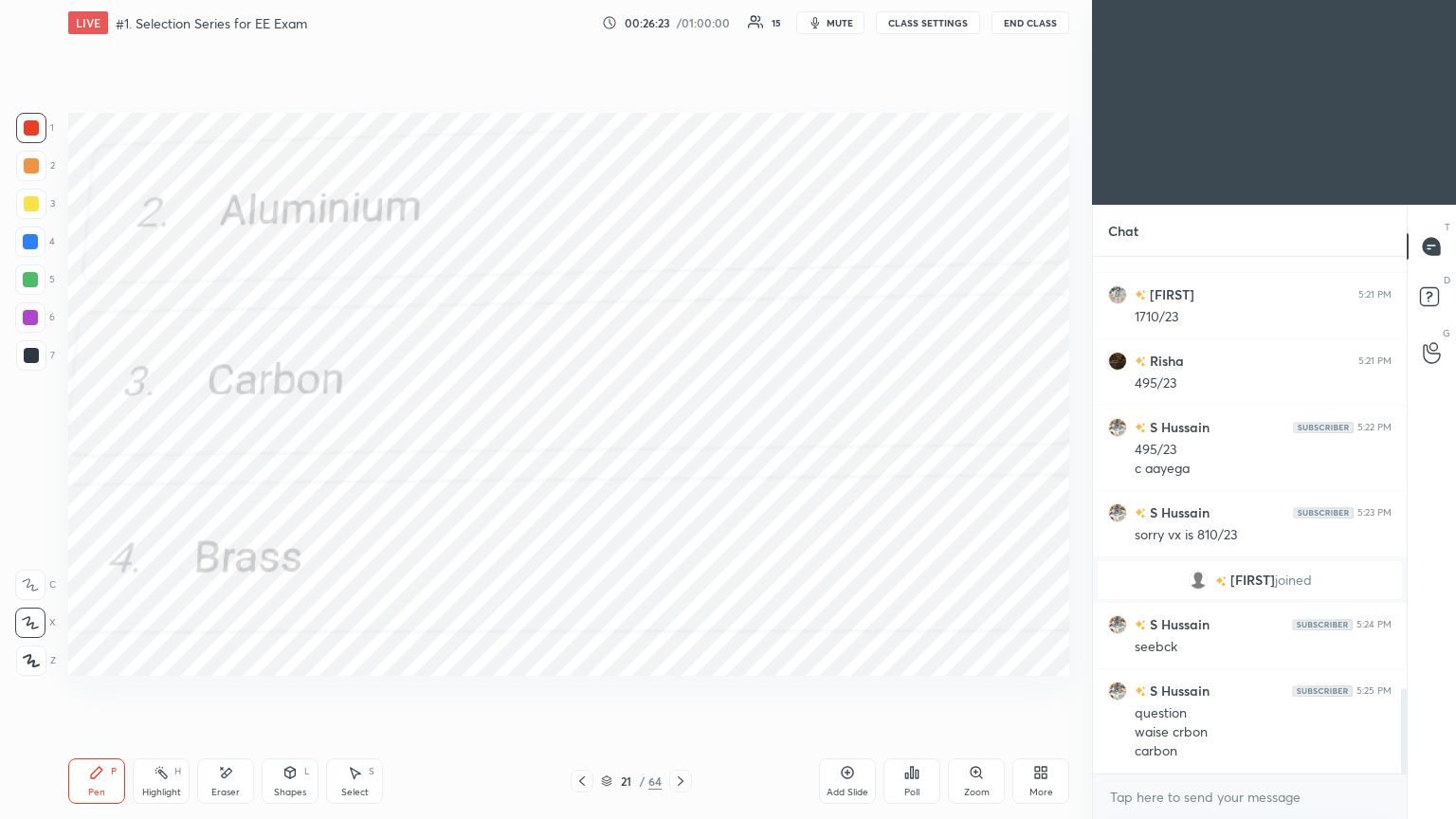 click 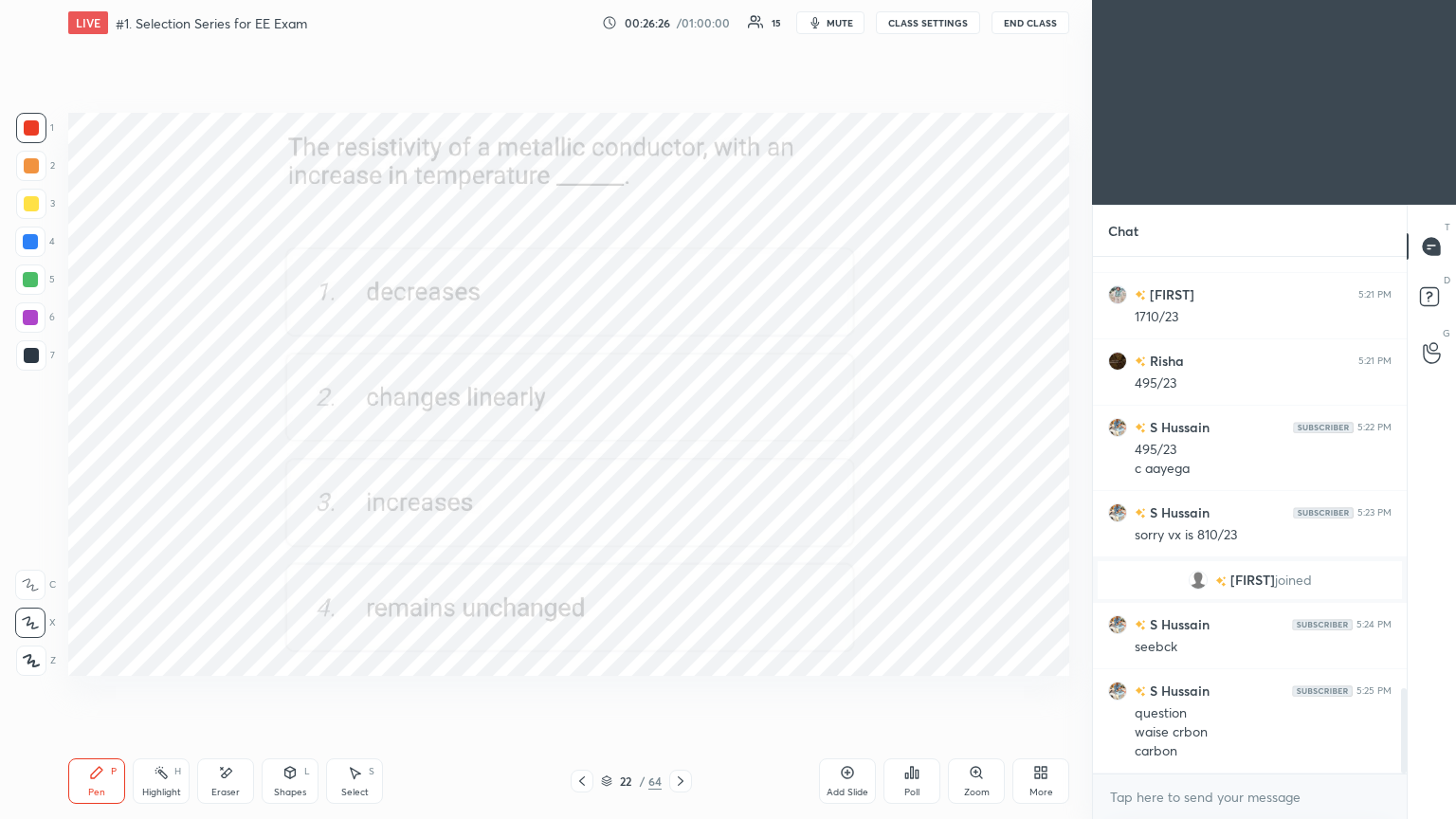 click on "Poll" at bounding box center (912, 792) 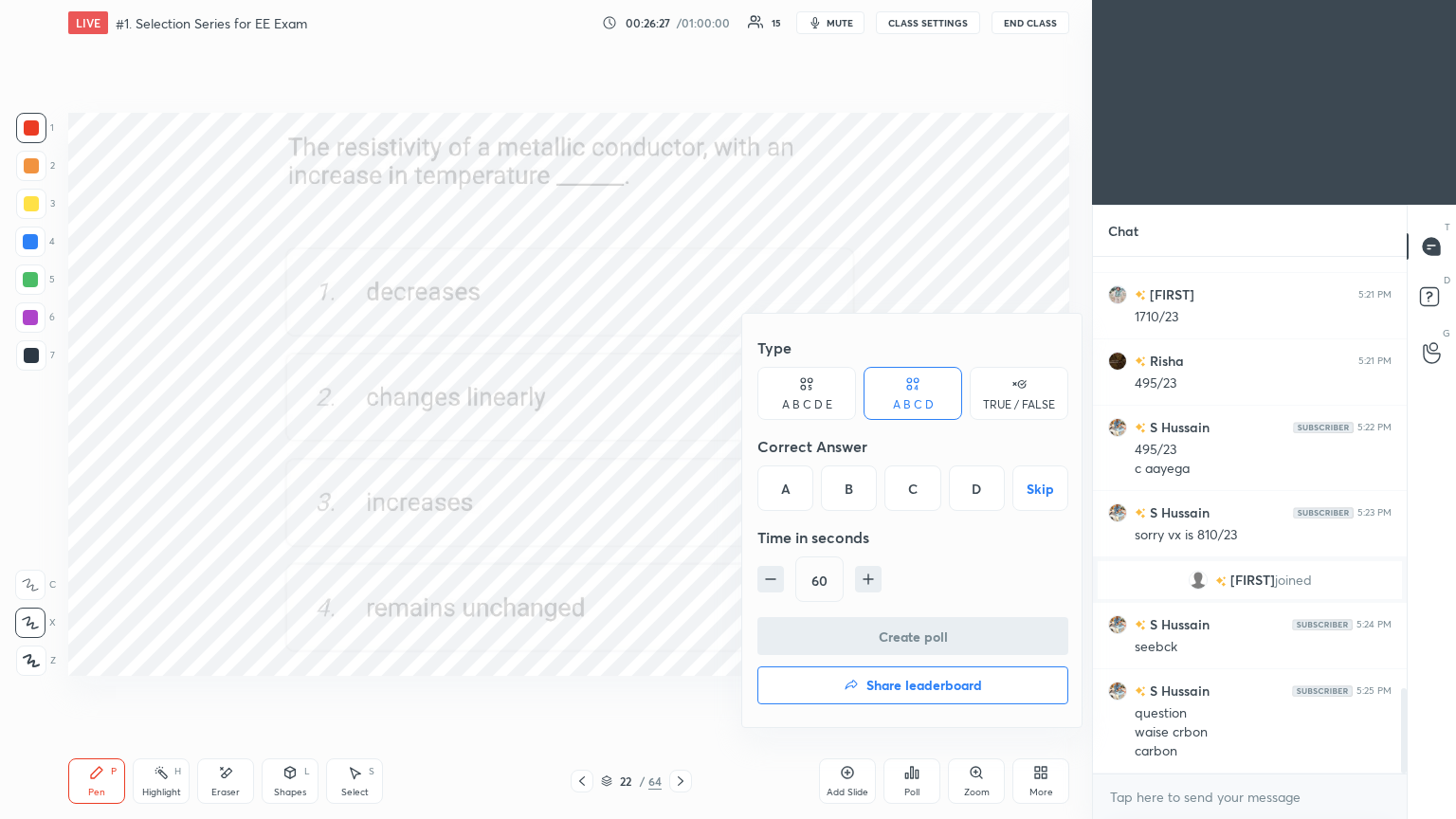 click on "C" at bounding box center [912, 488] 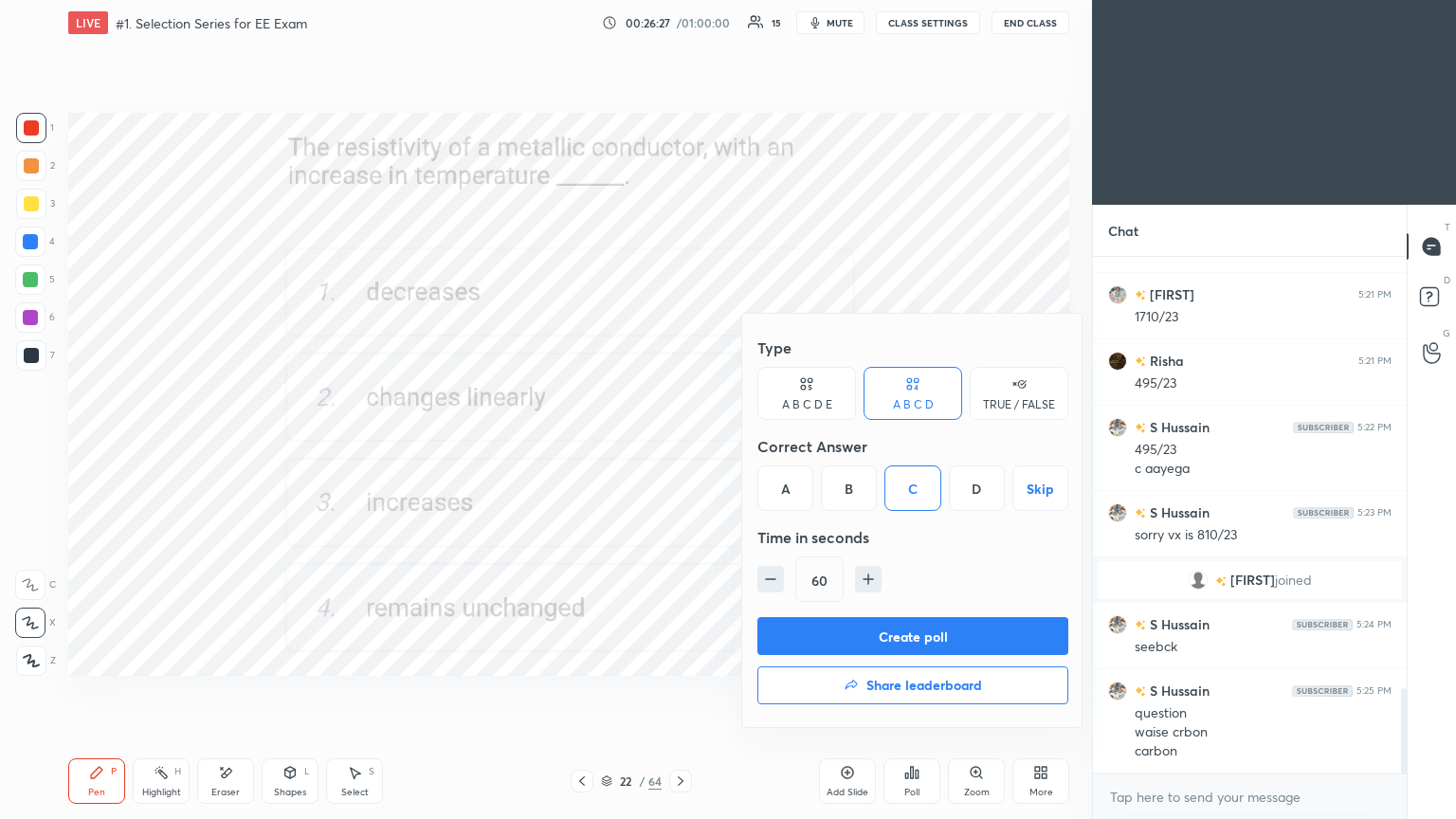 click on "Create poll" at bounding box center [913, 636] 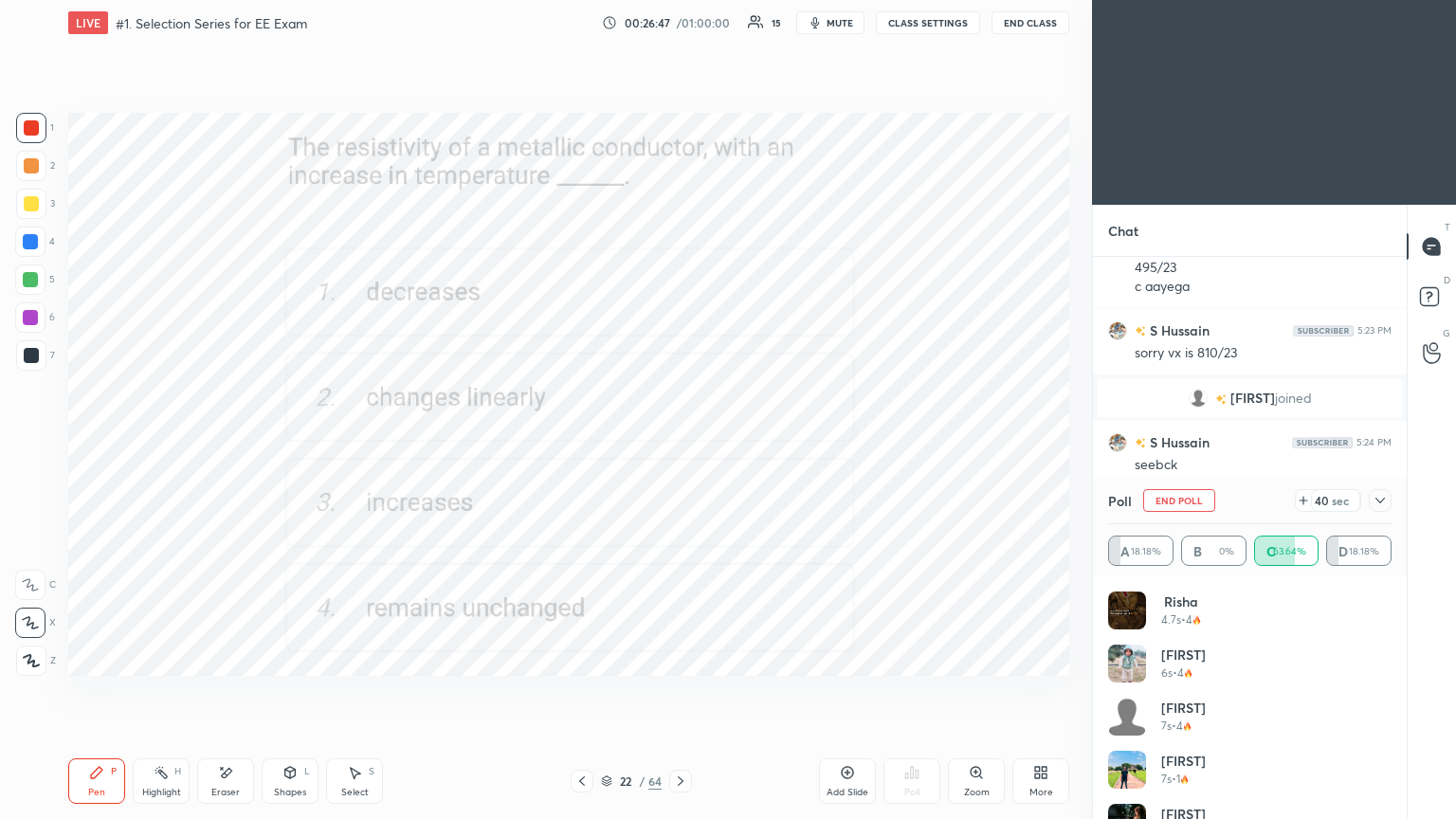 click on "End Poll" at bounding box center (1179, 500) 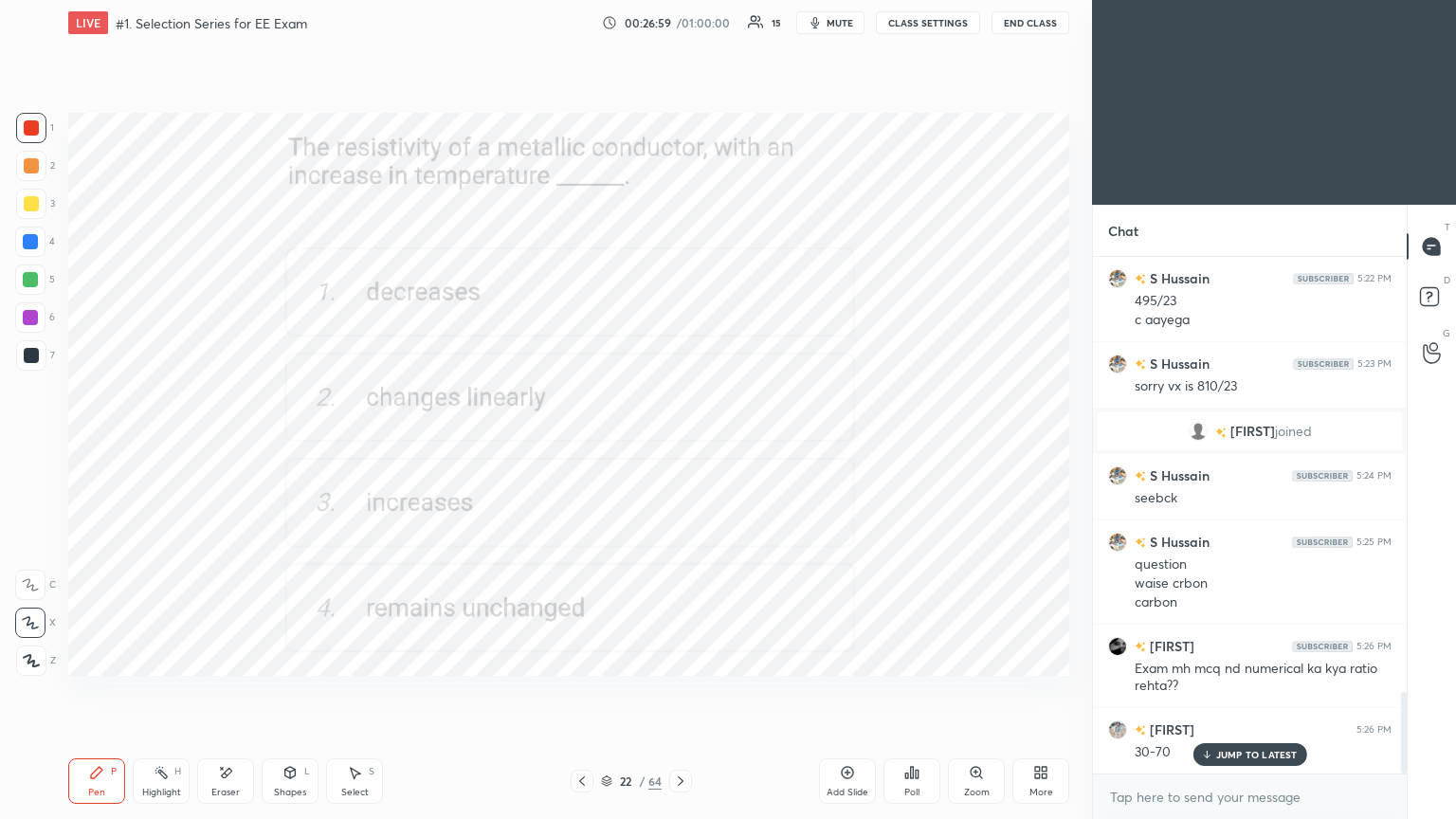 click 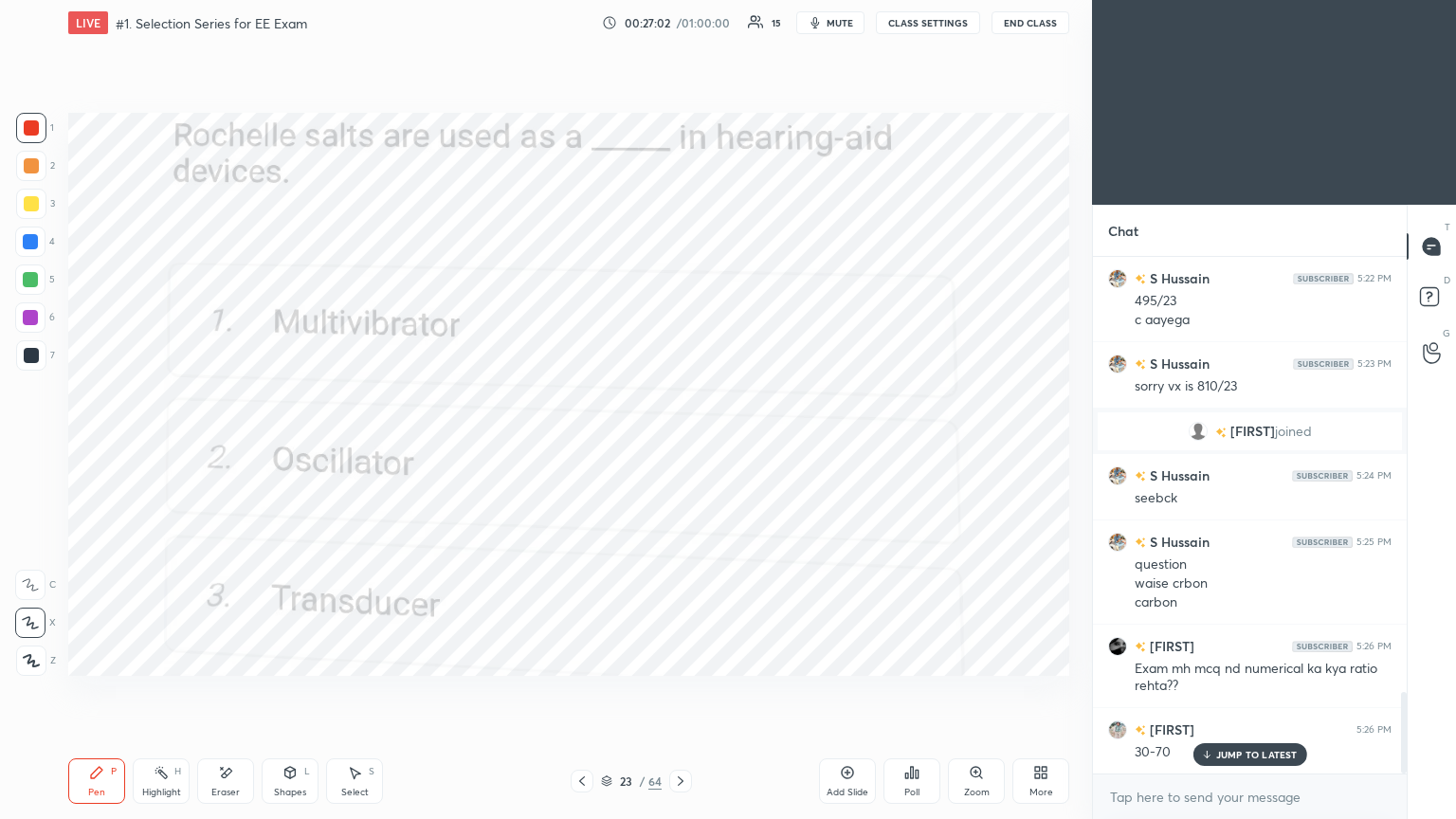click on "Poll" at bounding box center (912, 781) 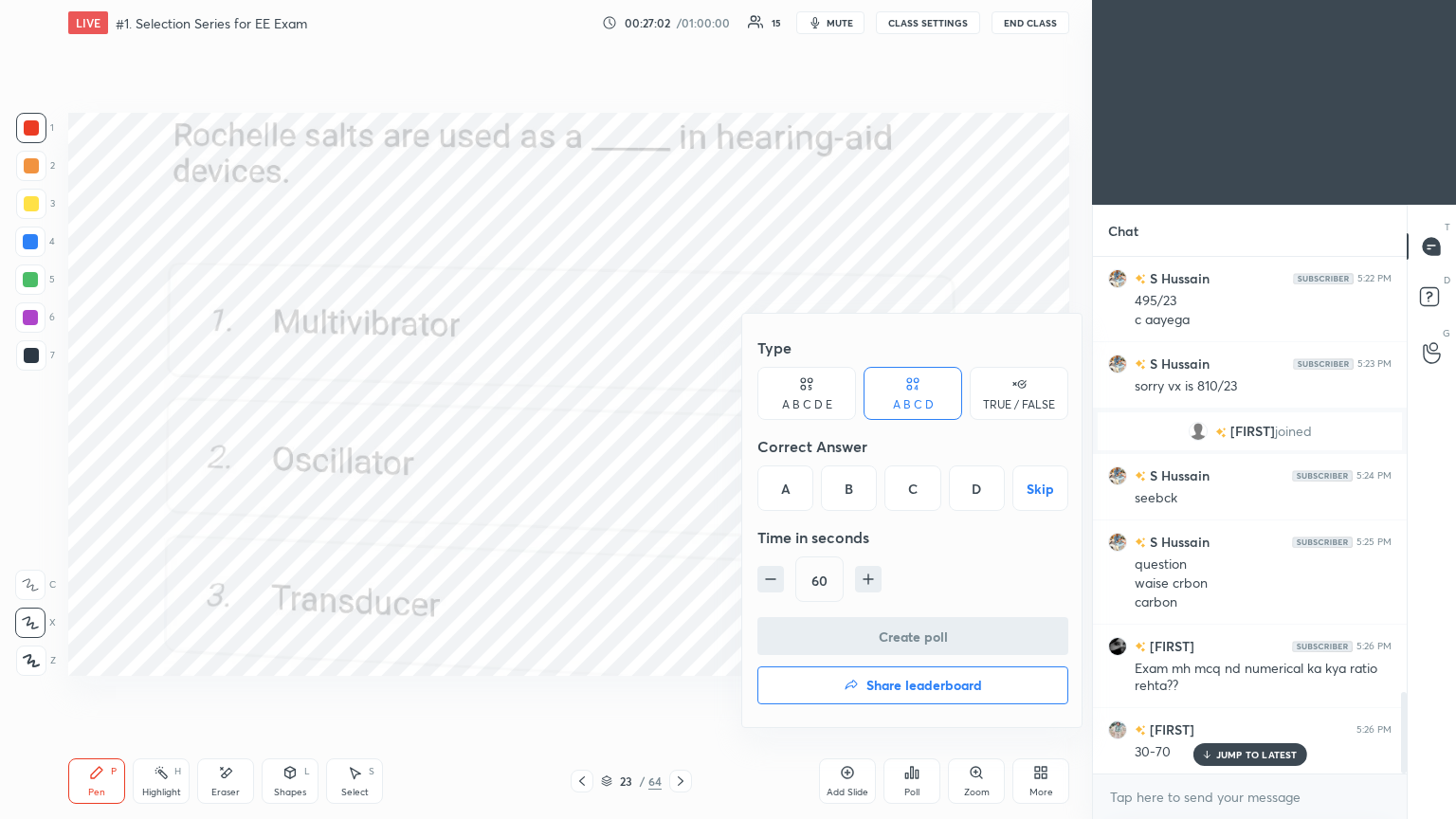 click on "C" at bounding box center (912, 488) 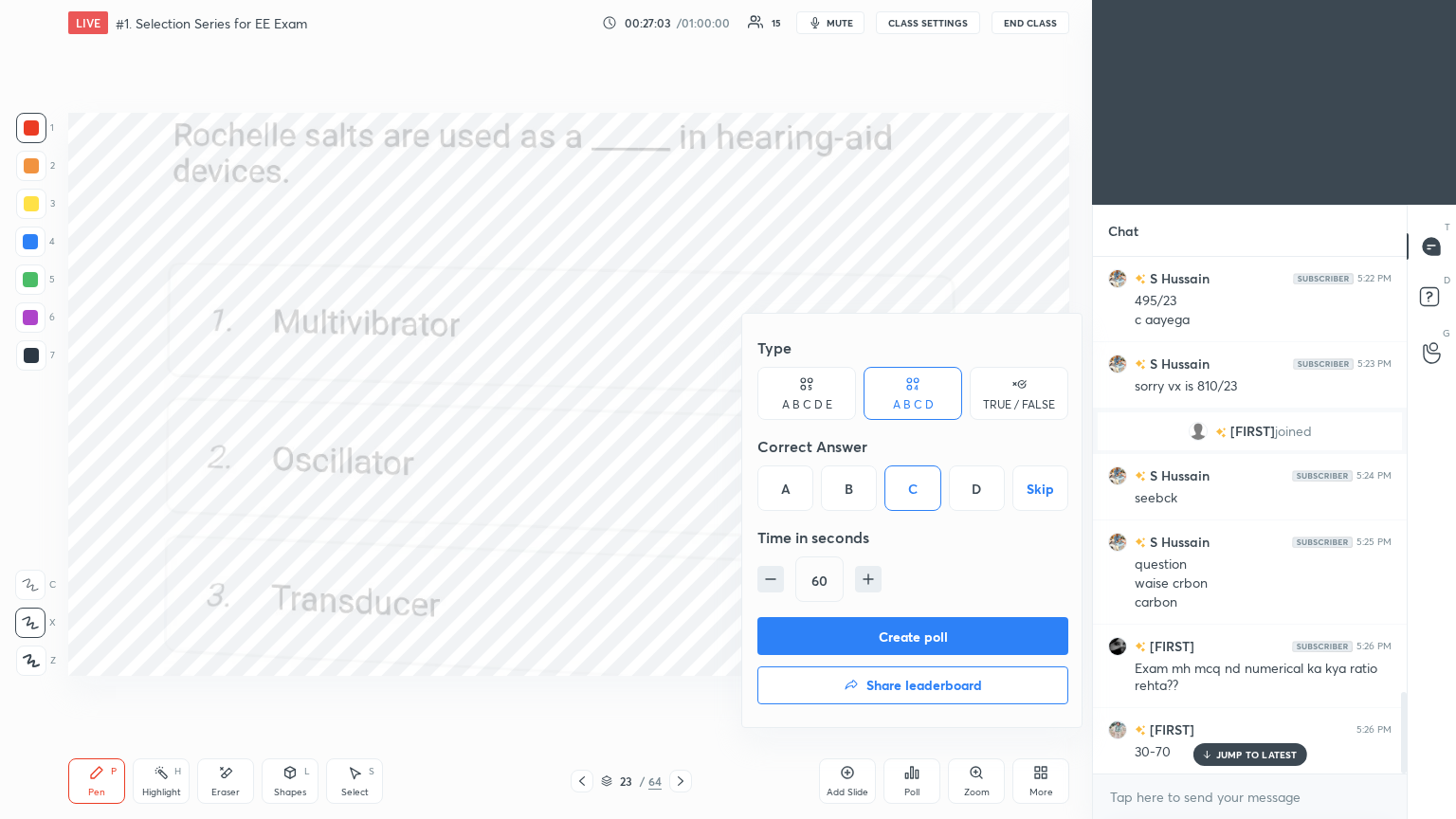 drag, startPoint x: 915, startPoint y: 628, endPoint x: 925, endPoint y: 621, distance: 12.206556 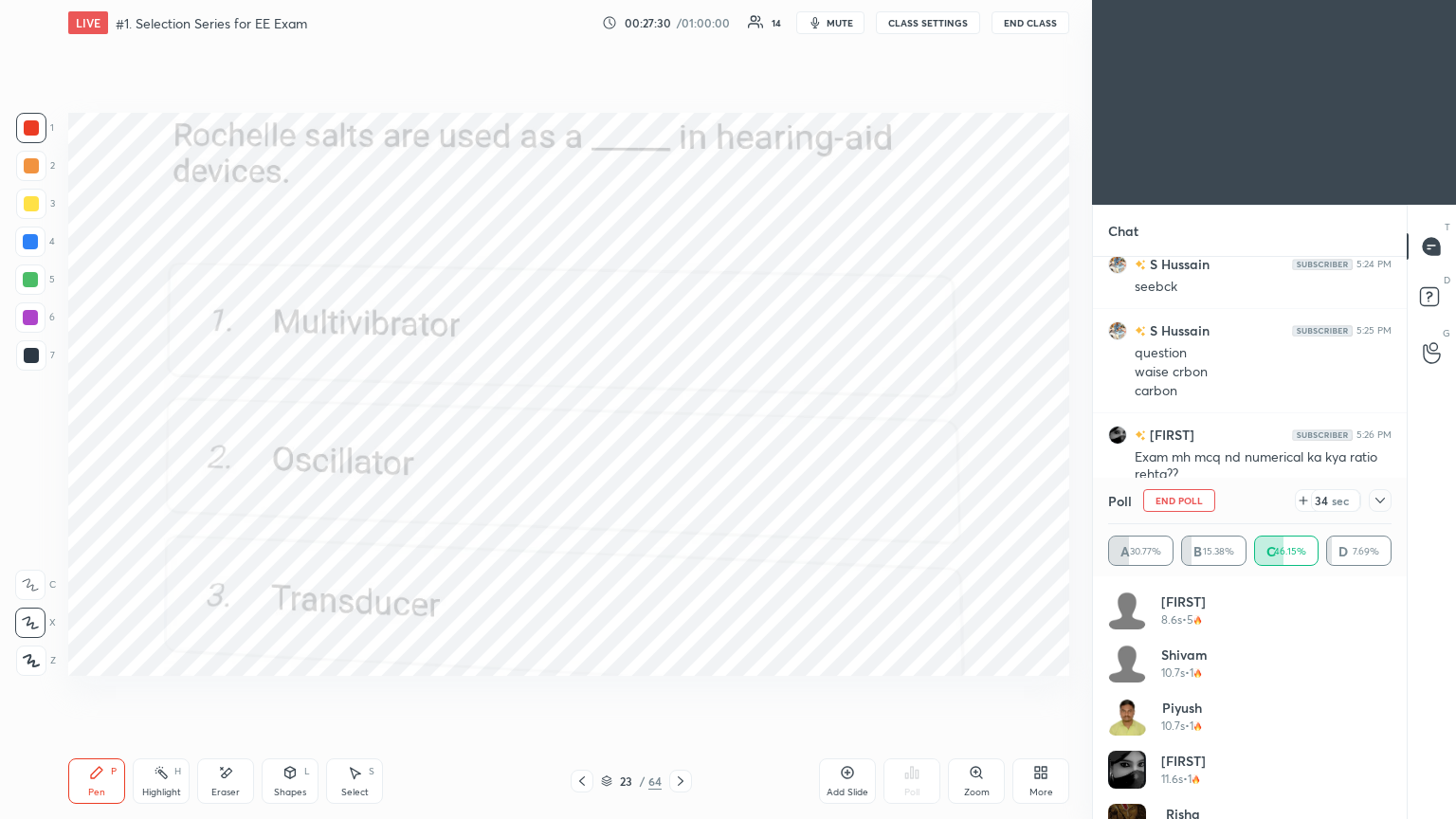 click on "End Poll" at bounding box center [1179, 500] 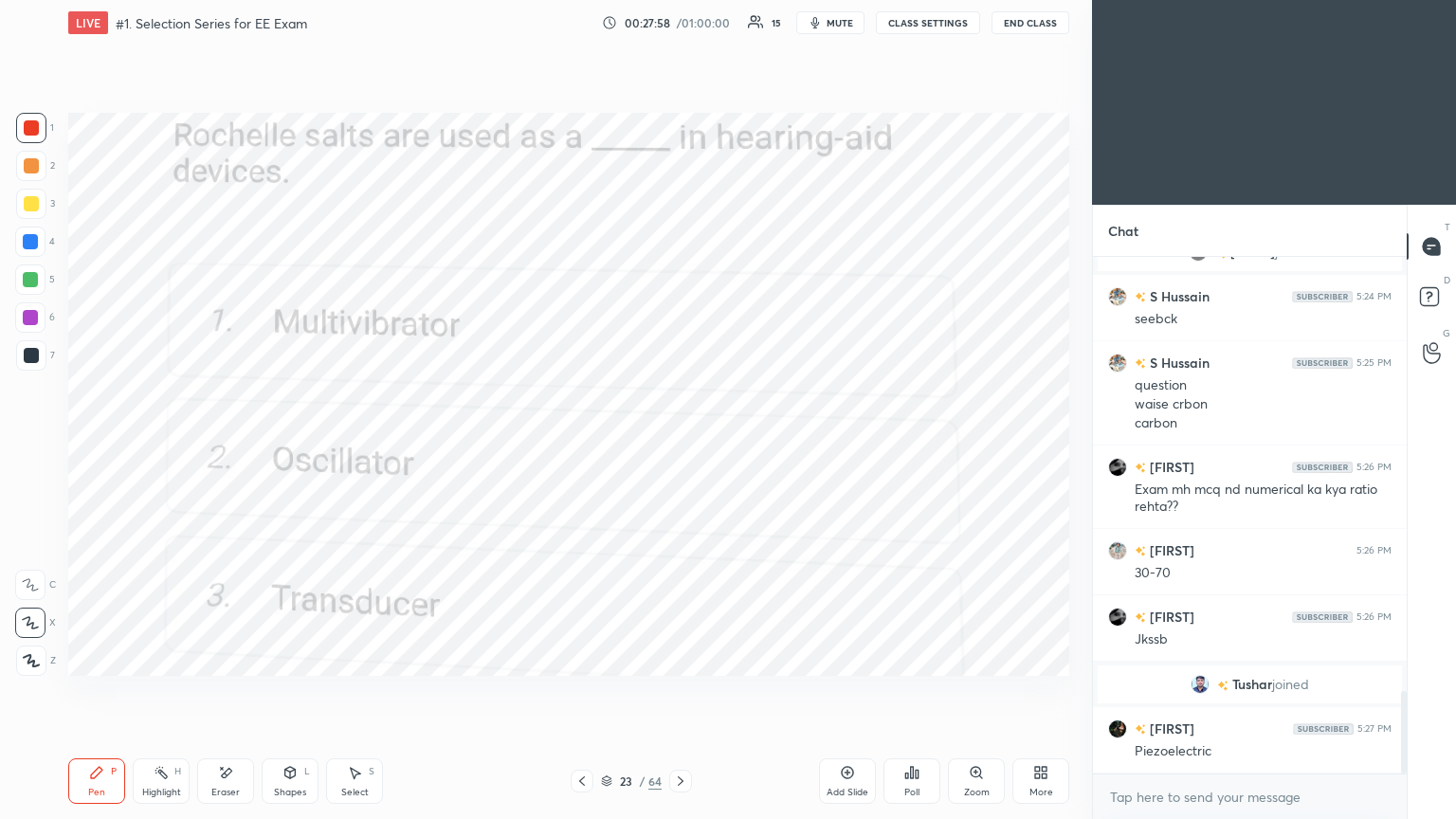 click at bounding box center (681, 781) 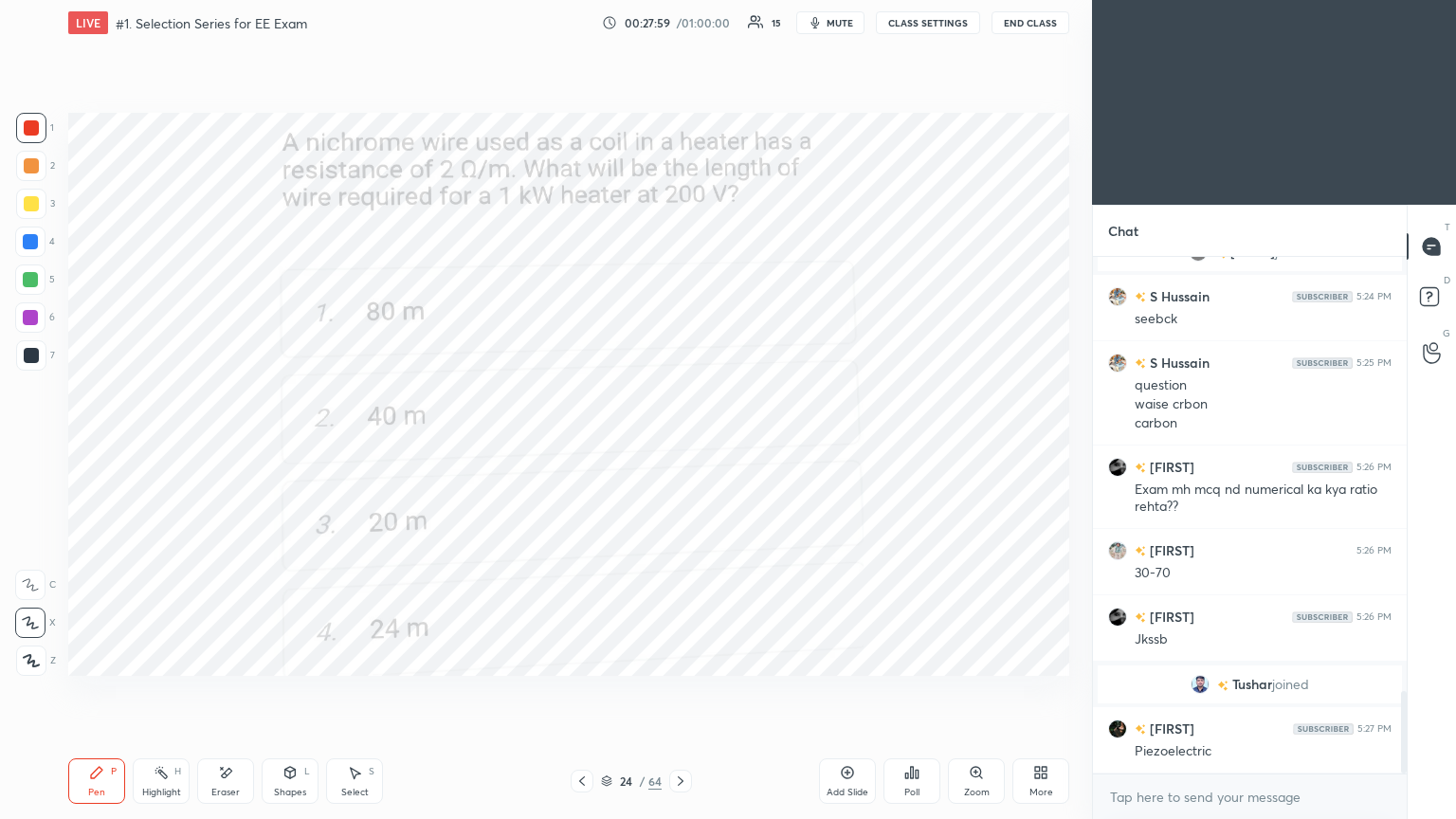 click on "Poll" at bounding box center [912, 781] 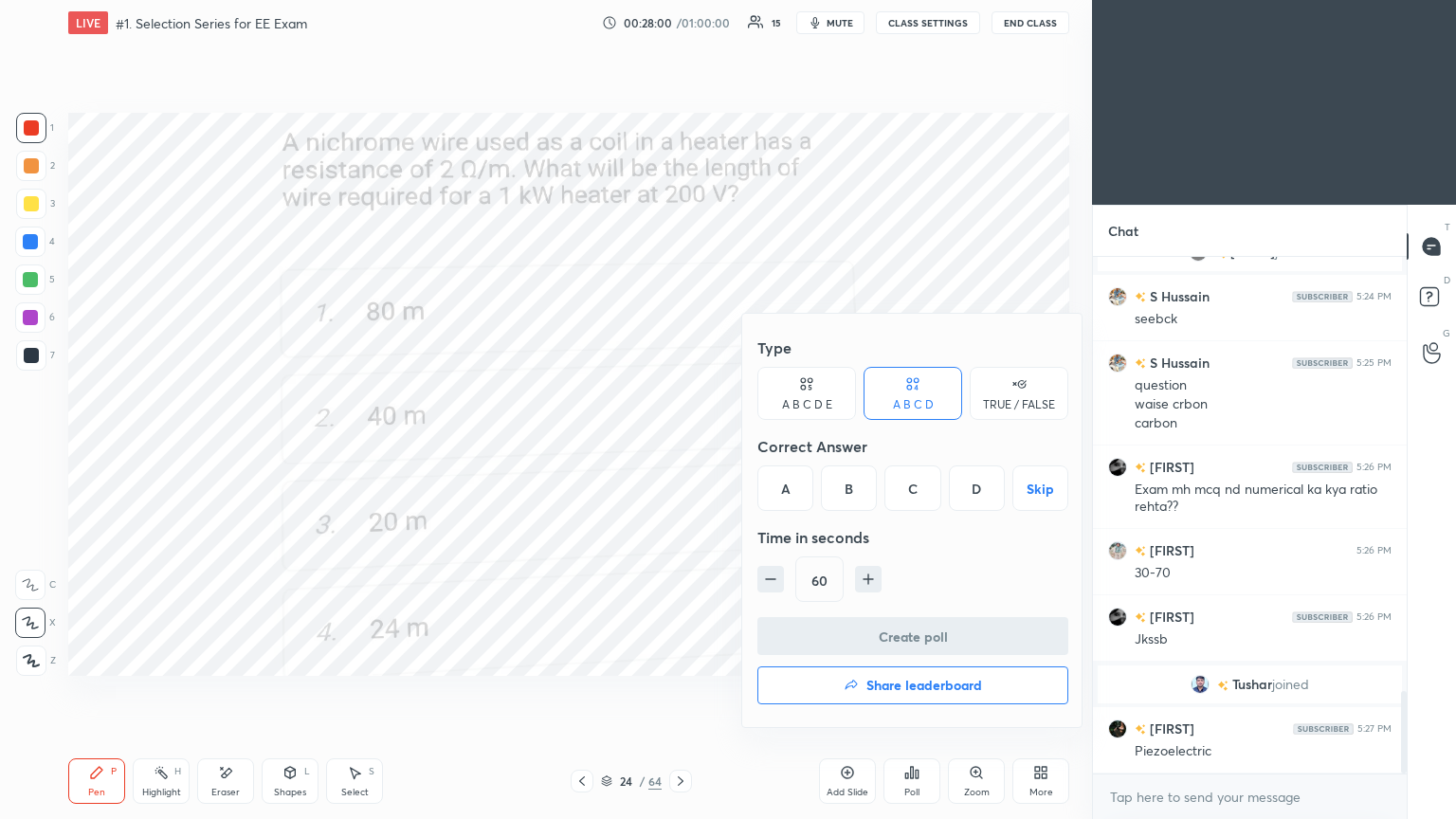 click on "C" at bounding box center (912, 488) 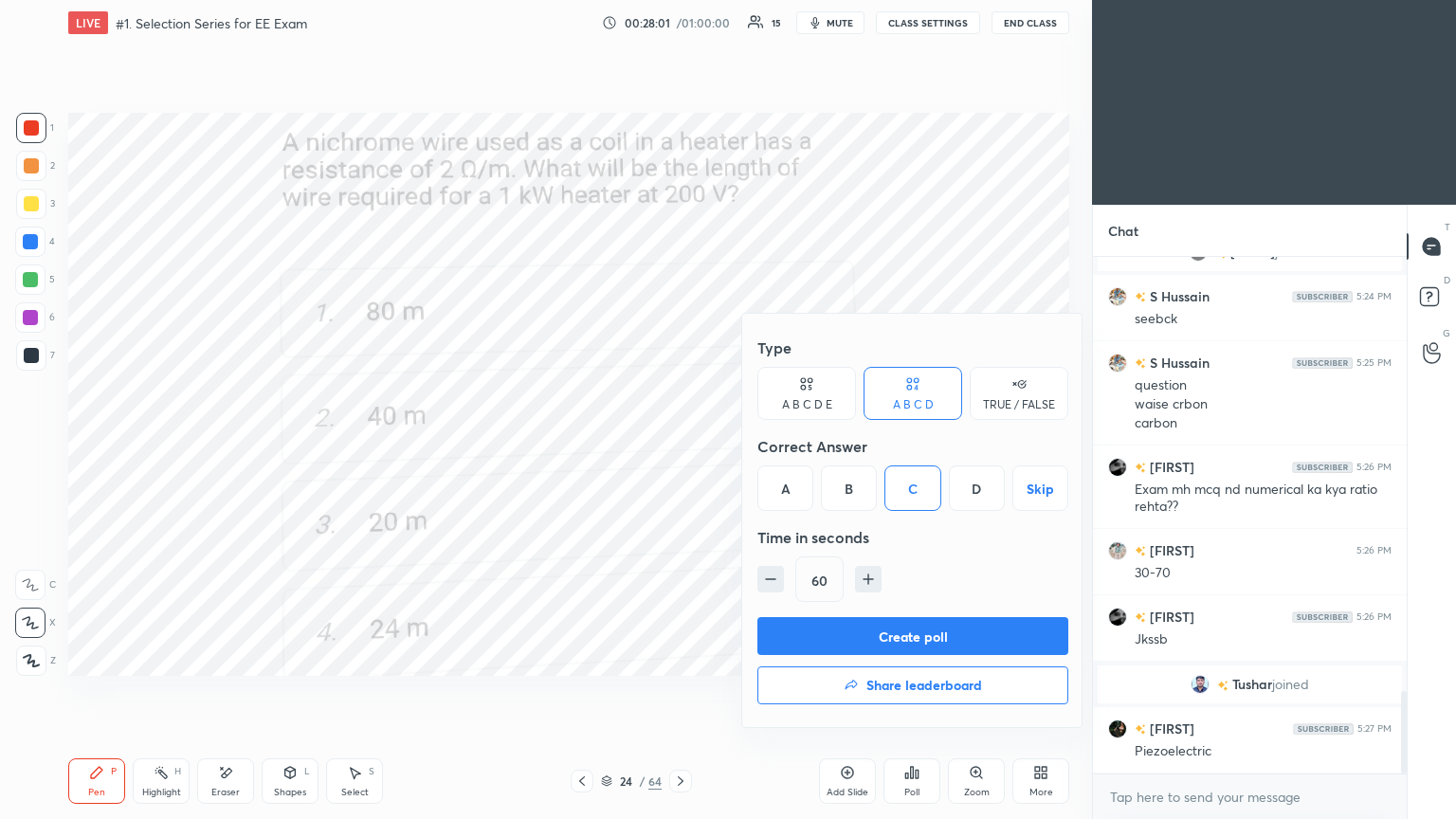 click on "Create poll" at bounding box center (913, 636) 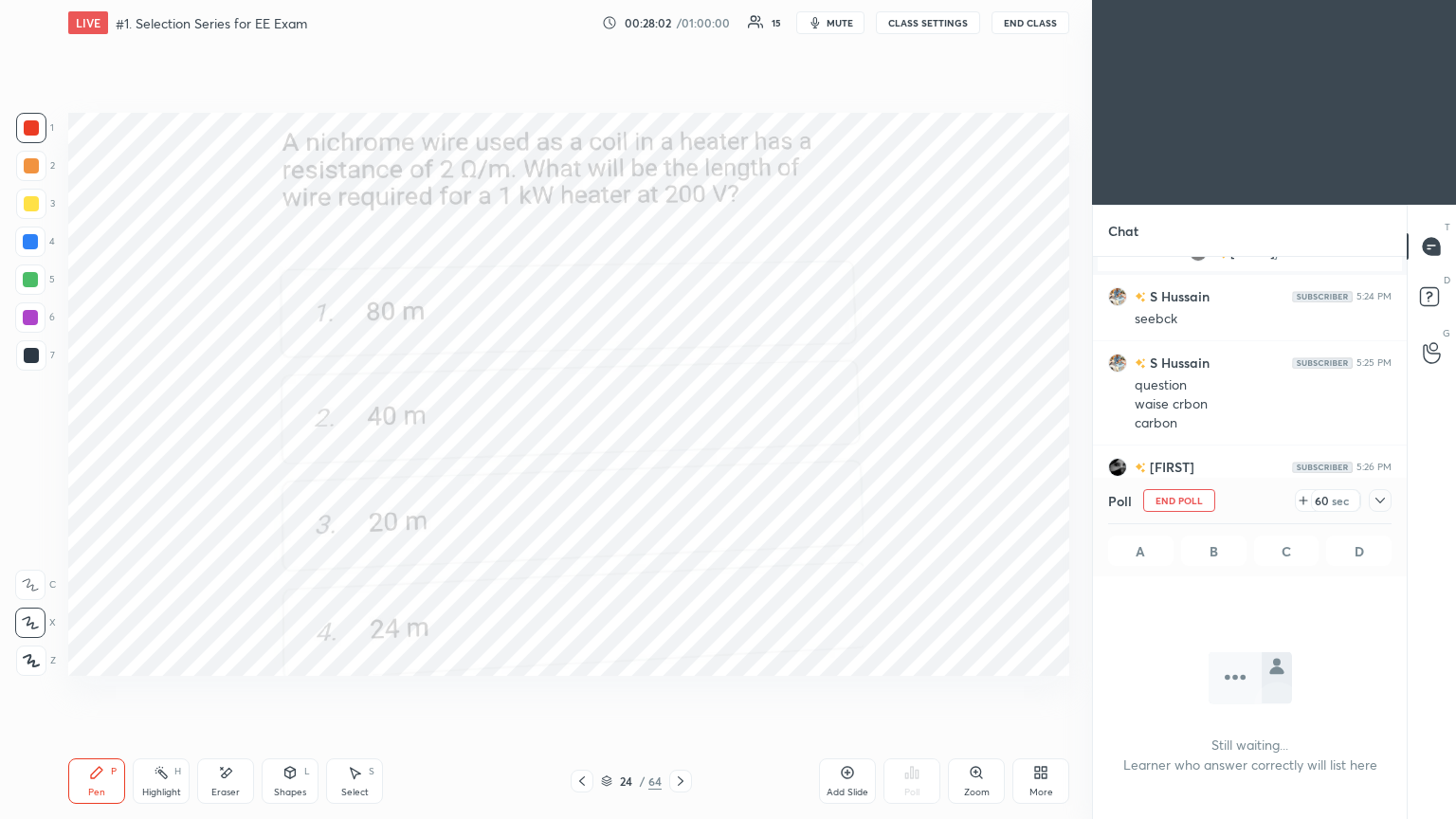 click 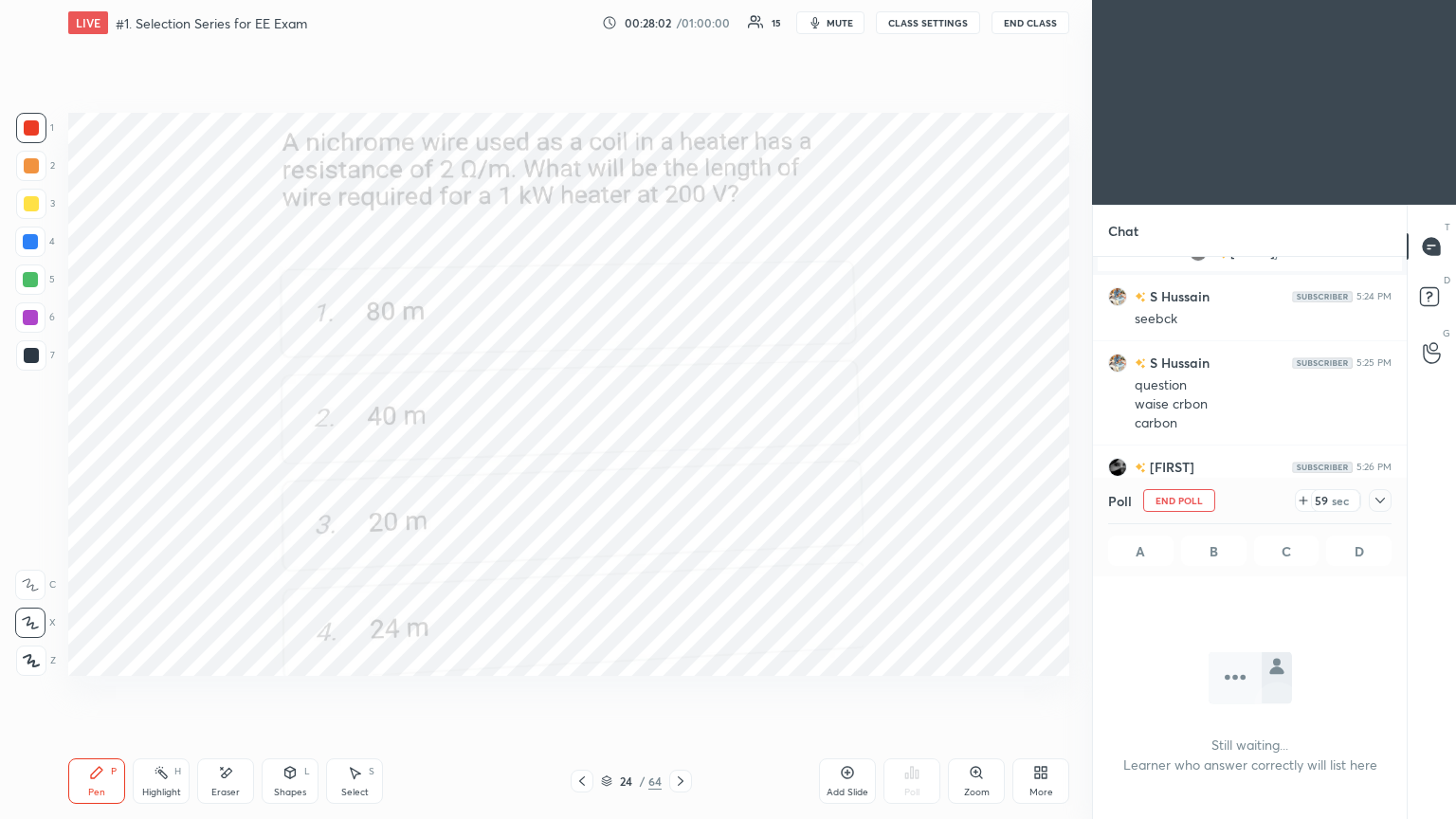 click 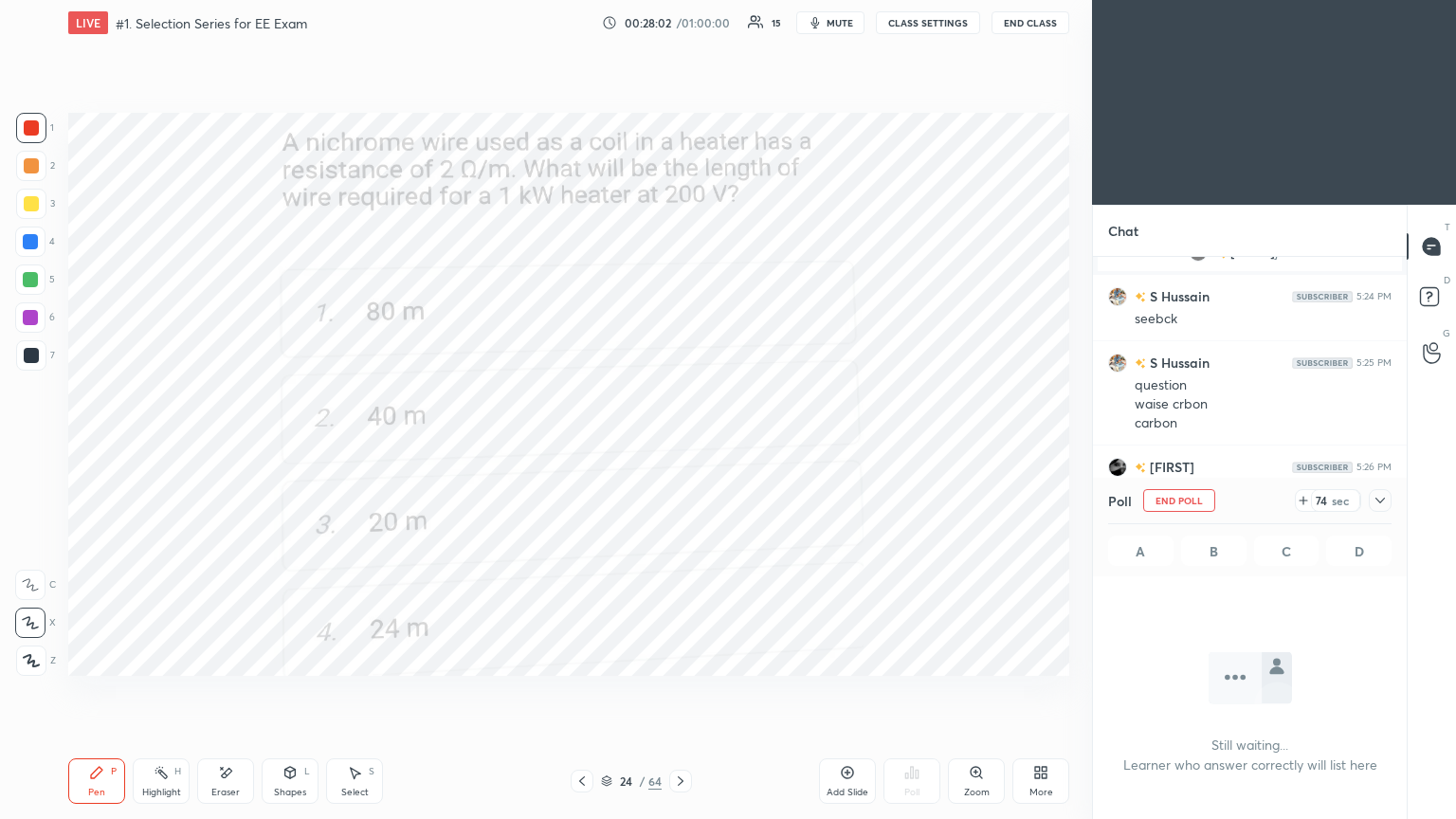 click 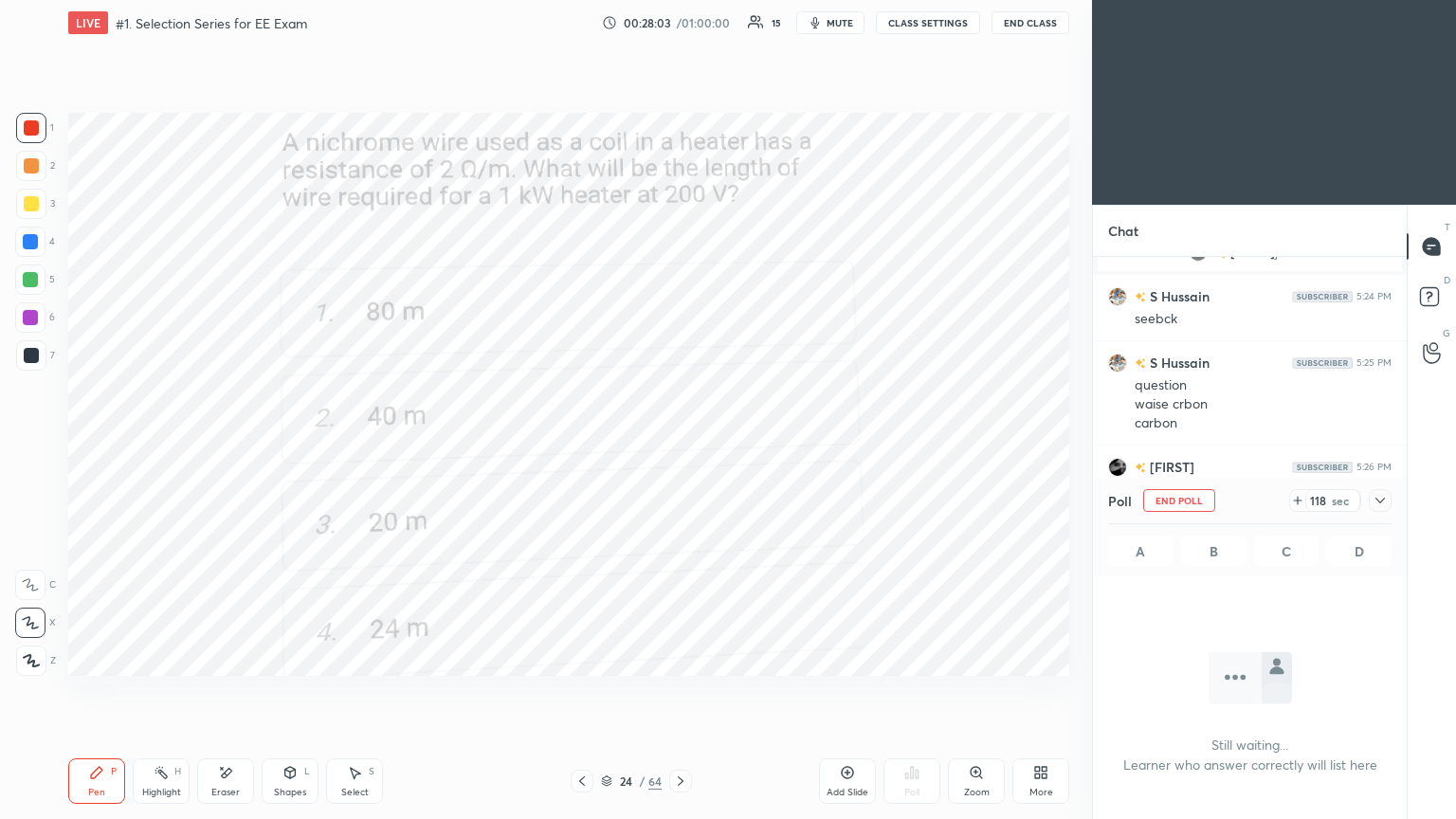 click 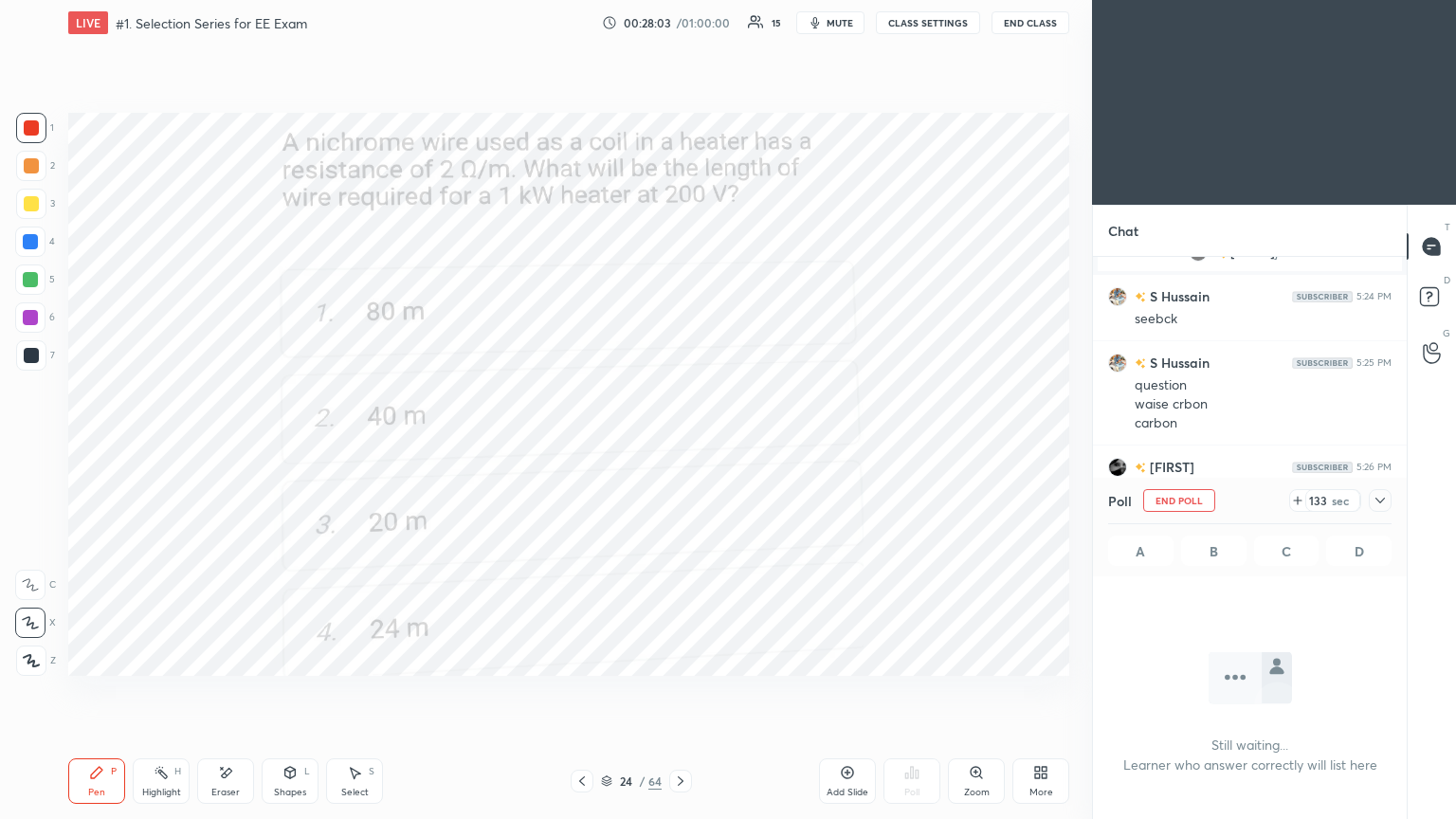 click 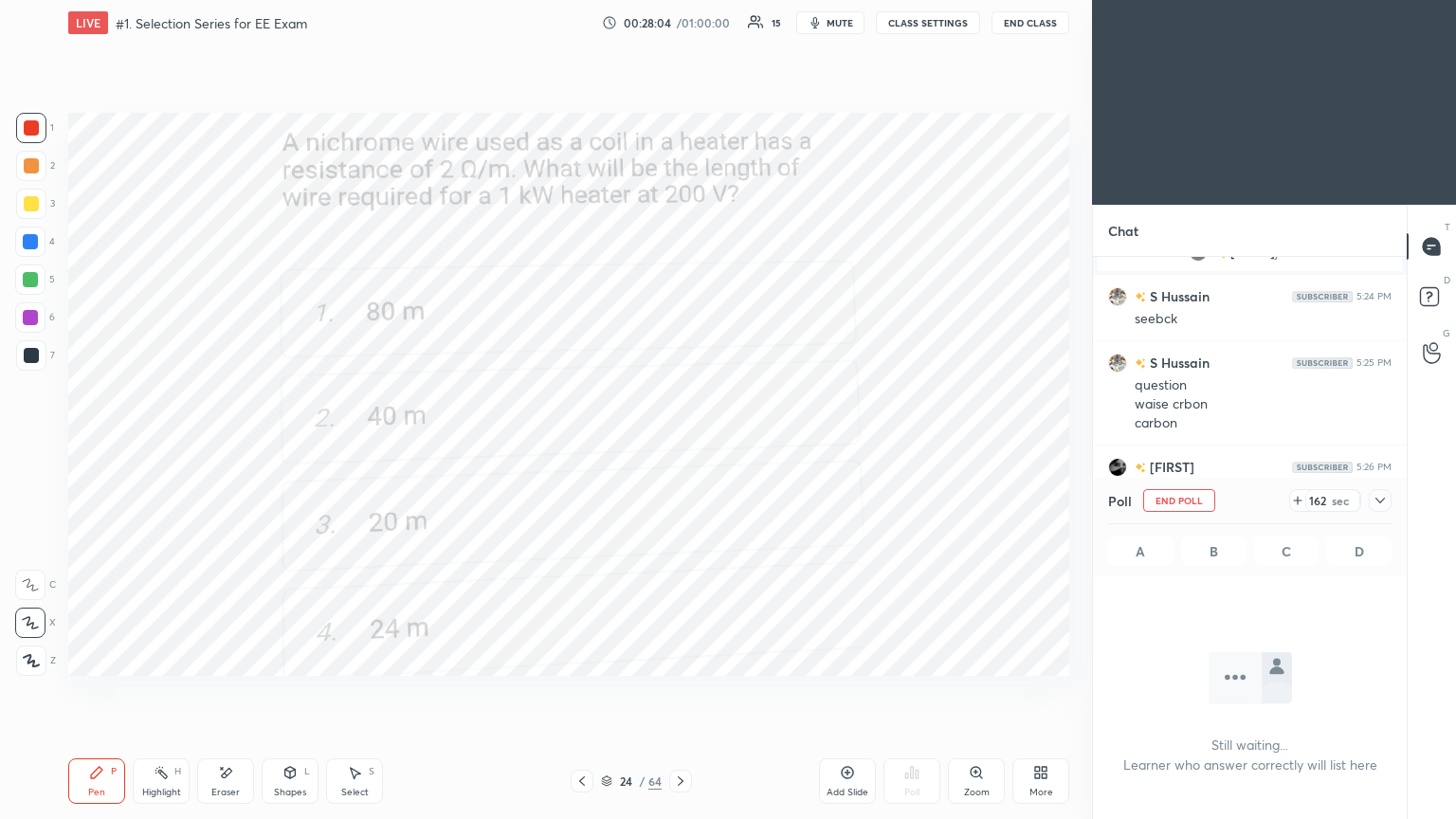click 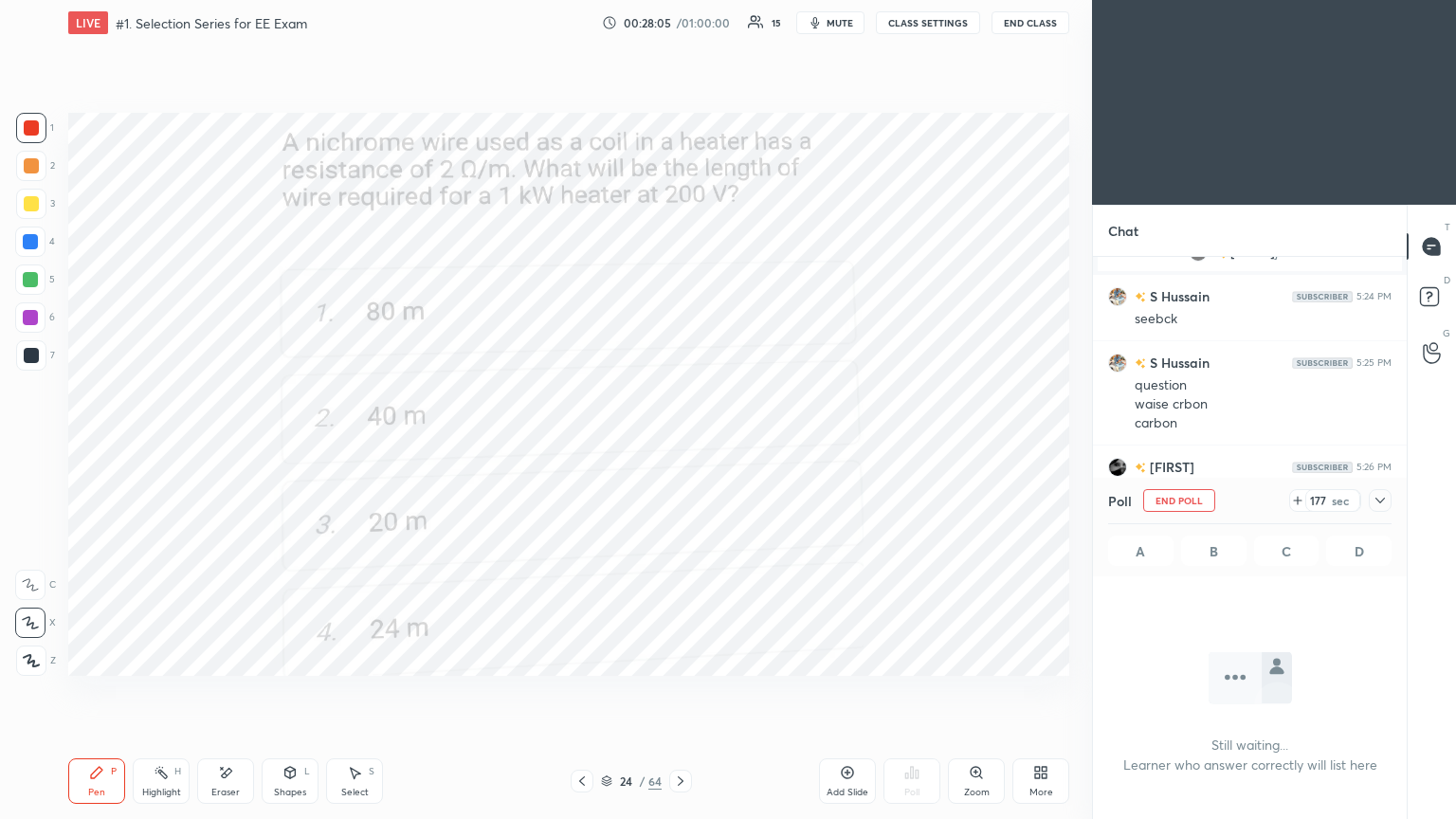 click 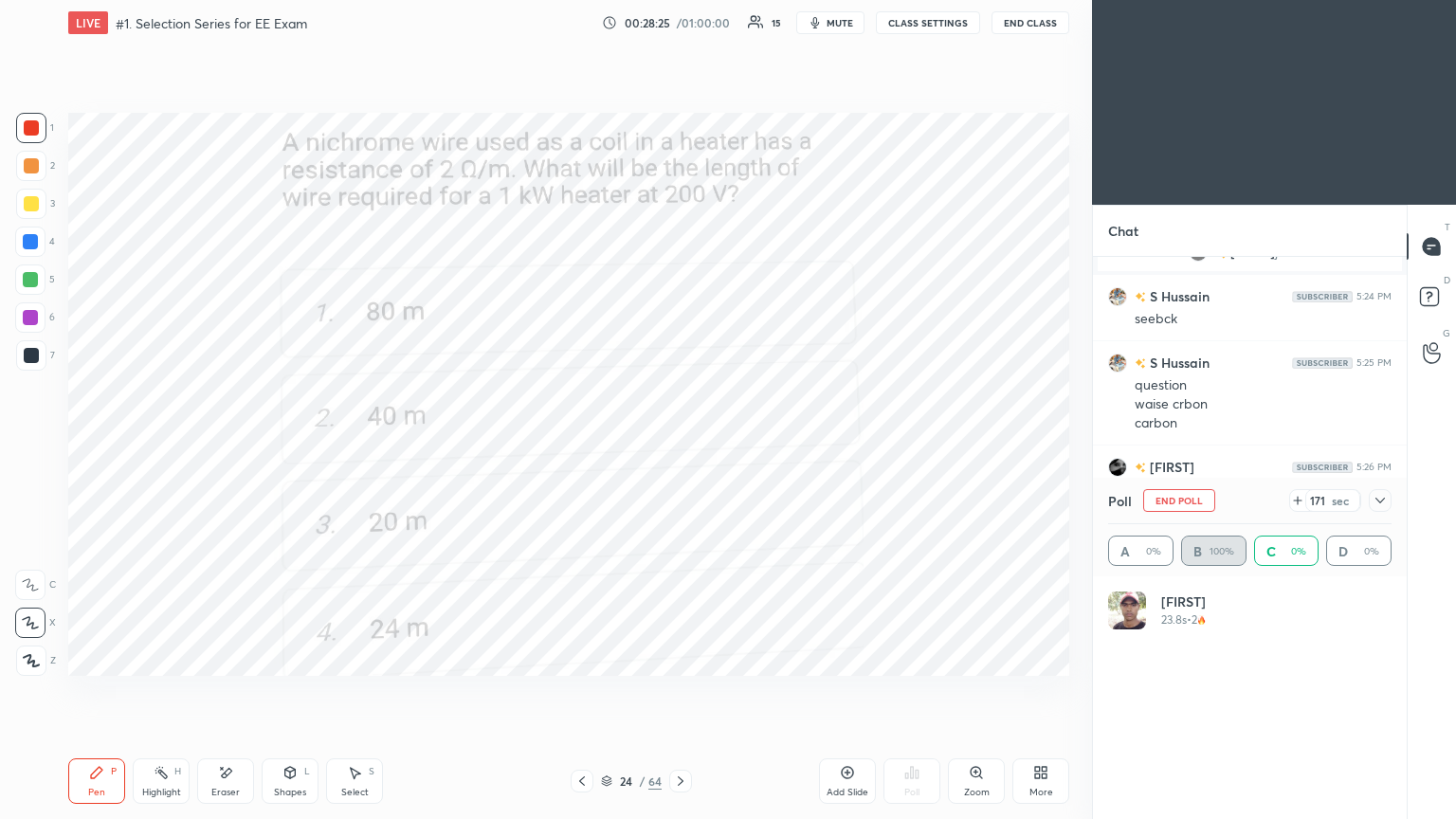 scroll, scrollTop: 6, scrollLeft: 6, axis: both 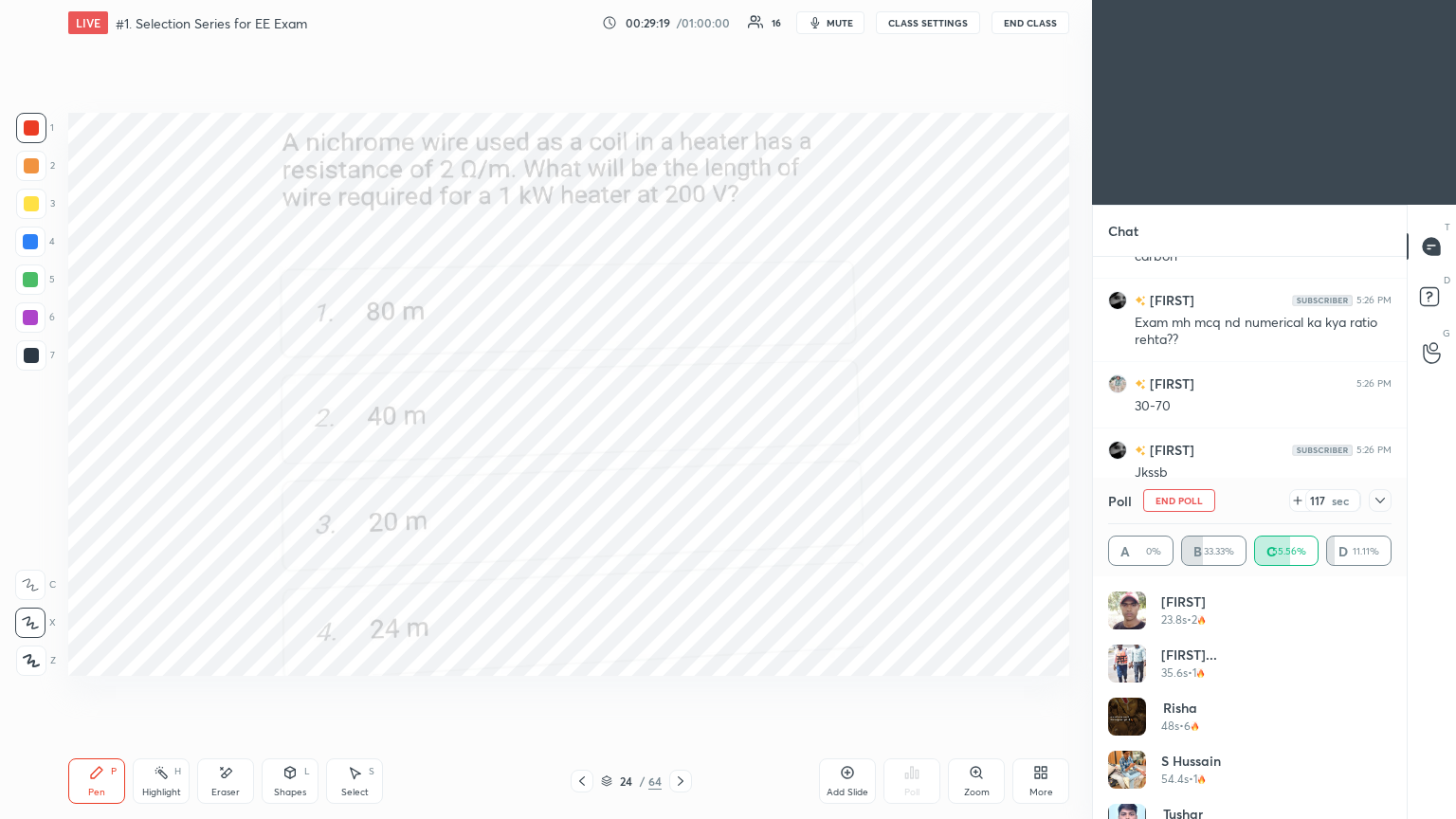 click on "Poll End Poll 117  sec" at bounding box center [1249, 500] 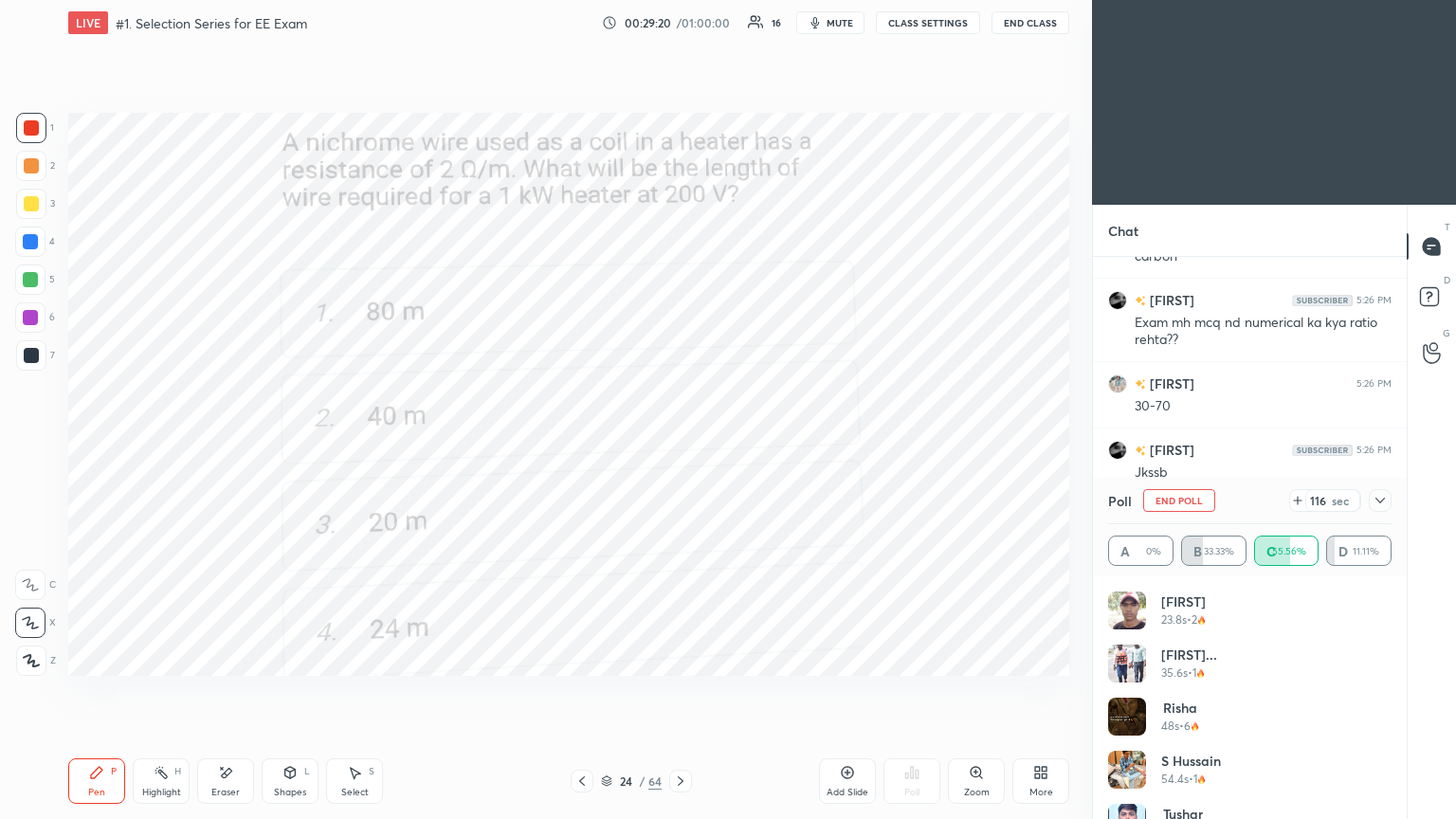 click on "Poll End Poll 116  sec" at bounding box center (1249, 500) 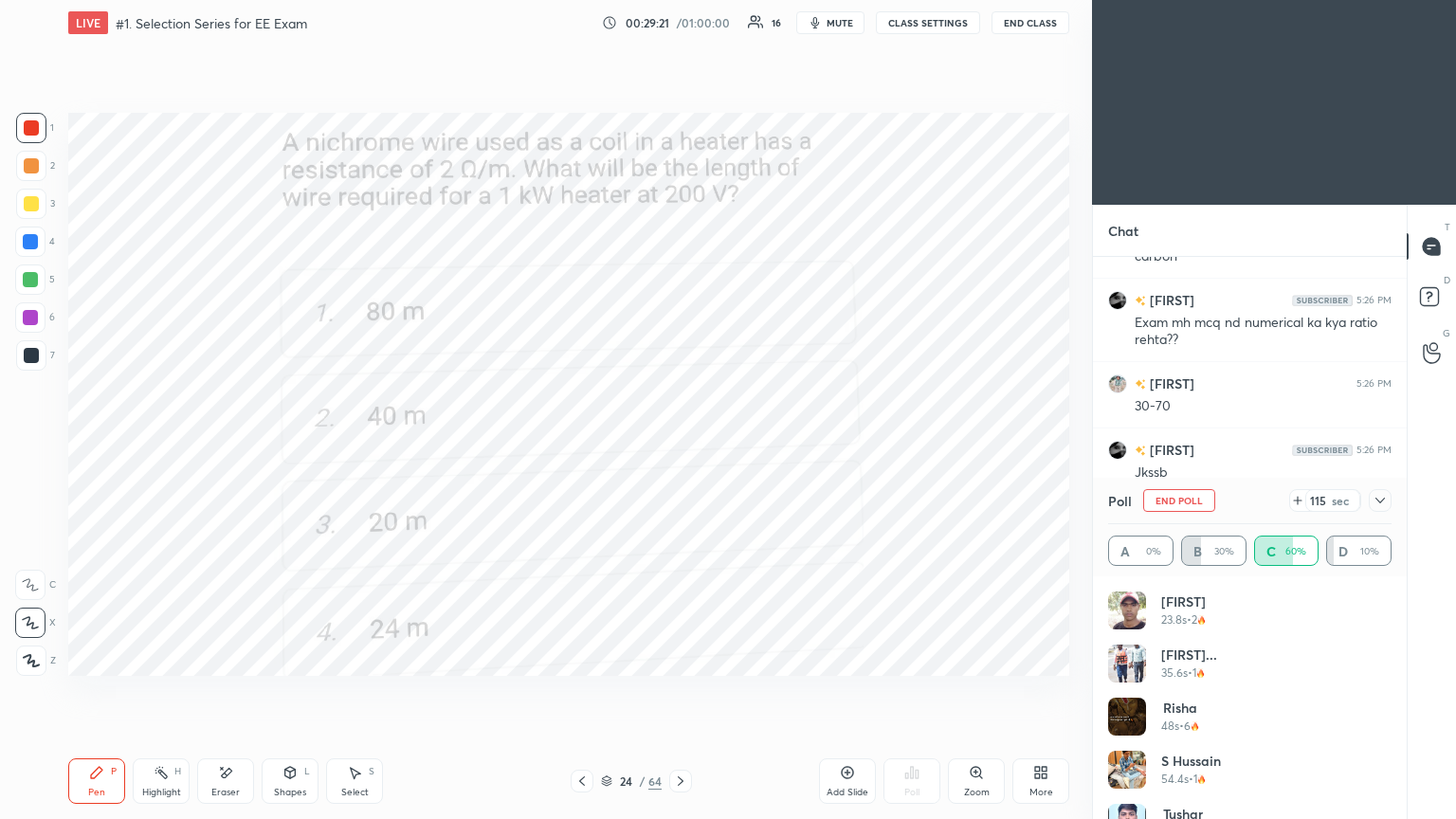 click on "End Poll" at bounding box center (1179, 500) 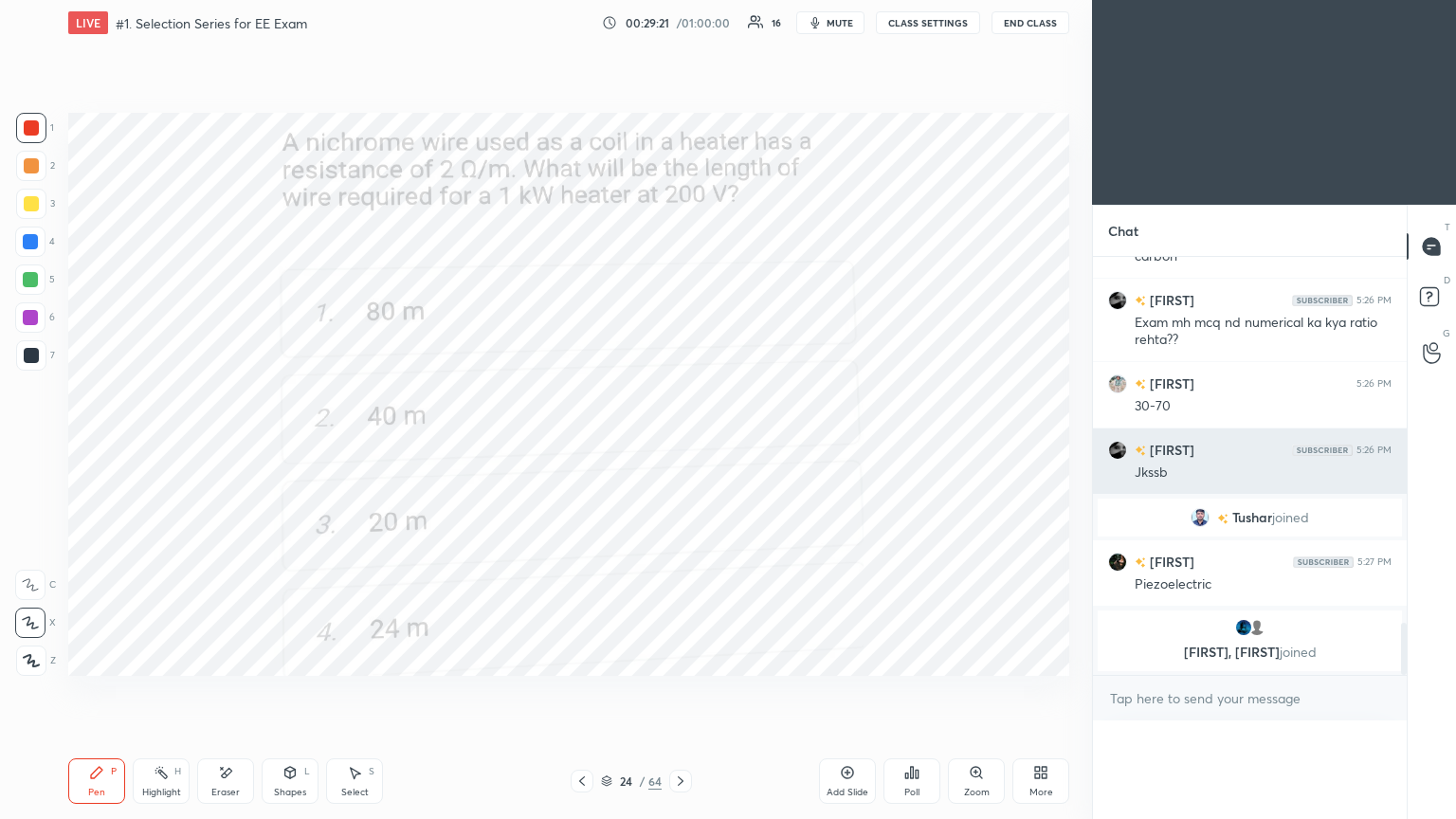 scroll, scrollTop: 116, scrollLeft: 278, axis: both 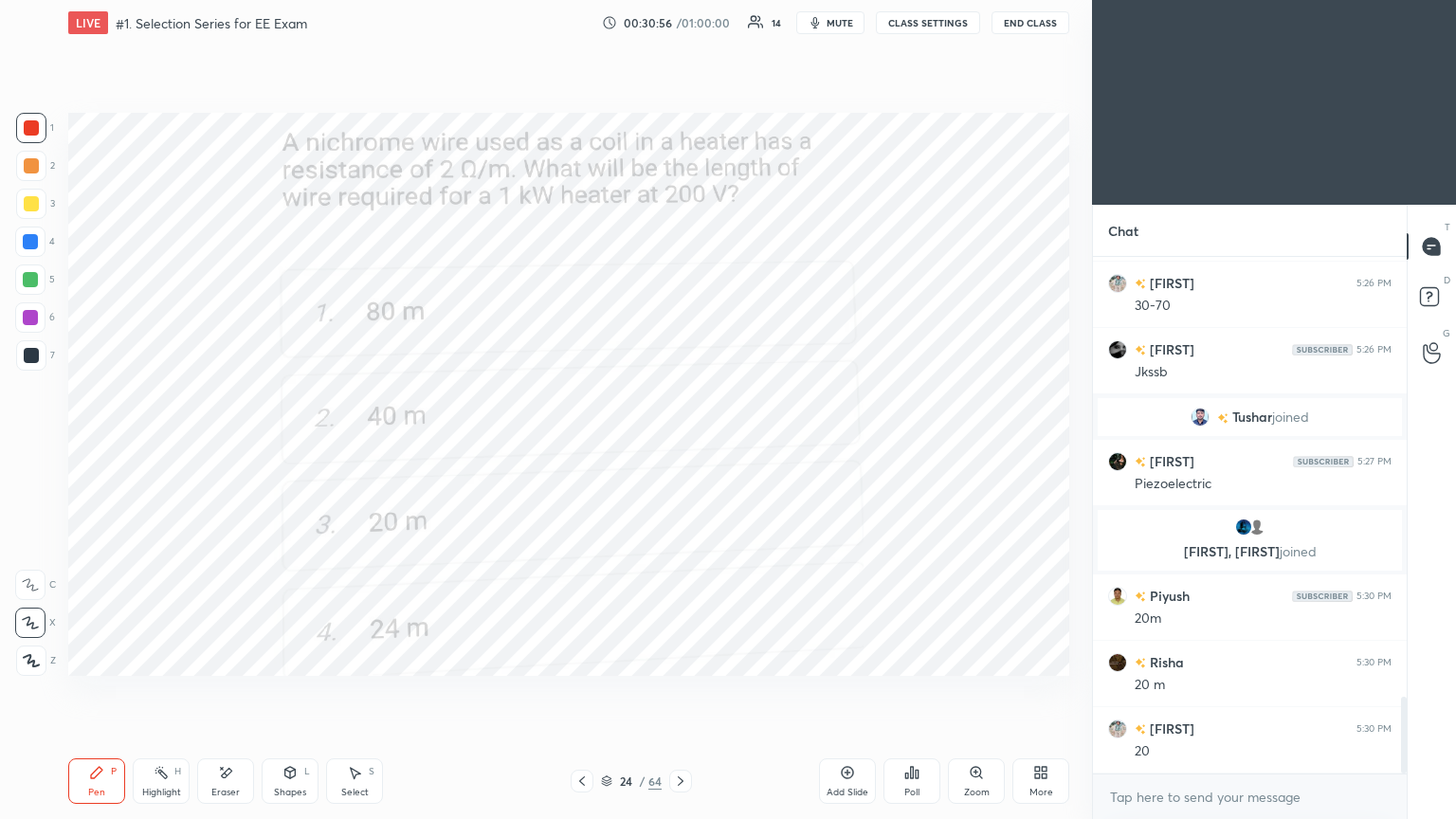click 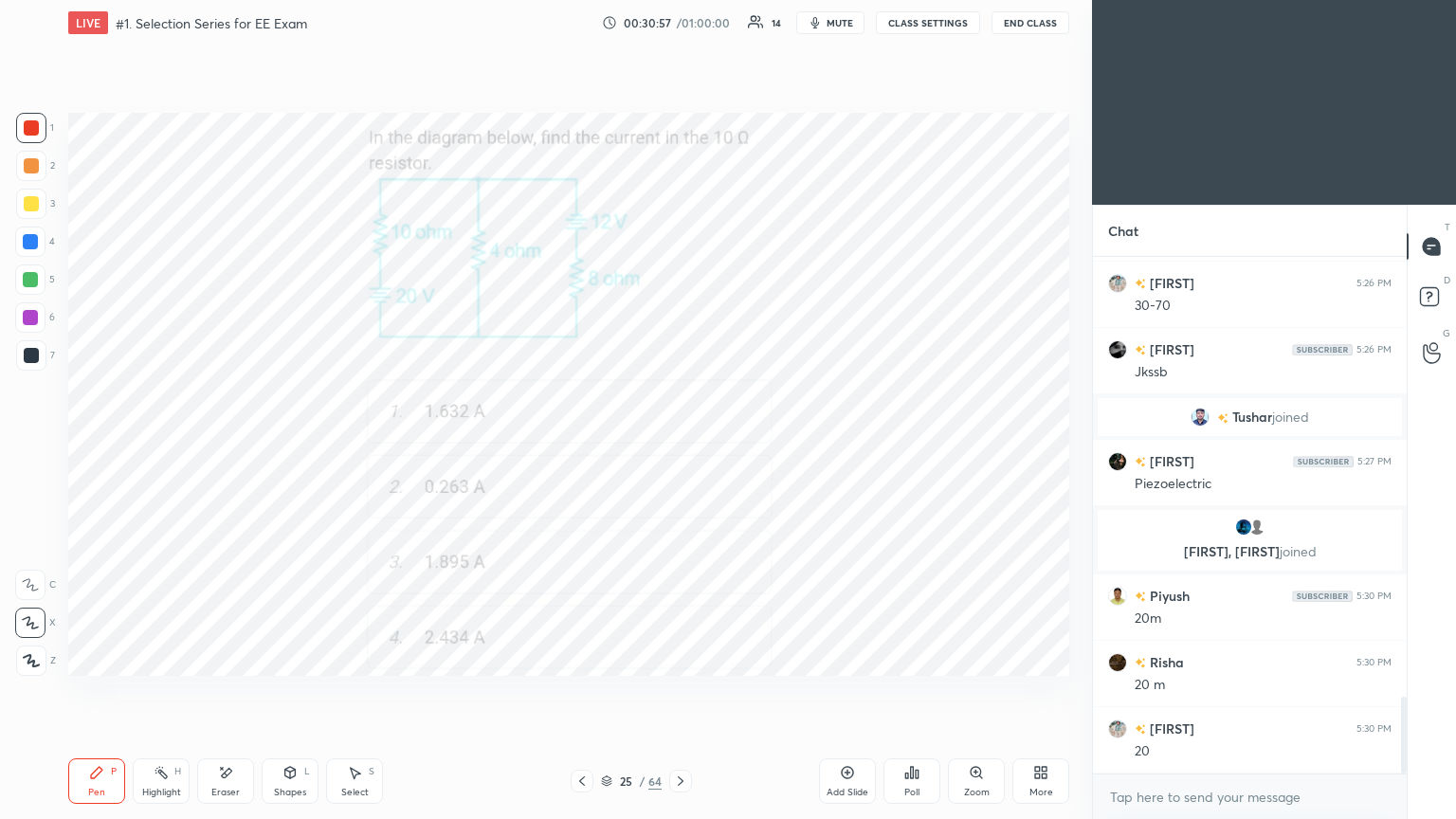 click on "Poll" at bounding box center (912, 781) 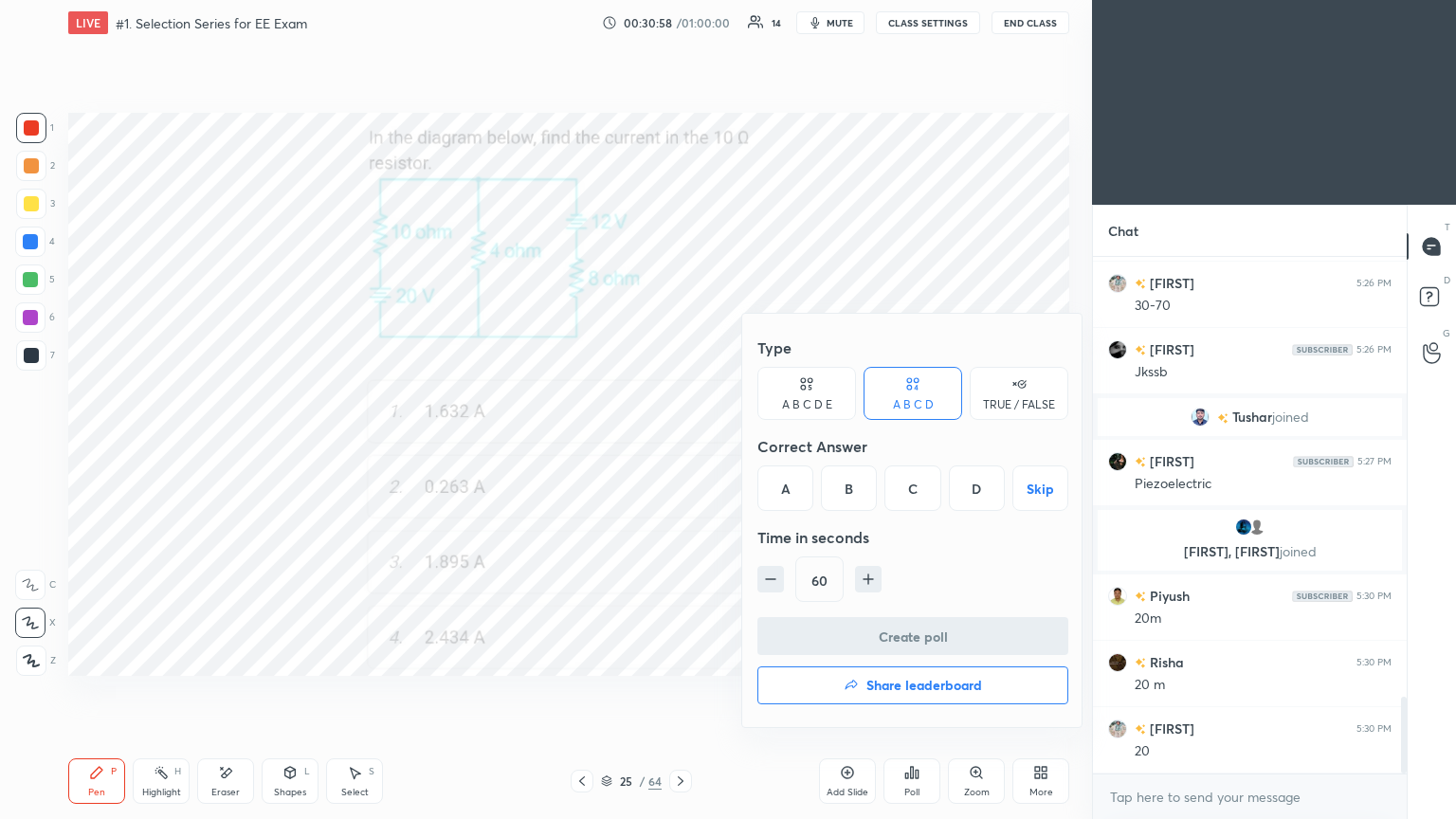 click on "C" at bounding box center (912, 488) 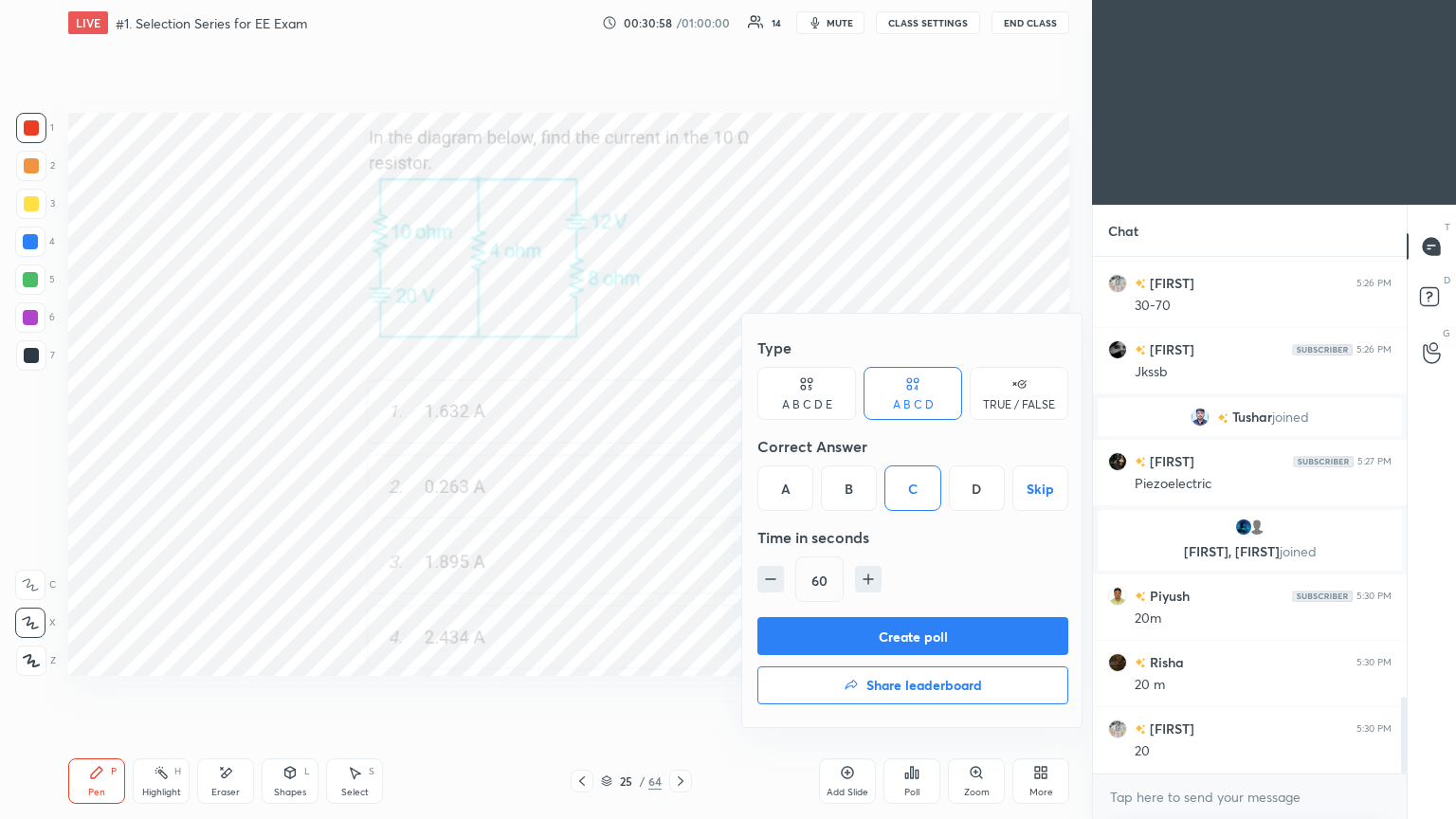 click on "Create poll" at bounding box center (913, 636) 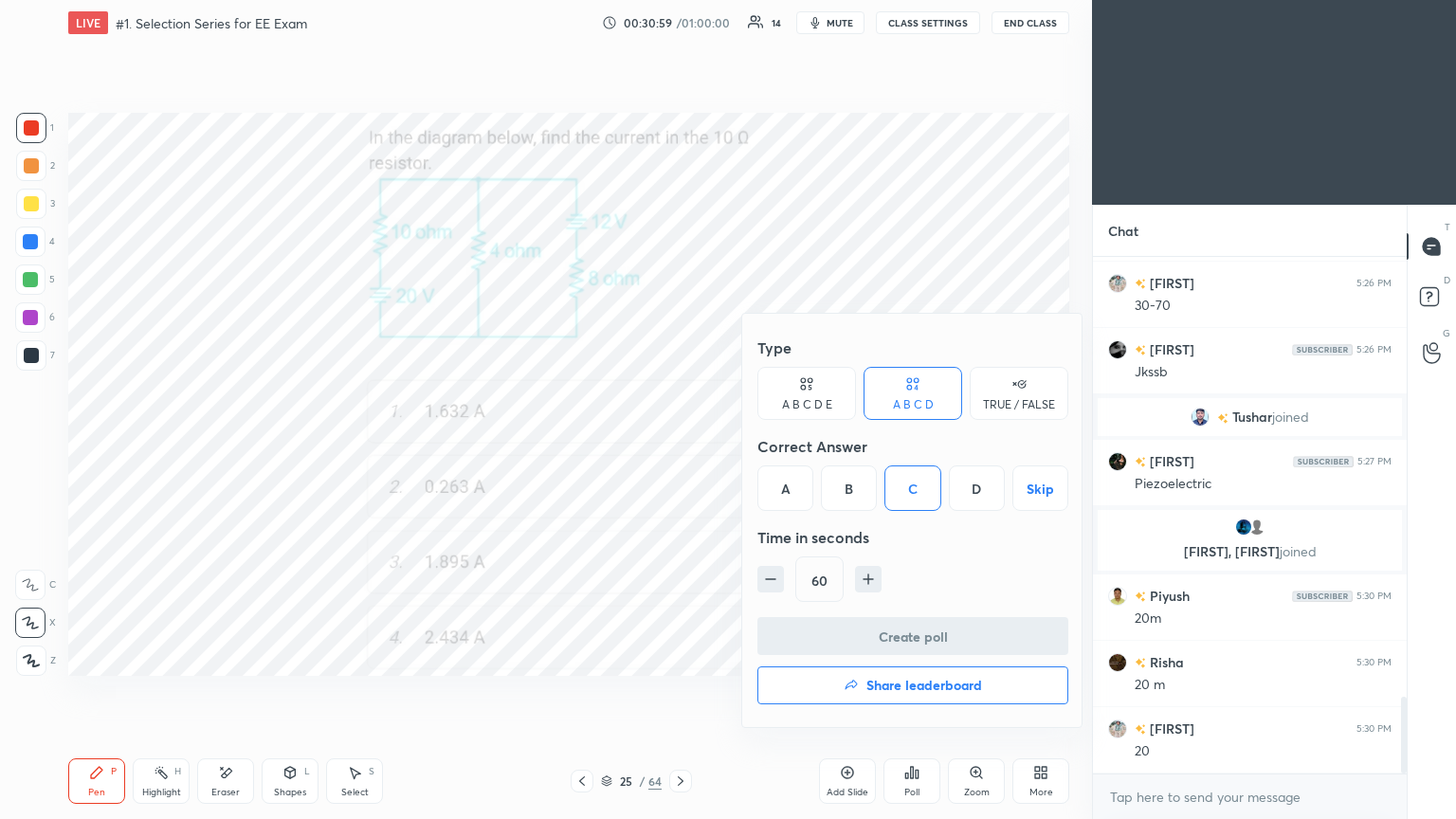 scroll, scrollTop: 480, scrollLeft: 308, axis: both 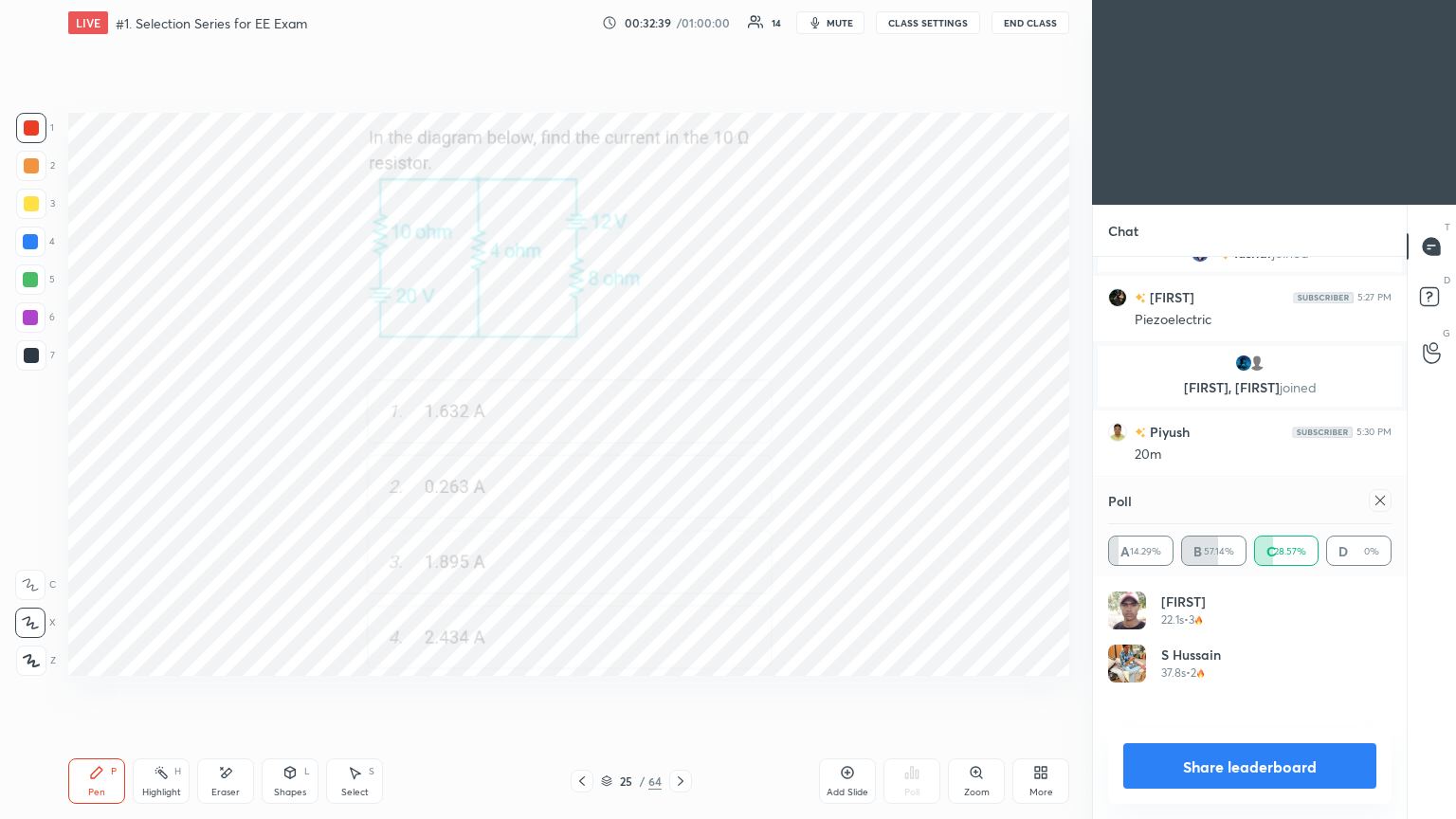 click at bounding box center [1376, 500] 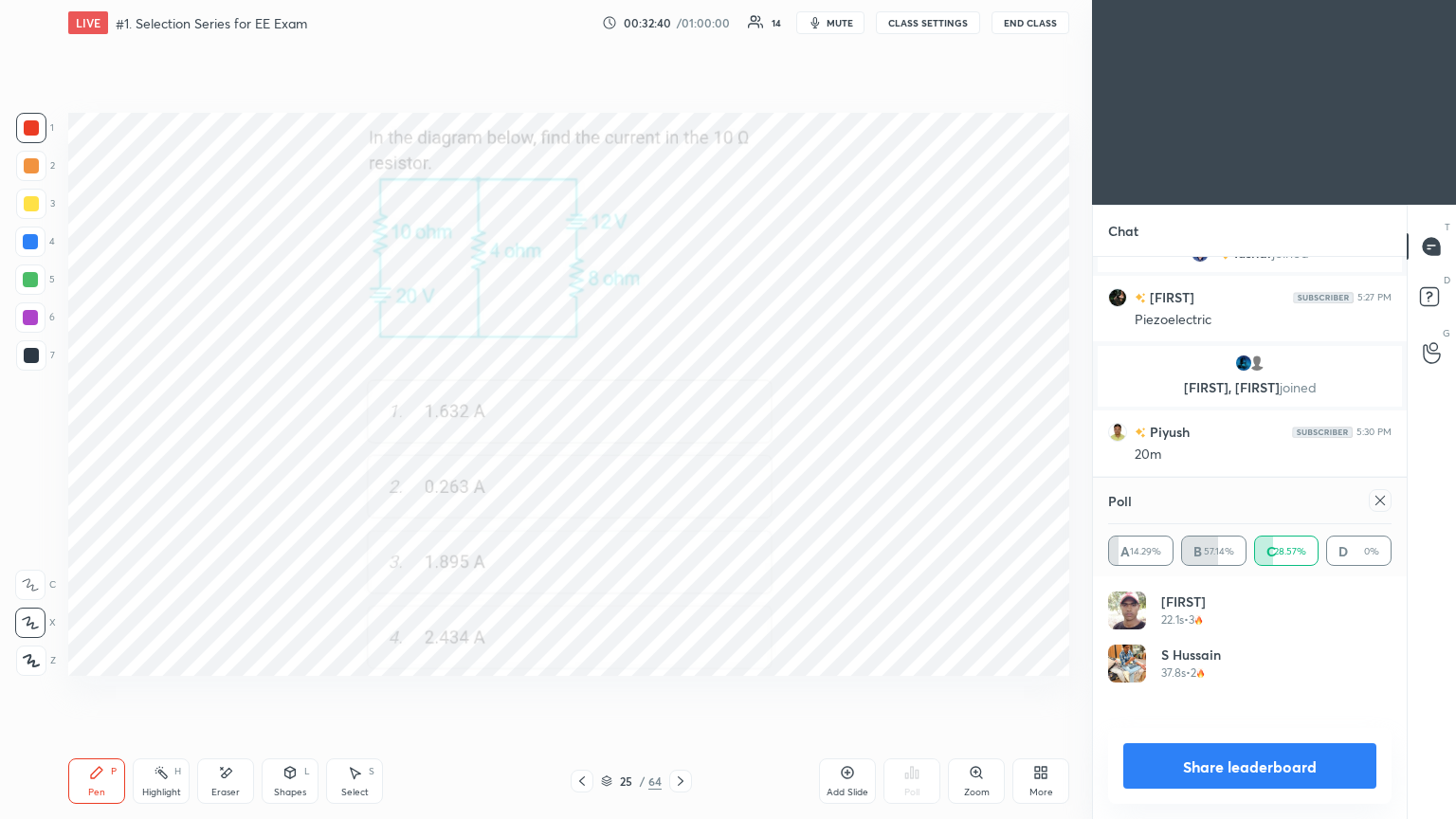 click 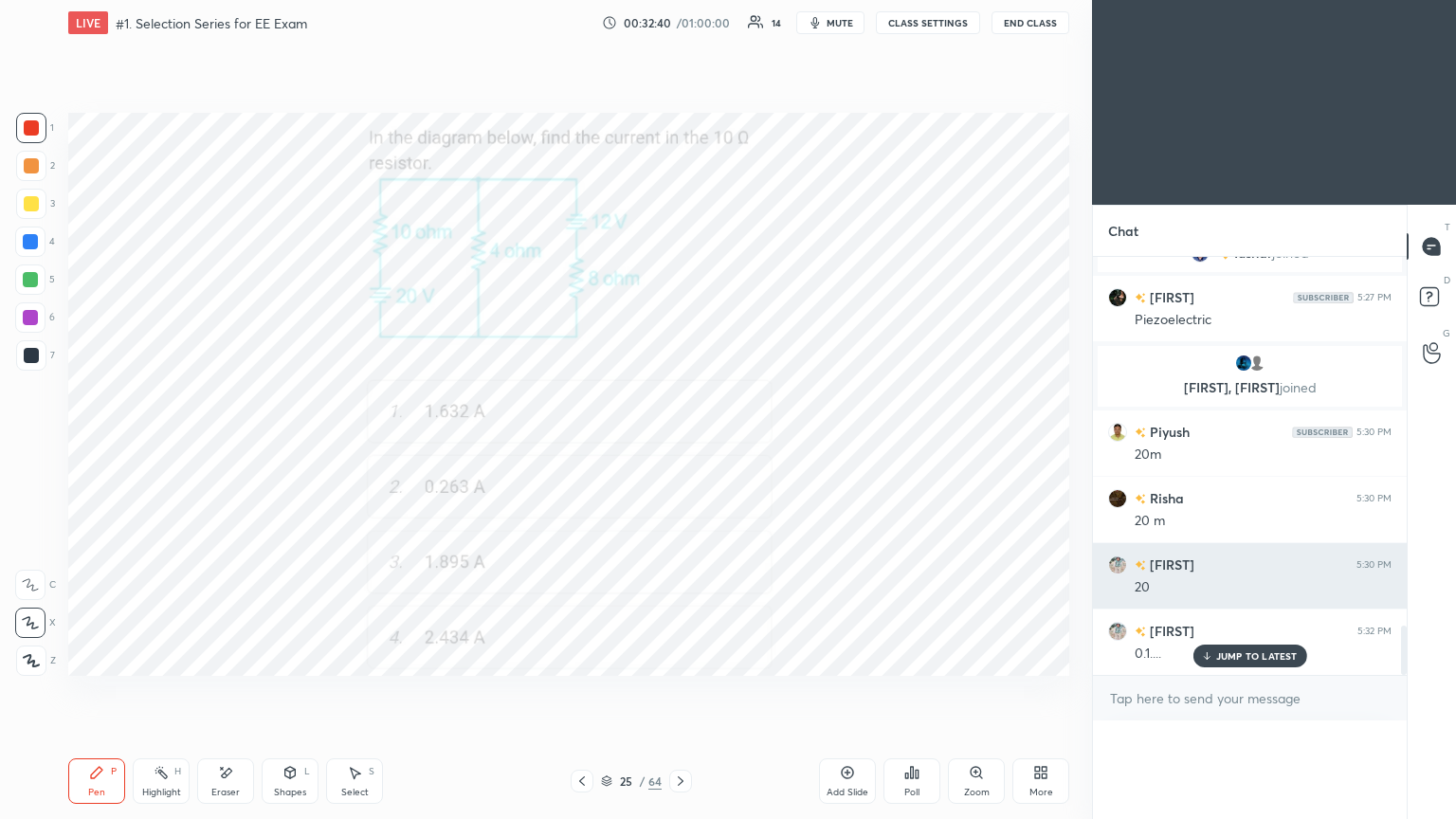 scroll, scrollTop: 0, scrollLeft: 0, axis: both 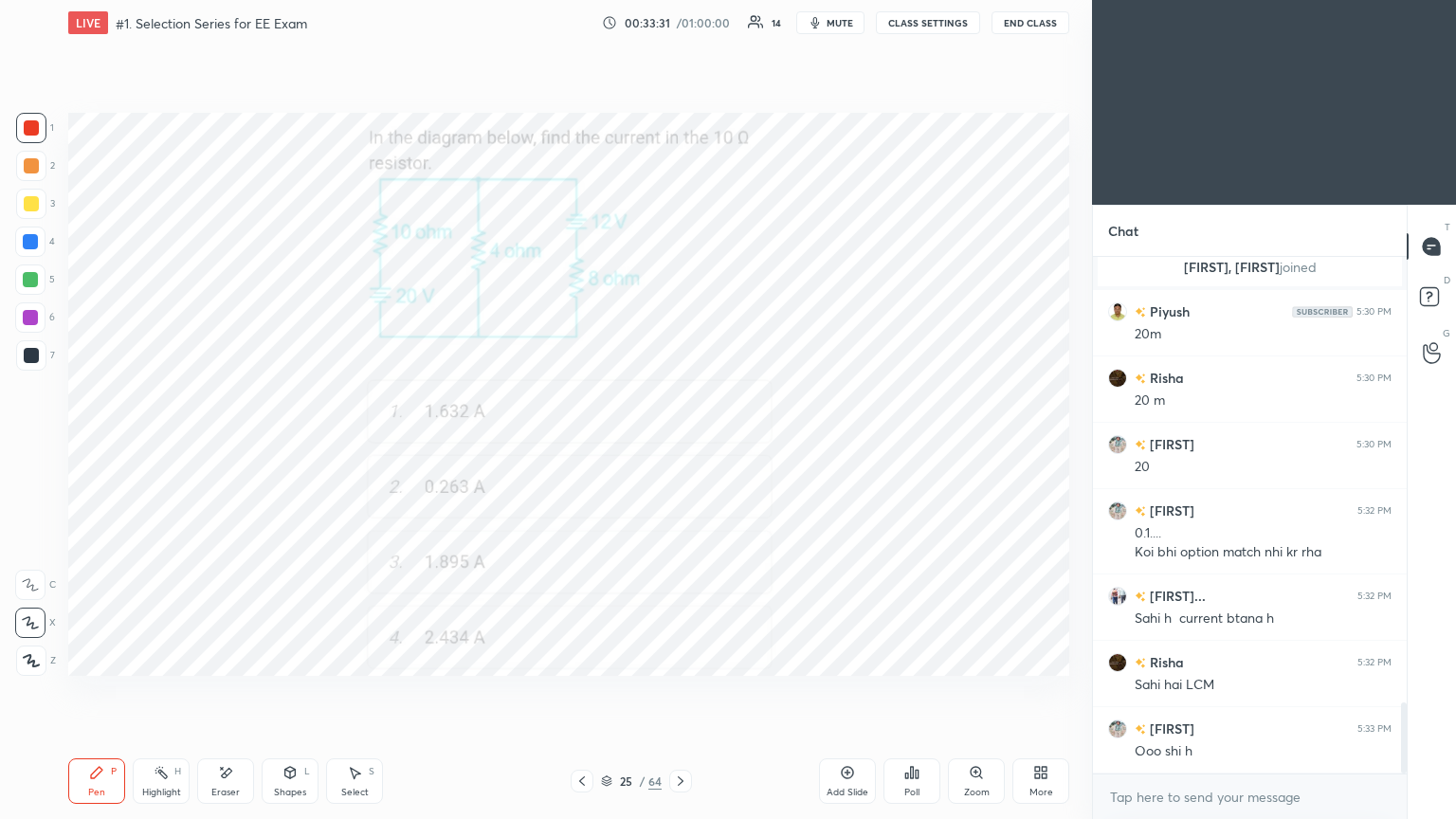click on "Eraser" at bounding box center (226, 792) 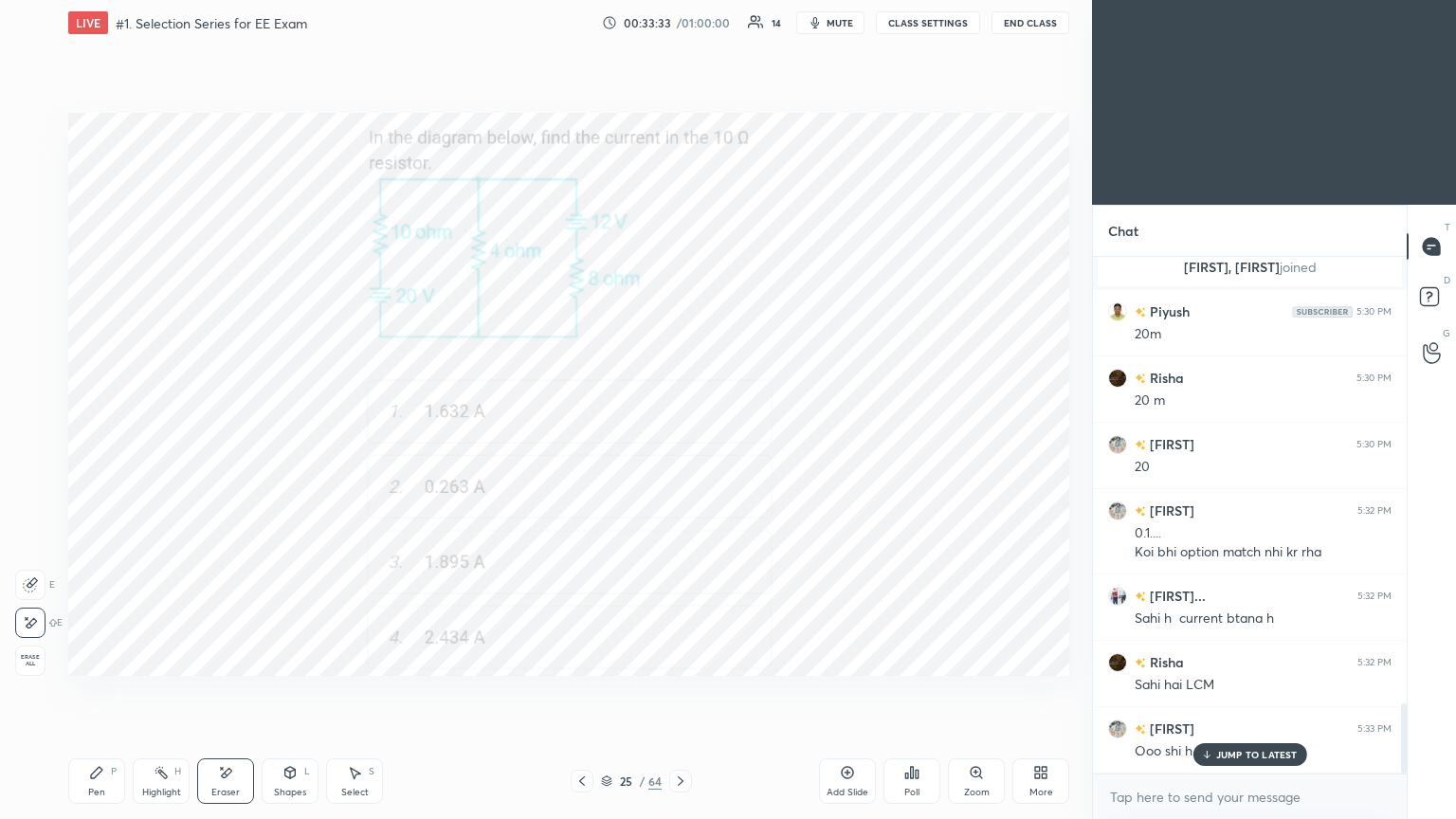 scroll, scrollTop: 3299, scrollLeft: 0, axis: vertical 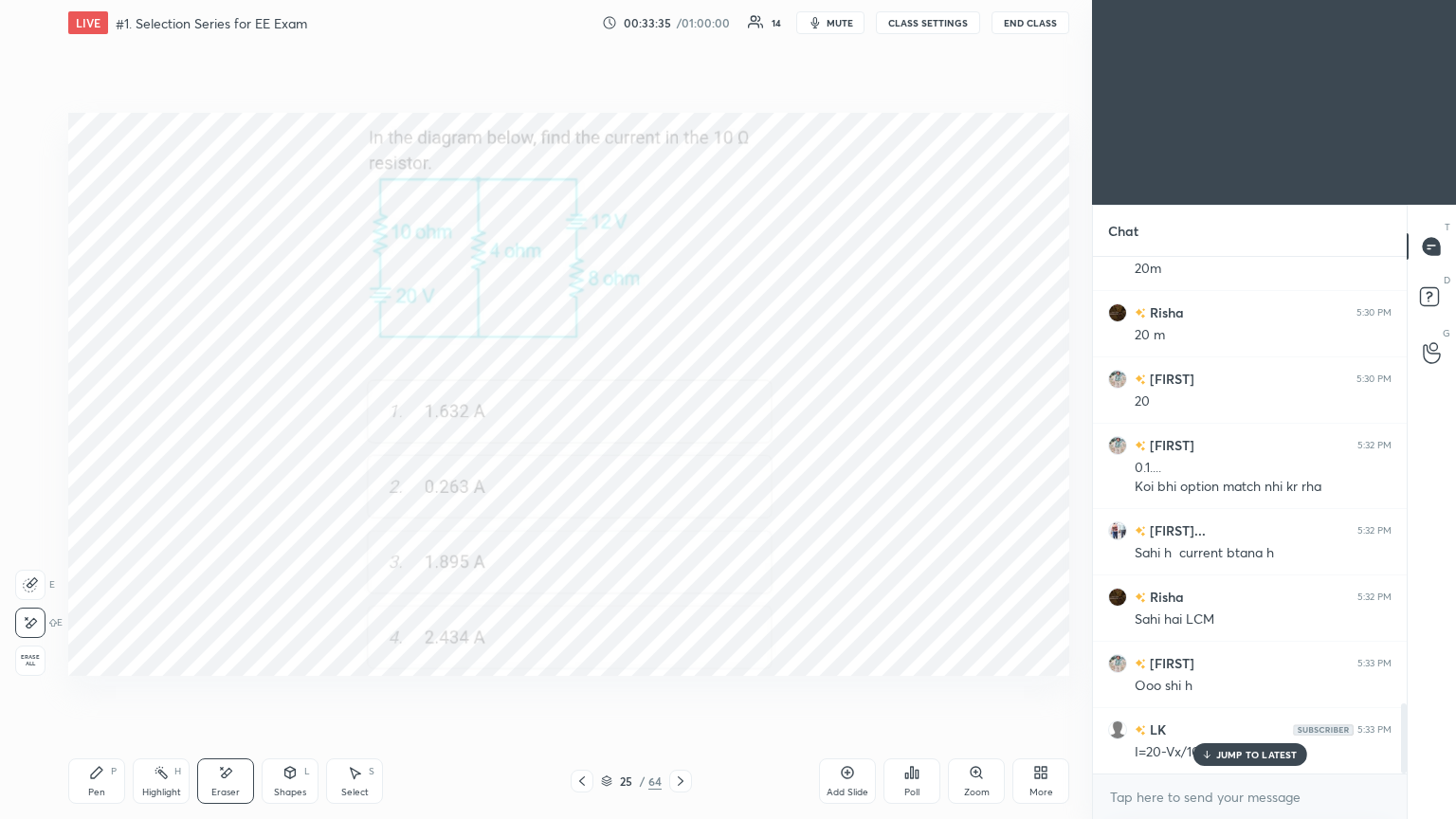 click on "Pen P" at bounding box center [97, 781] 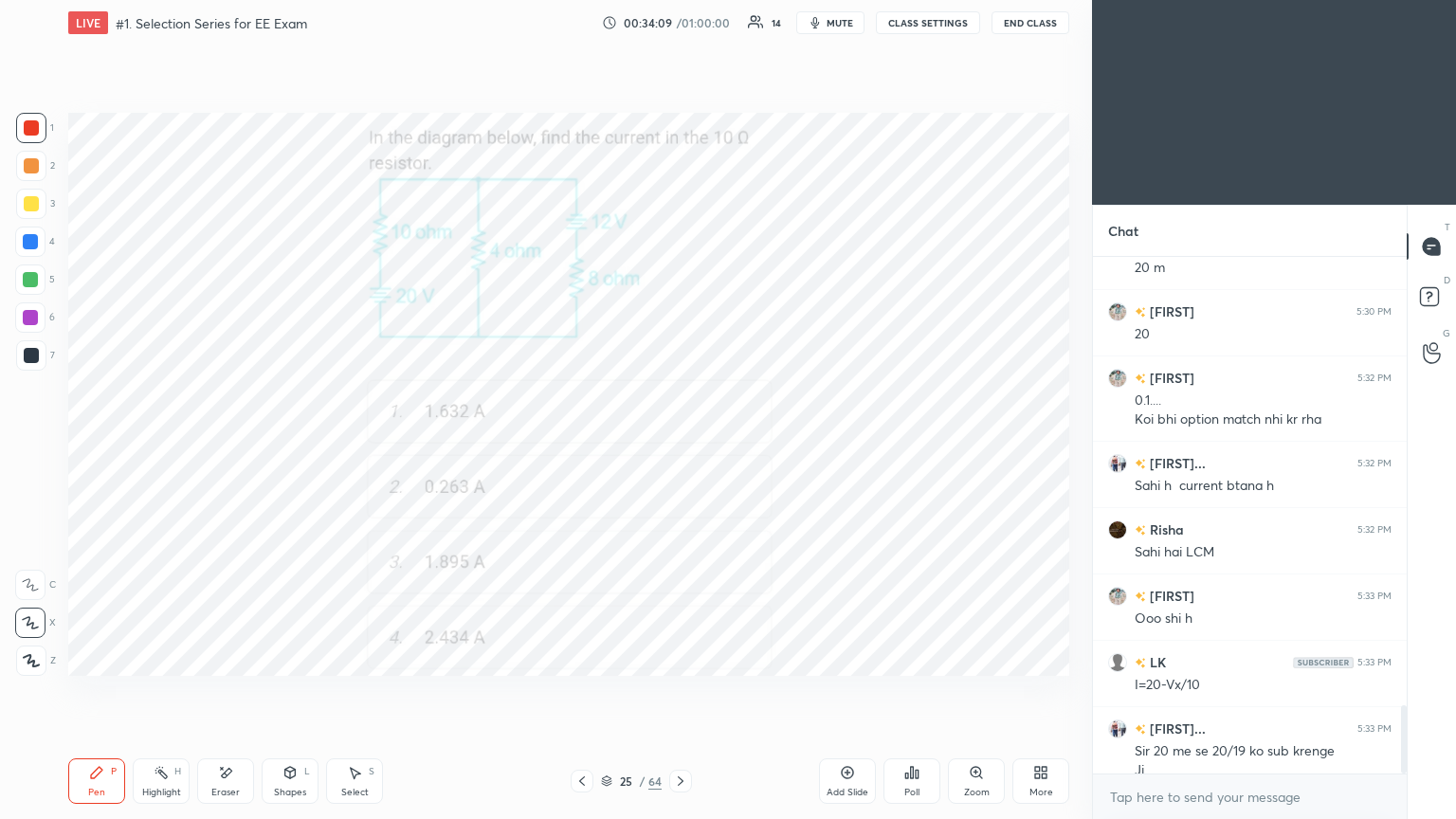 scroll, scrollTop: 3385, scrollLeft: 0, axis: vertical 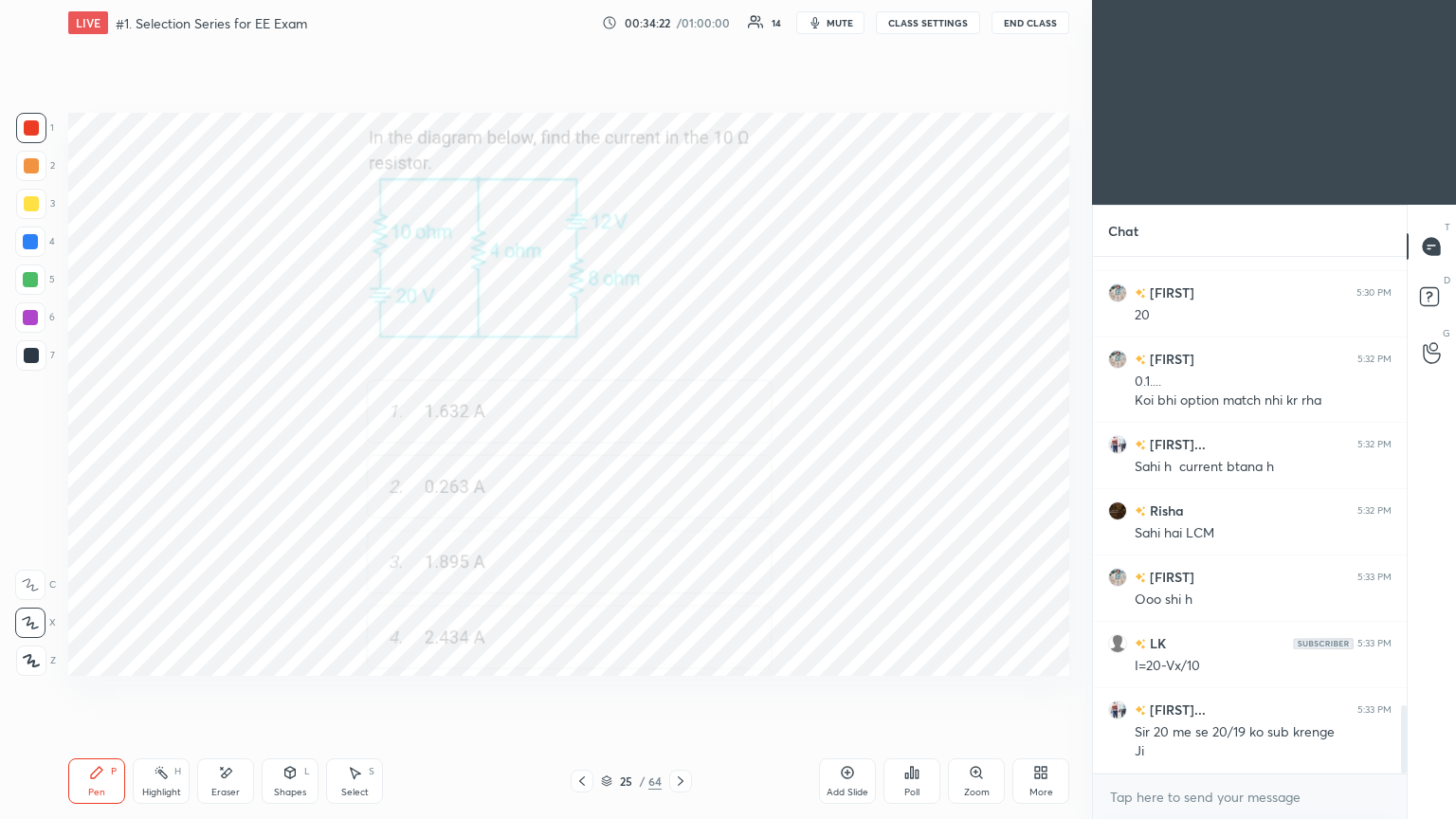 click 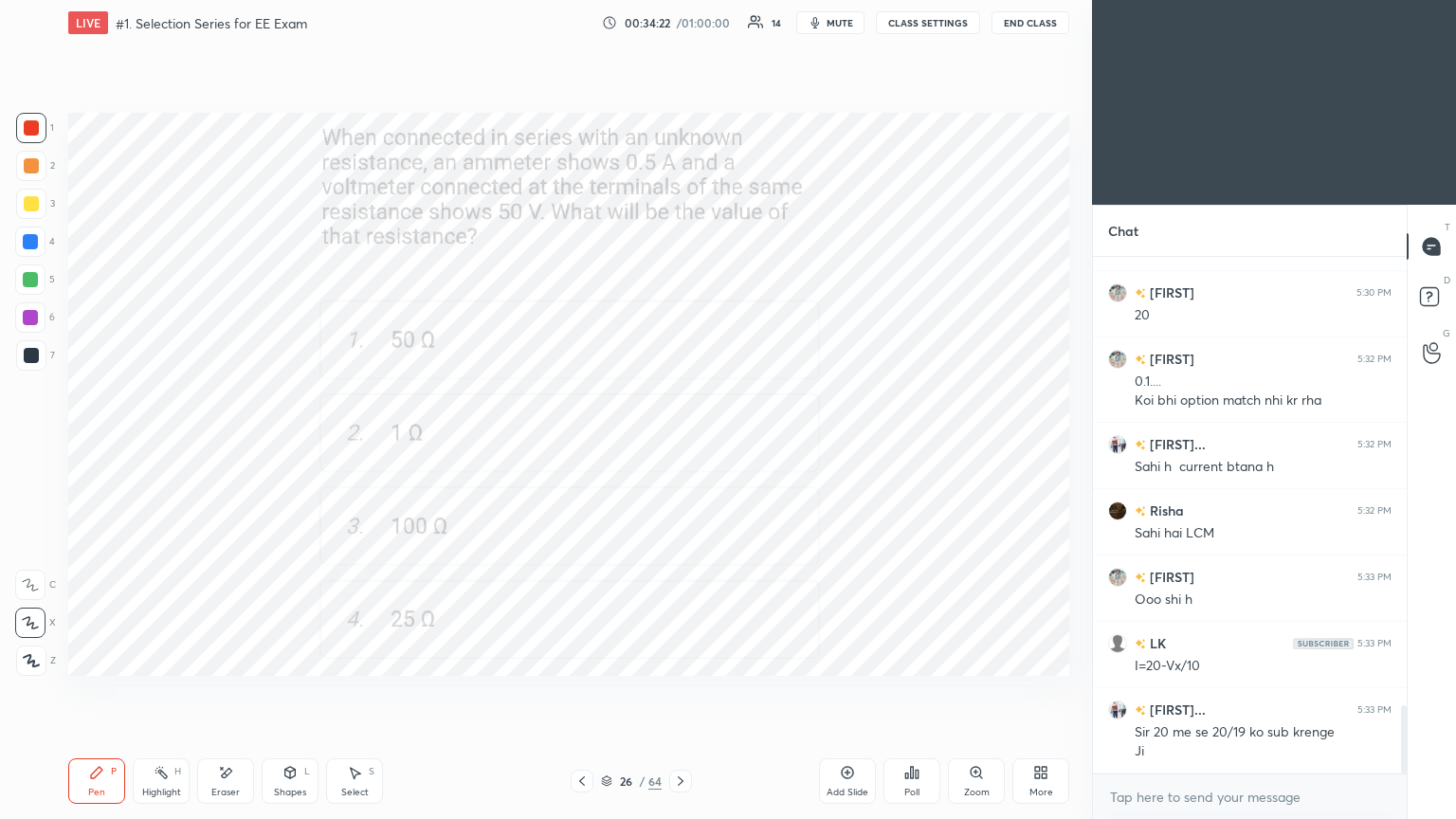 click on "Poll" at bounding box center (912, 781) 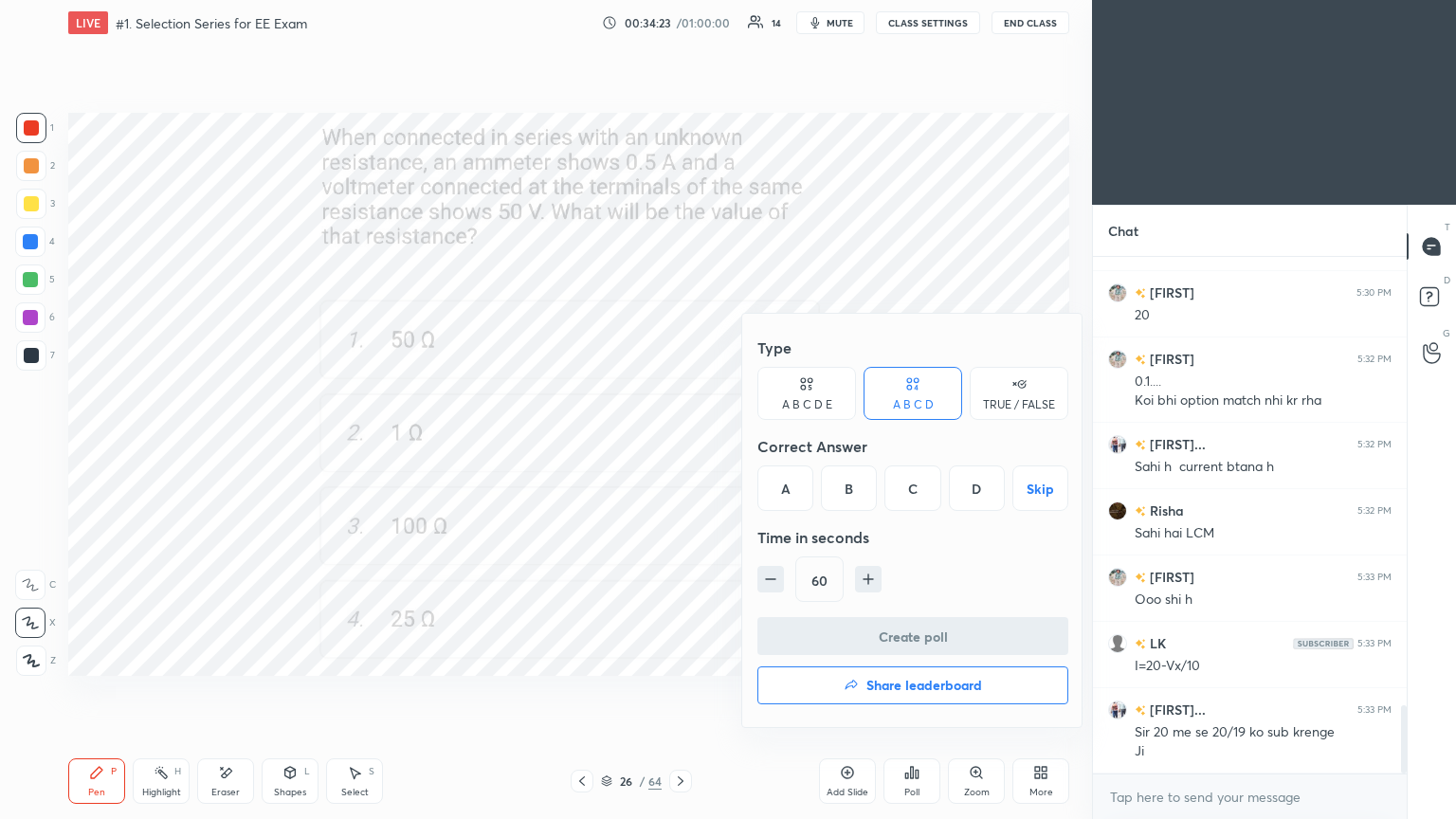 click on "C" at bounding box center (912, 488) 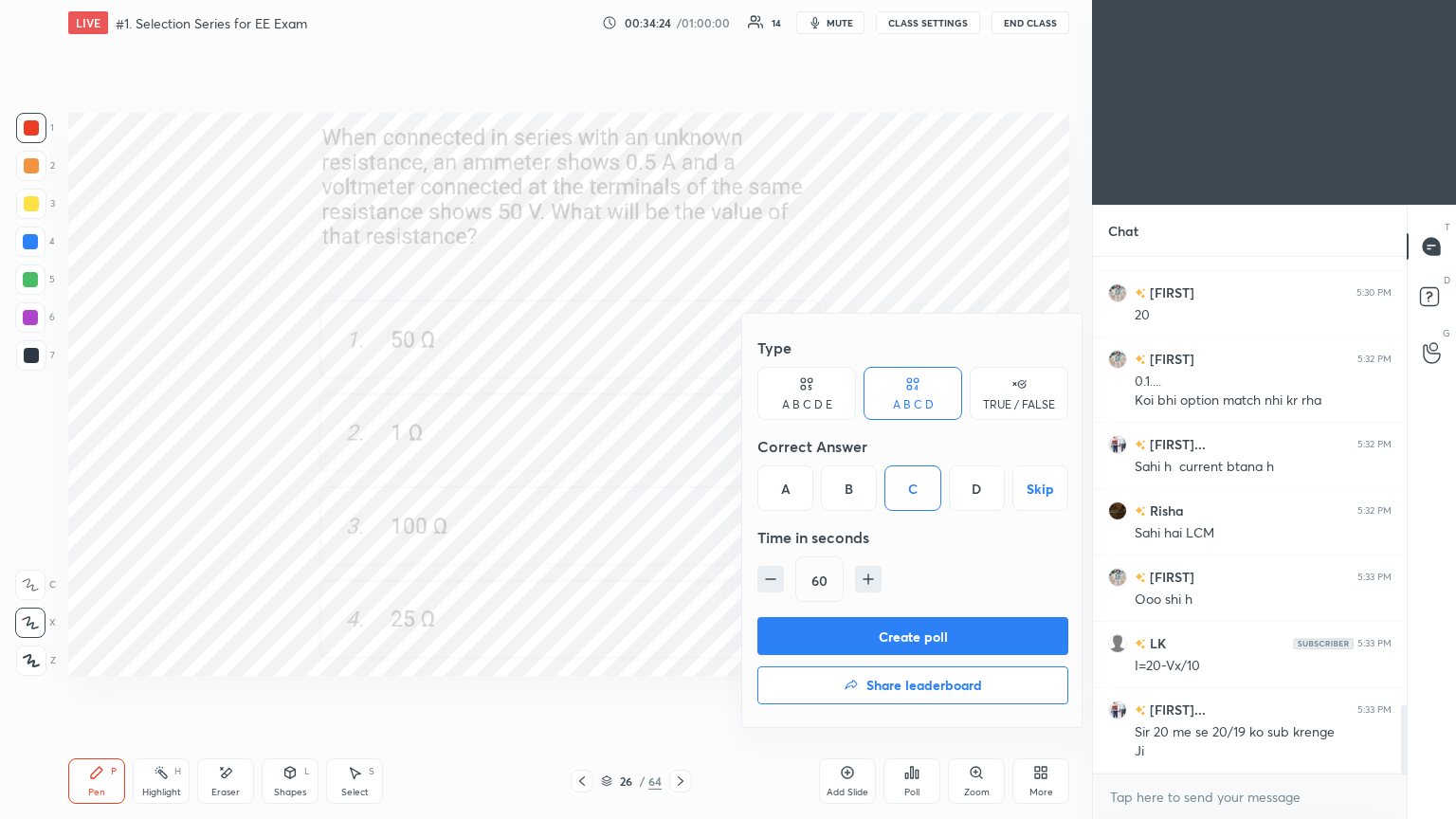click on "Create poll" at bounding box center [913, 636] 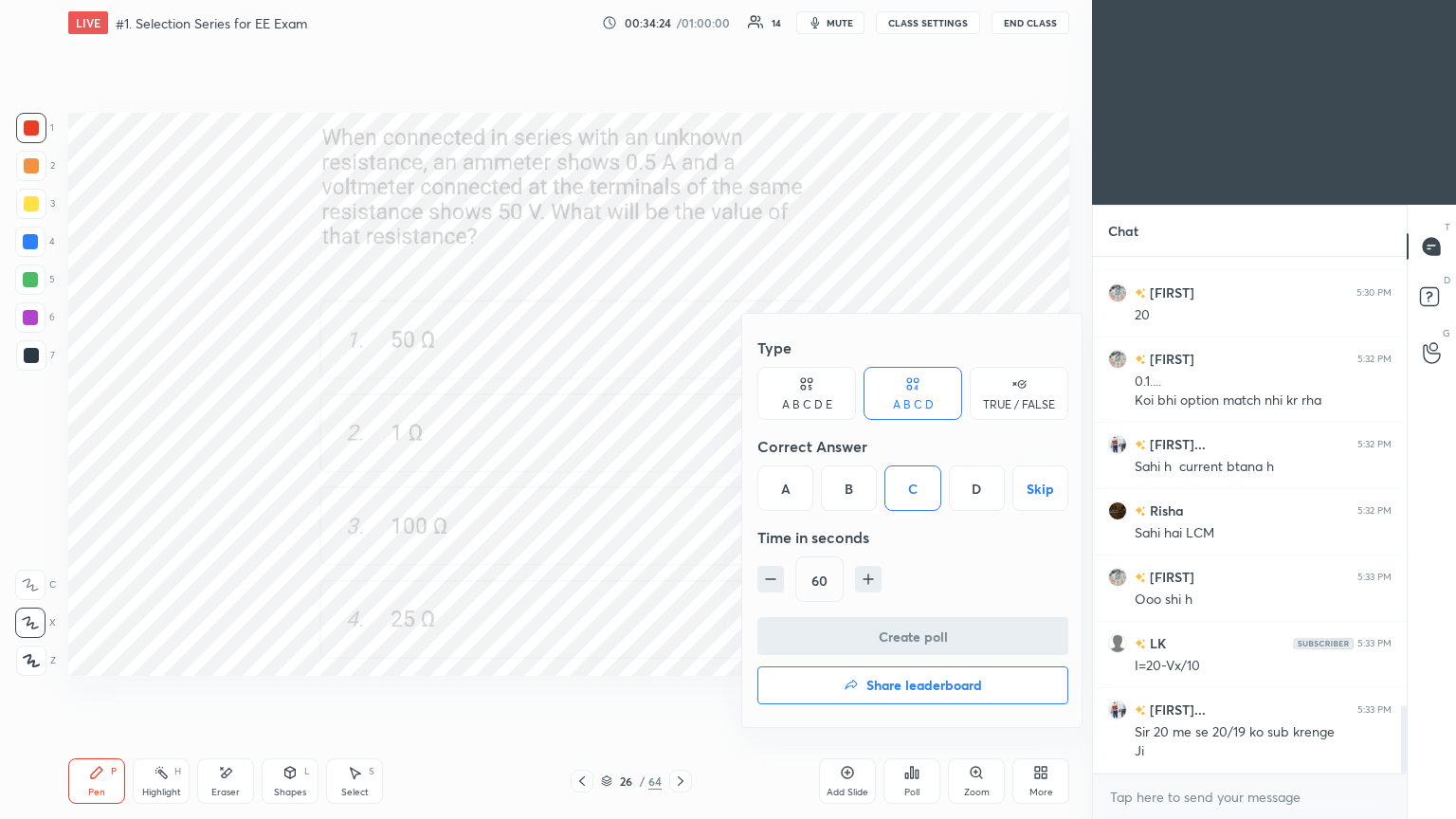 scroll, scrollTop: 480, scrollLeft: 308, axis: both 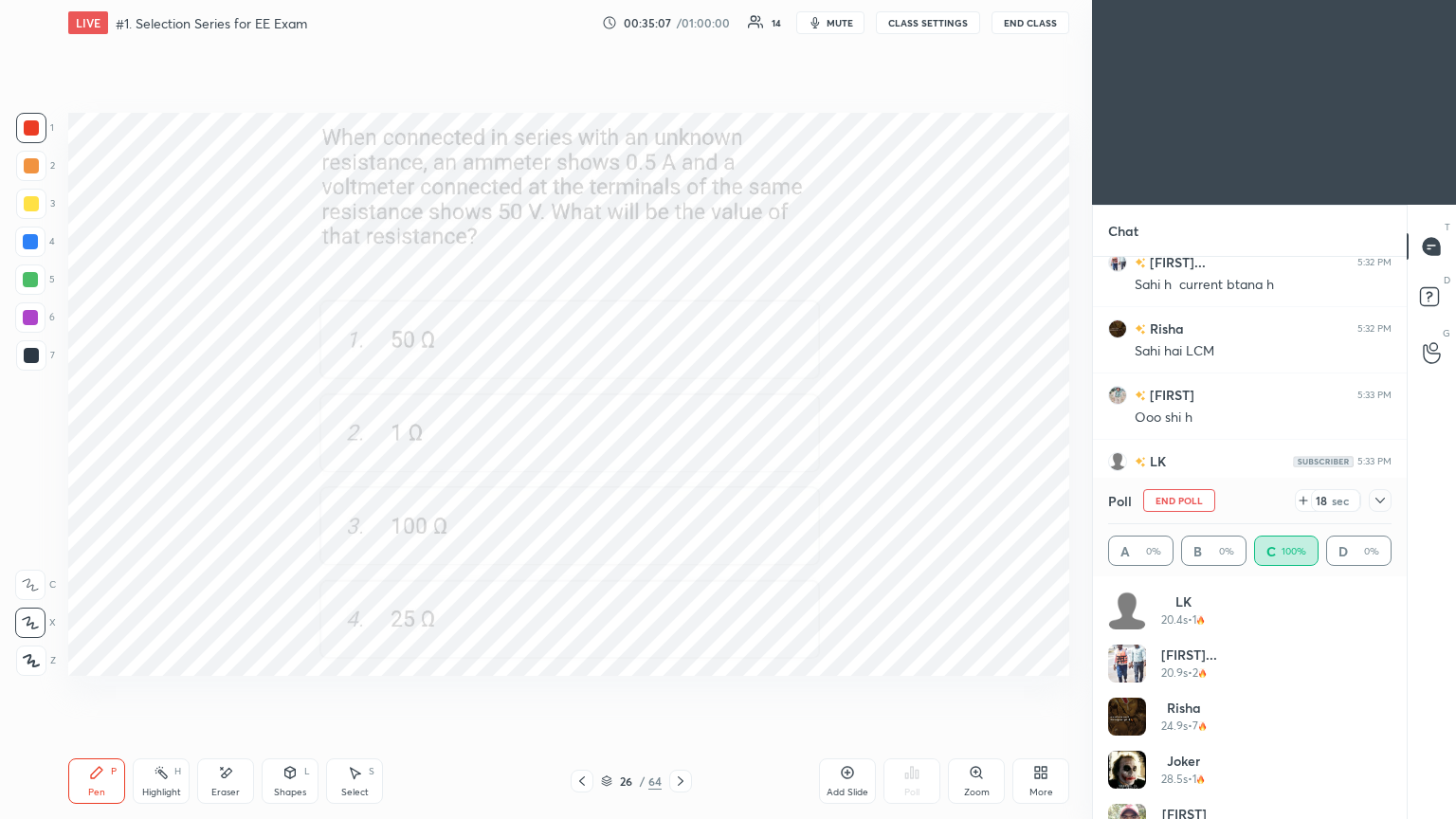 click on "End Poll" at bounding box center [1179, 500] 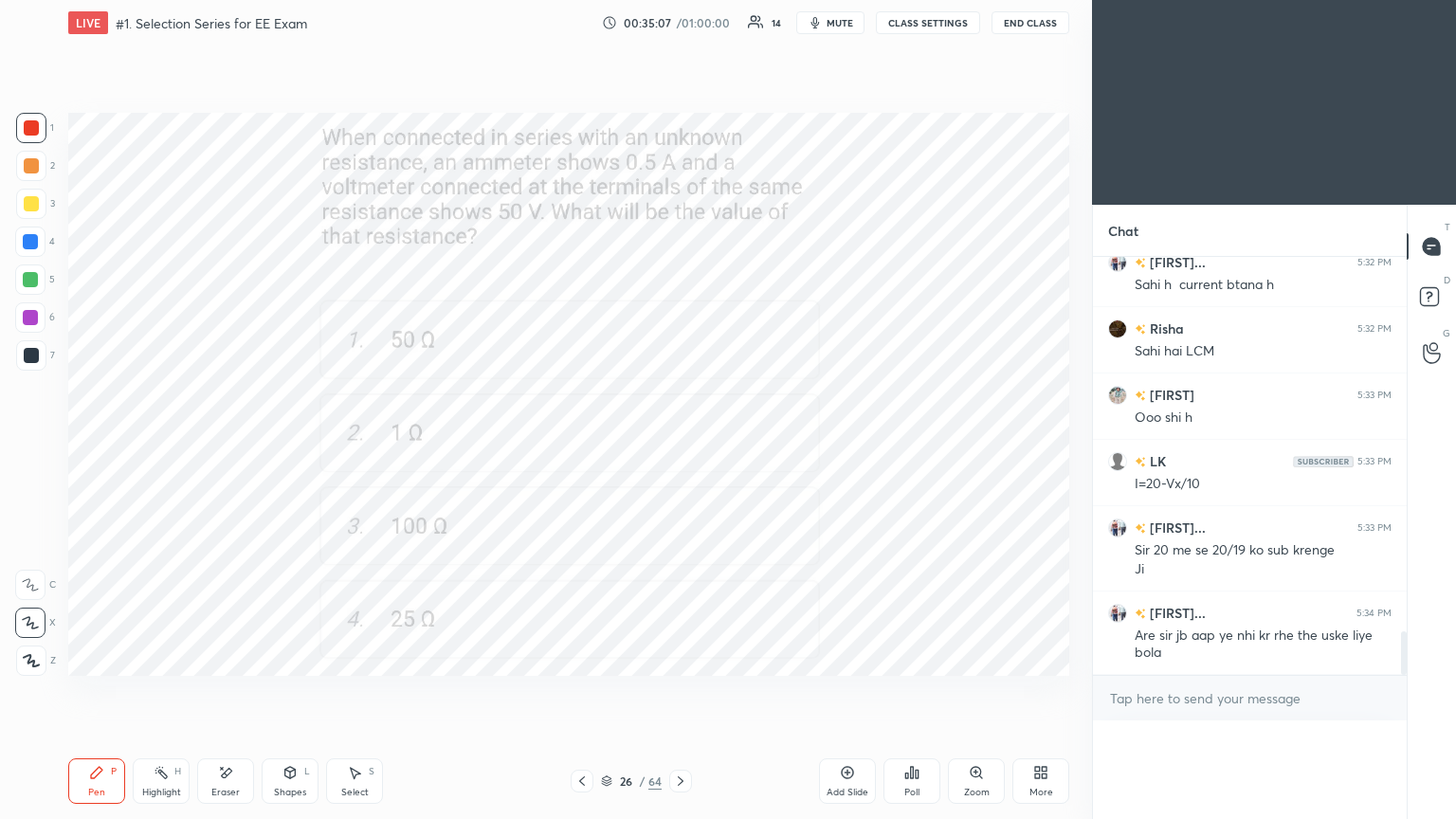 scroll, scrollTop: 84, scrollLeft: 278, axis: both 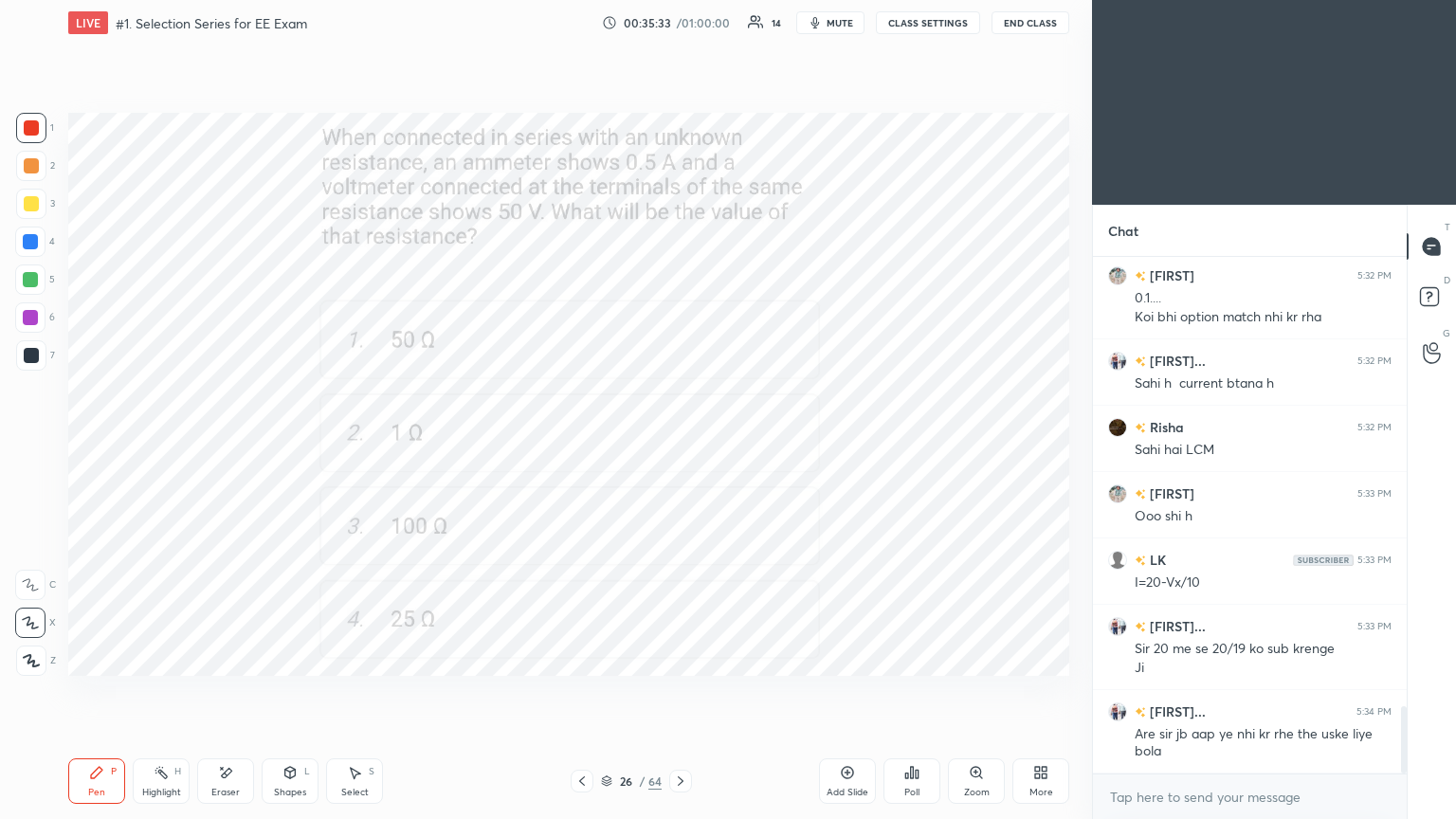 click 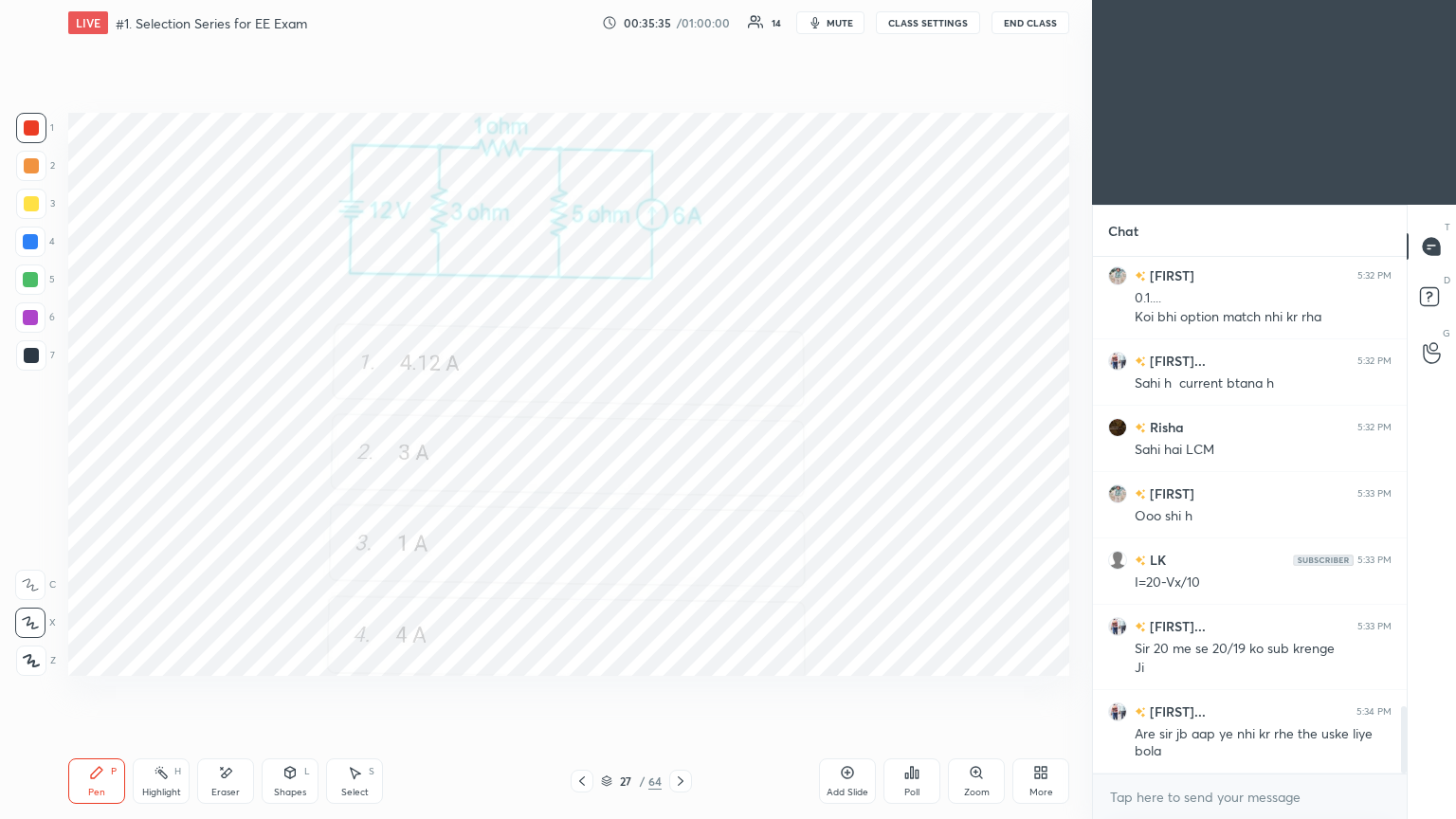 click on "Poll" at bounding box center [912, 781] 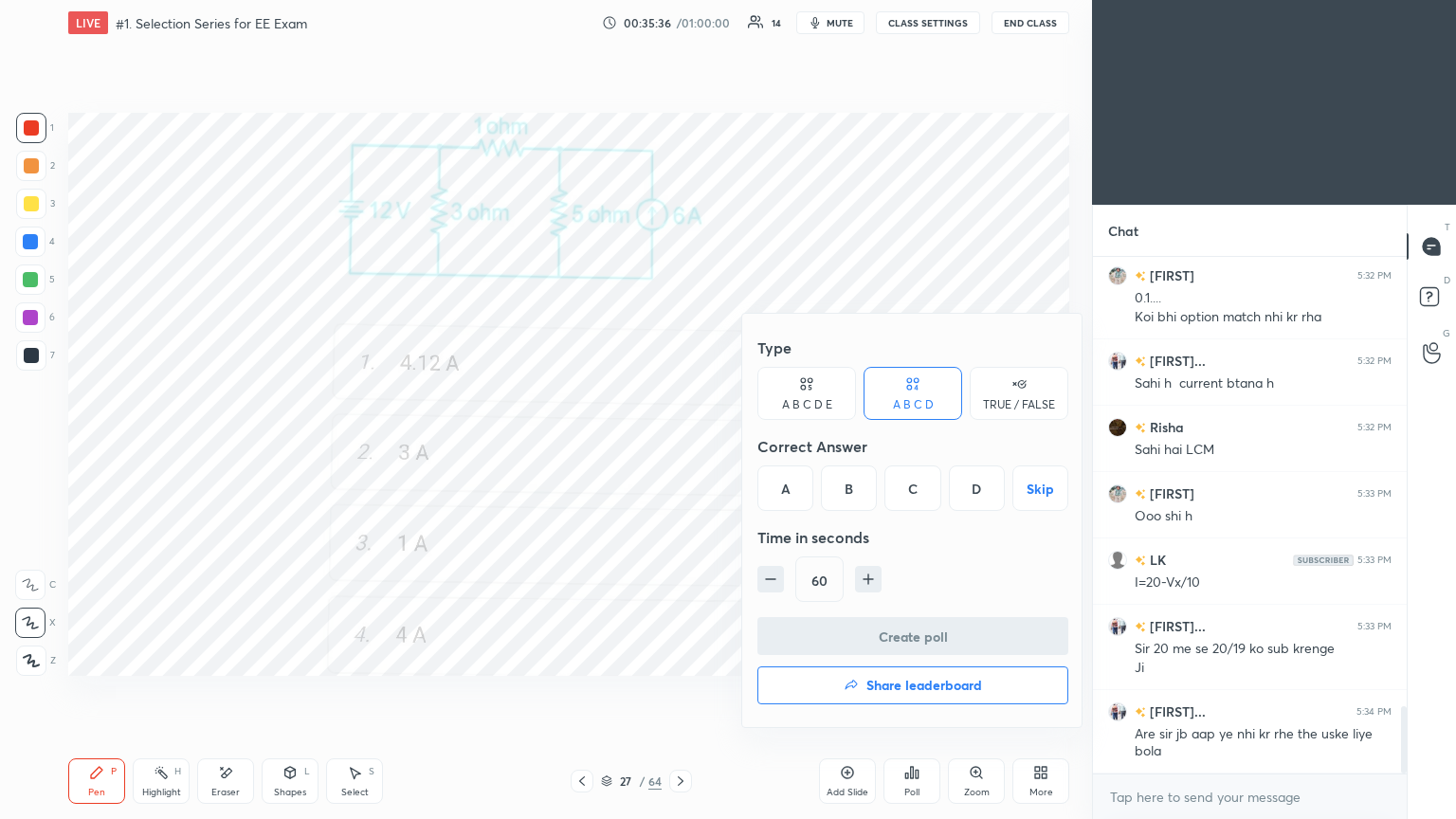 click on "B" at bounding box center (848, 488) 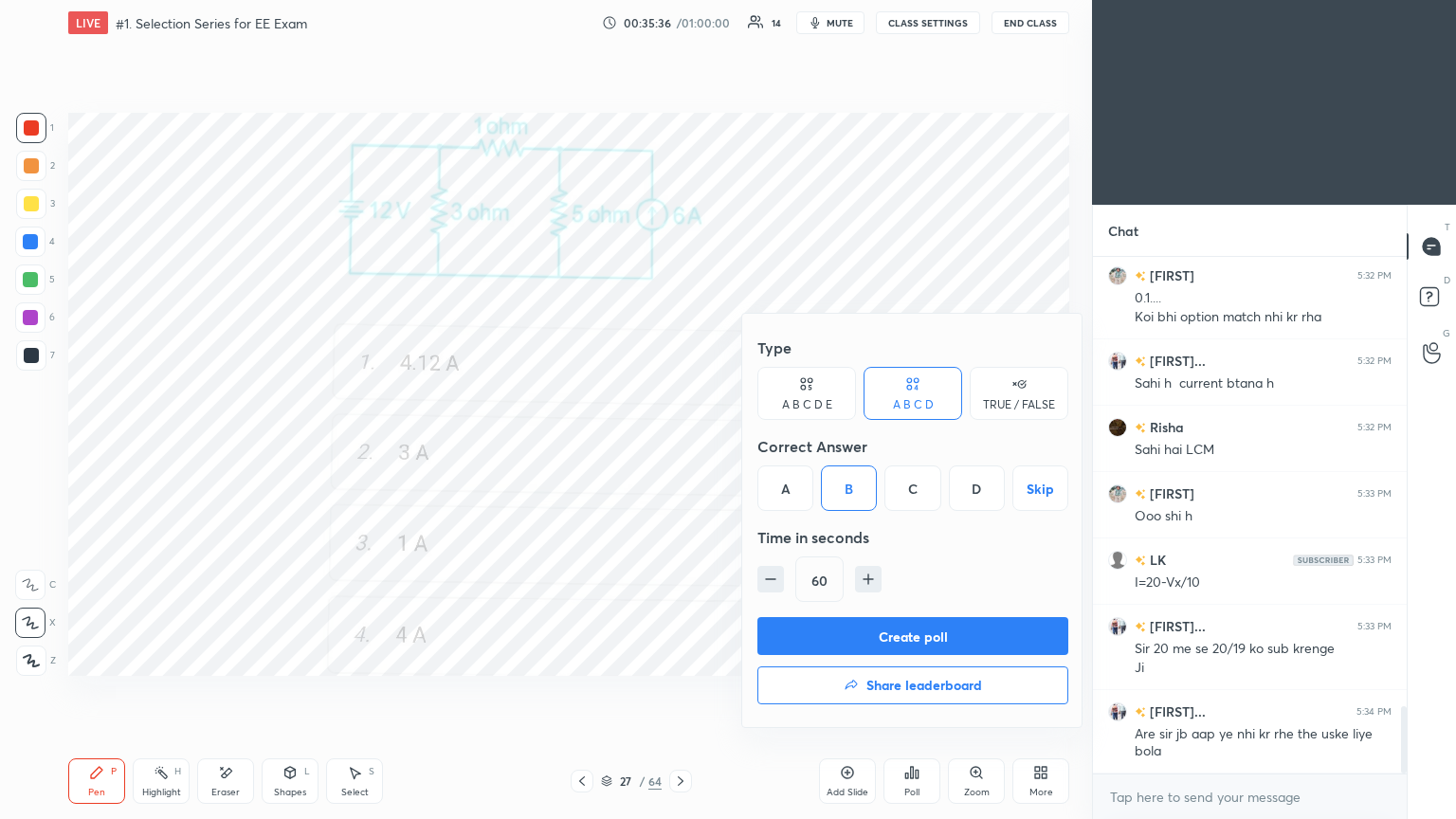 click on "C" at bounding box center (912, 488) 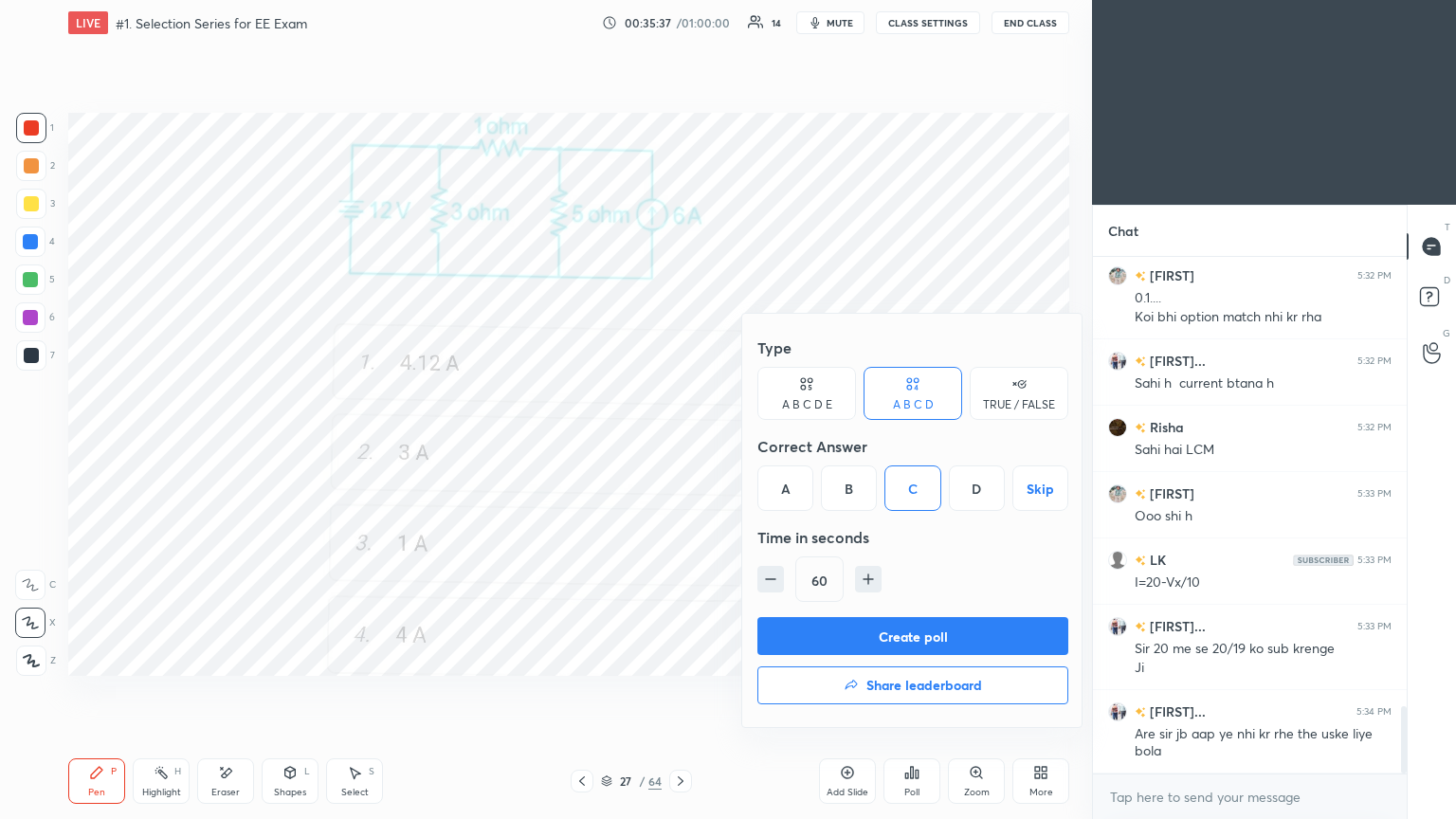 click on "B" at bounding box center (848, 488) 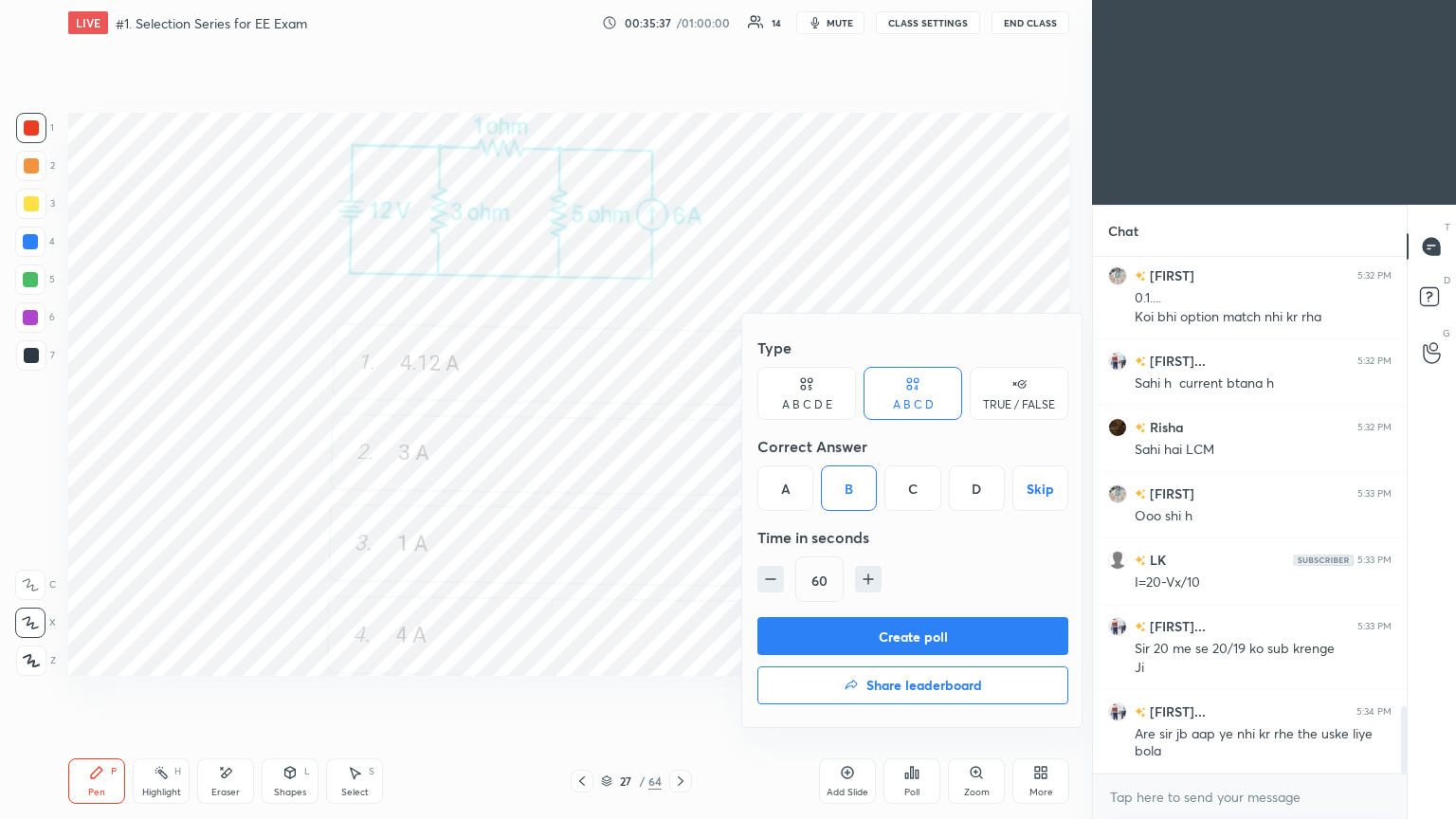 click on "Create poll" at bounding box center [913, 636] 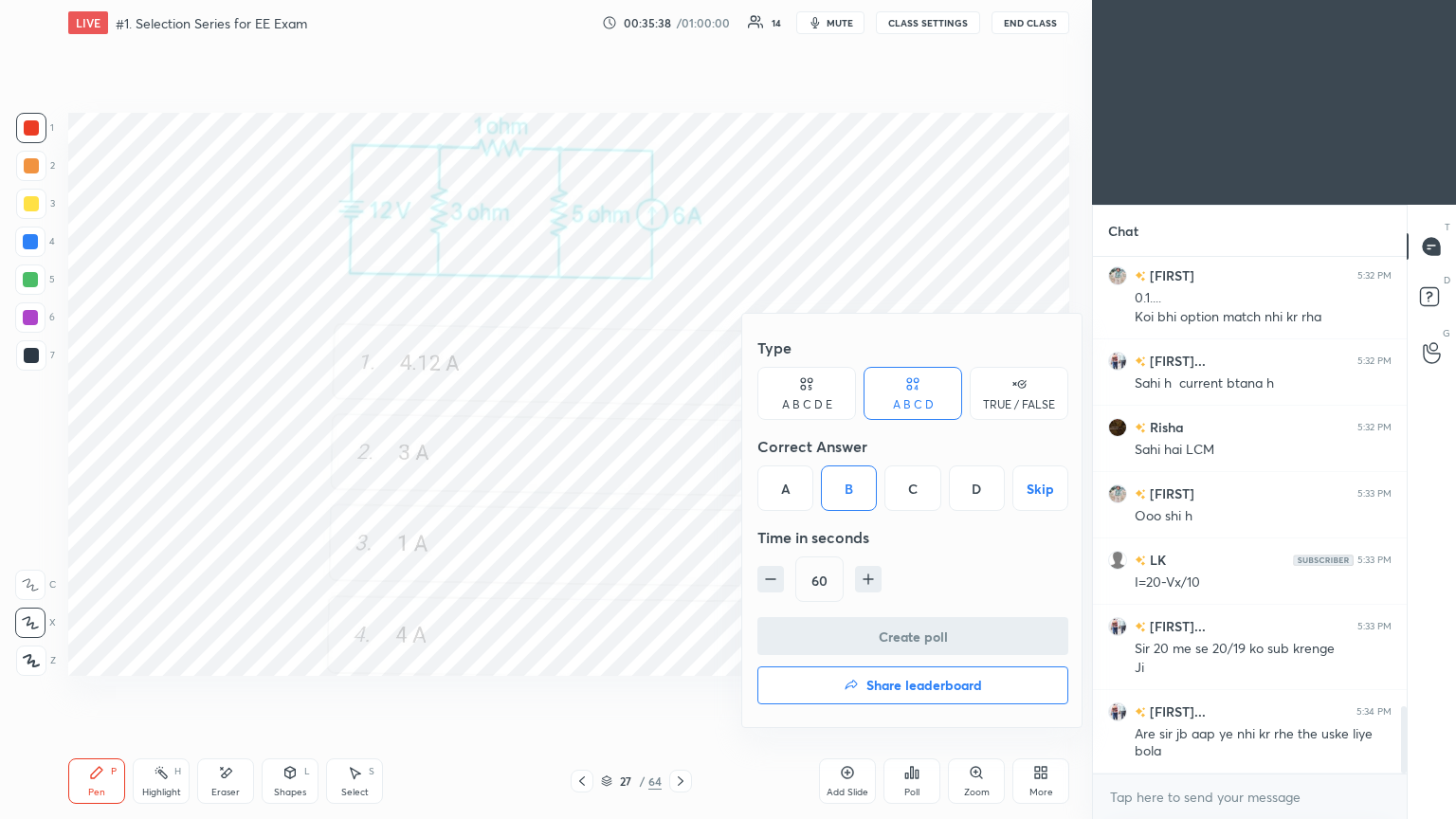 scroll, scrollTop: 471, scrollLeft: 308, axis: both 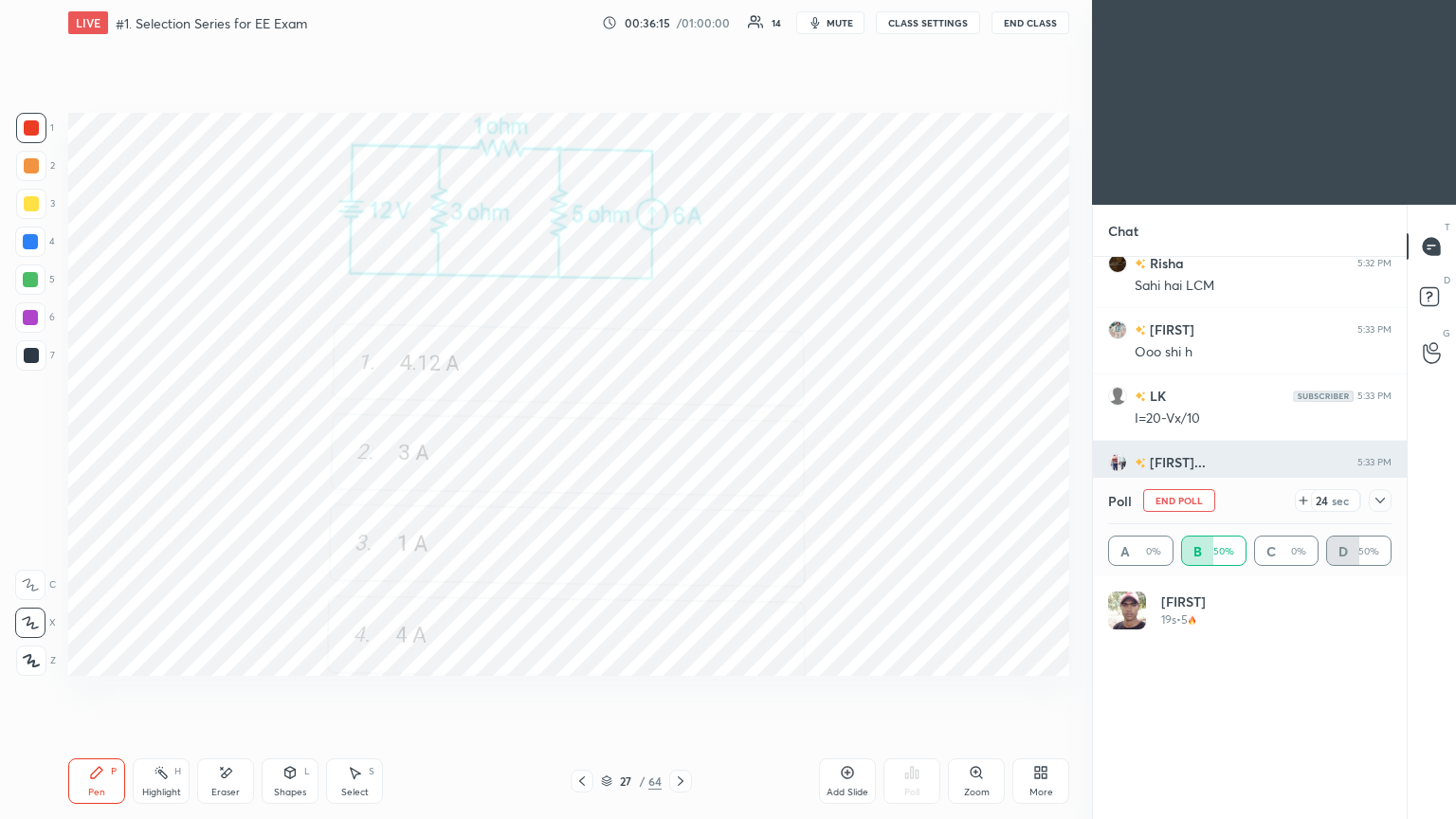 click 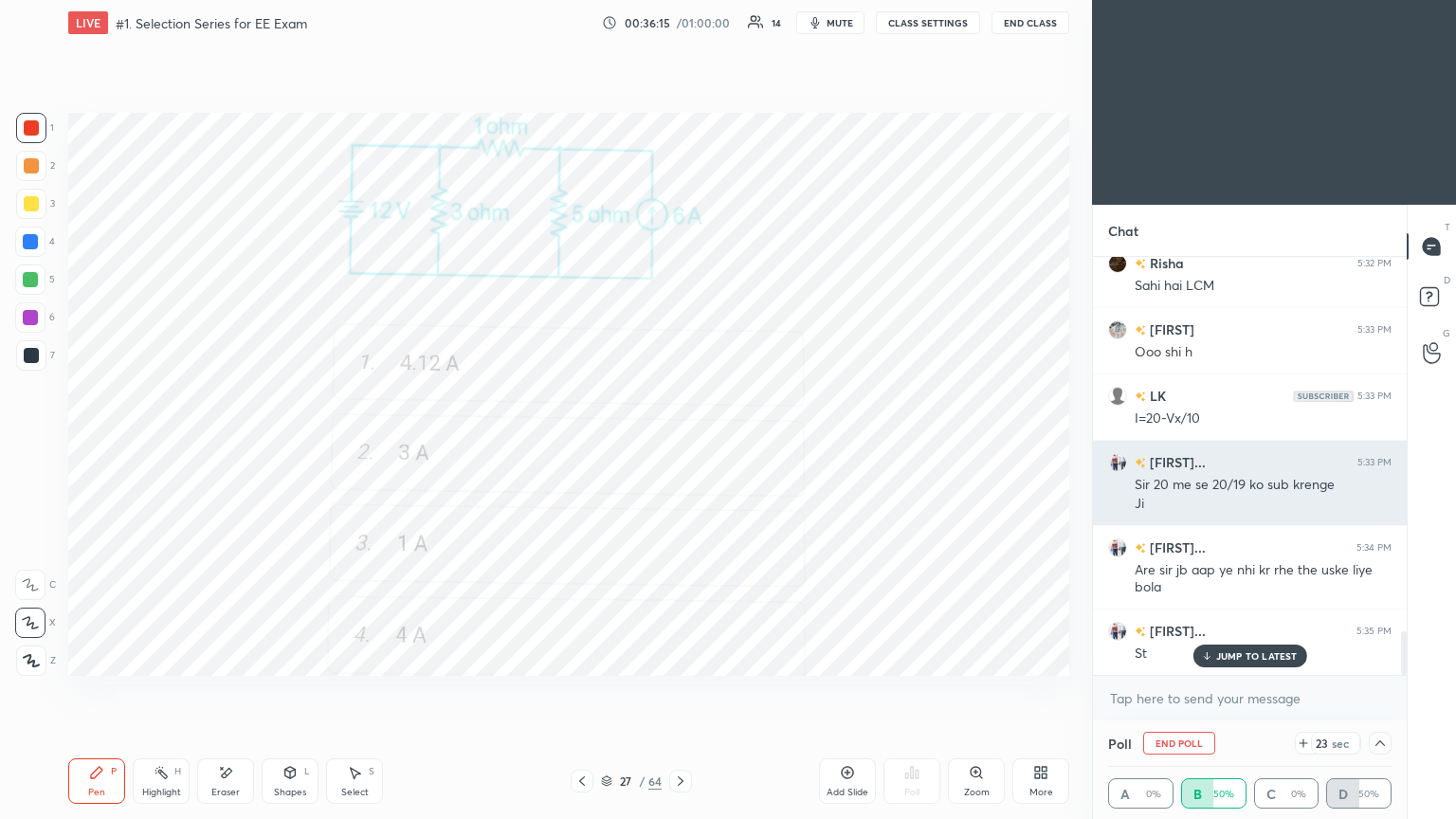 scroll, scrollTop: 0, scrollLeft: 6, axis: horizontal 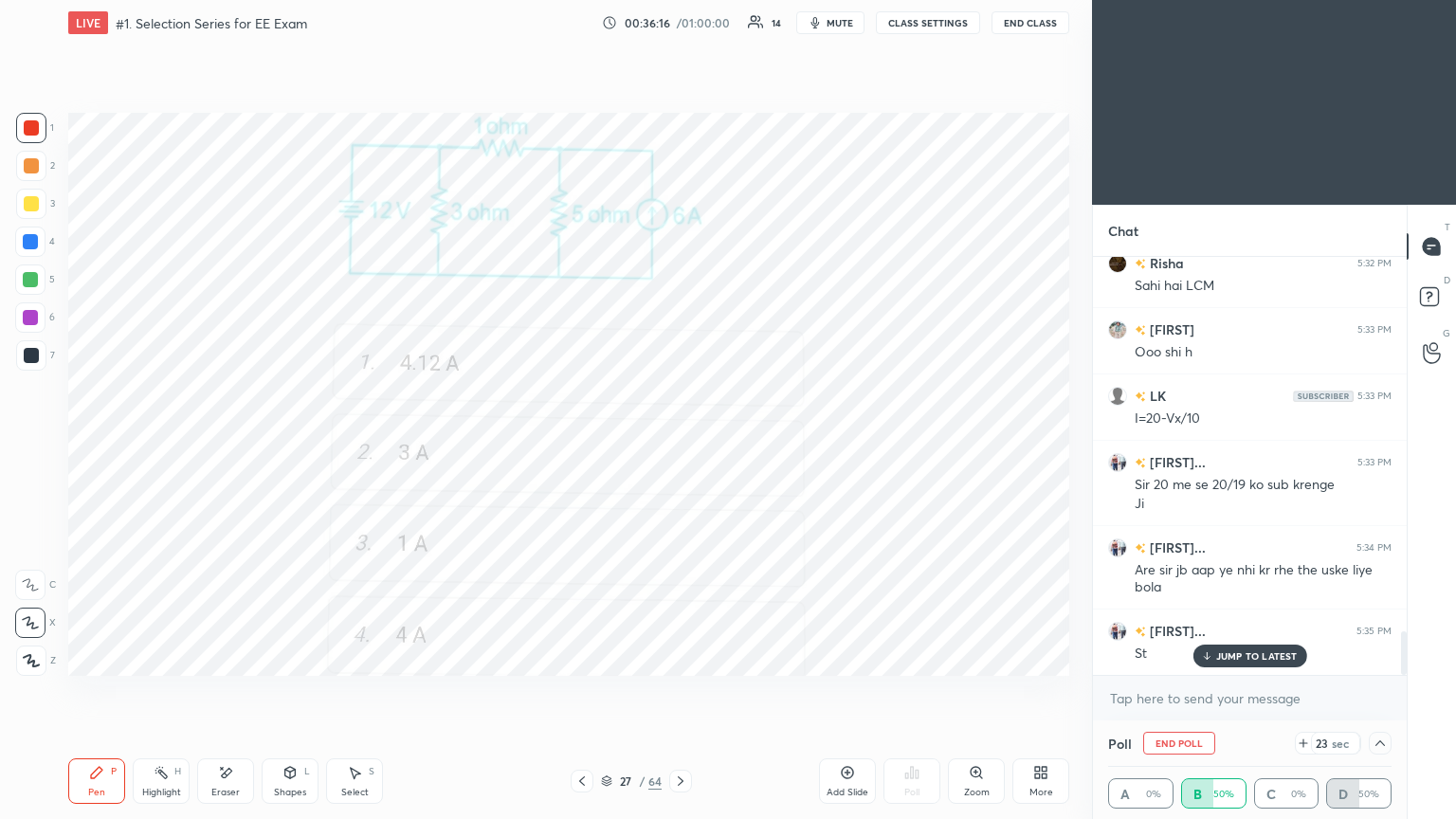 click on "JUMP TO LATEST" at bounding box center [1249, 656] 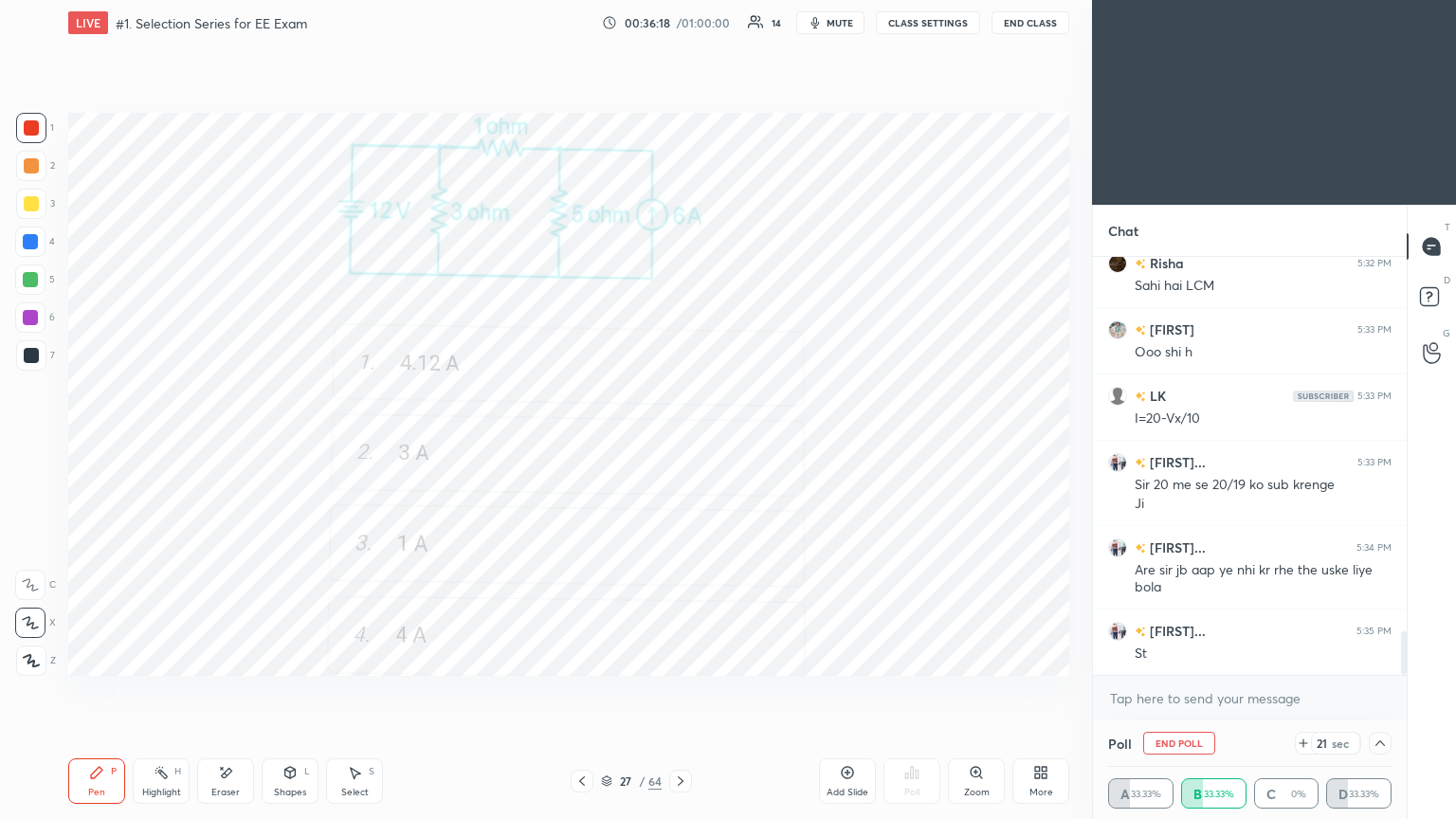 click on "21  sec" at bounding box center (1343, 743) 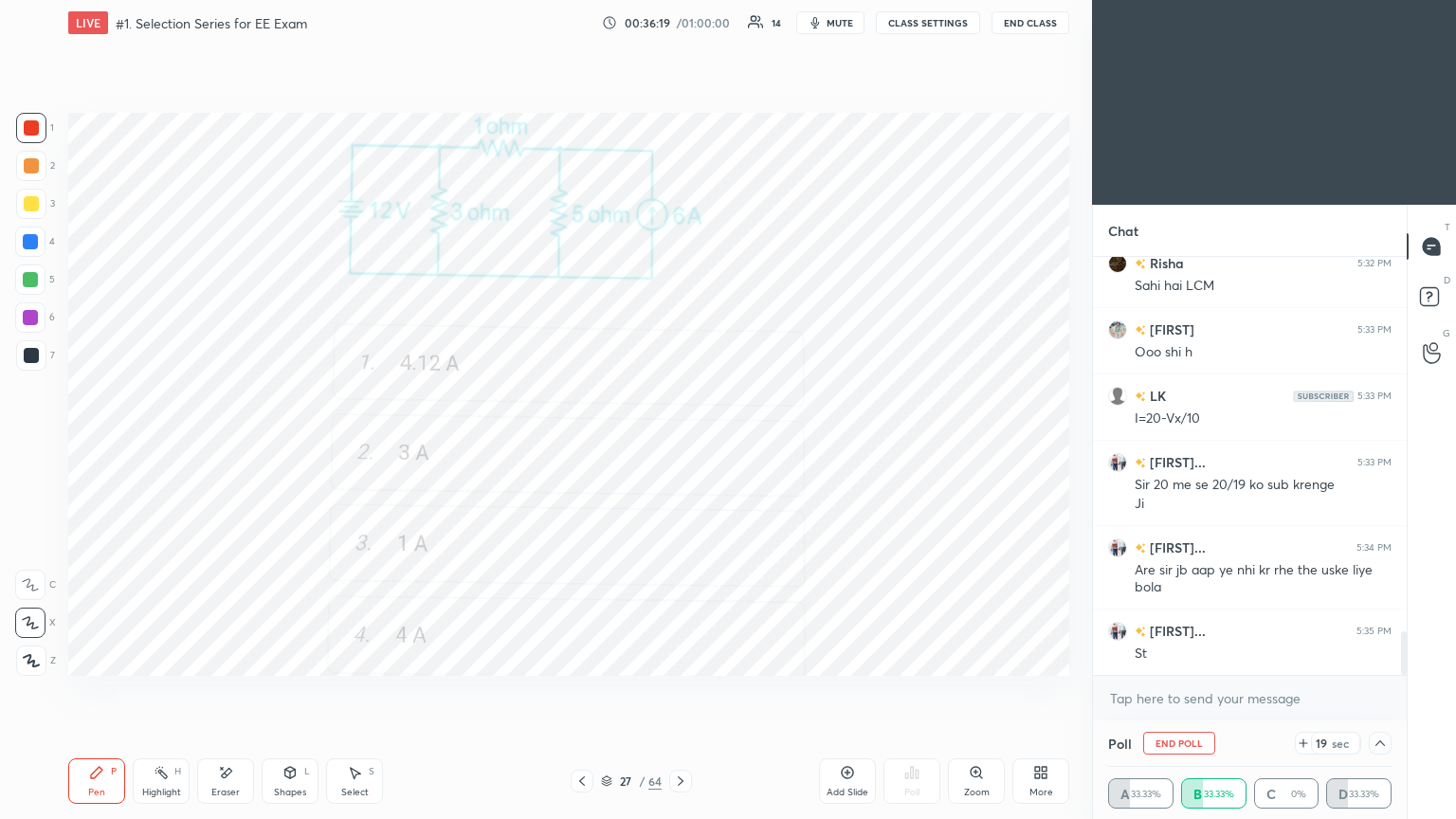 click 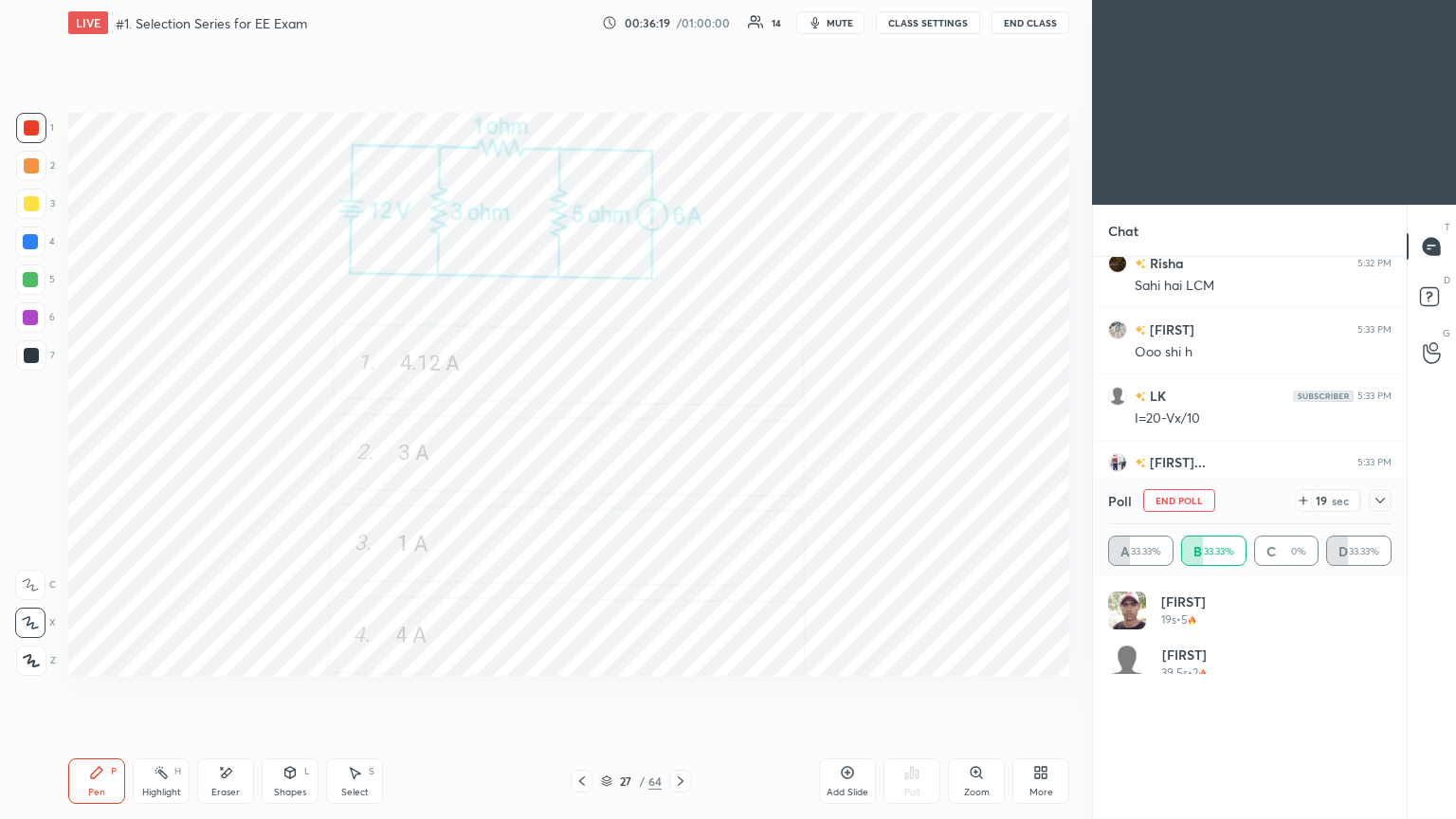 scroll, scrollTop: 6, scrollLeft: 6, axis: both 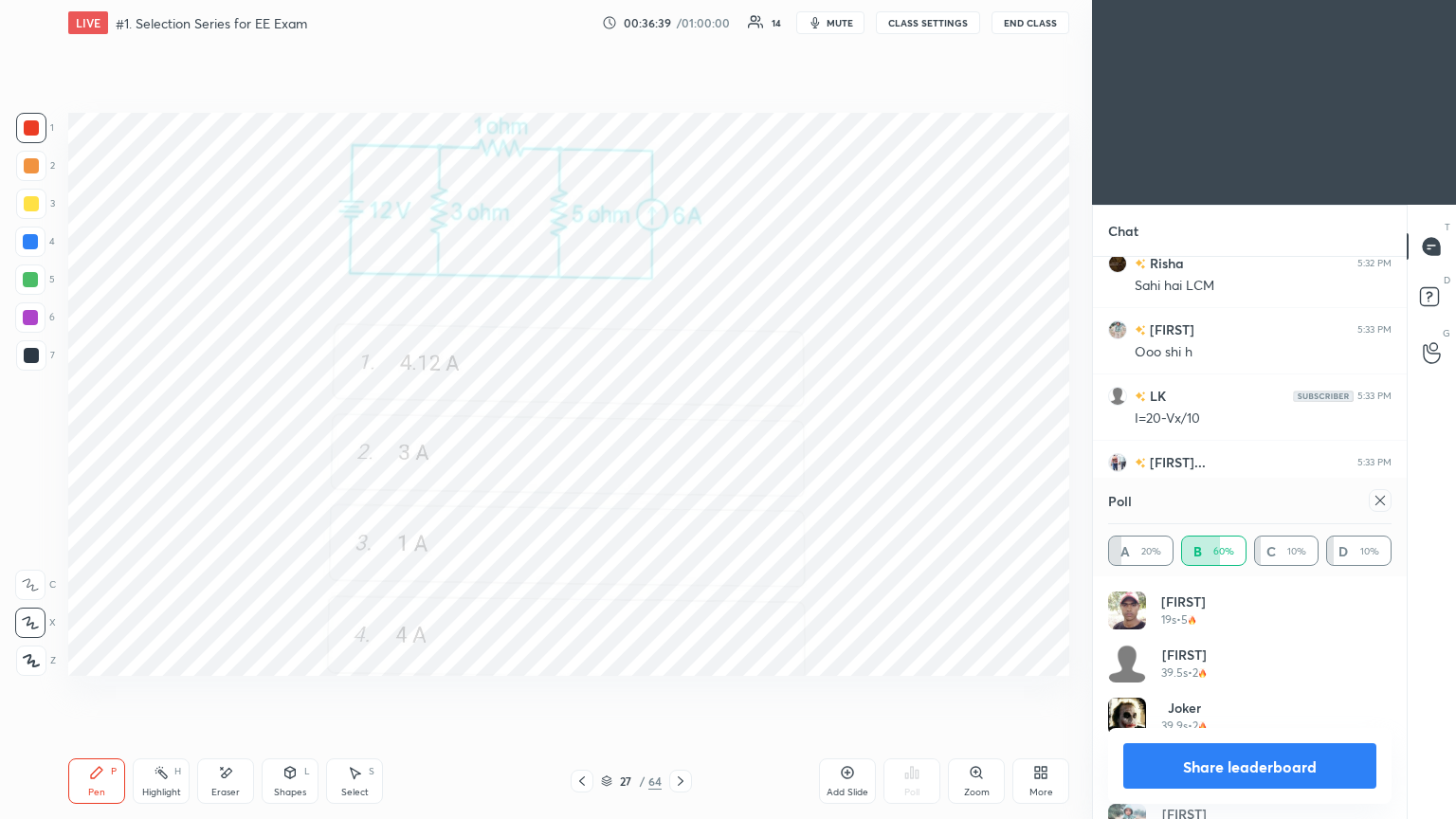 click 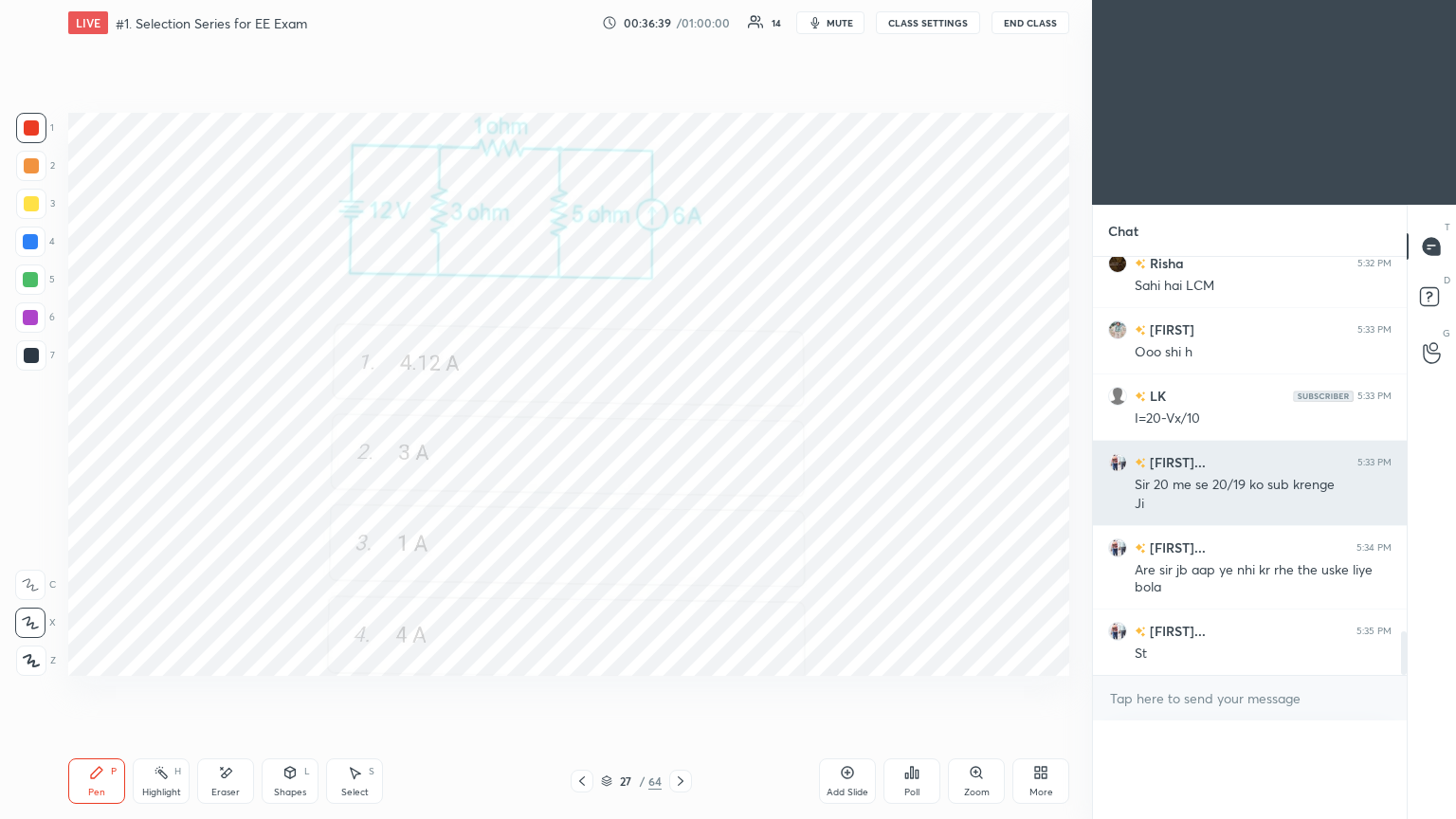 scroll, scrollTop: 83, scrollLeft: 278, axis: both 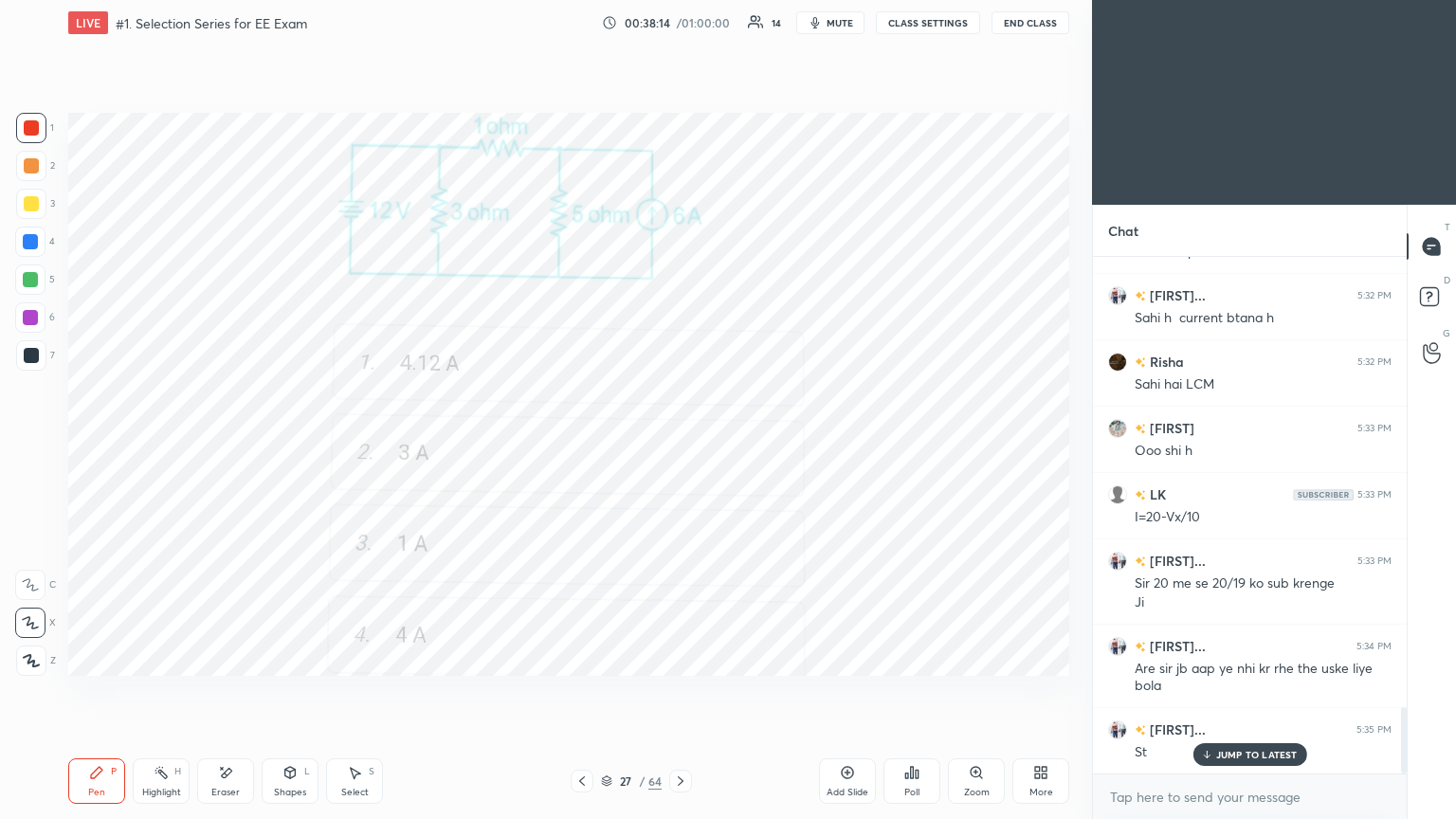 click 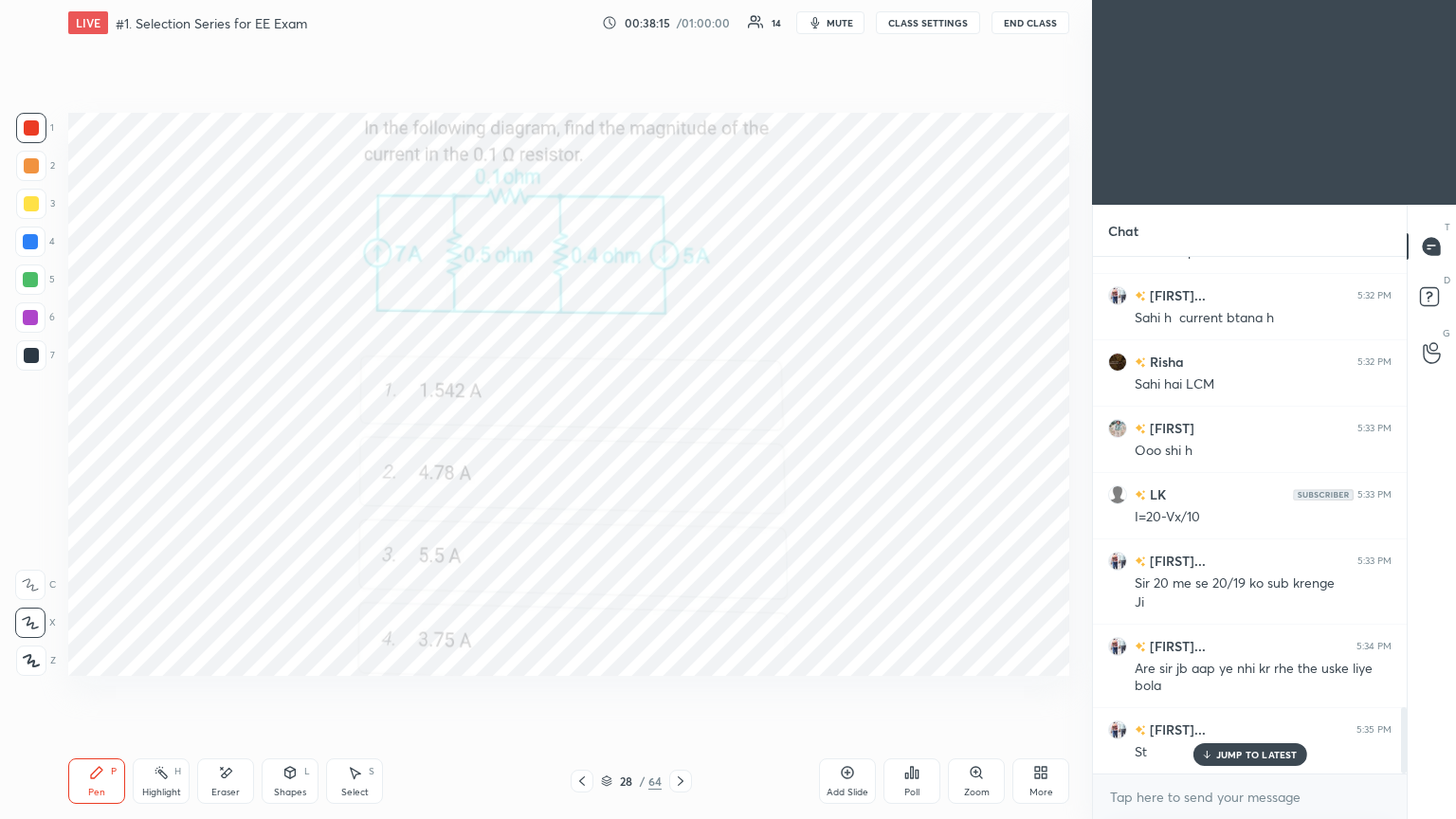 click on "Poll" at bounding box center [912, 781] 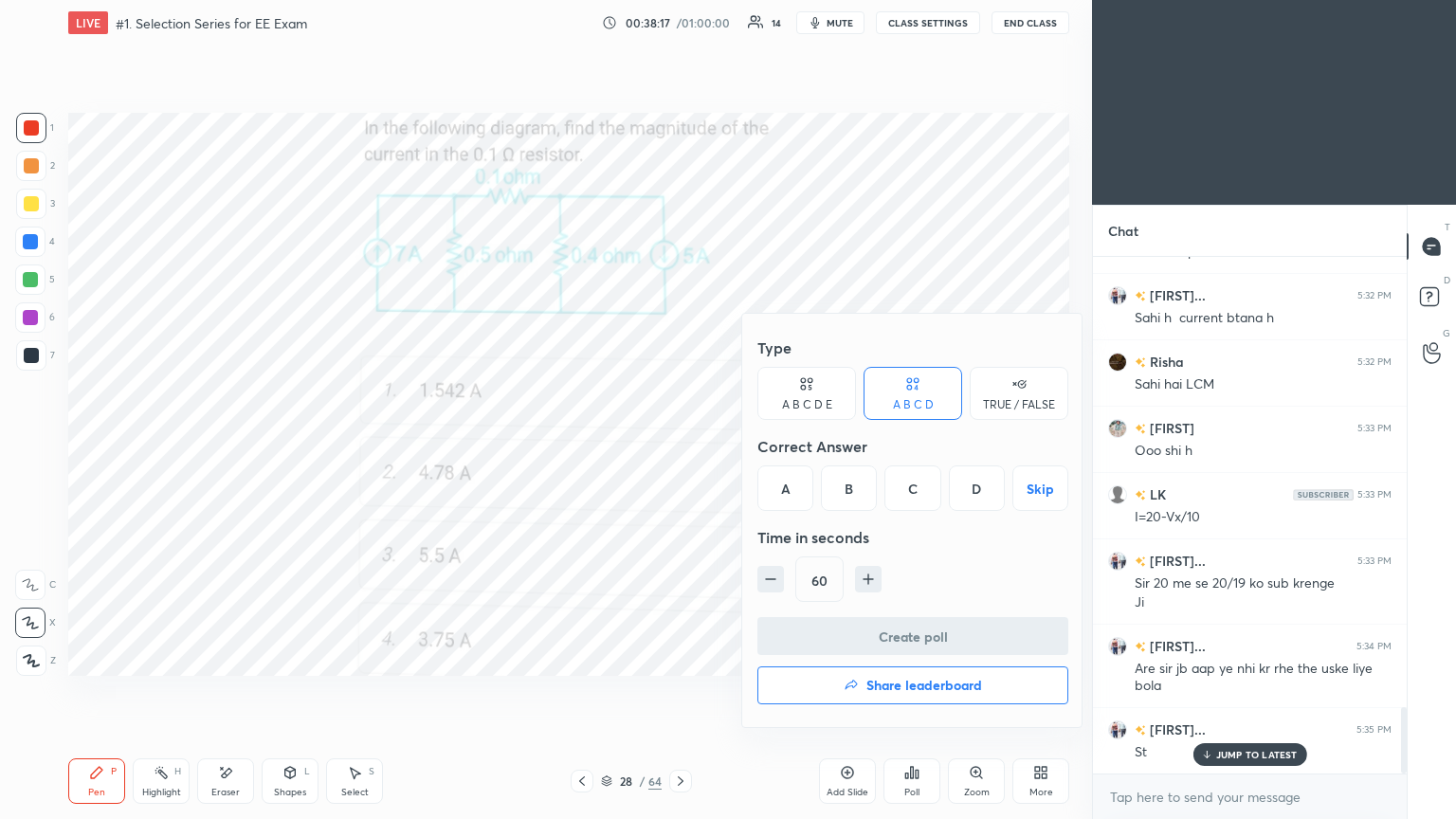 click on "C" at bounding box center [912, 488] 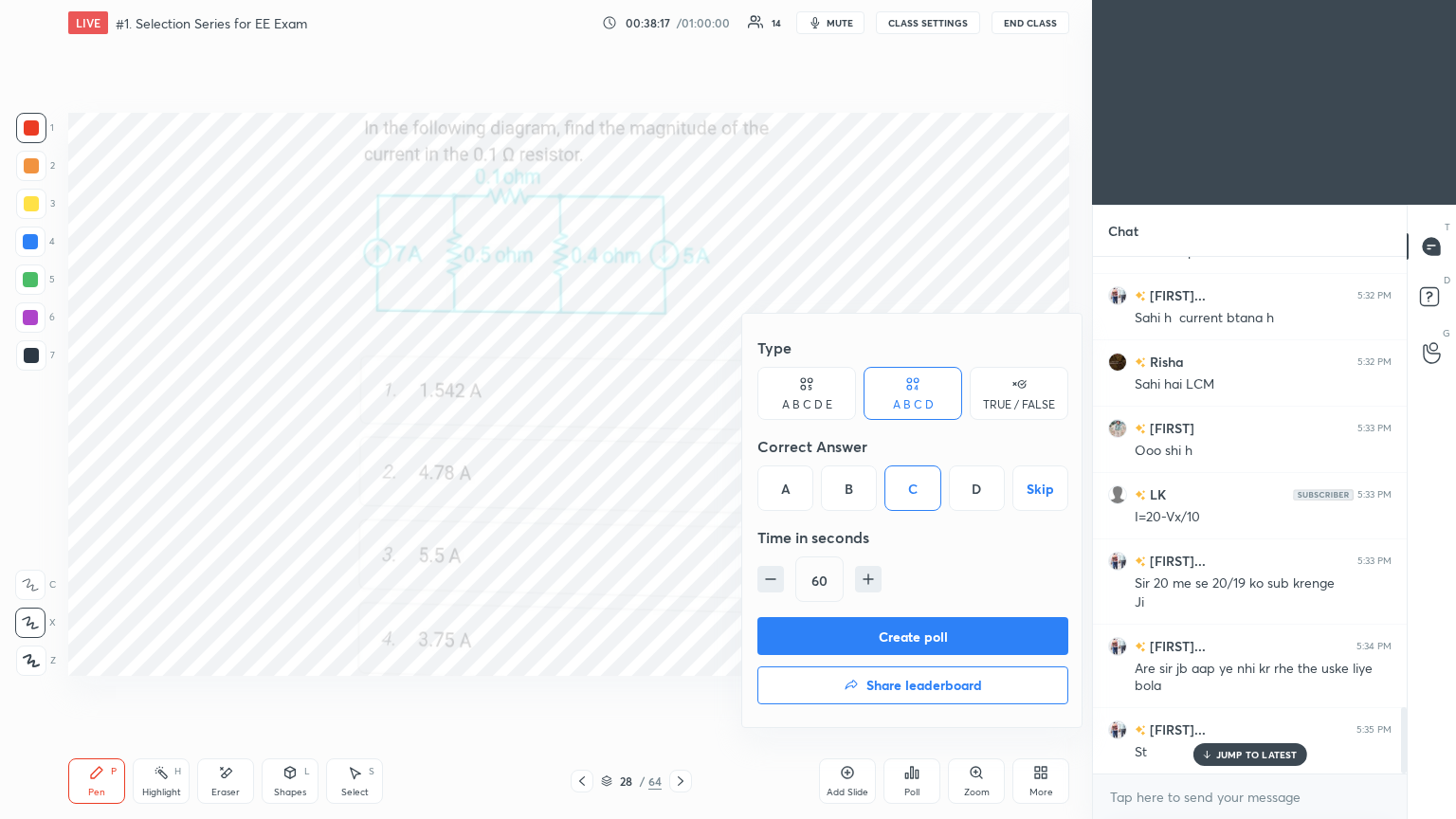 click on "Create poll" at bounding box center (913, 636) 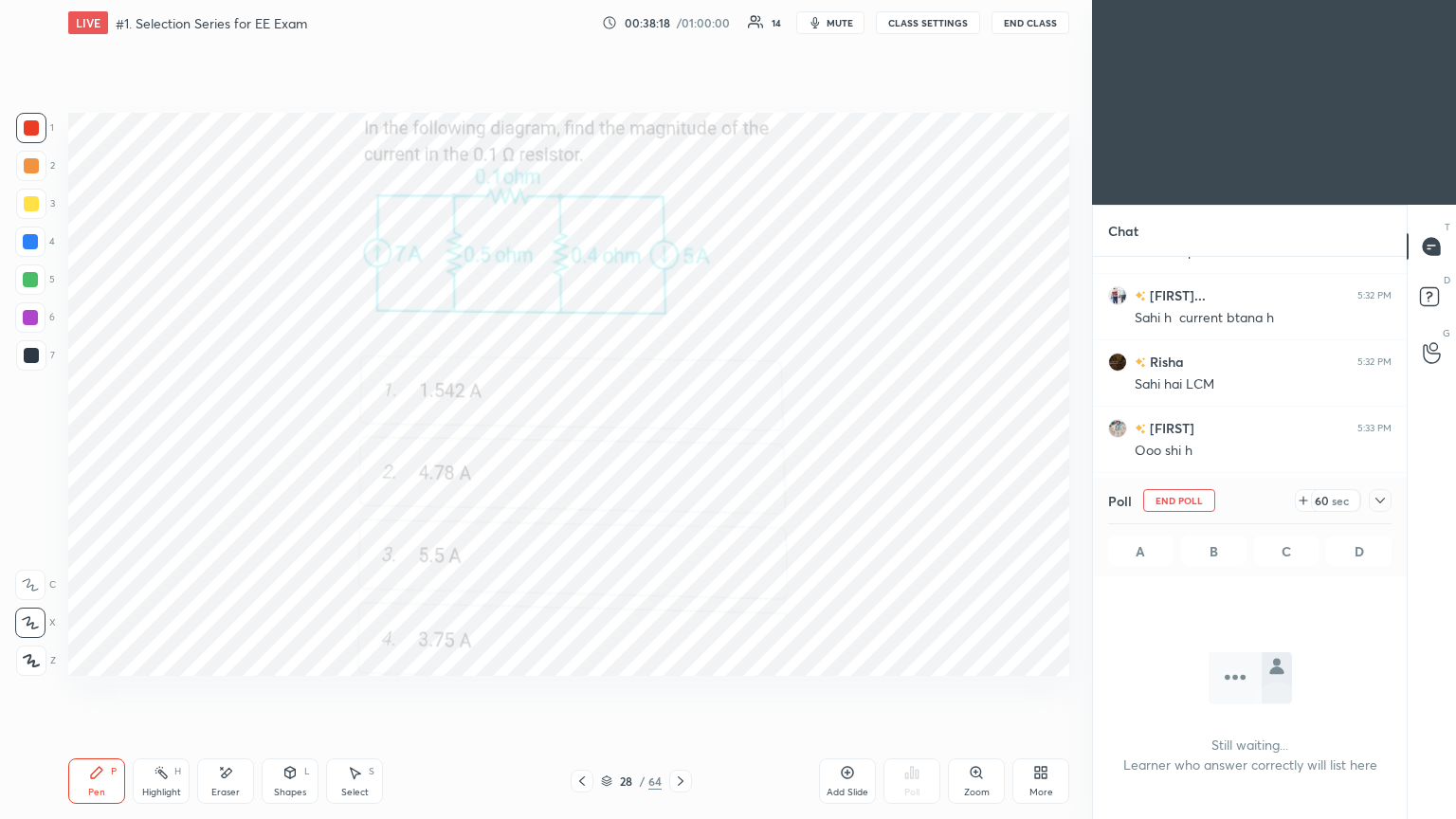 scroll, scrollTop: 418, scrollLeft: 308, axis: both 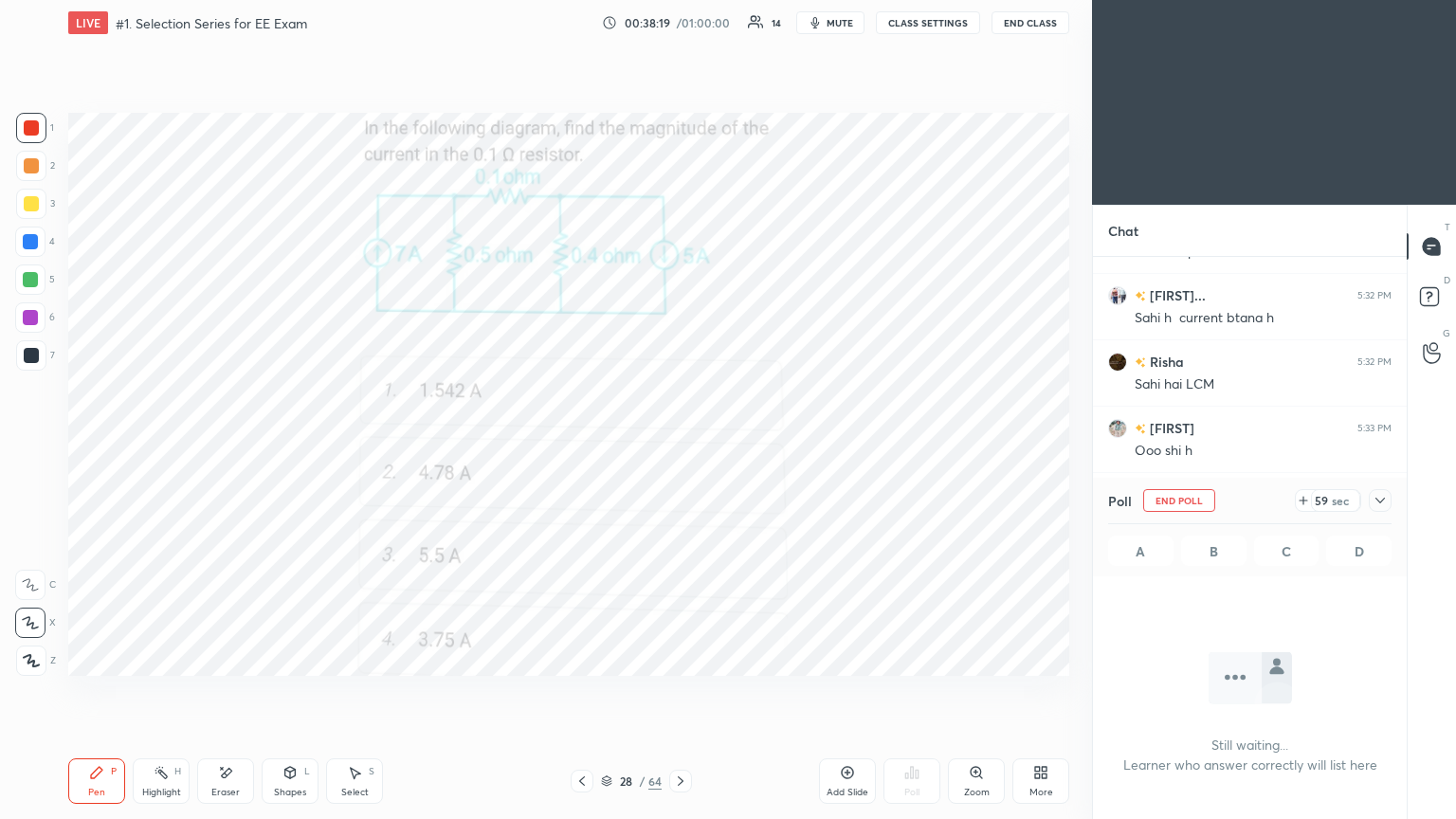 click 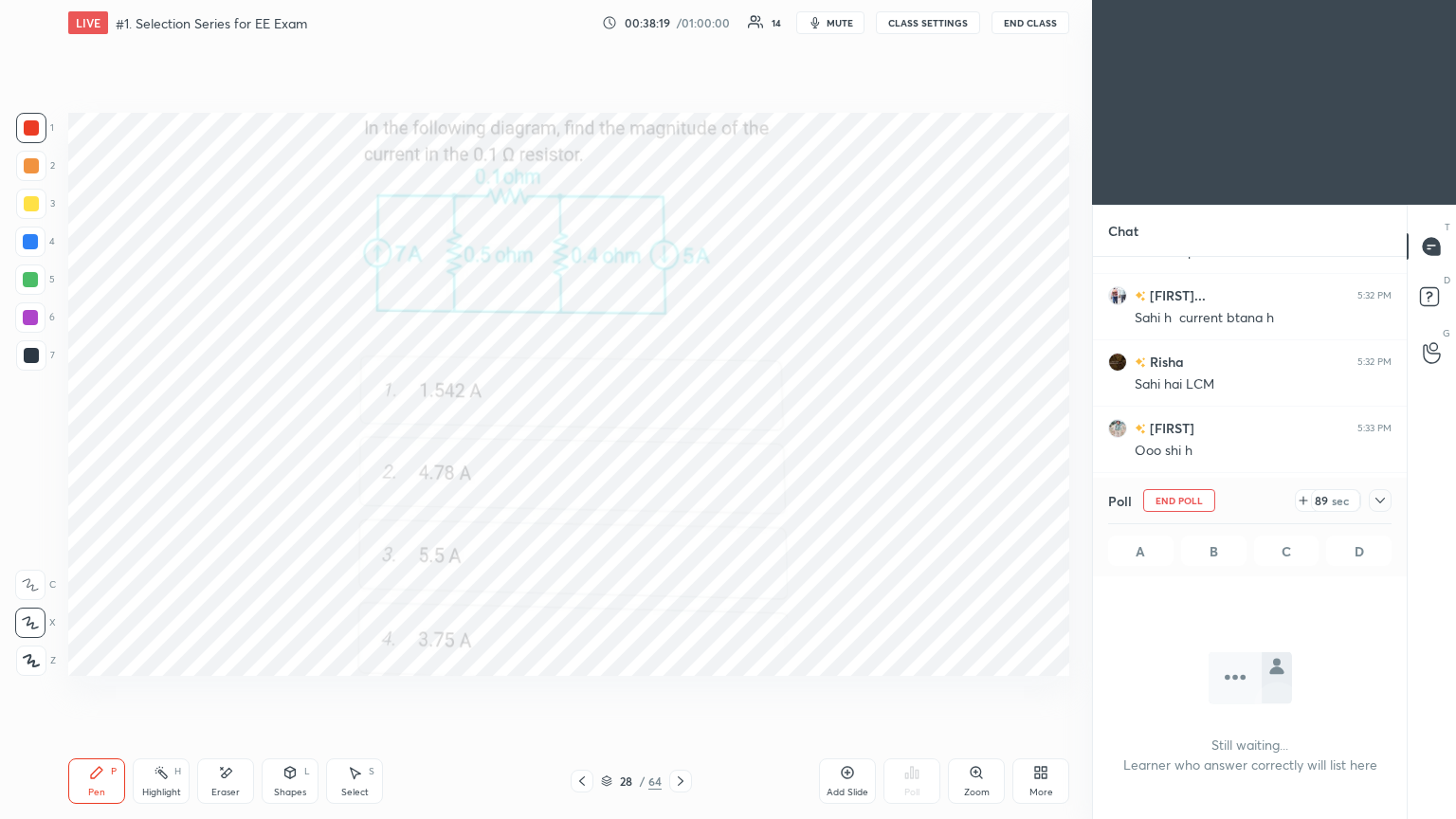click 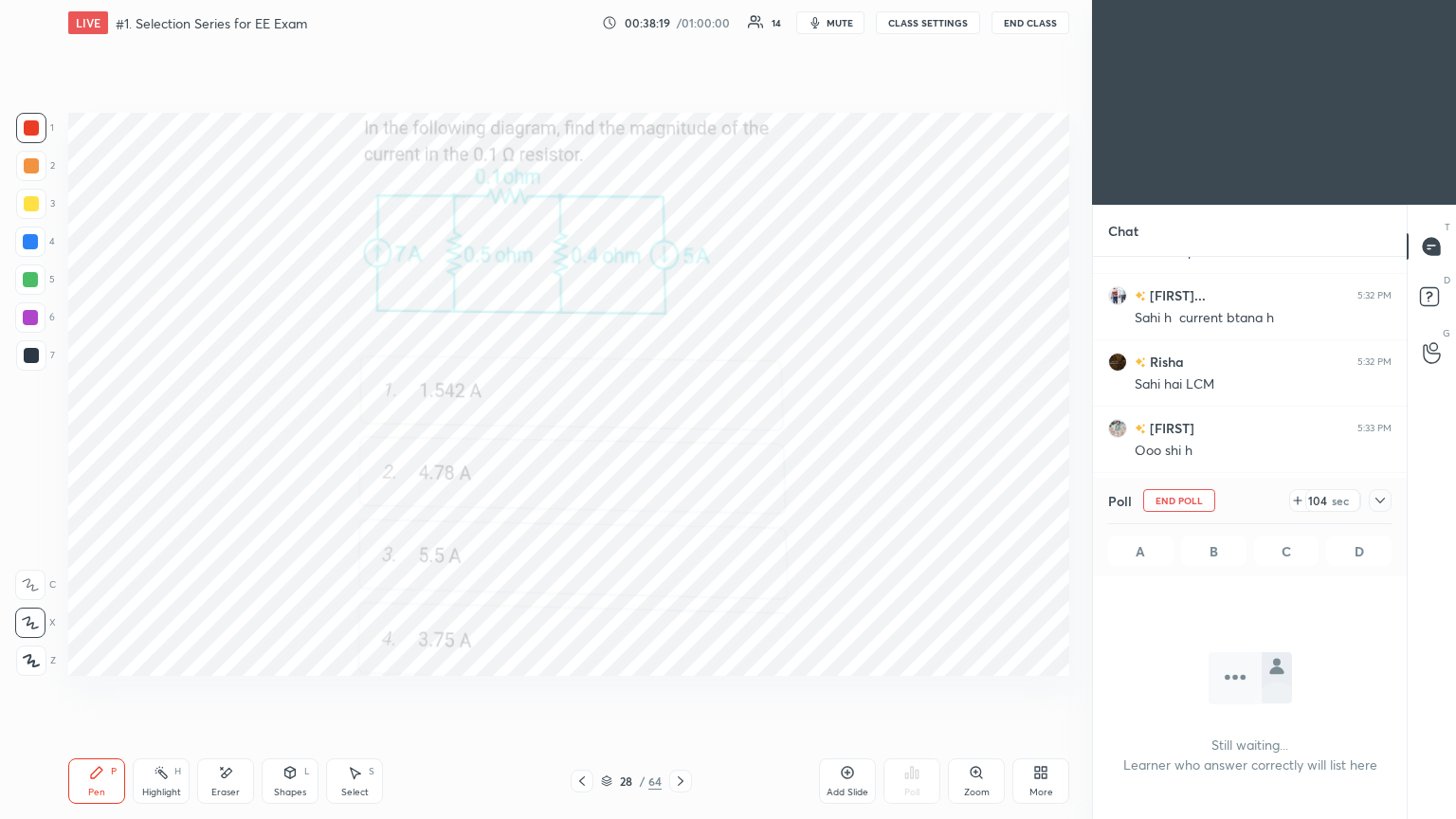 click 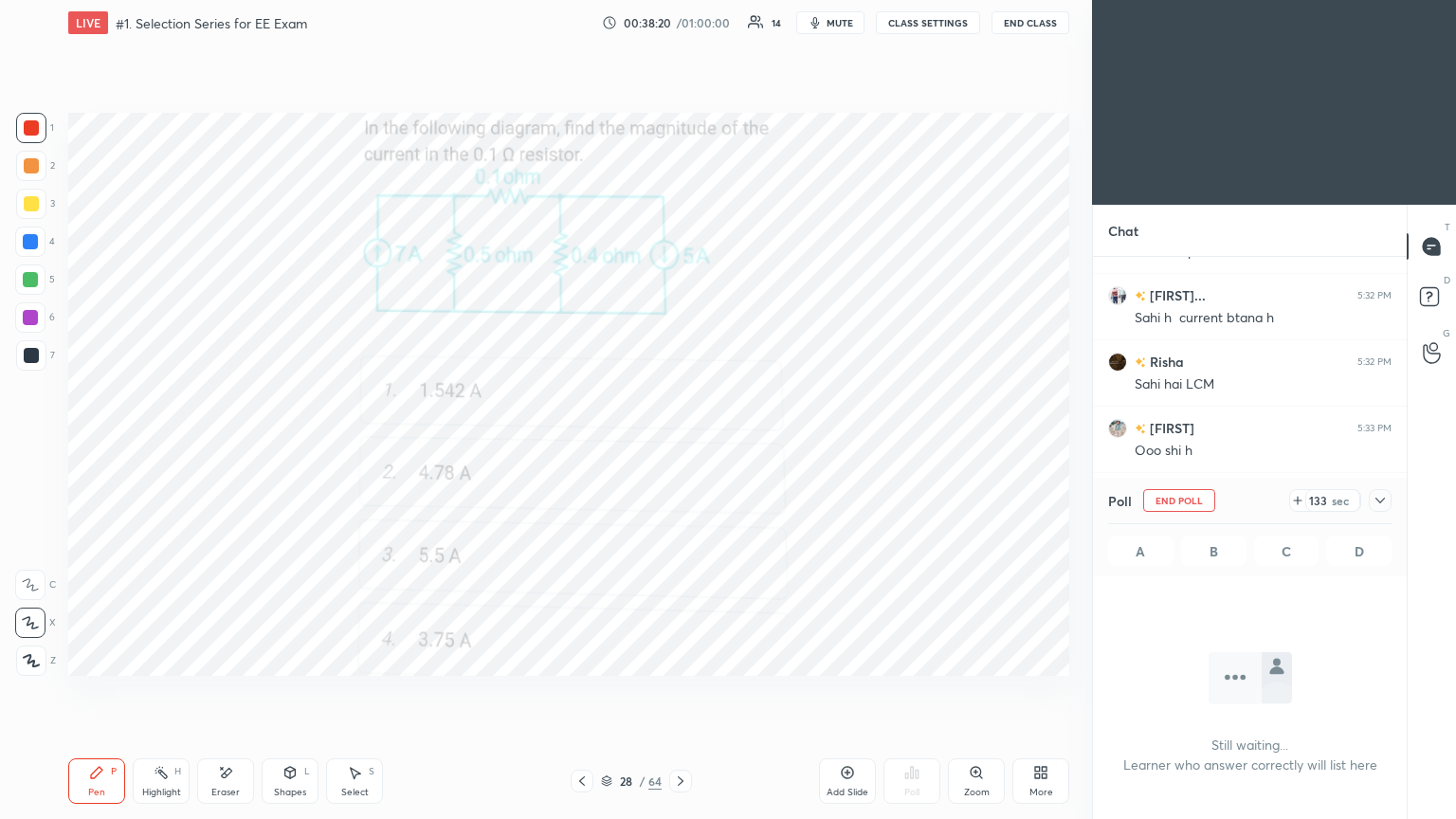 click 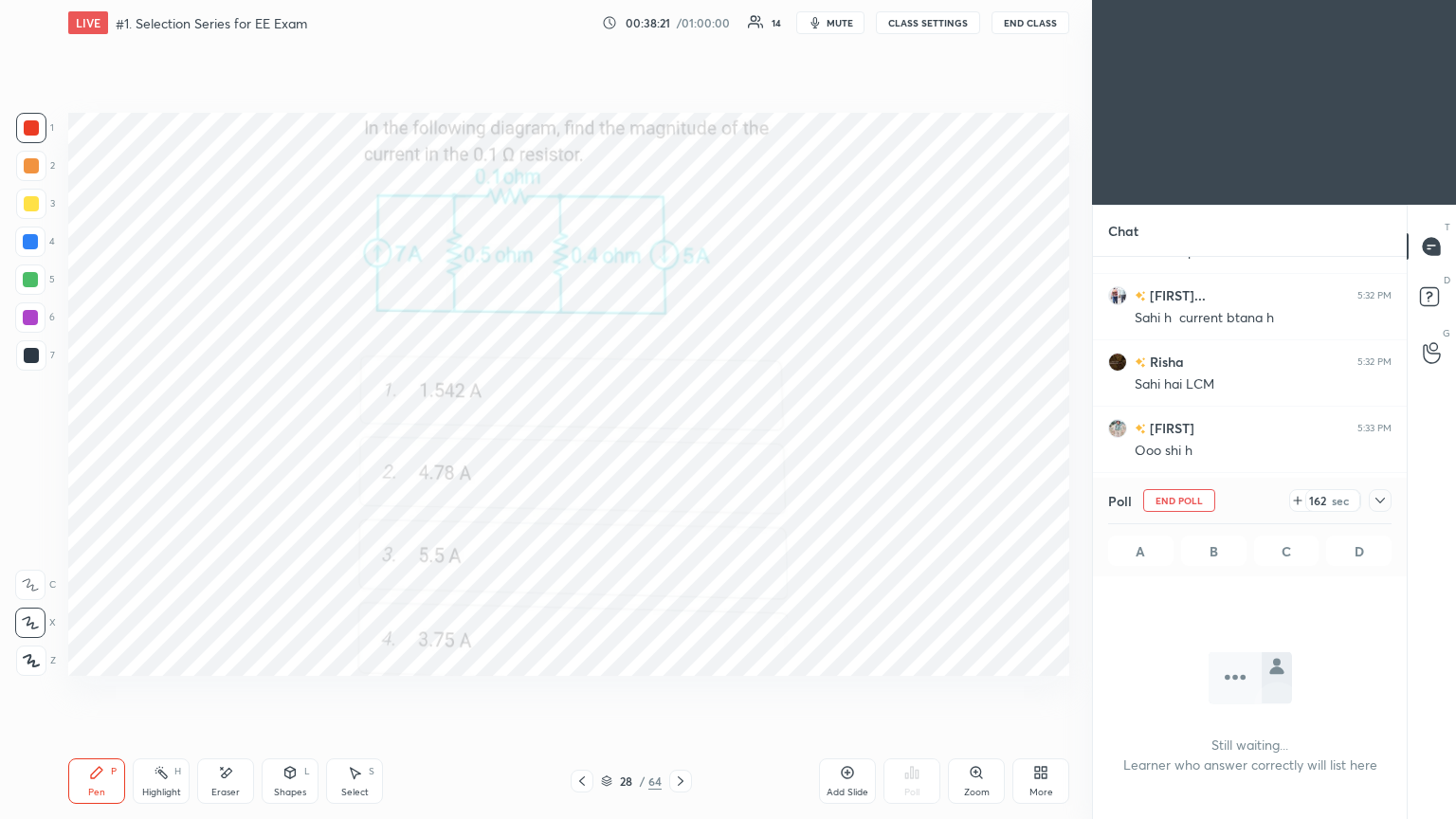 click 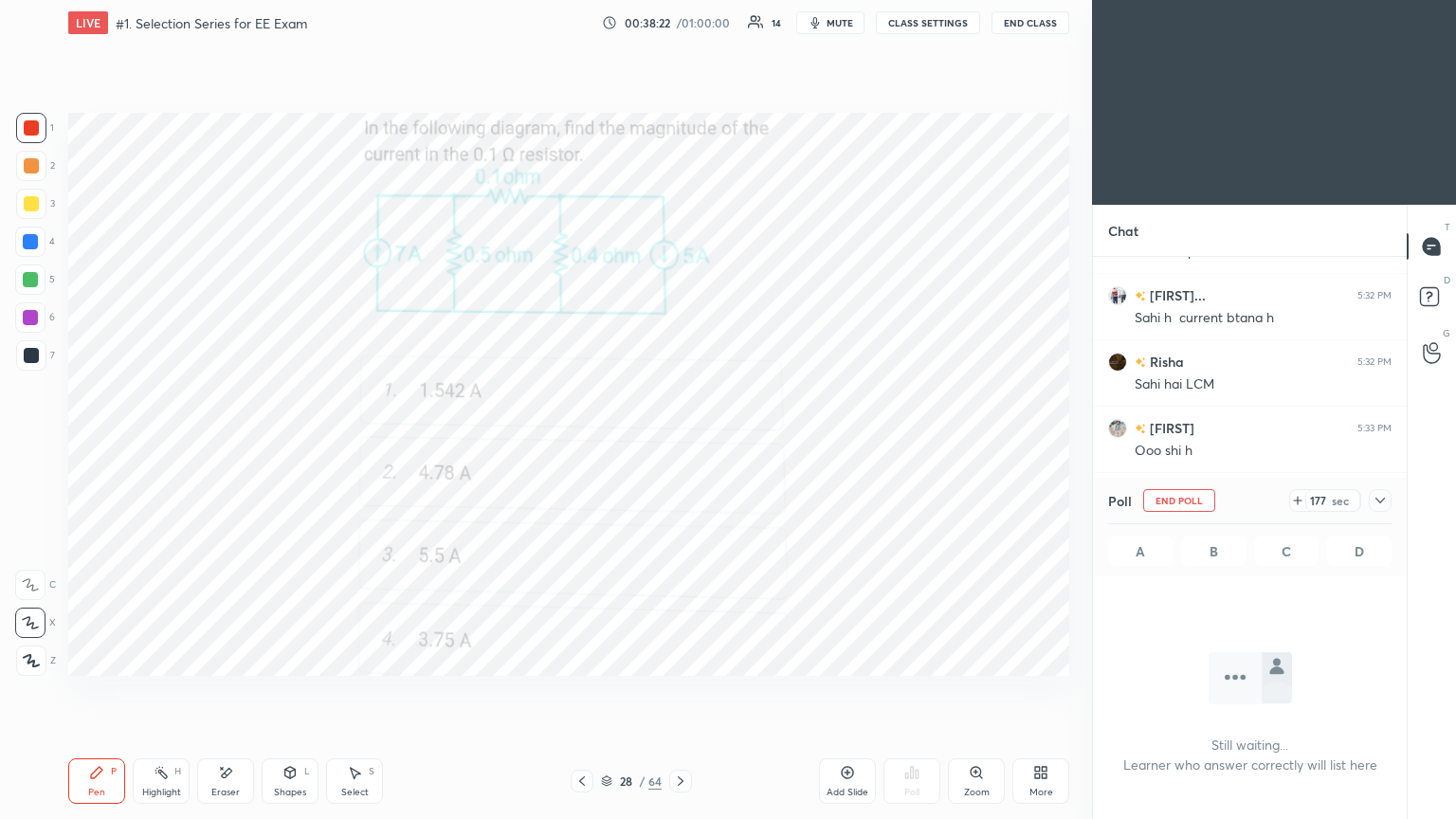 click 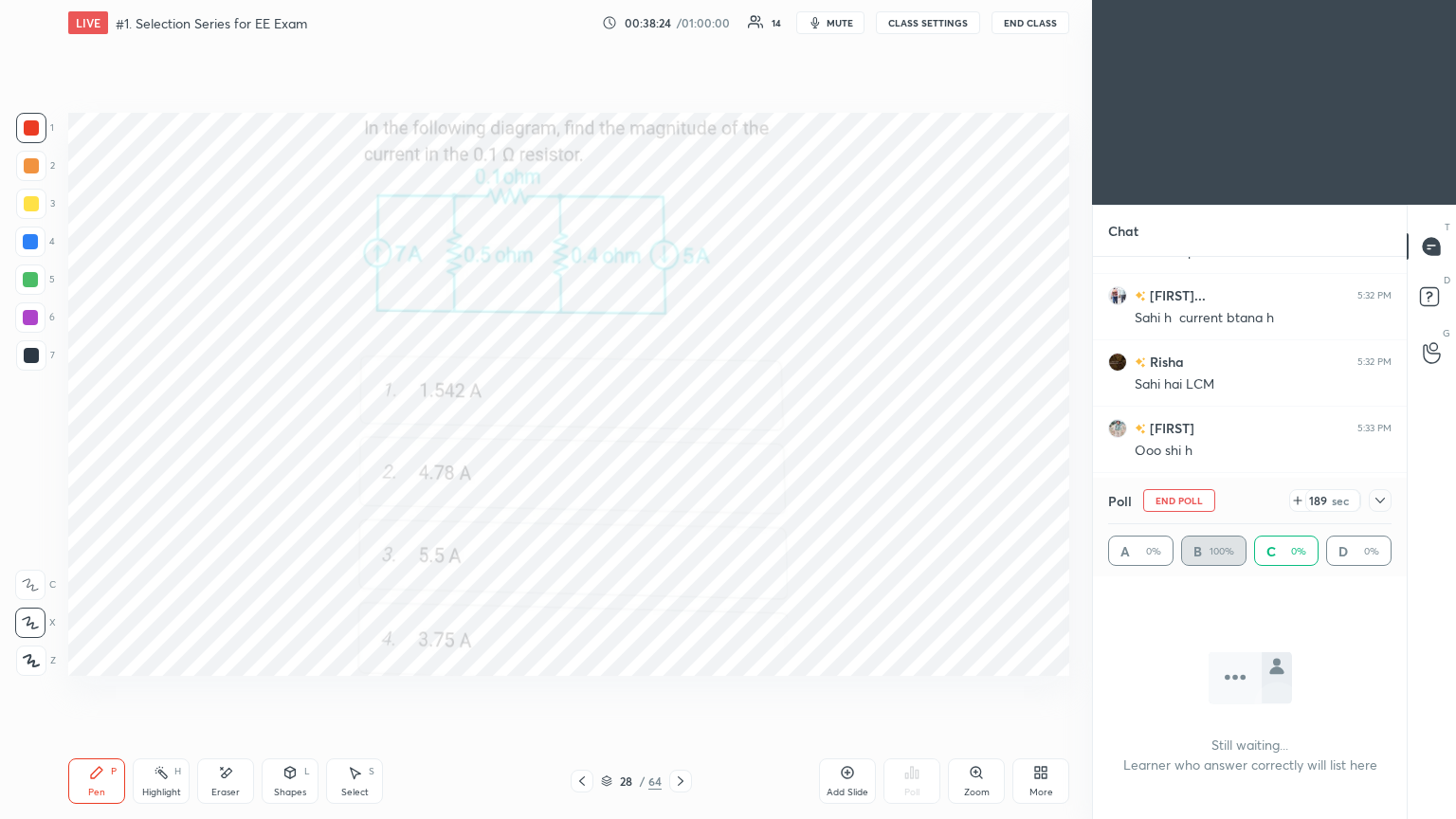 click at bounding box center [31, 128] 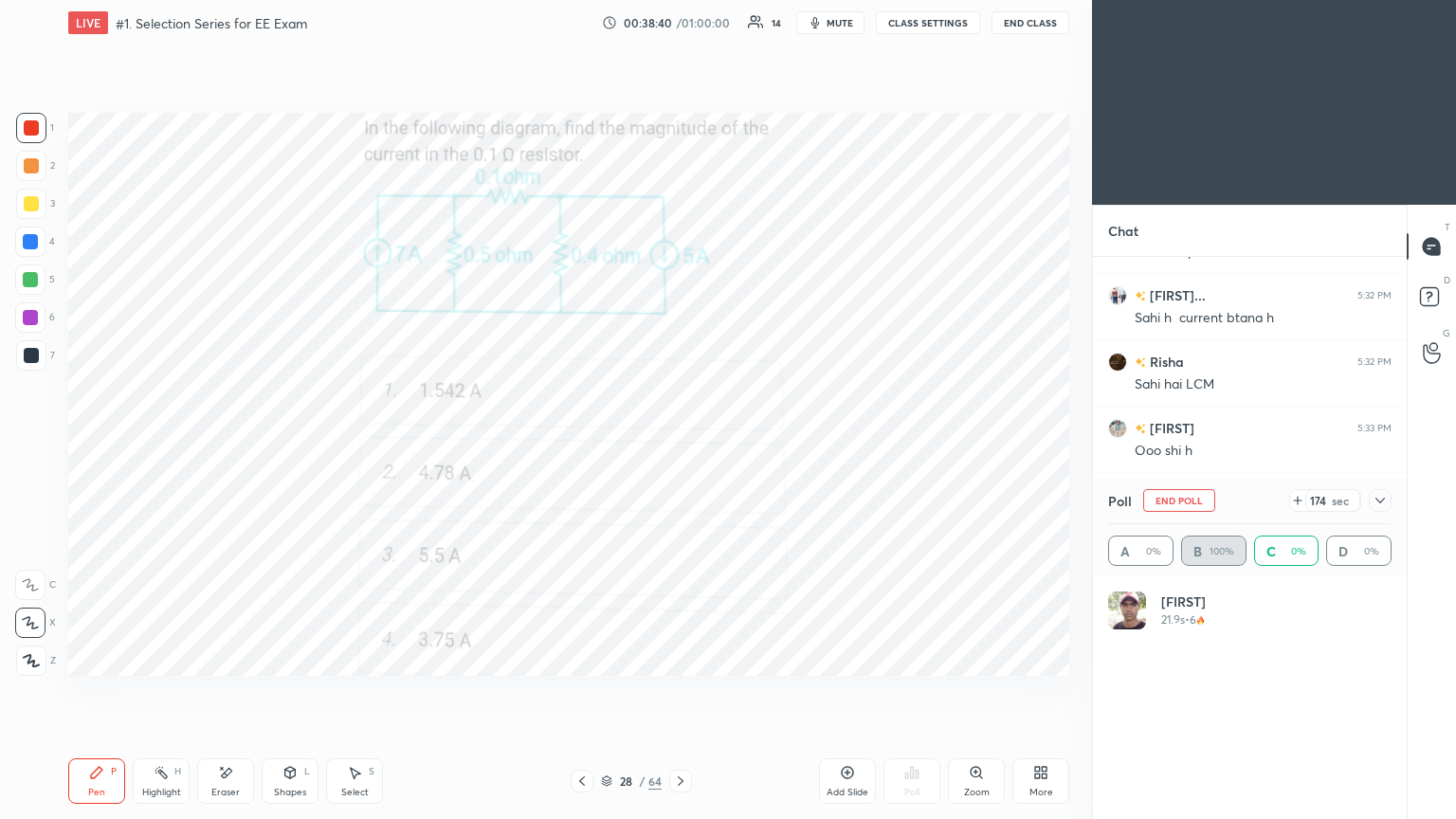 scroll, scrollTop: 6, scrollLeft: 6, axis: both 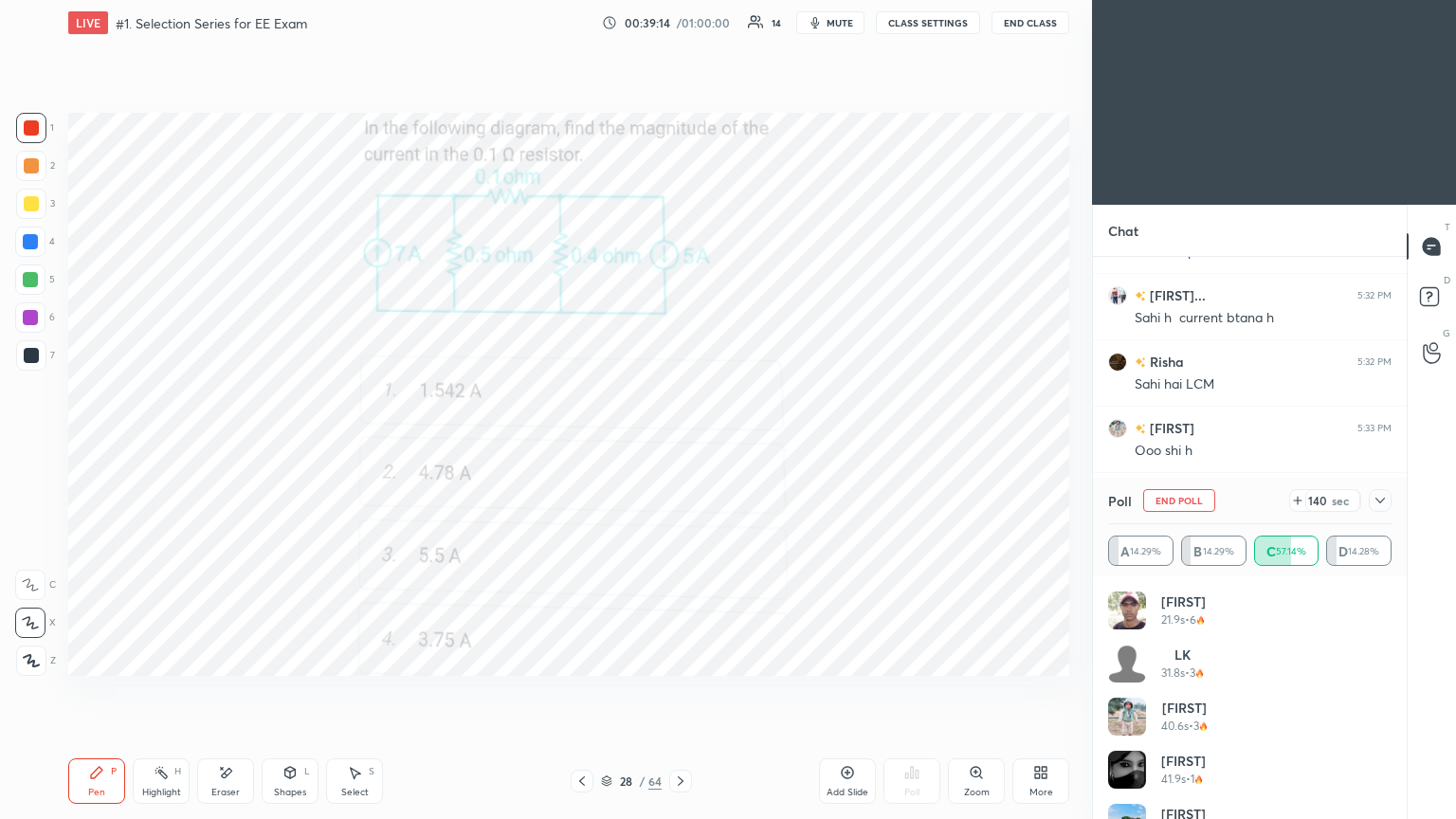 click at bounding box center (31, 128) 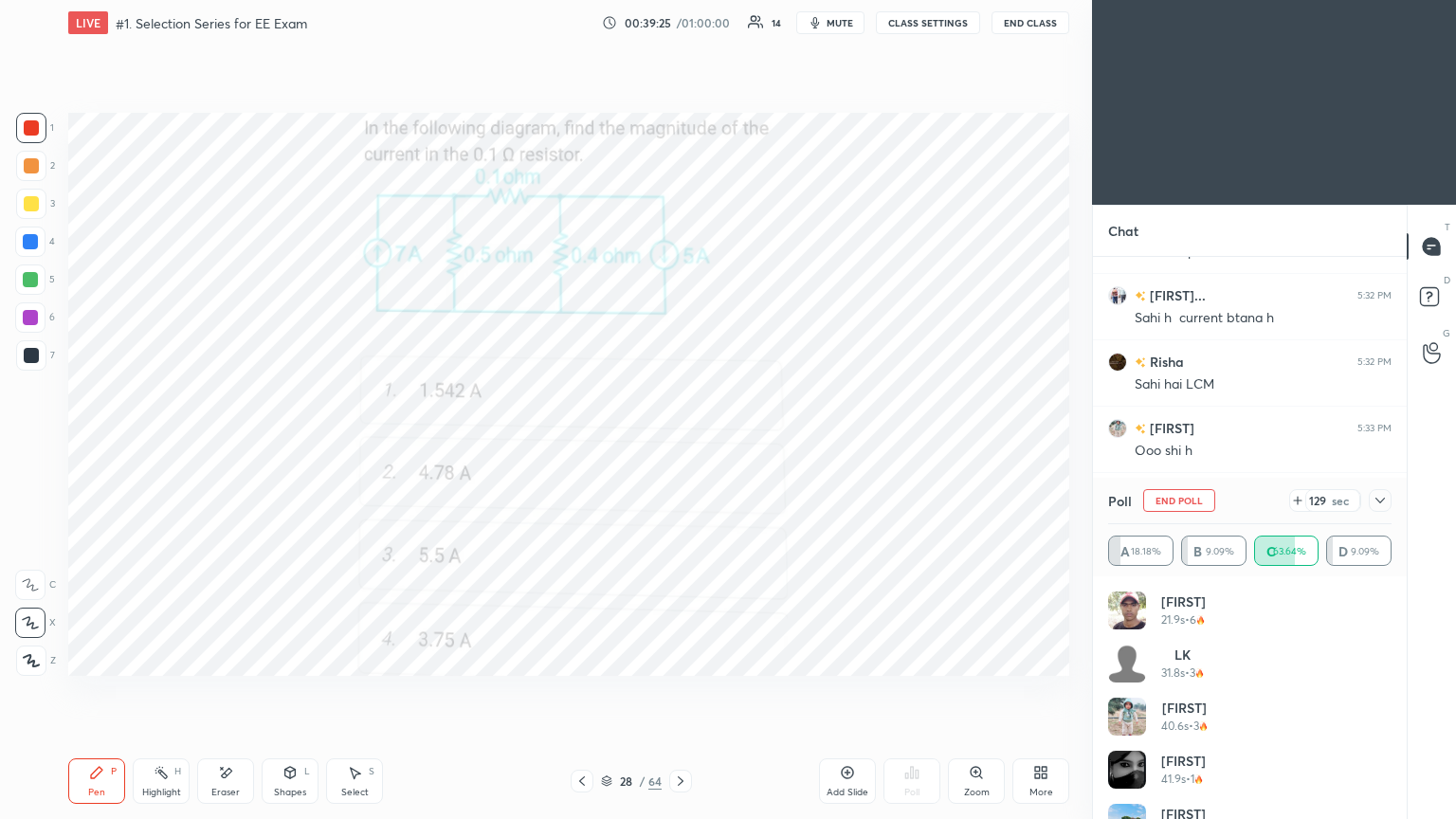scroll, scrollTop: 3700, scrollLeft: 0, axis: vertical 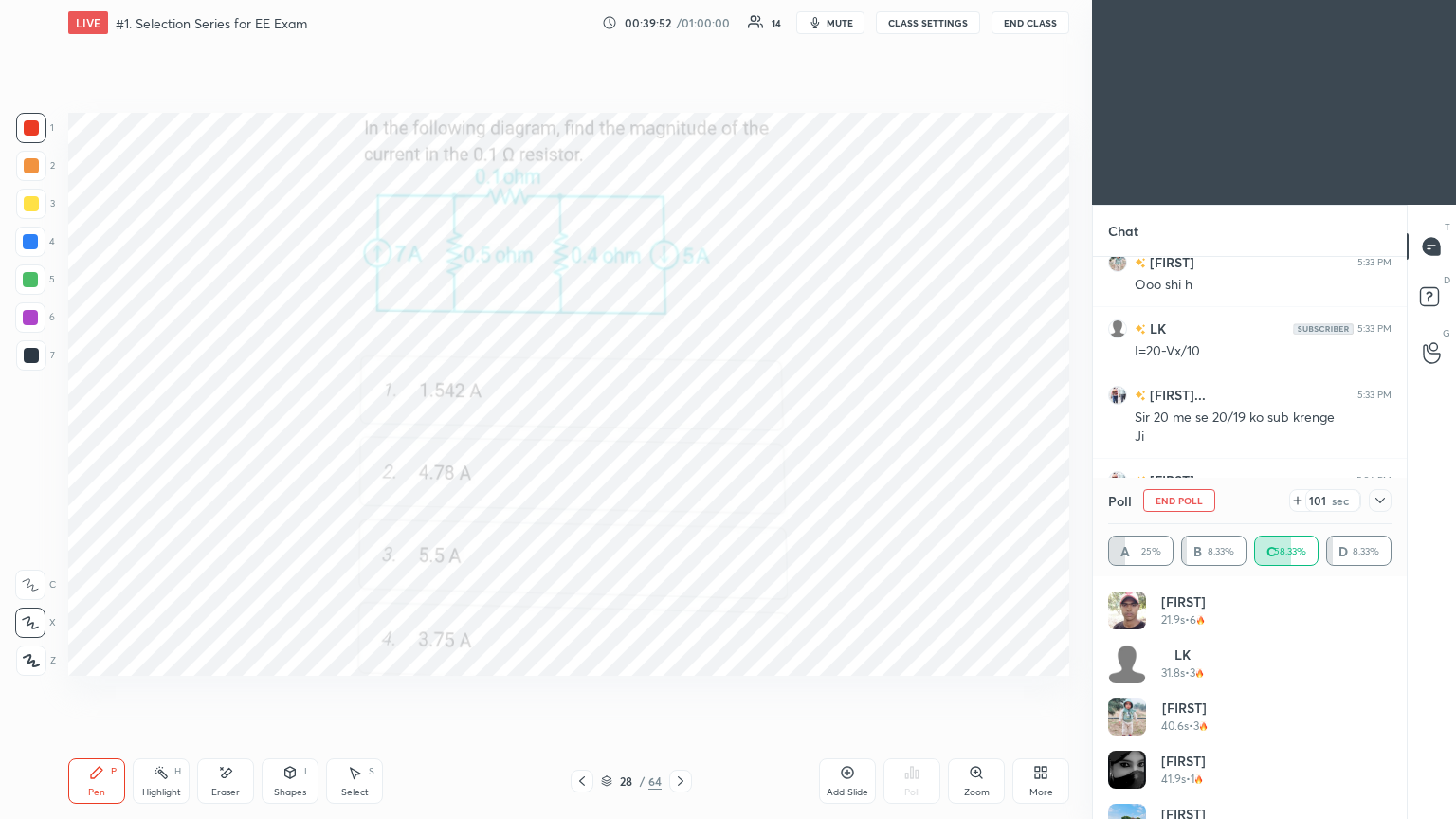 drag, startPoint x: 1192, startPoint y: 500, endPoint x: 1199, endPoint y: 516, distance: 17.464249 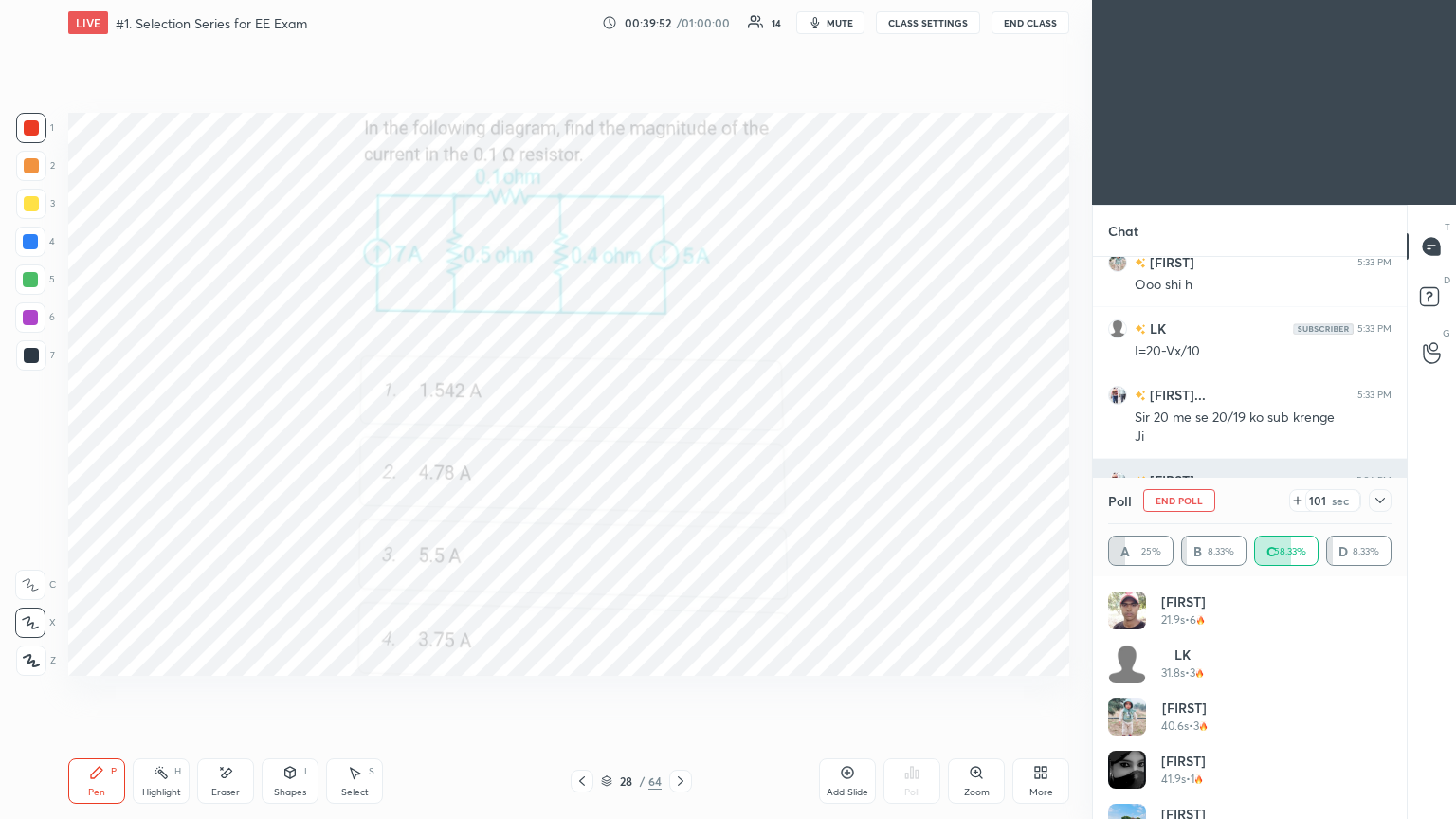 scroll, scrollTop: 115, scrollLeft: 278, axis: both 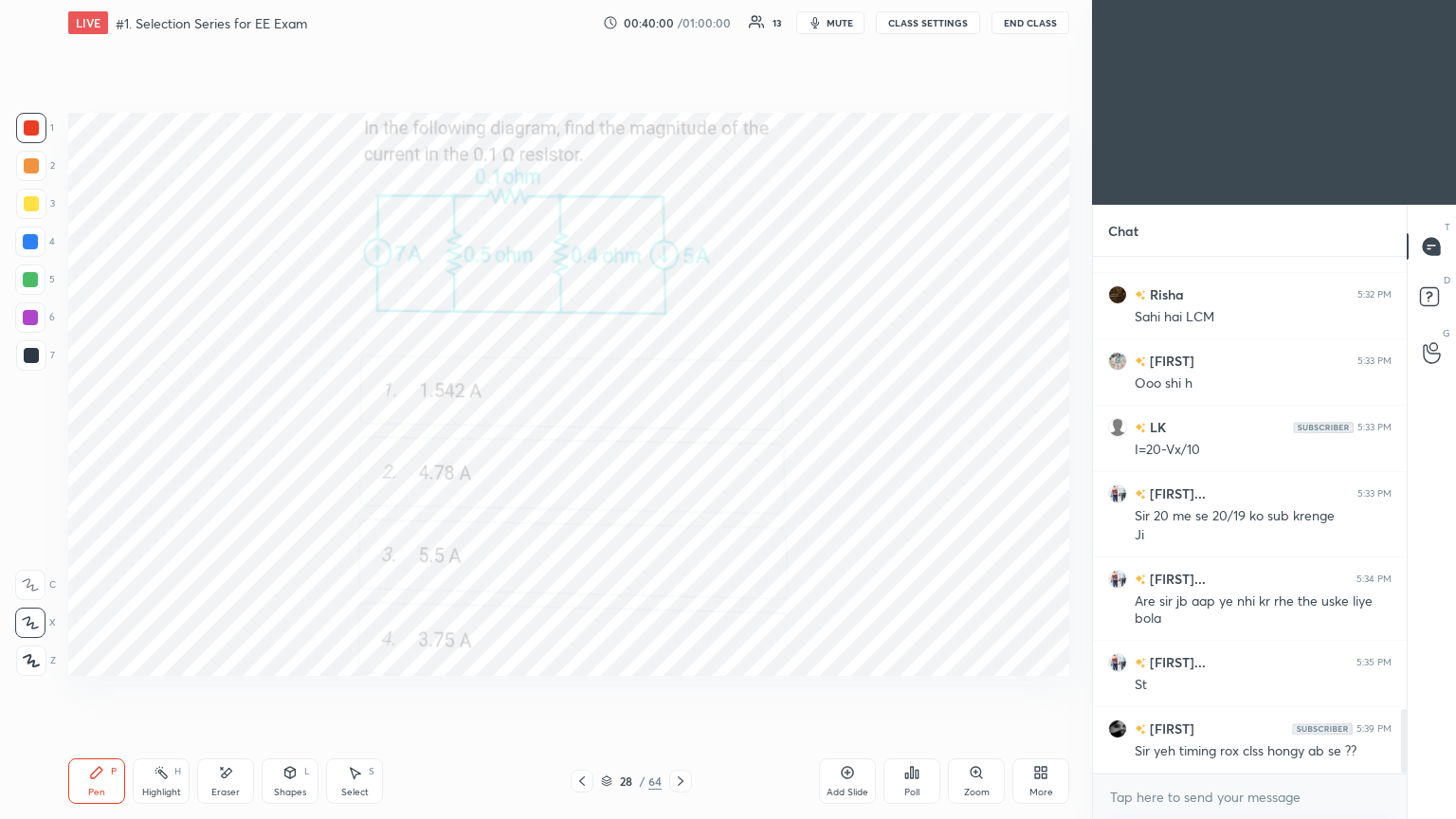 click at bounding box center (31, 128) 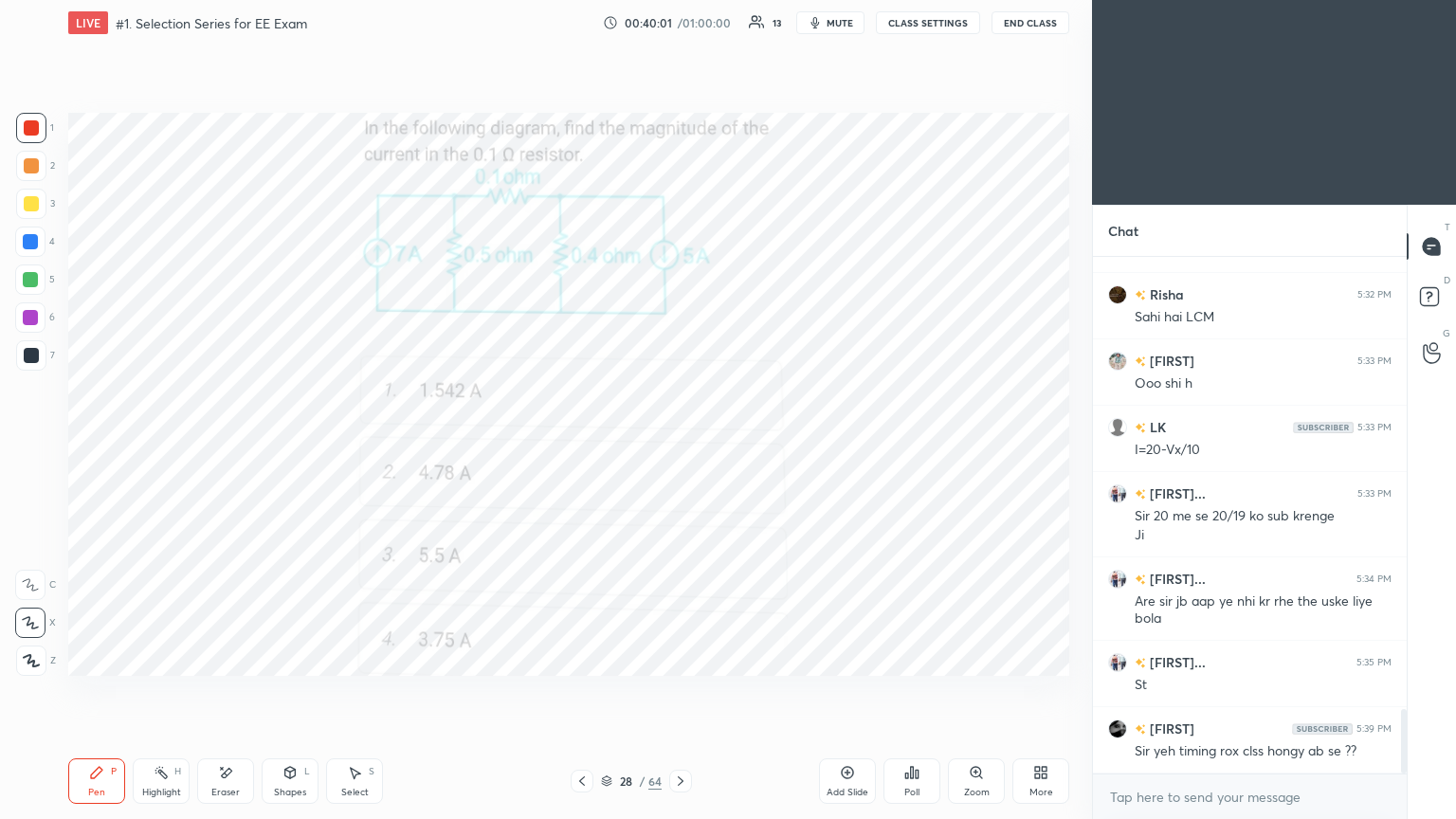 click on "Pen" at bounding box center [97, 792] 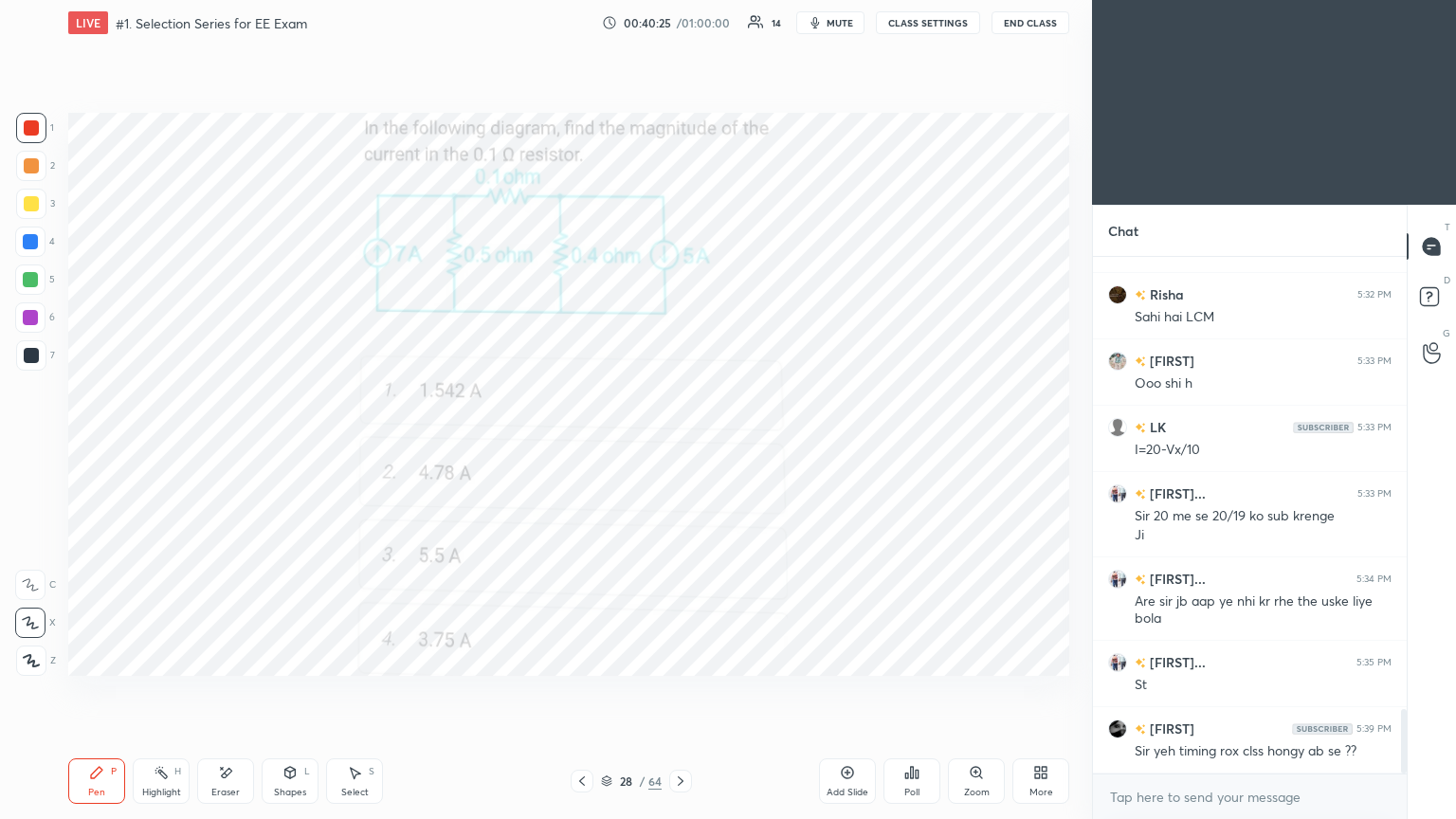 scroll, scrollTop: 3667, scrollLeft: 0, axis: vertical 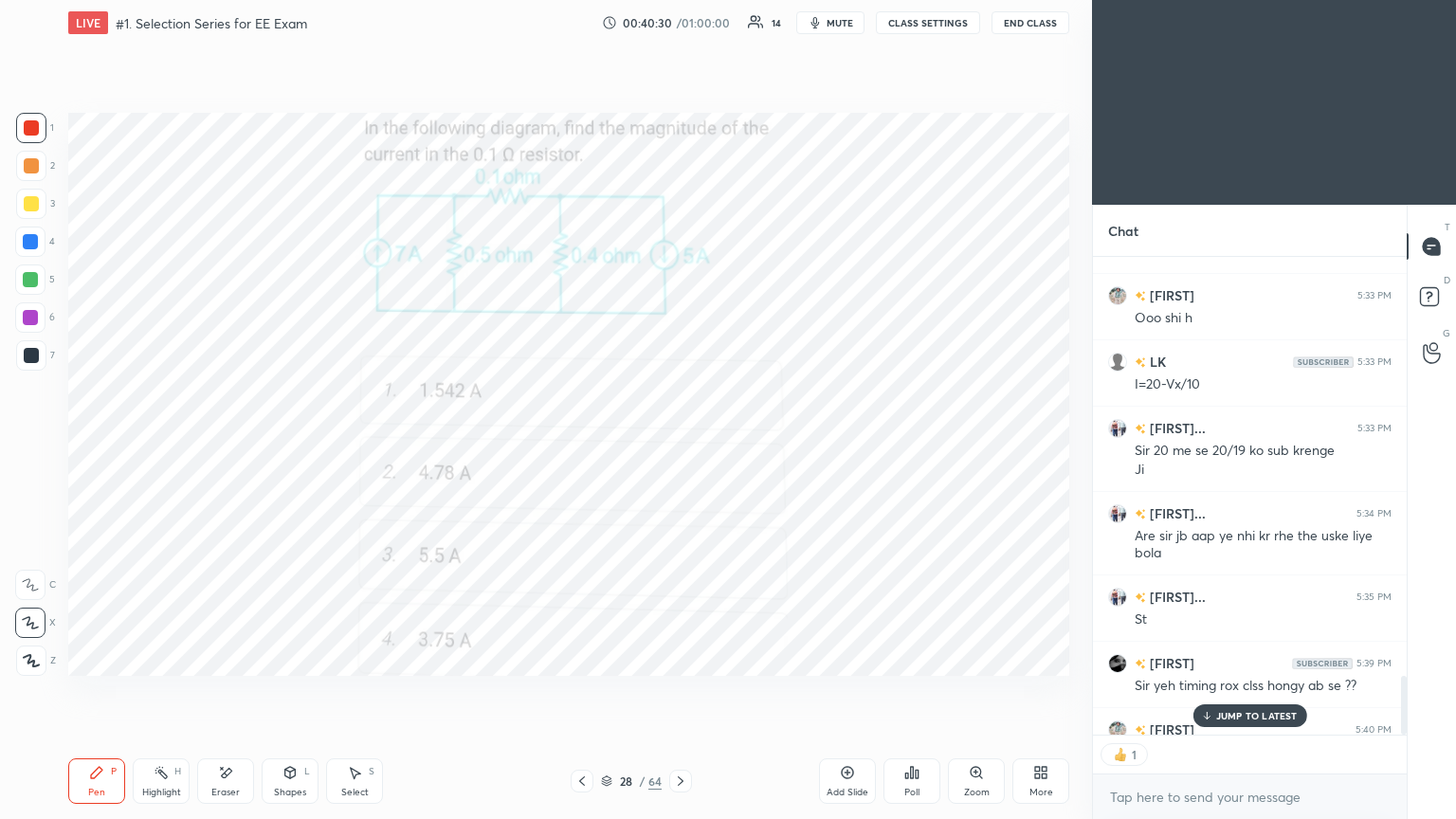 click on "JUMP TO LATEST" at bounding box center [1257, 716] 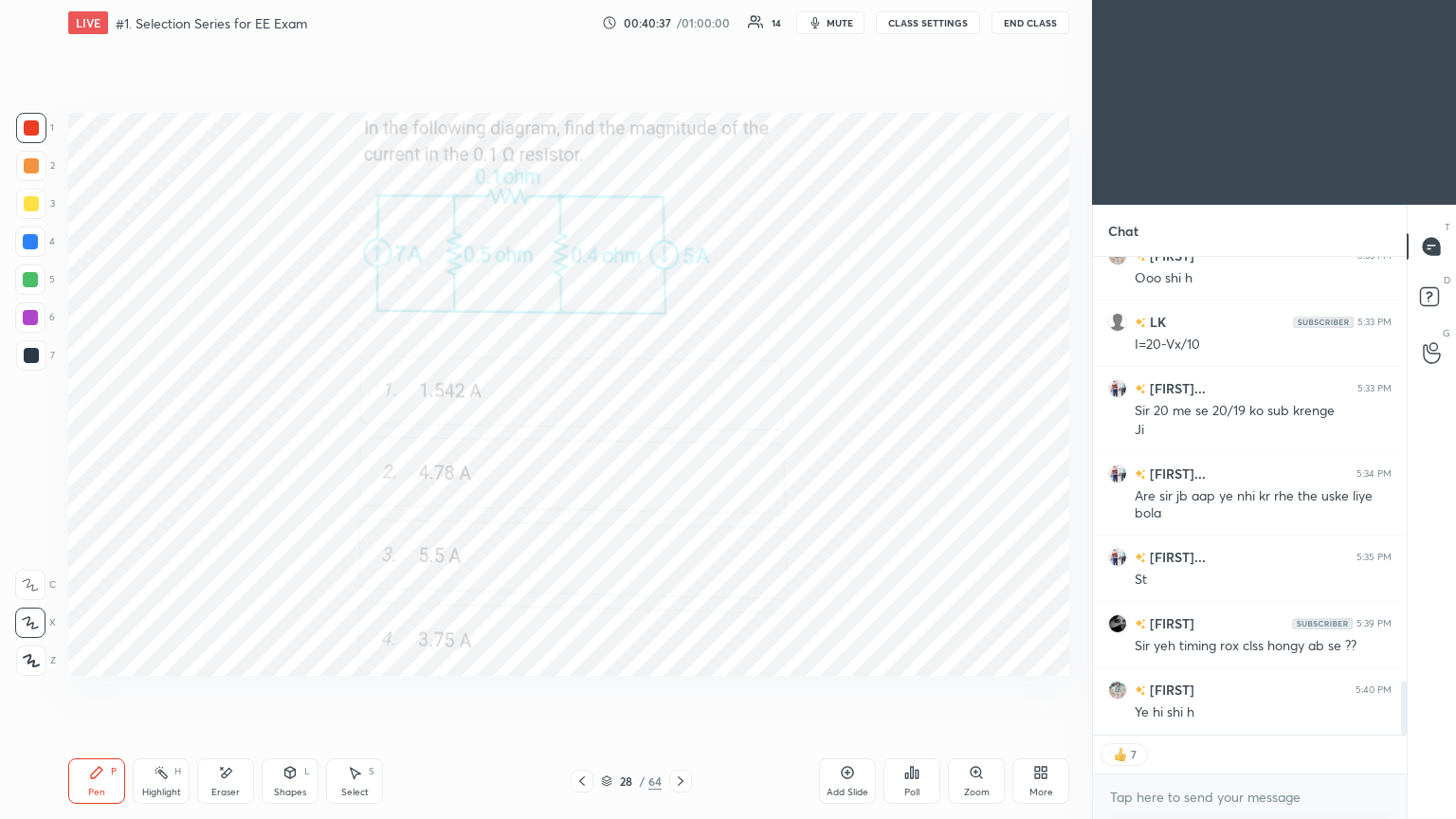 scroll, scrollTop: 3773, scrollLeft: 0, axis: vertical 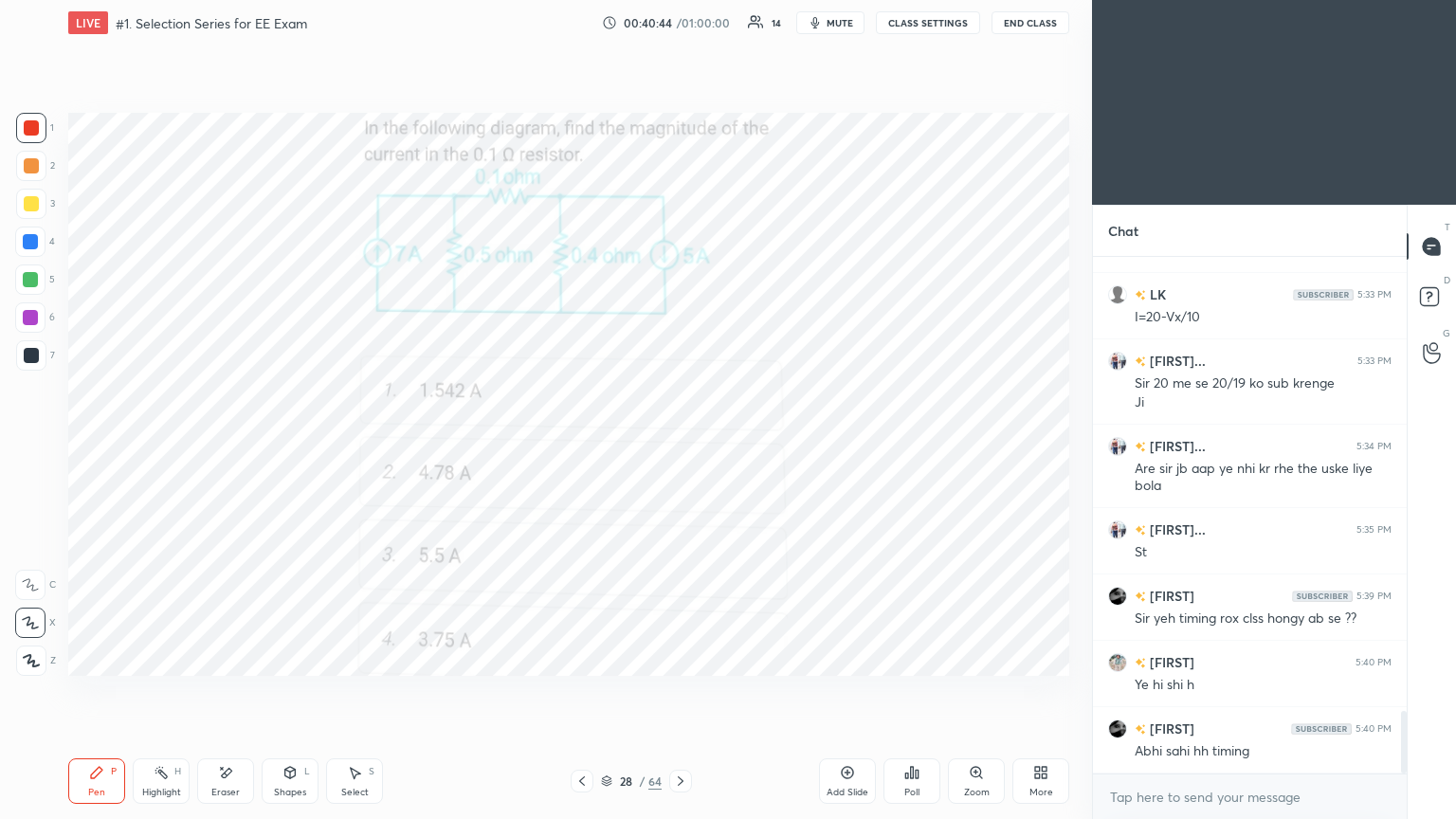 click 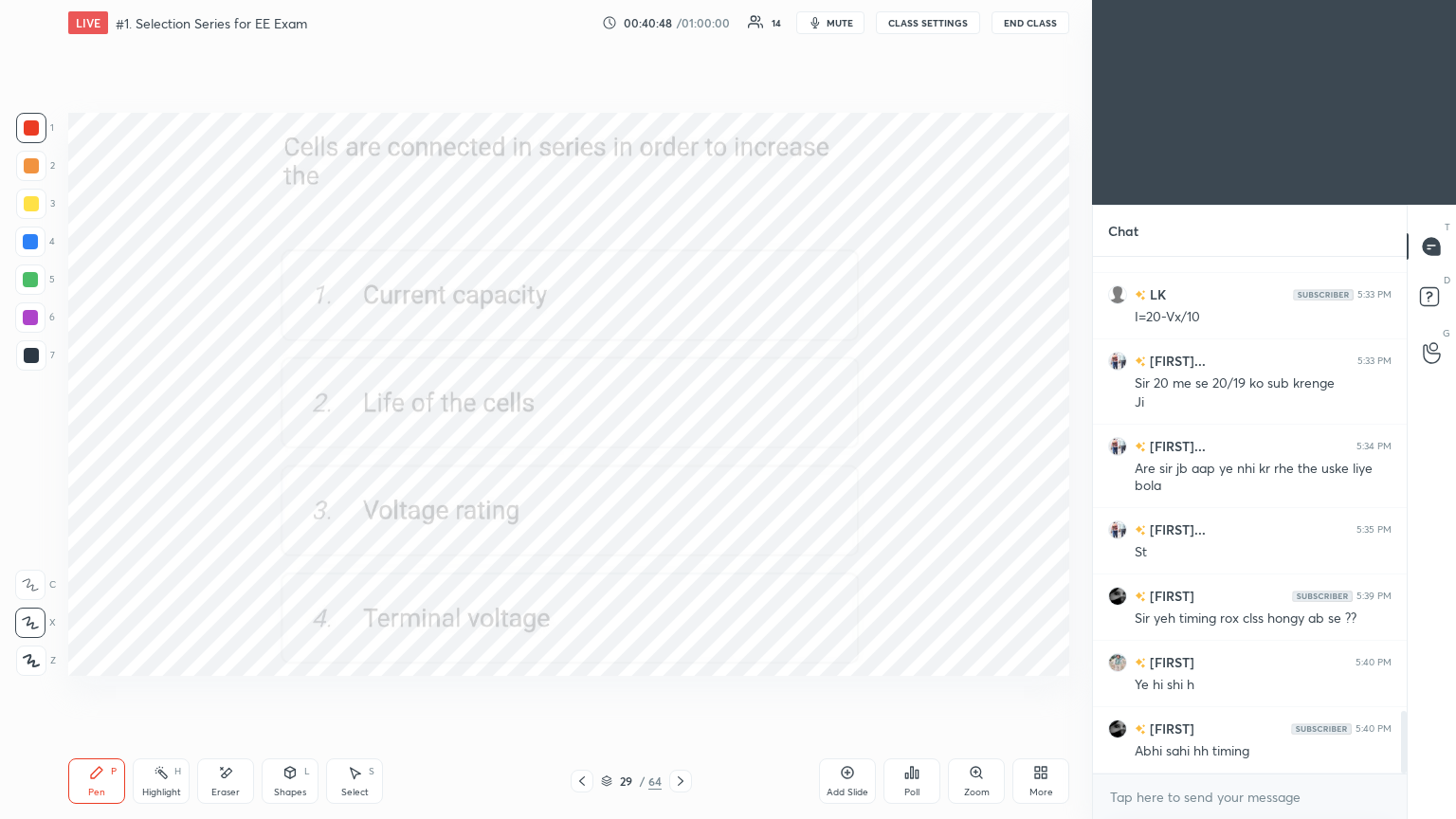 click on "Poll" at bounding box center [912, 781] 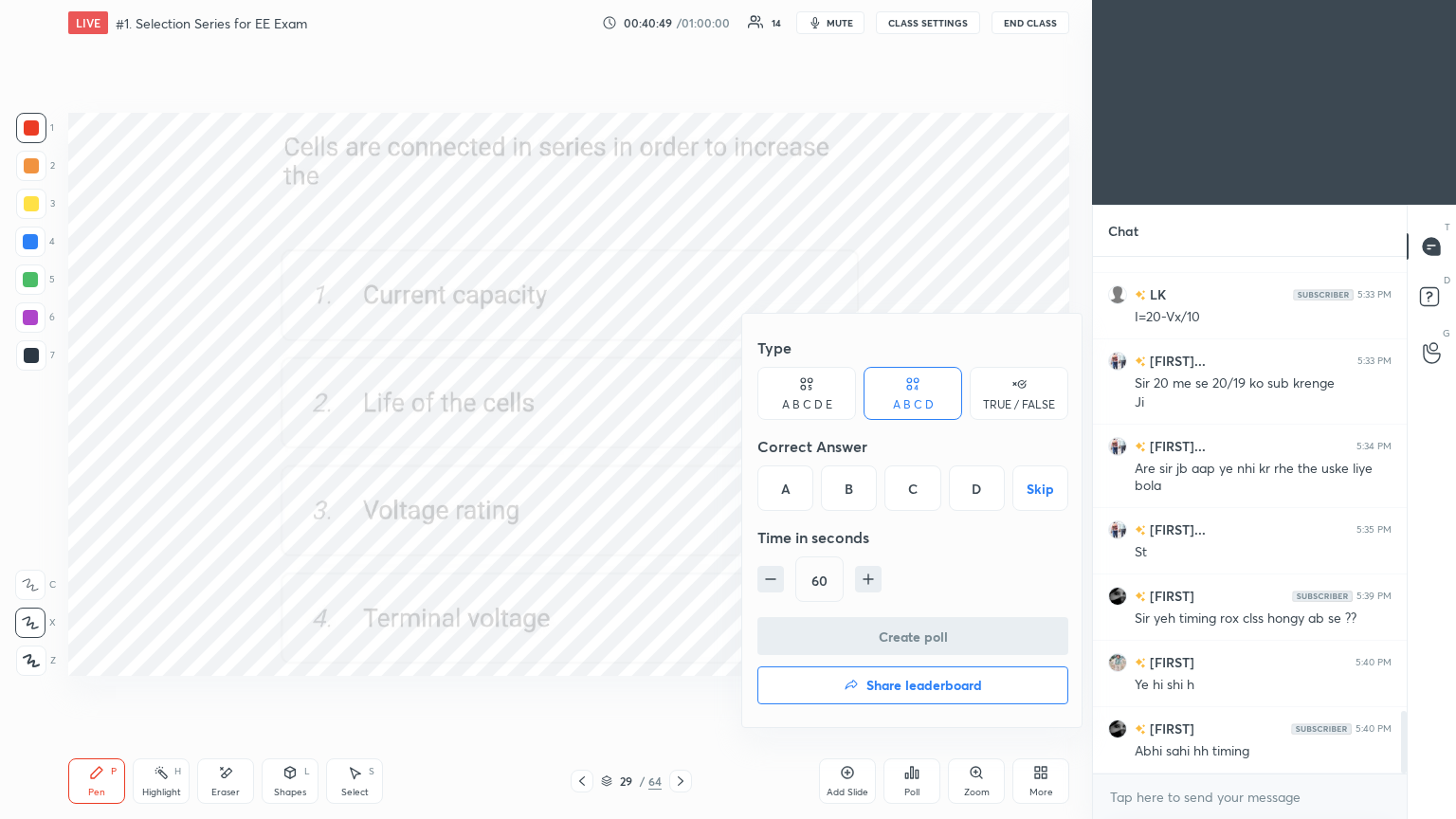 click on "C" at bounding box center [912, 488] 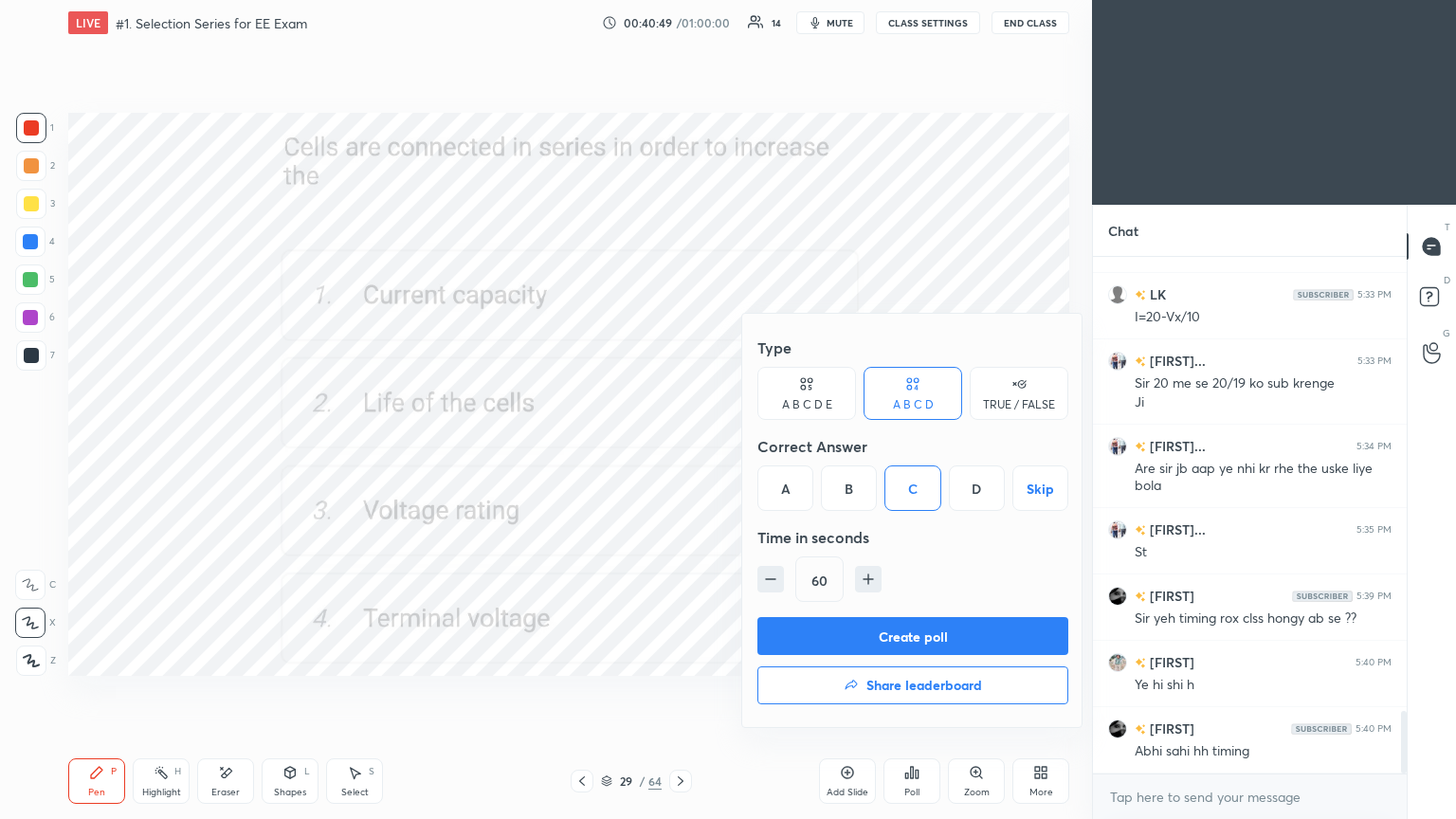 click on "Create poll" at bounding box center [913, 636] 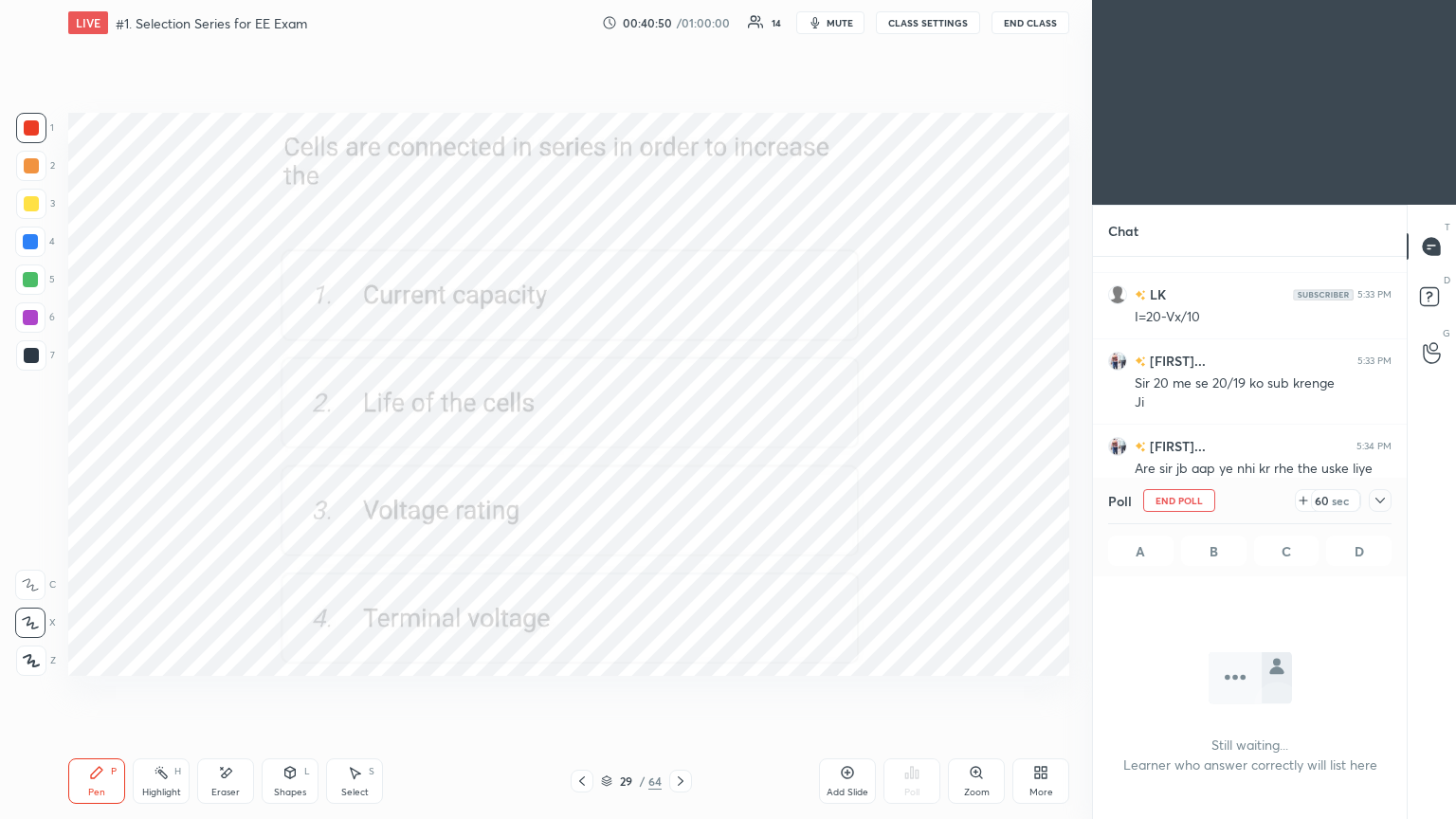 scroll, scrollTop: 463, scrollLeft: 308, axis: both 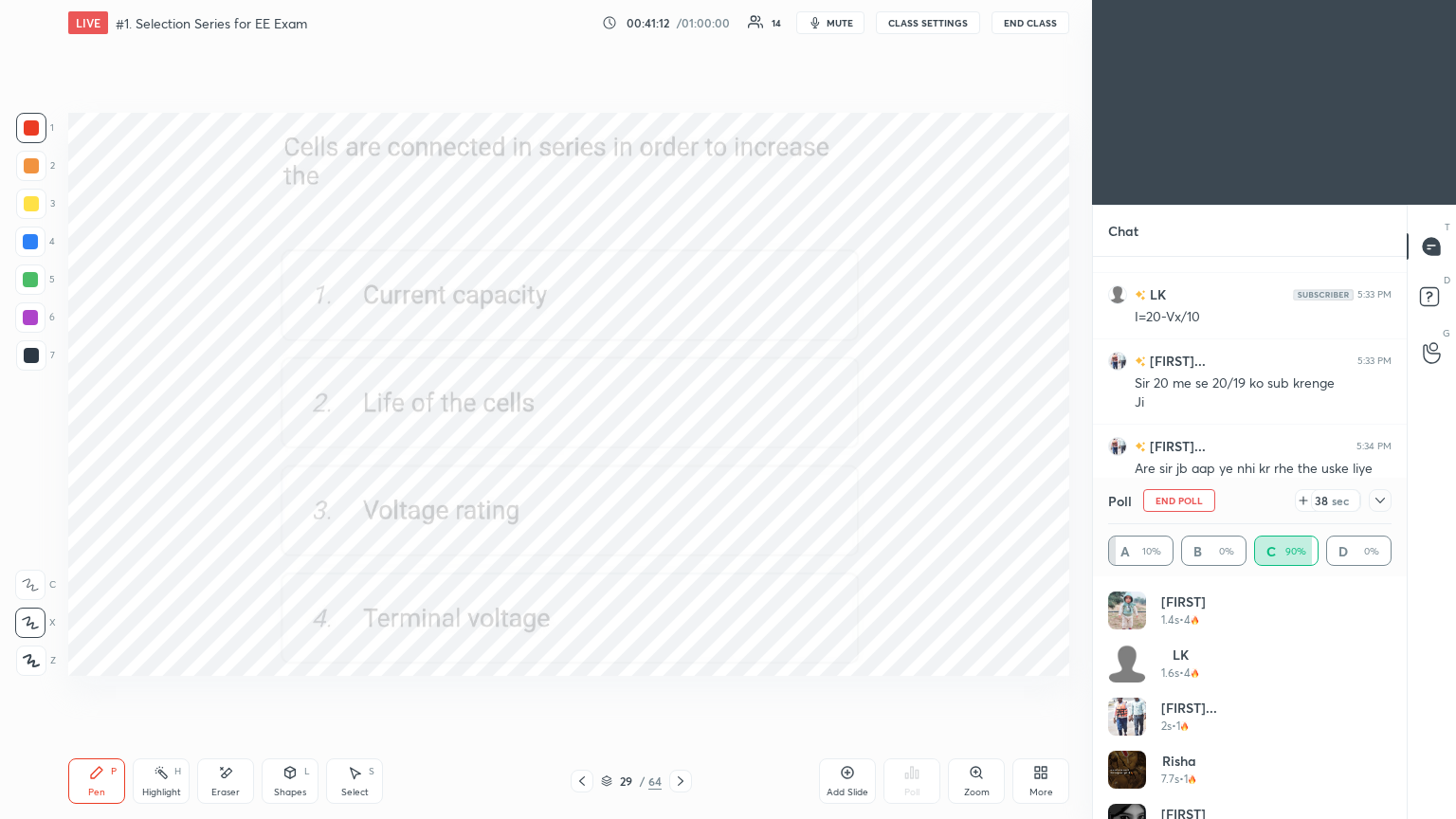 click on "End Poll" at bounding box center [1179, 500] 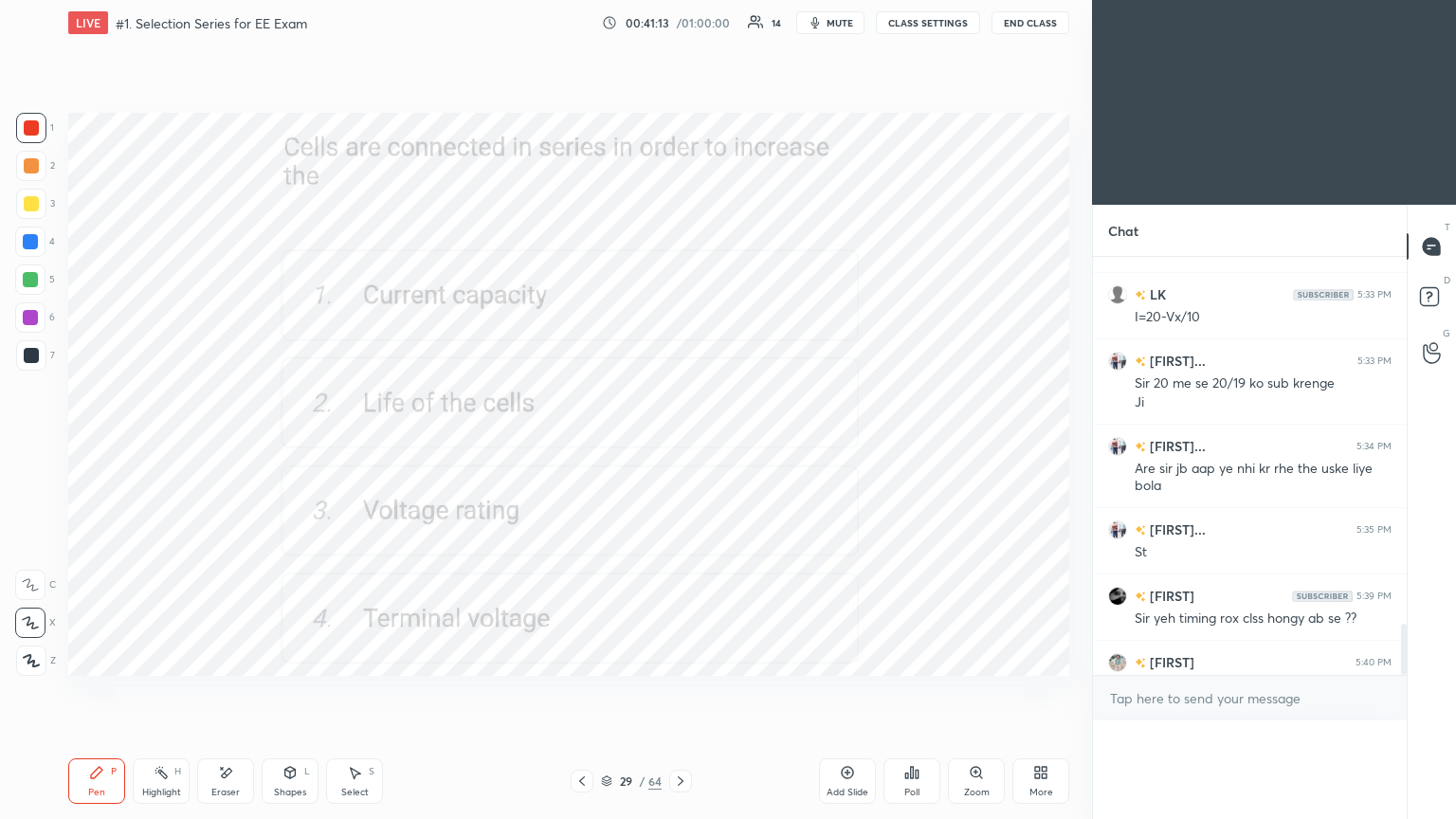 scroll, scrollTop: 83, scrollLeft: 278, axis: both 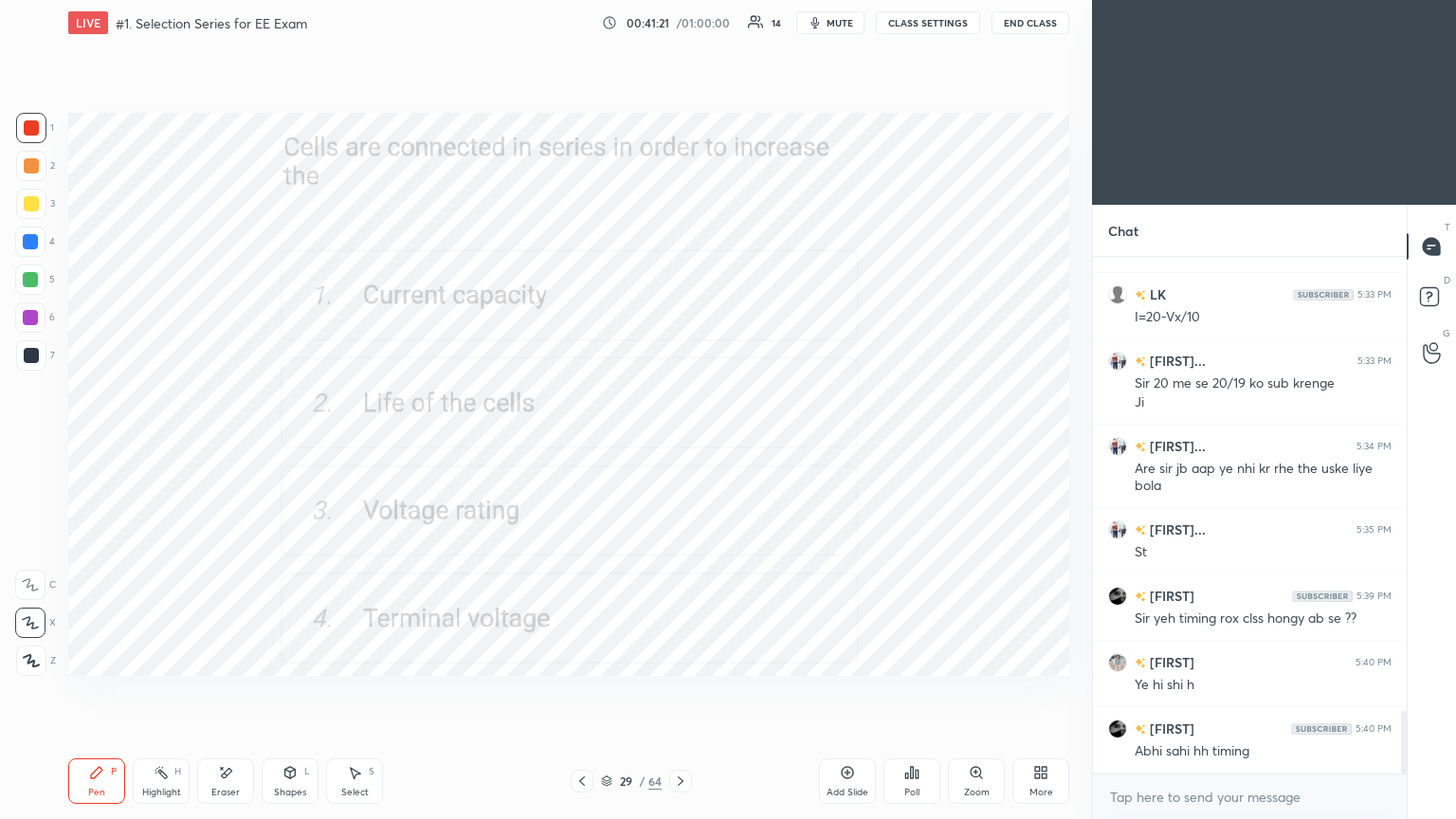 click 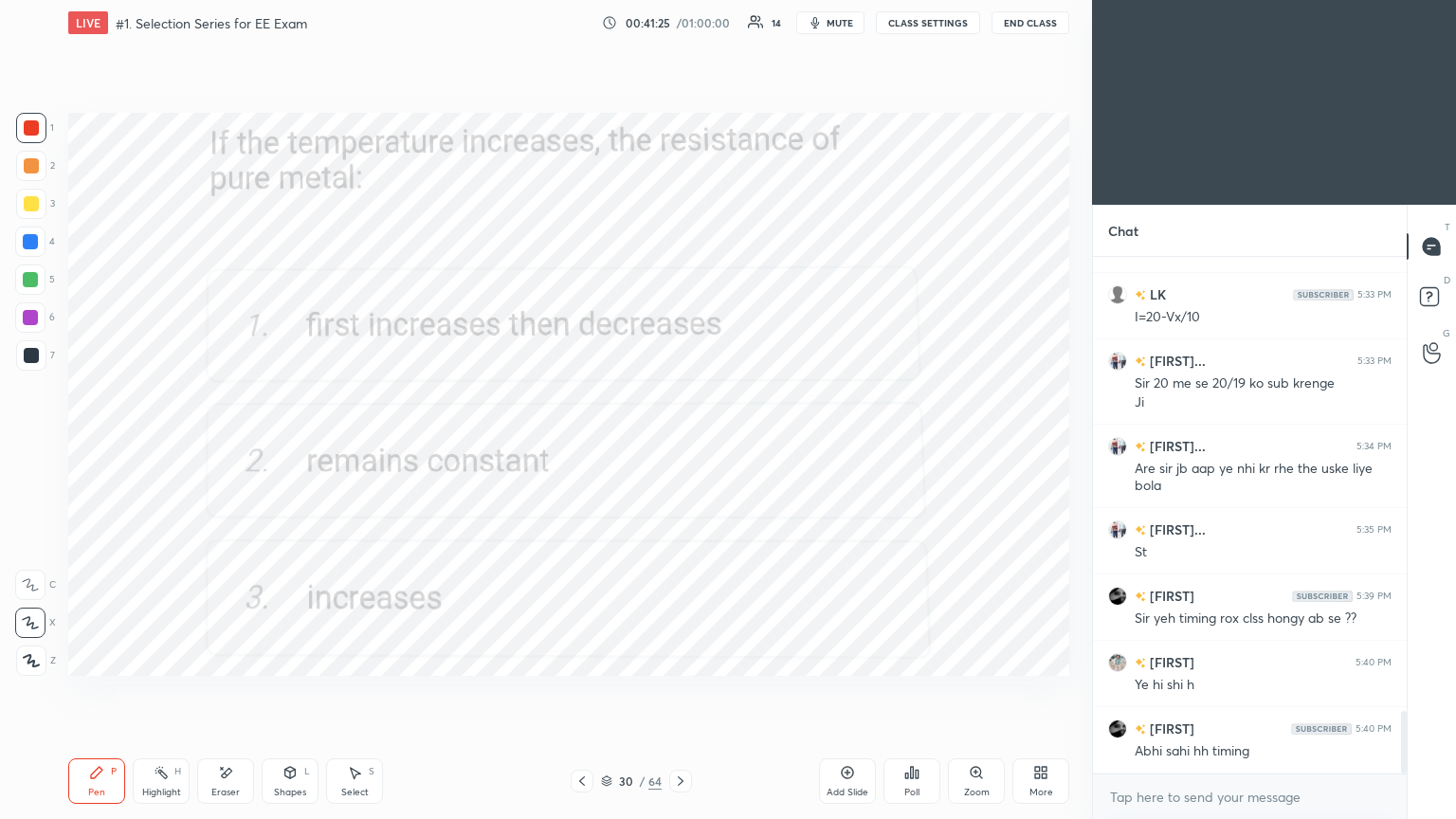 click on "Poll" at bounding box center [912, 781] 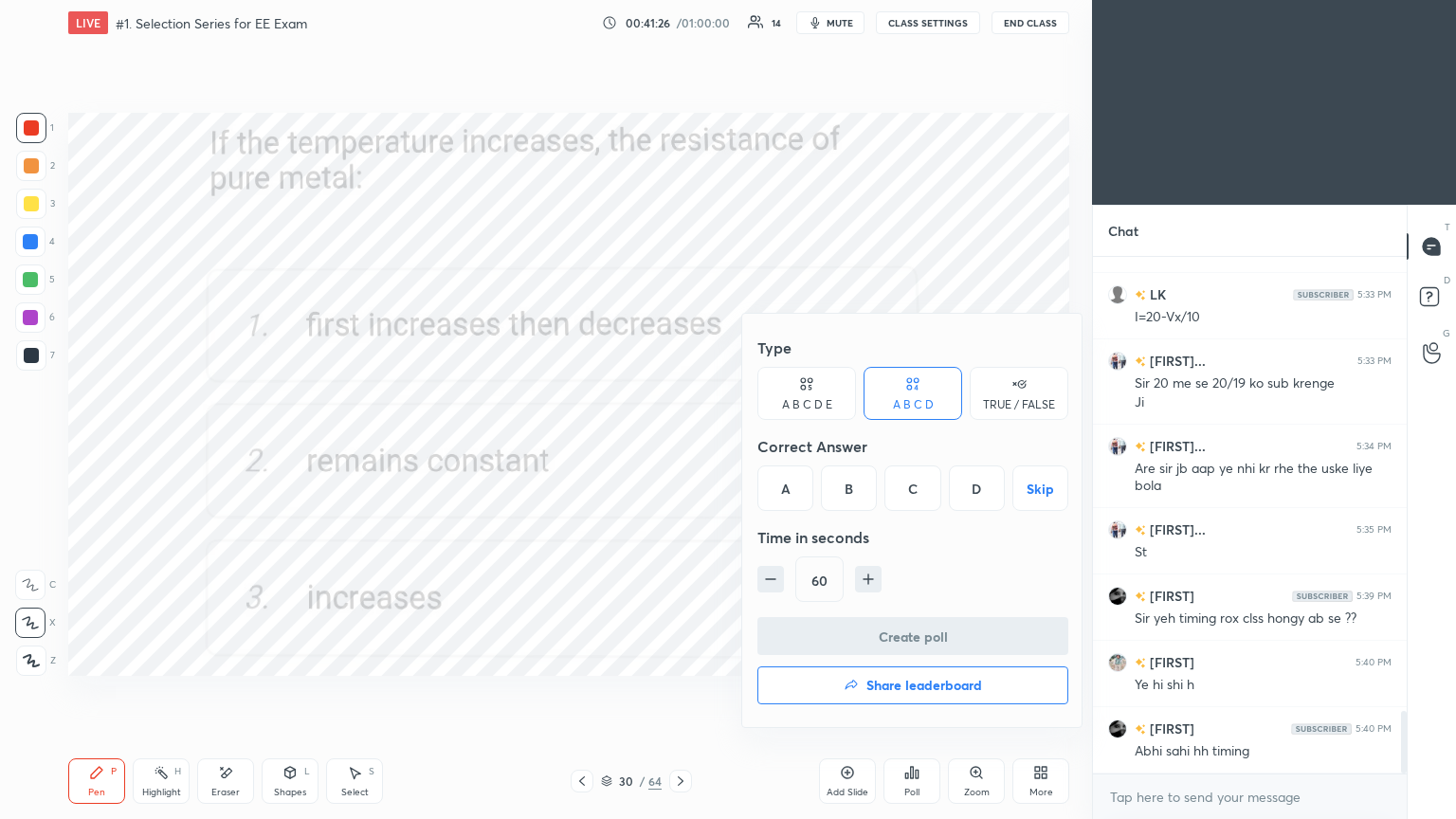 drag, startPoint x: 904, startPoint y: 485, endPoint x: 919, endPoint y: 572, distance: 88.28363 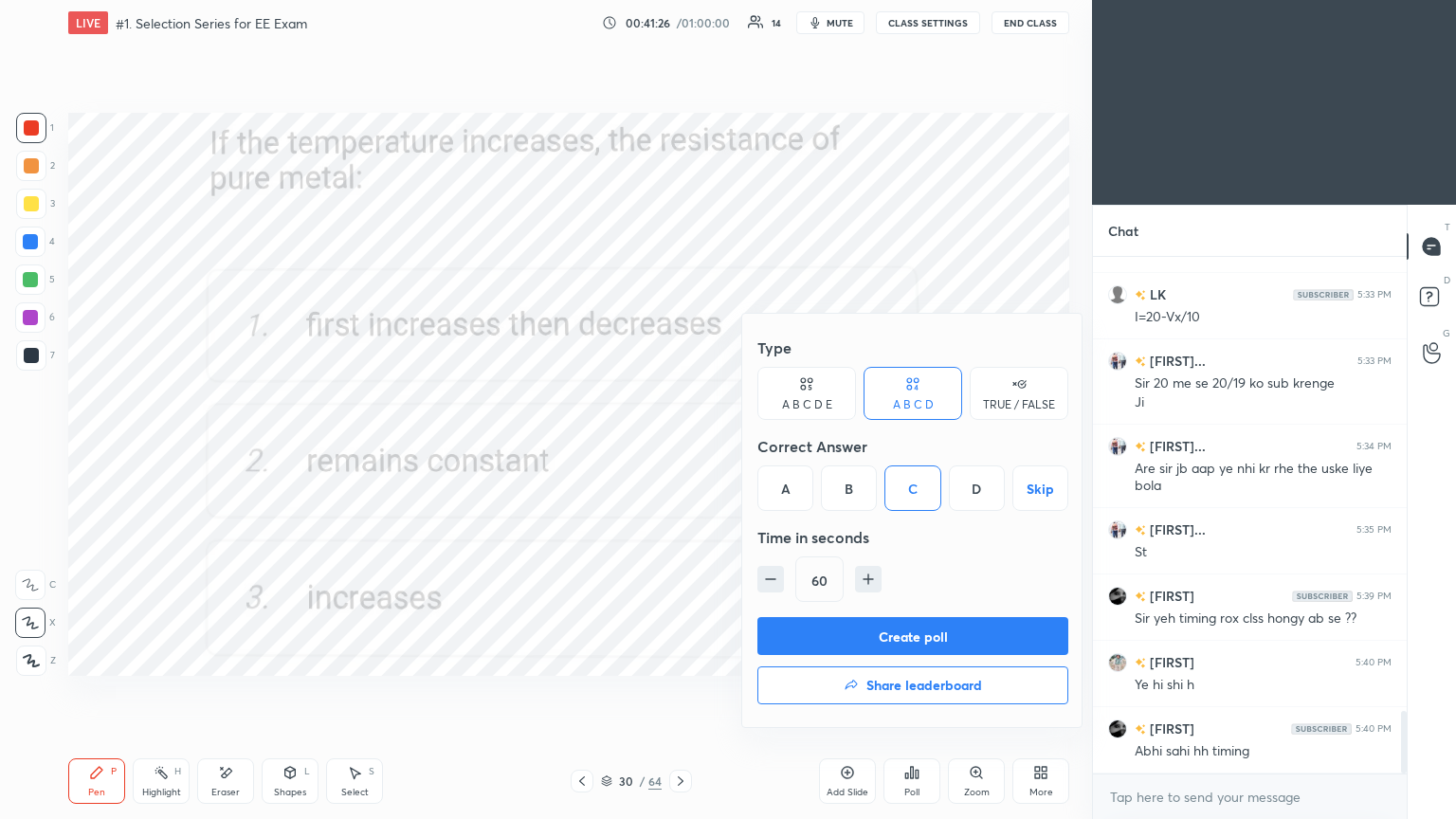 click on "Create poll" at bounding box center [913, 636] 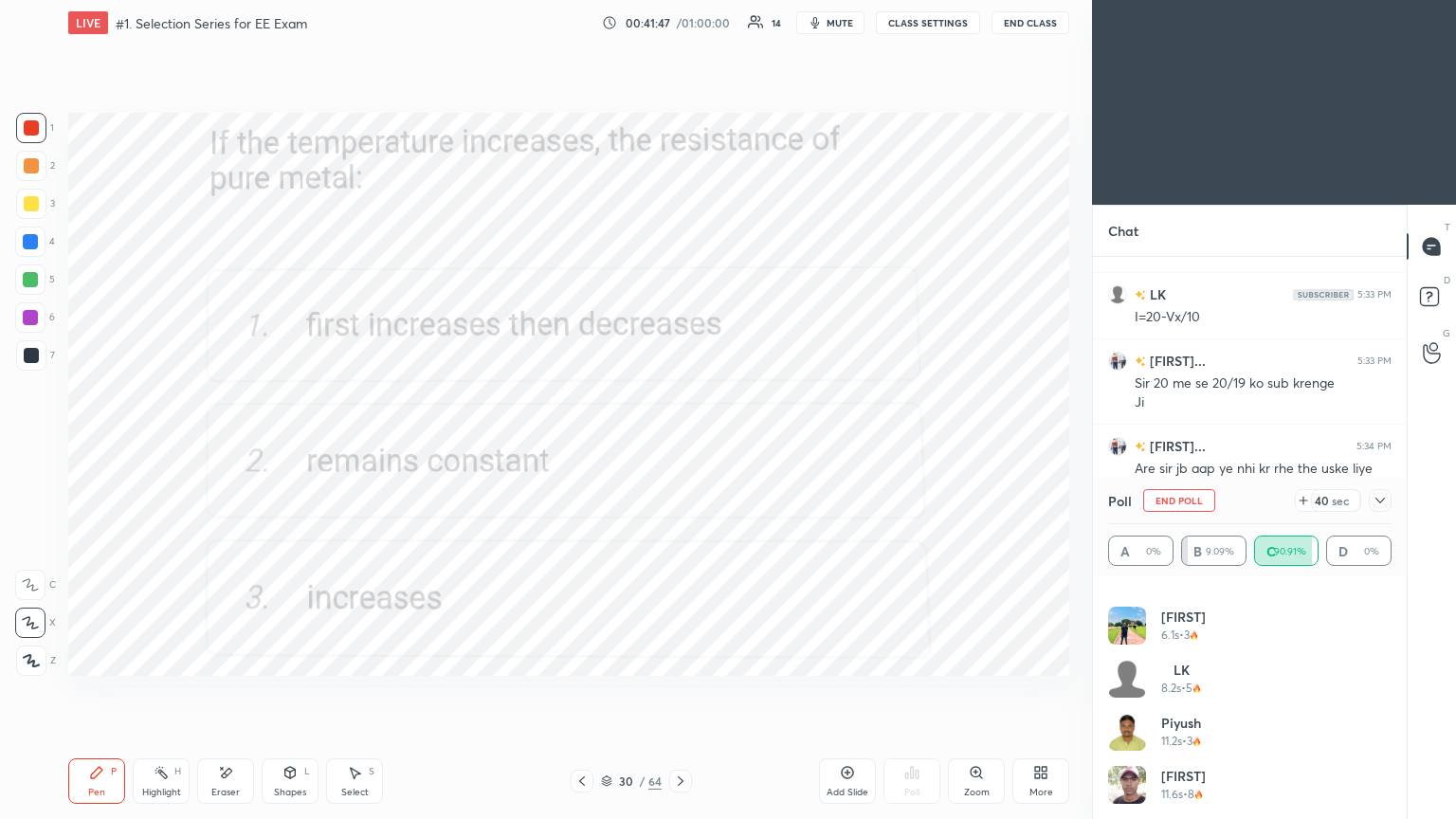 click on "End Poll" at bounding box center (1179, 500) 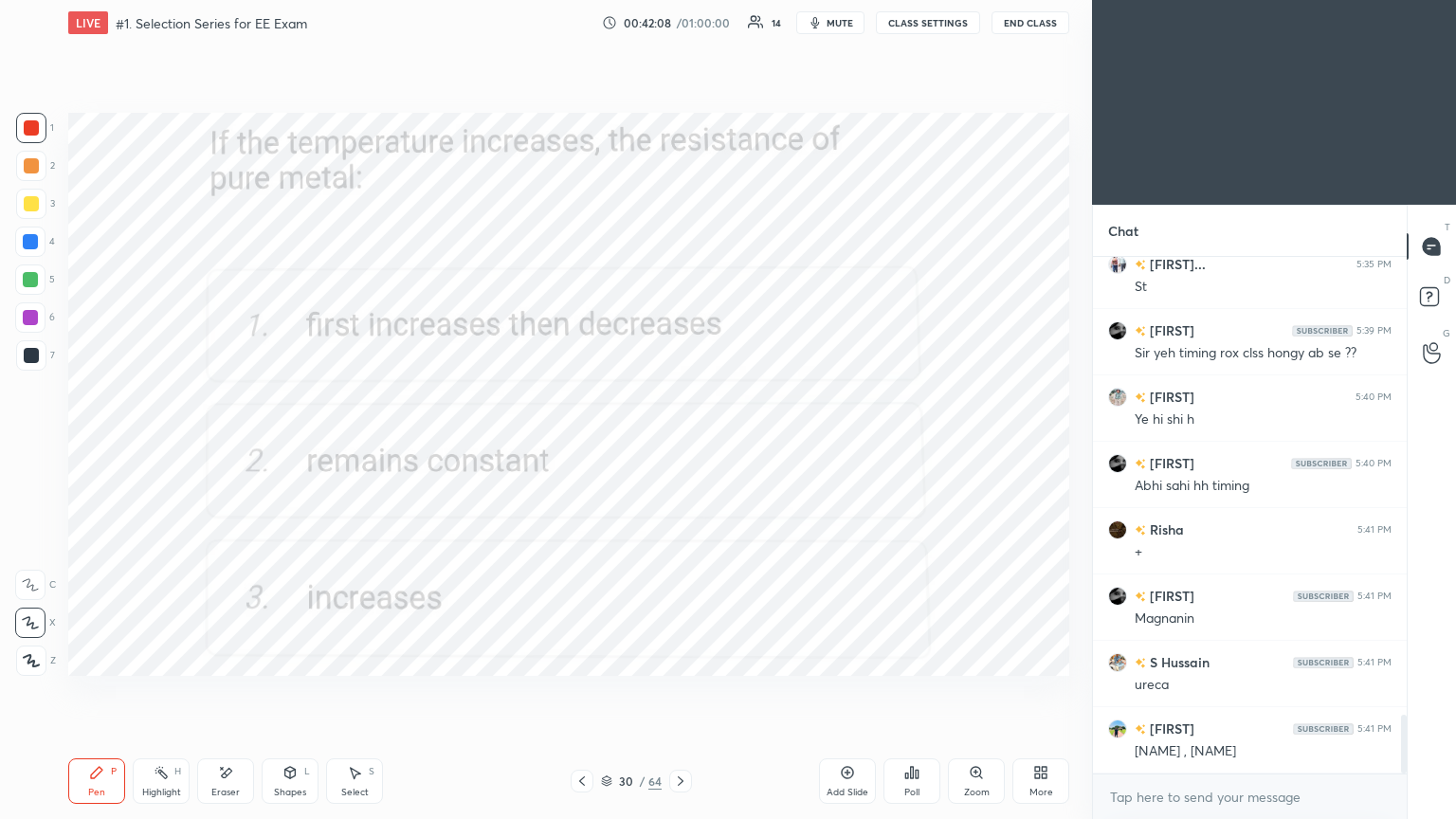 click 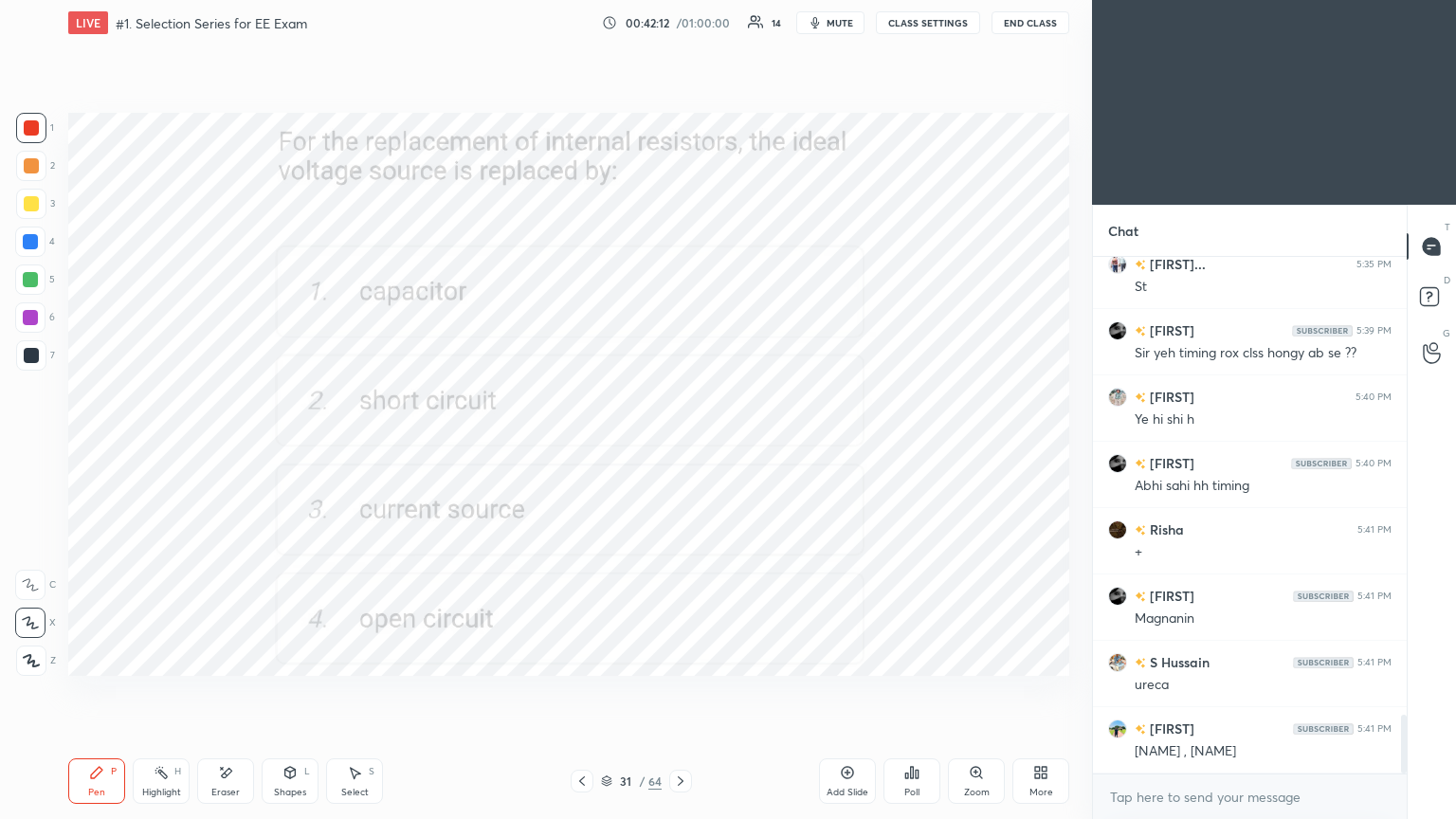 click on "Poll" at bounding box center [912, 781] 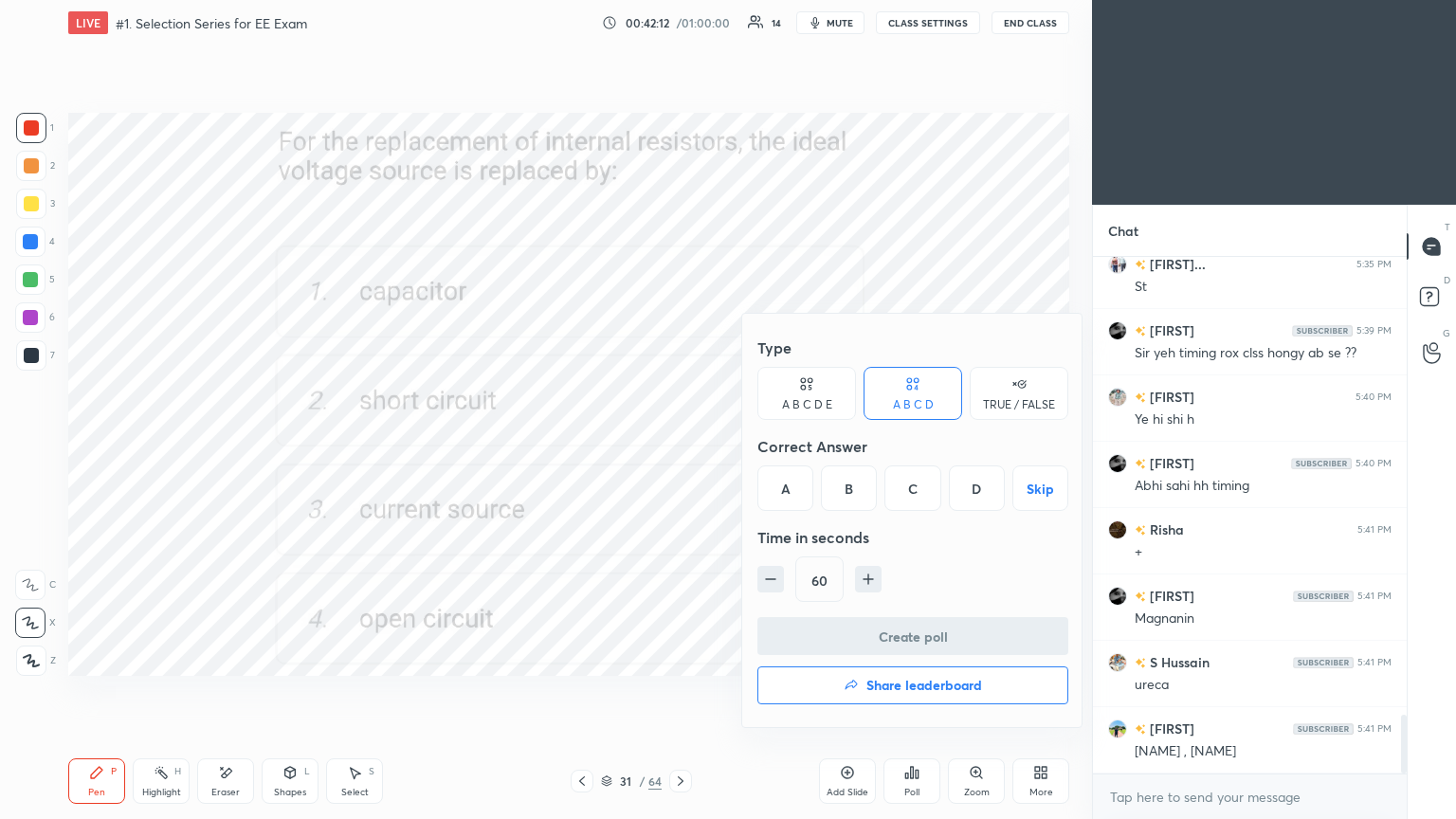 click on "B" at bounding box center [848, 488] 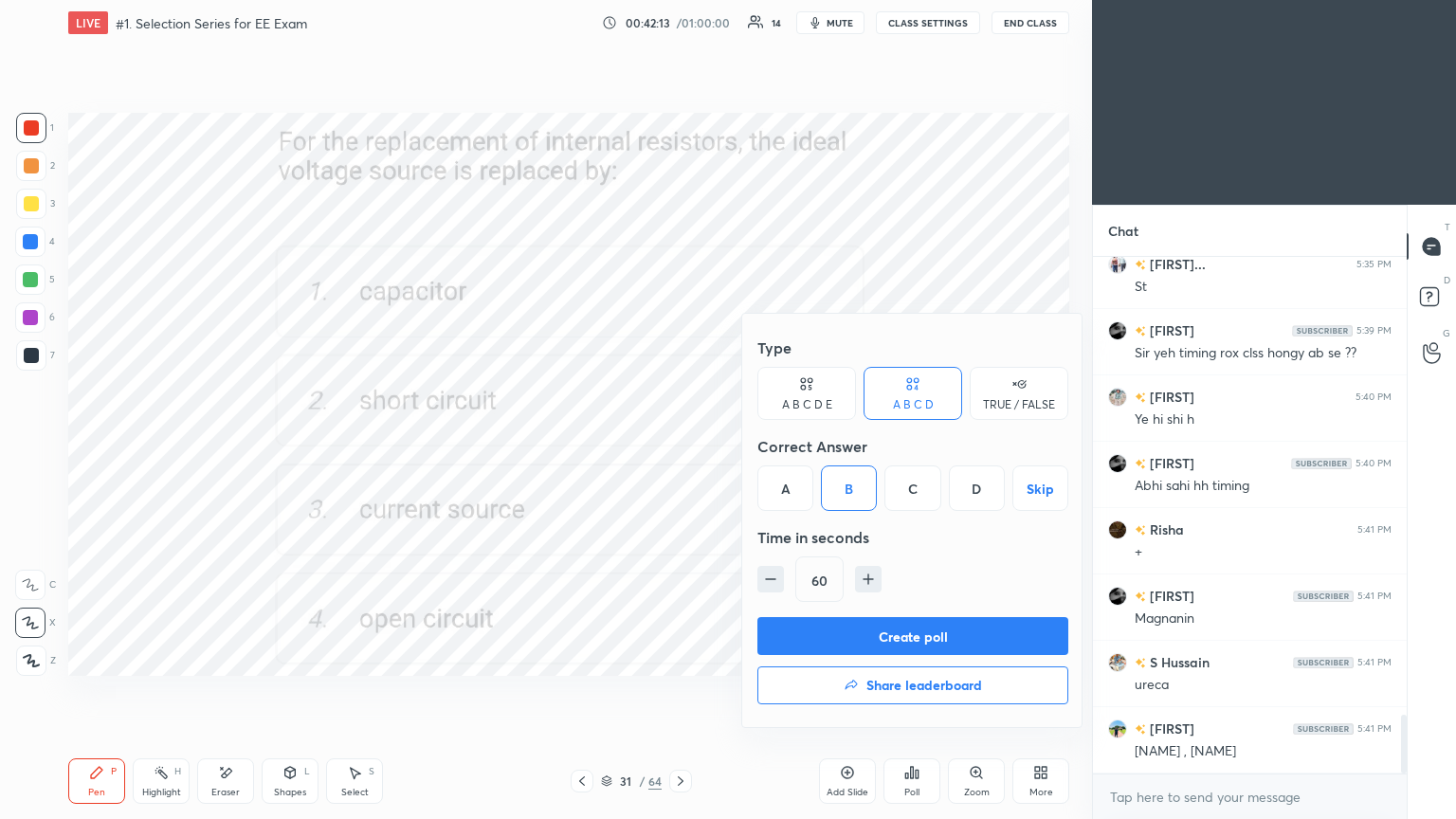click on "Create poll" at bounding box center (913, 636) 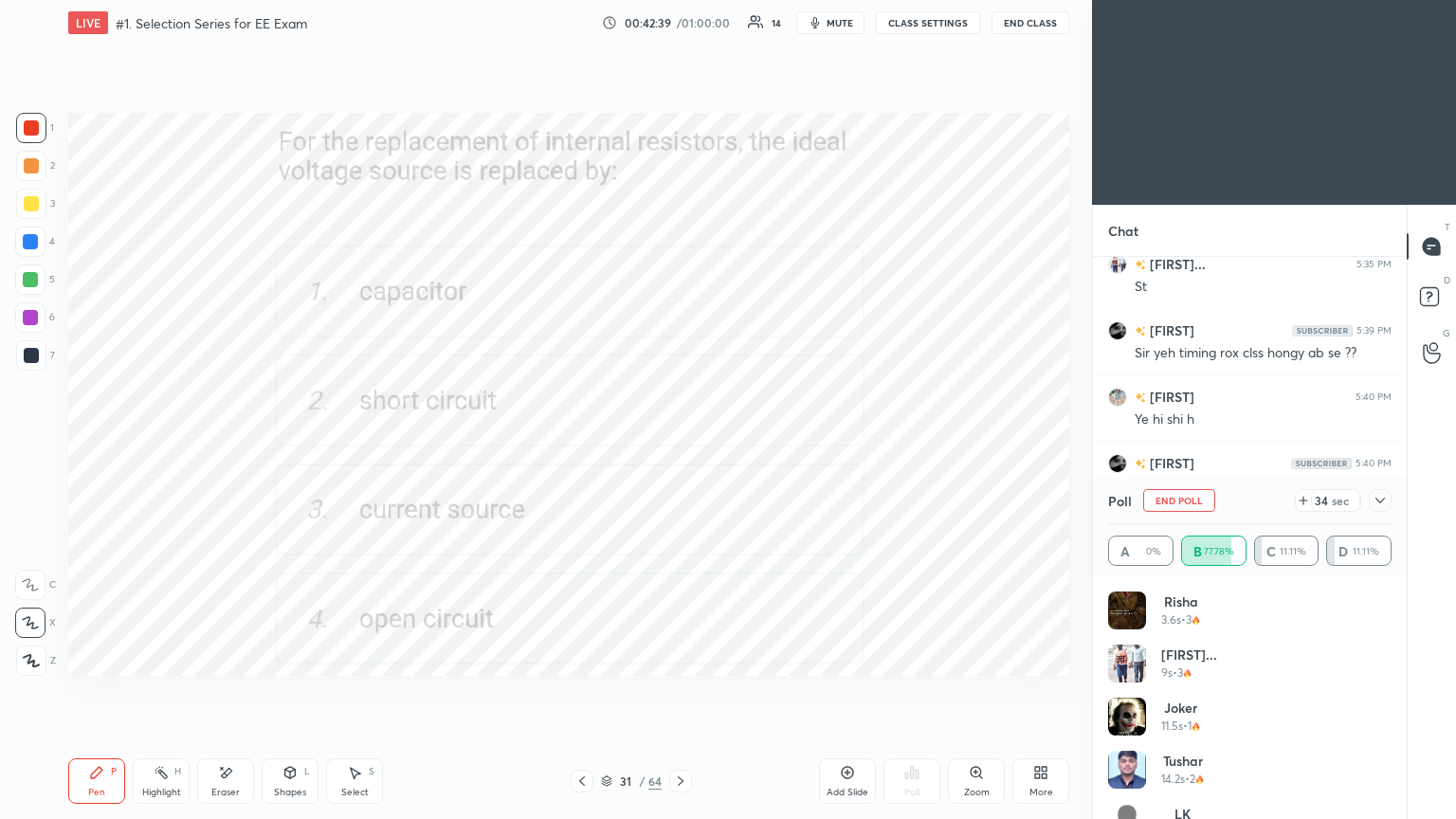 click on "[NAME] 3.6s  •  3 [NAME]... 9s  •  3 Joker 11.5s  •  1 [NAME] 14.2s  •  2 [NAME] 15.1s  •  6 [NAME] 22.1s  •  9 [NAME] 24.9s  •  6" at bounding box center (1249, 698) 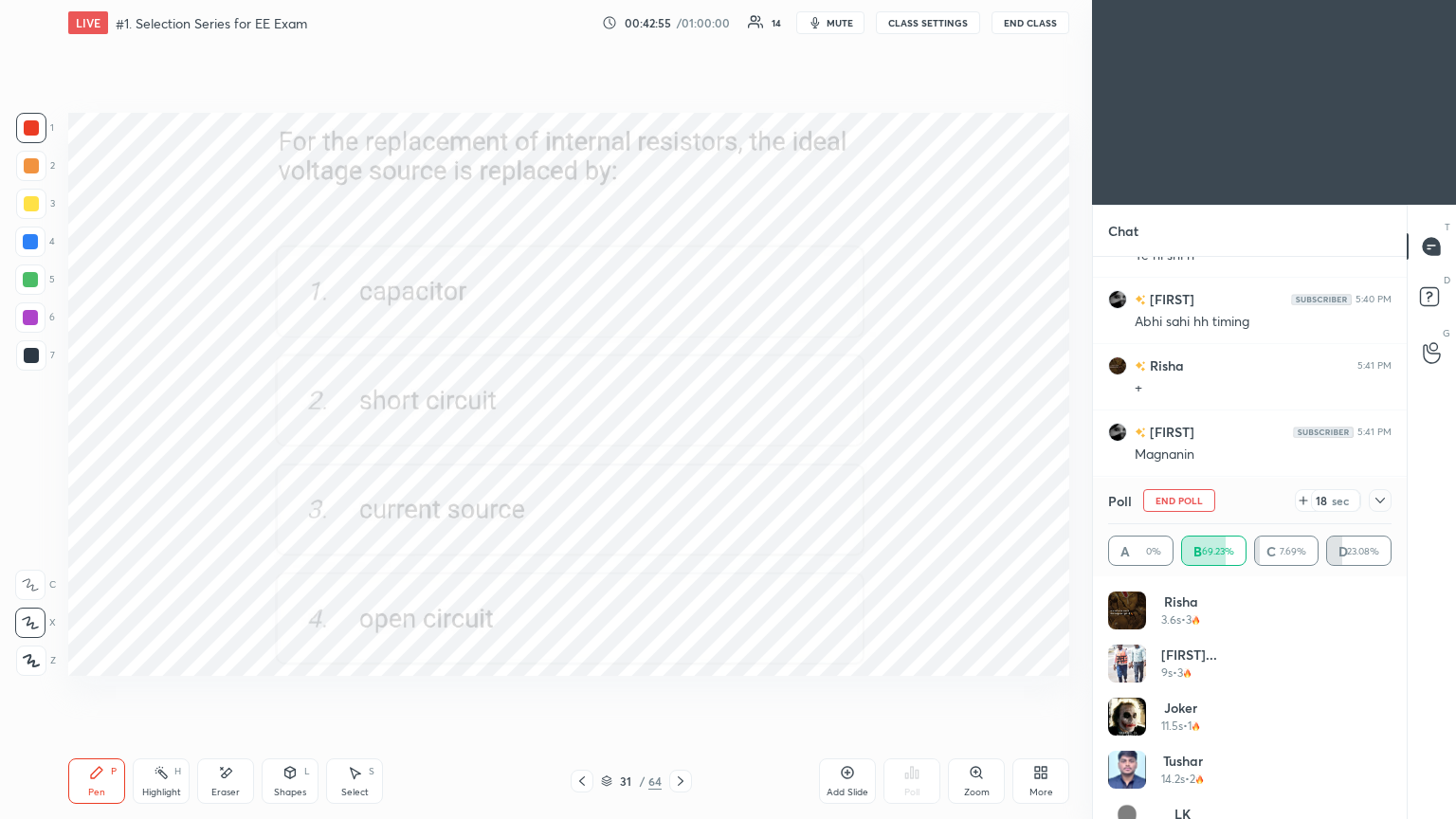 scroll, scrollTop: 4231, scrollLeft: 0, axis: vertical 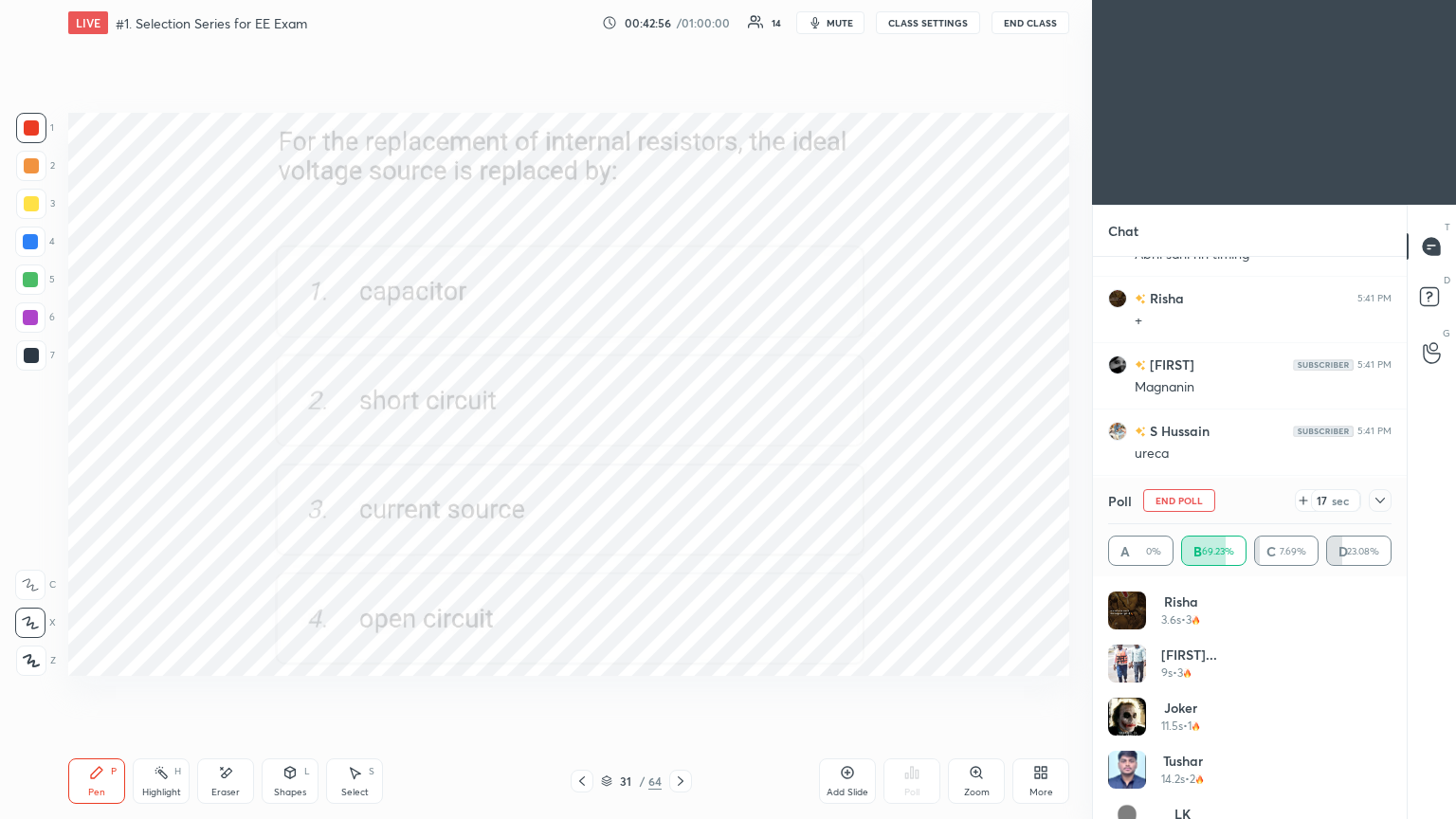 click at bounding box center [1380, 500] 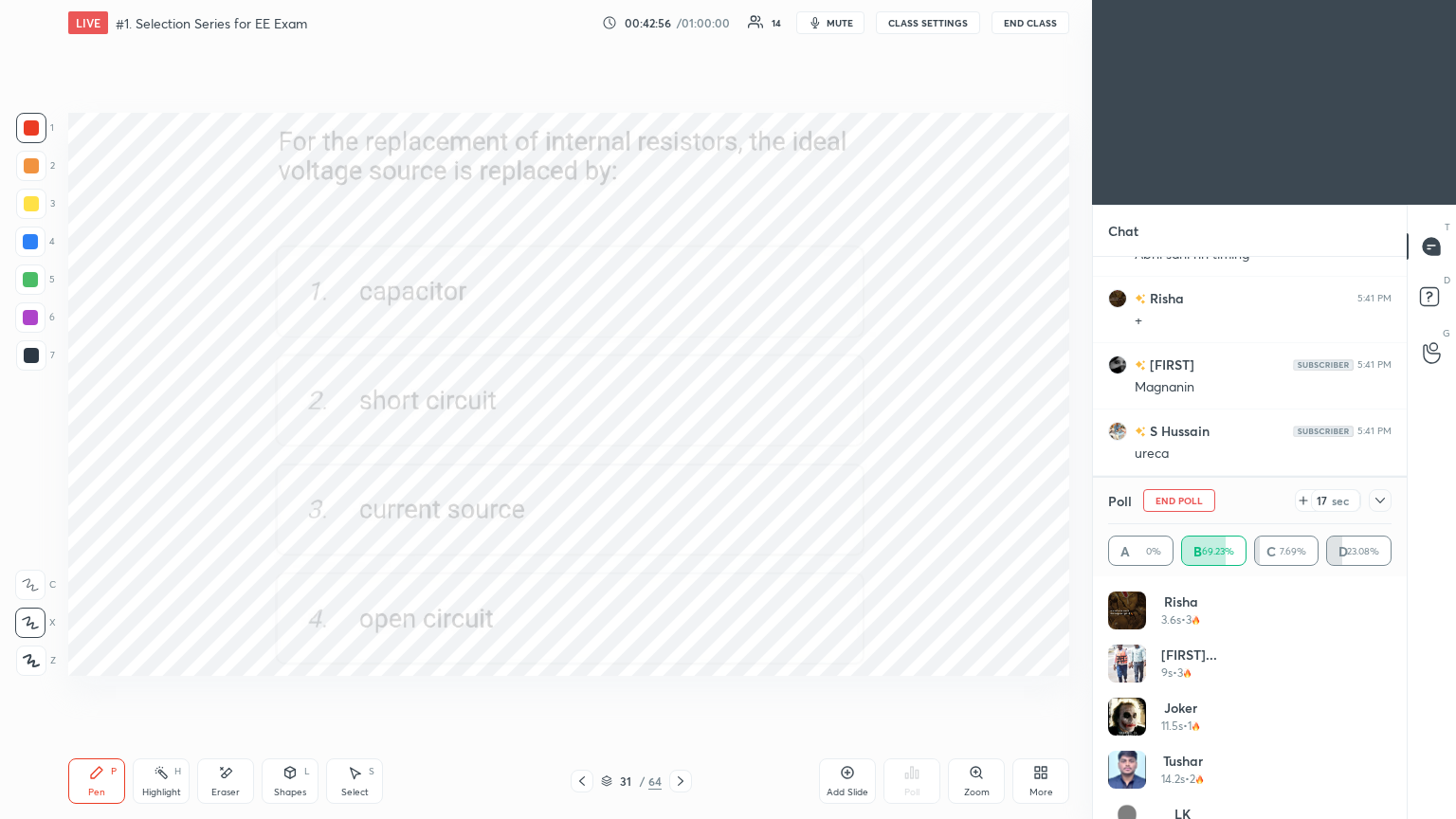 scroll, scrollTop: 124, scrollLeft: 278, axis: both 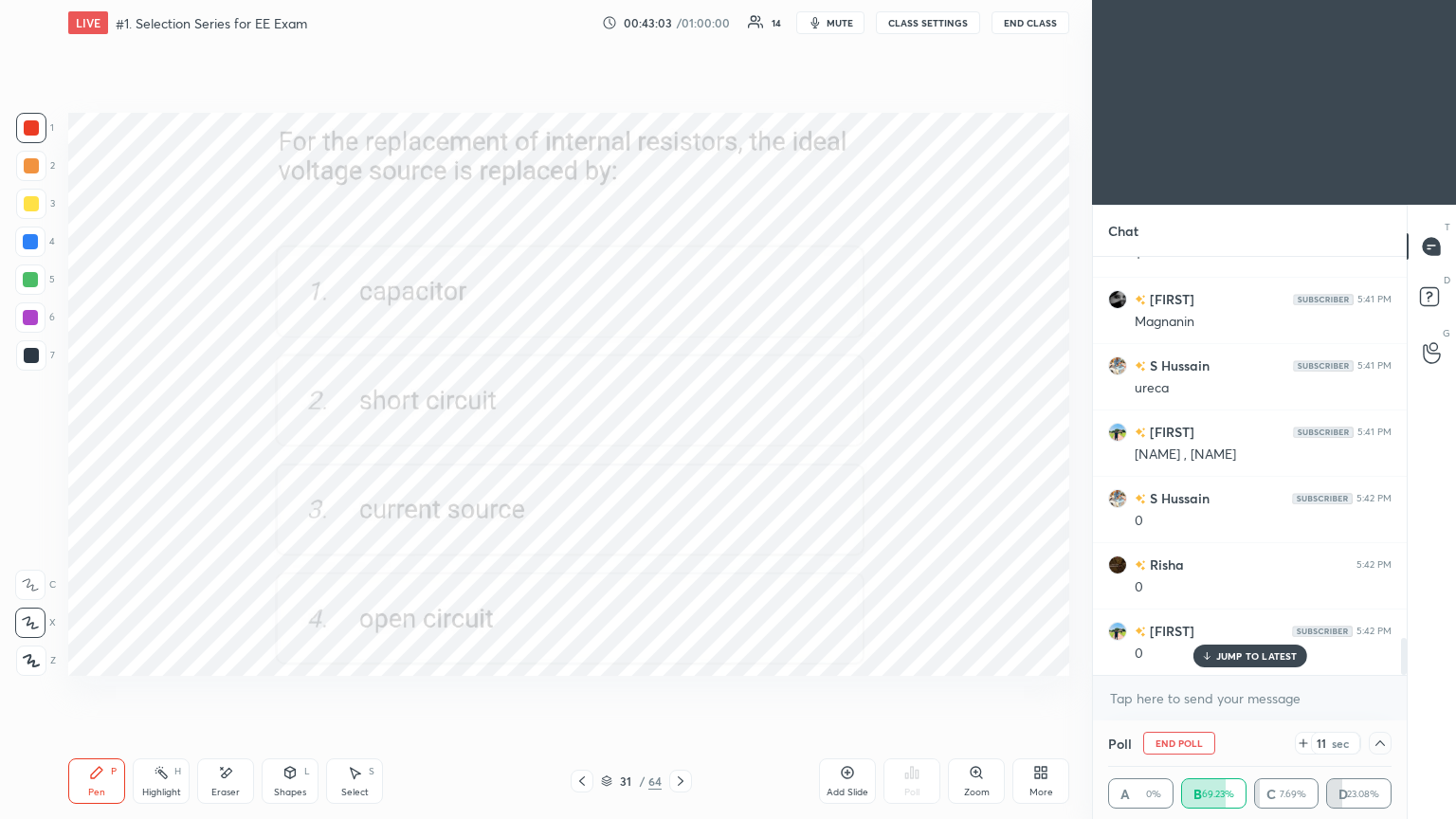 click on "End Poll" at bounding box center (1179, 743) 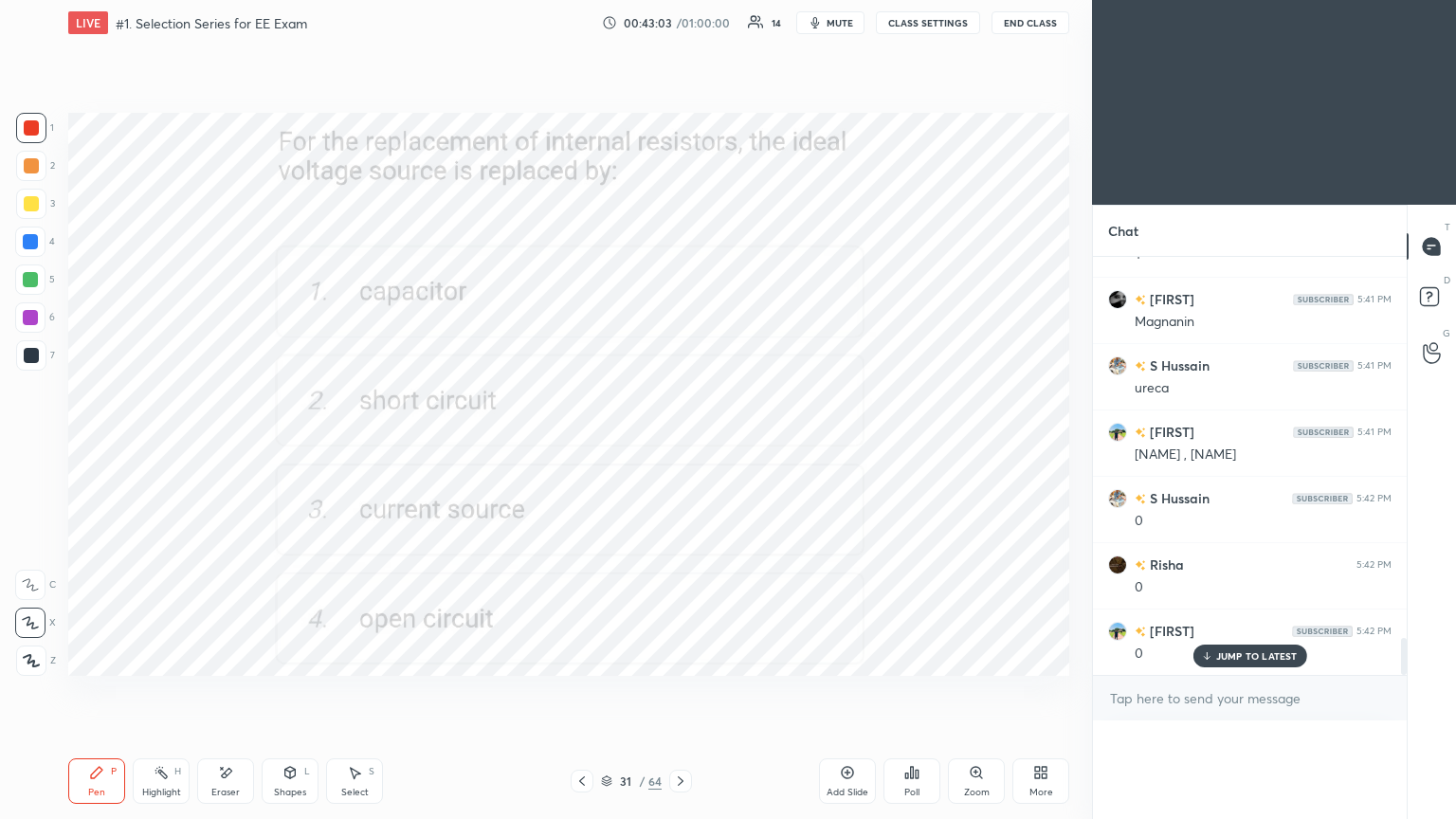 scroll, scrollTop: 444, scrollLeft: 308, axis: both 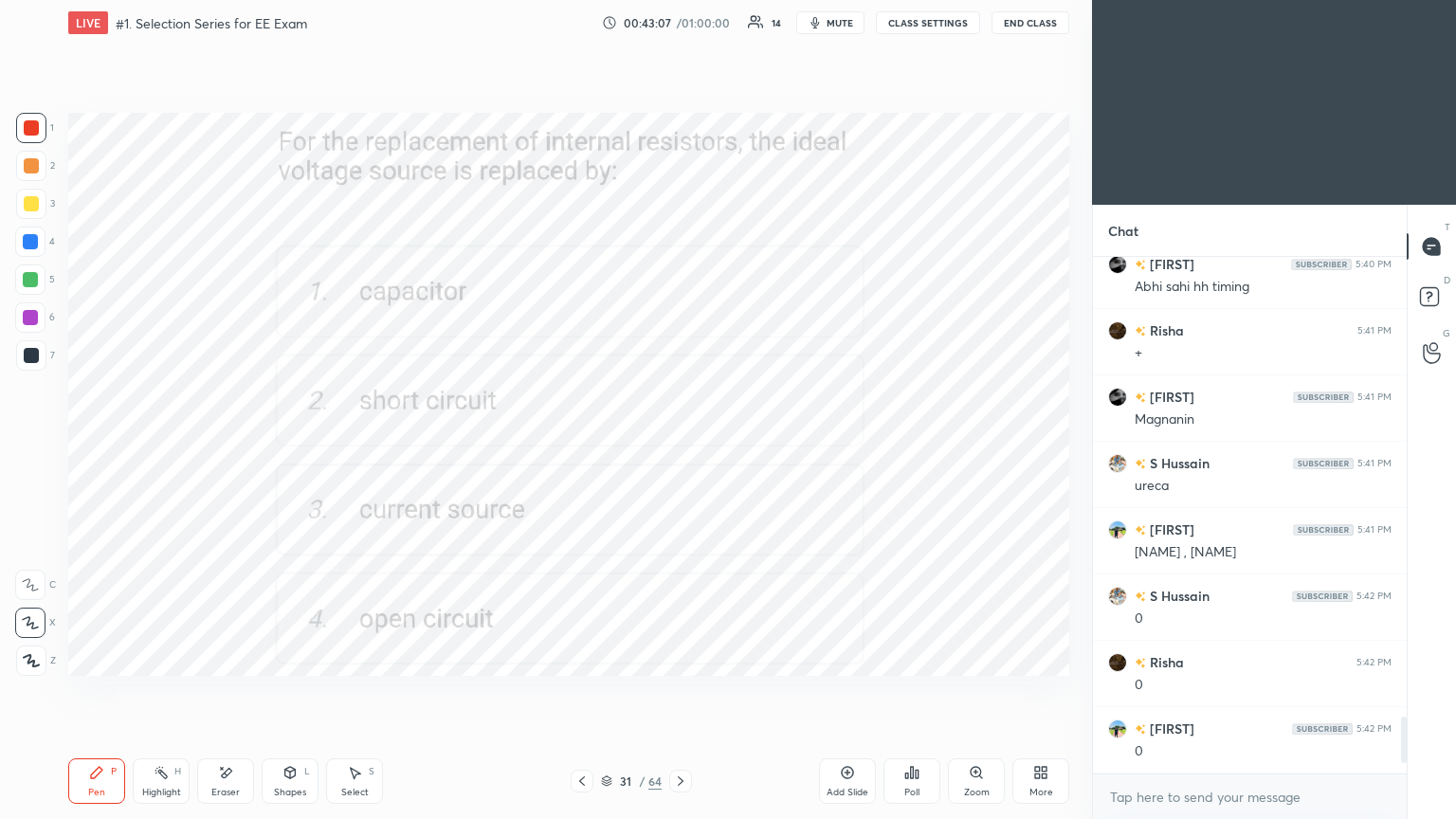 click 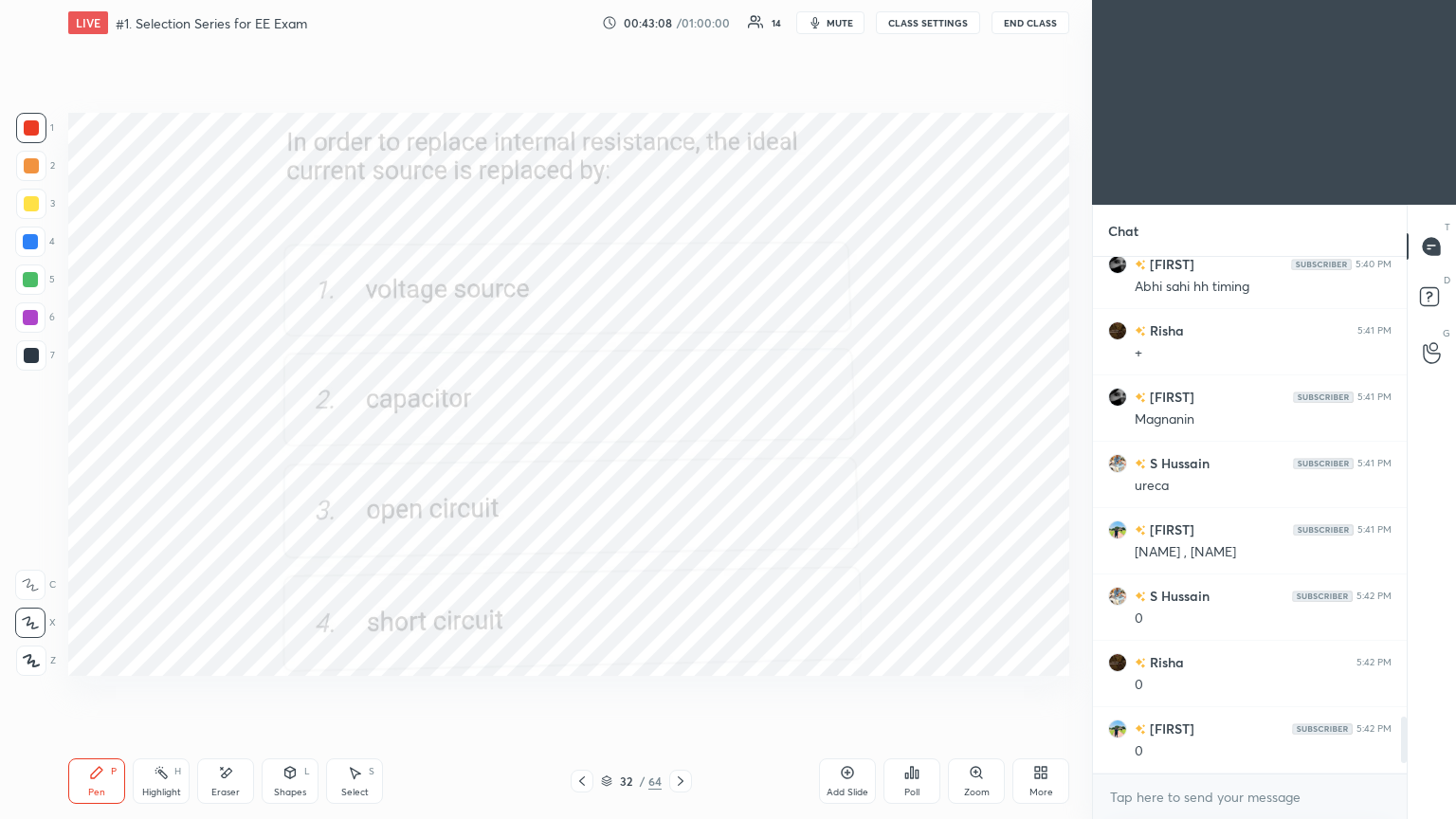 click 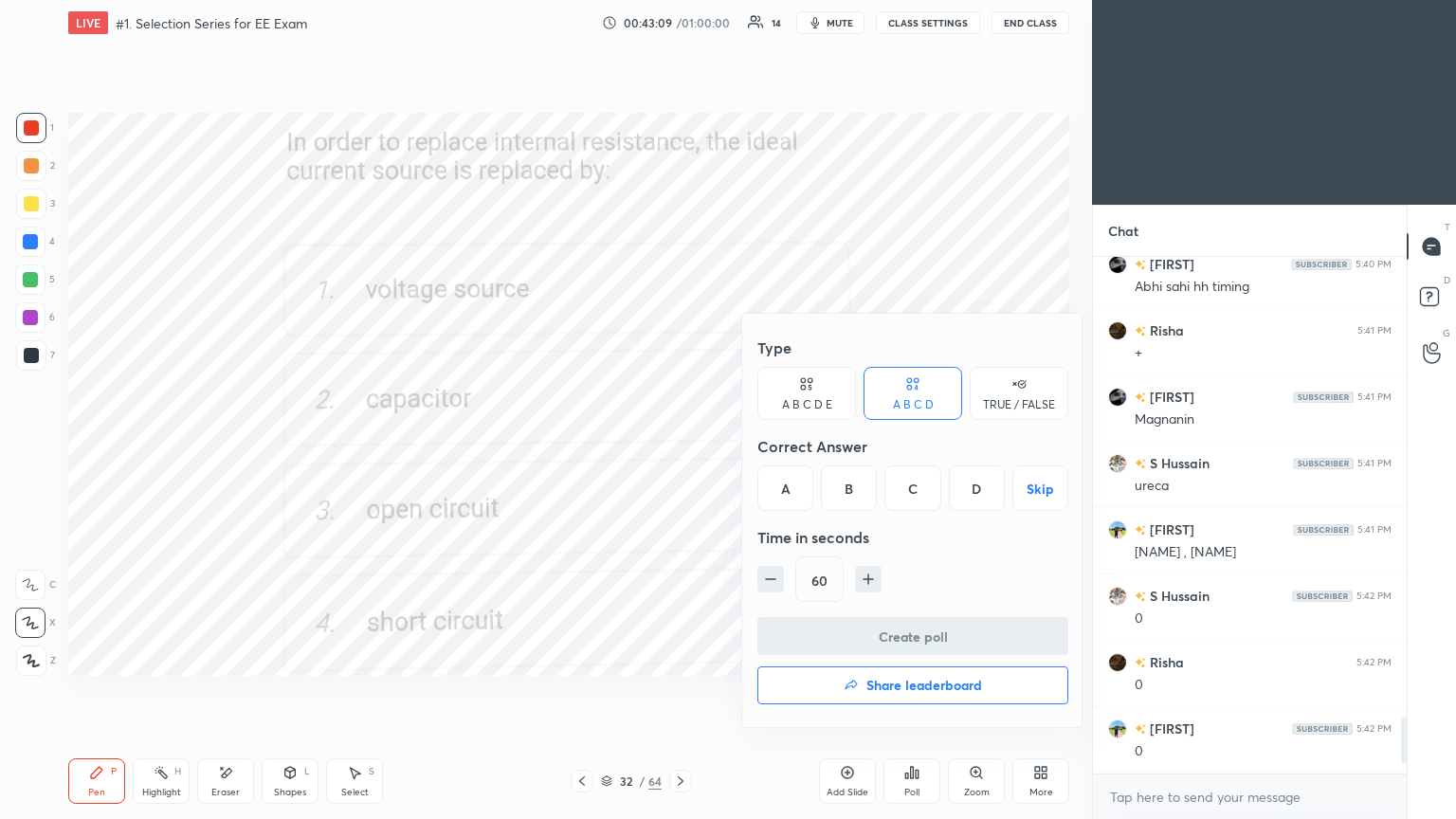 click on "C" at bounding box center [912, 488] 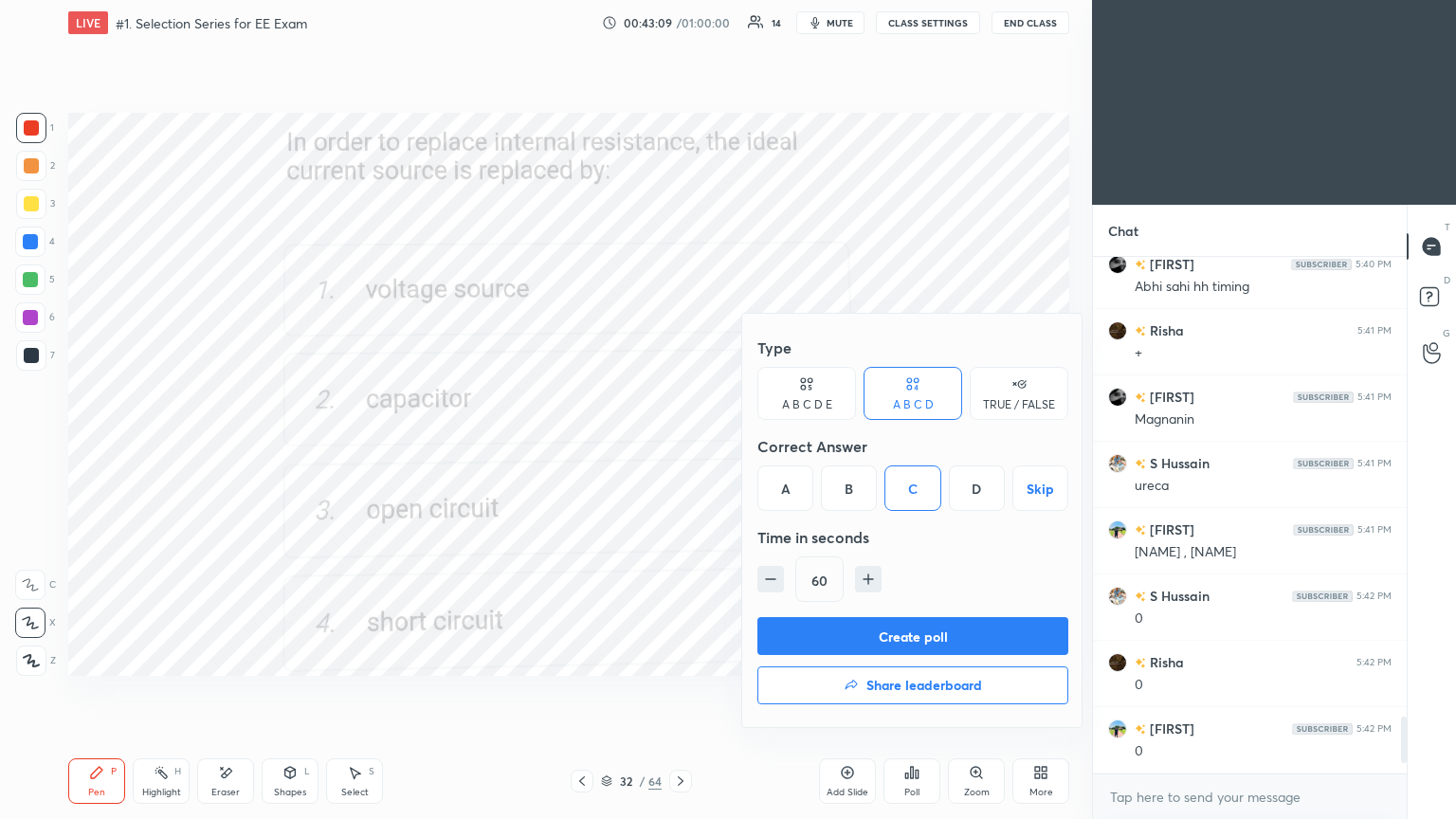 click on "Create poll" at bounding box center [913, 636] 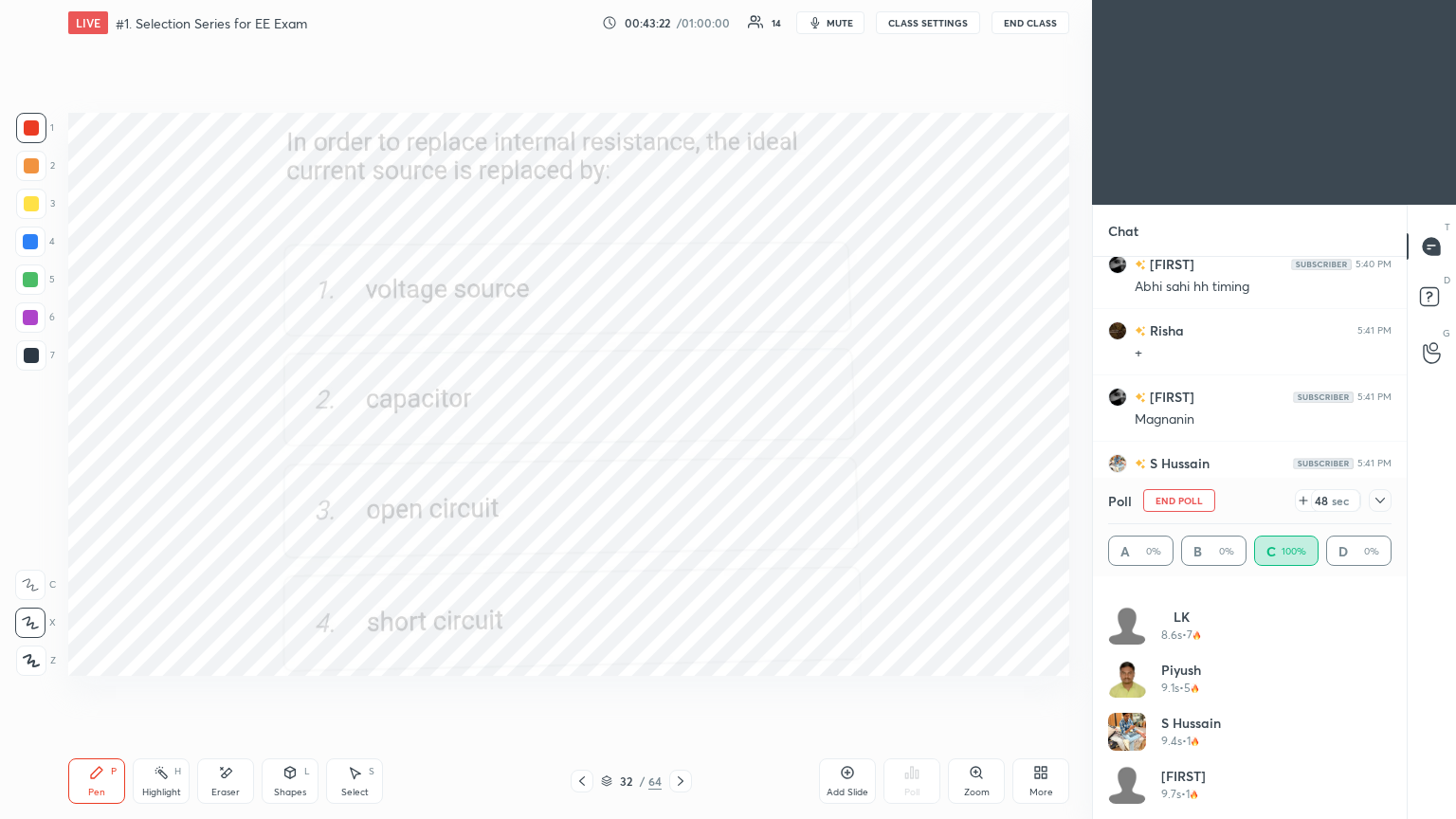 click on "Poll End Poll 48  sec" at bounding box center [1249, 500] 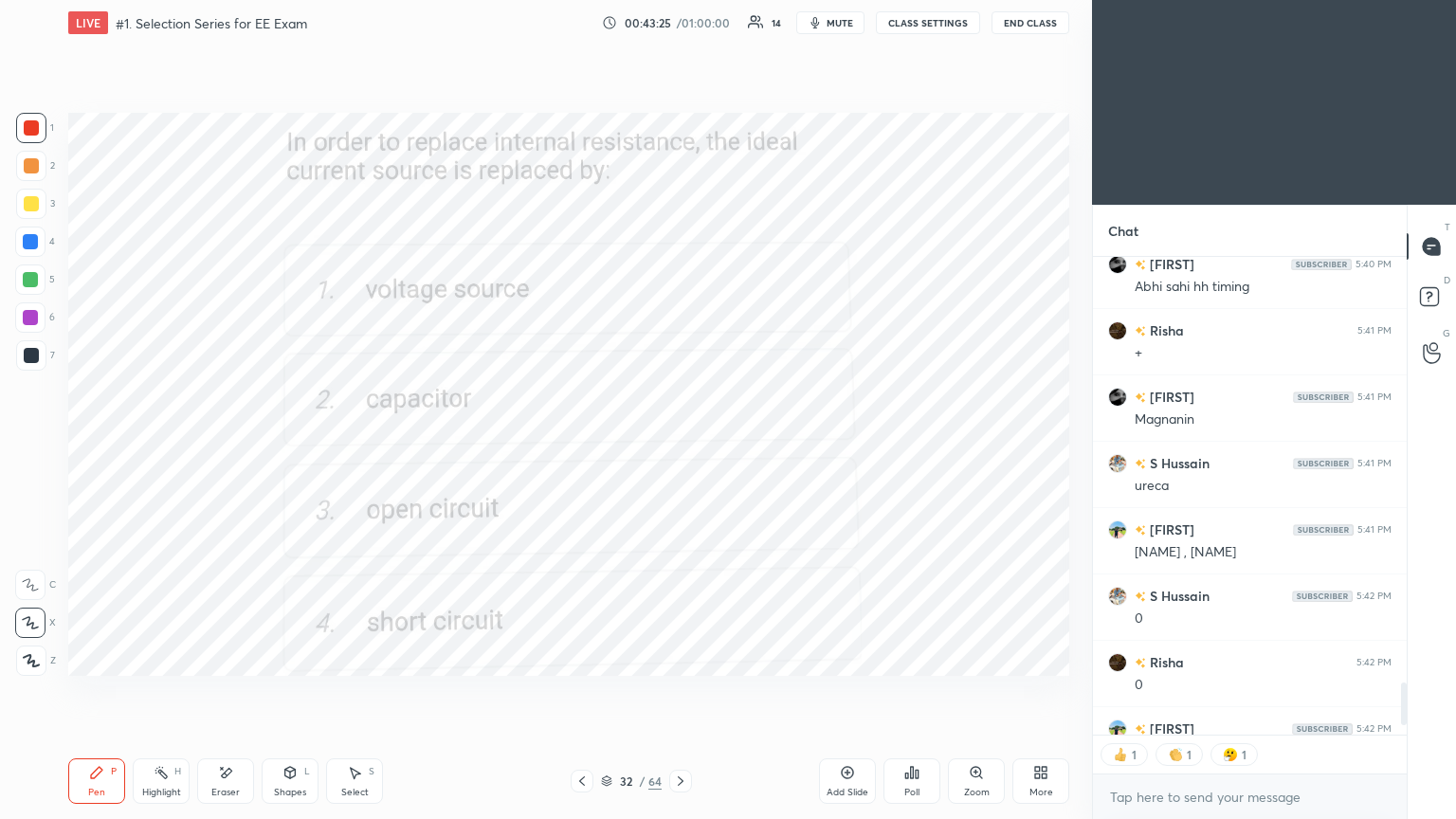 click on "Eraser" at bounding box center (226, 792) 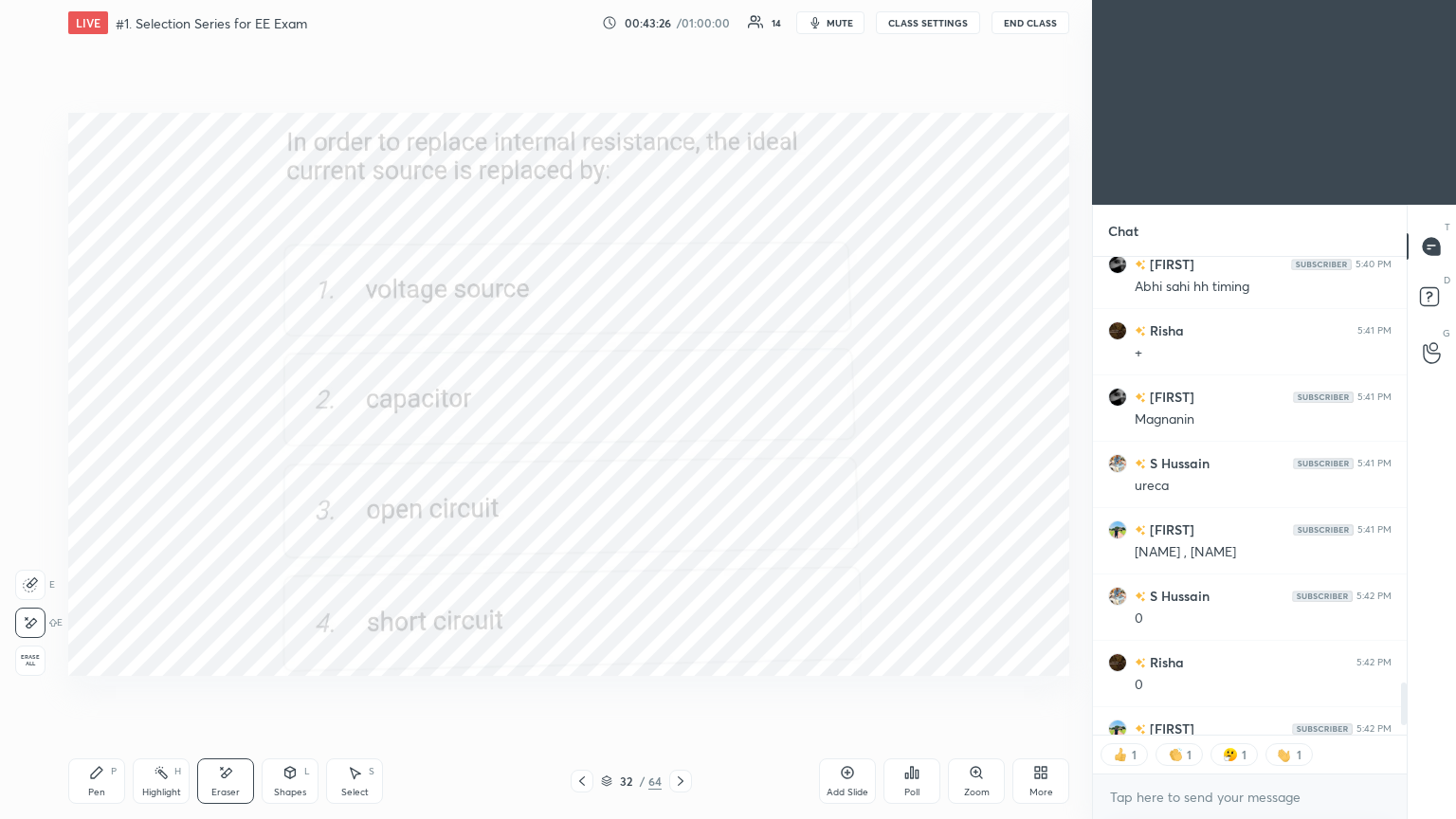 click on "Pen P" at bounding box center [97, 781] 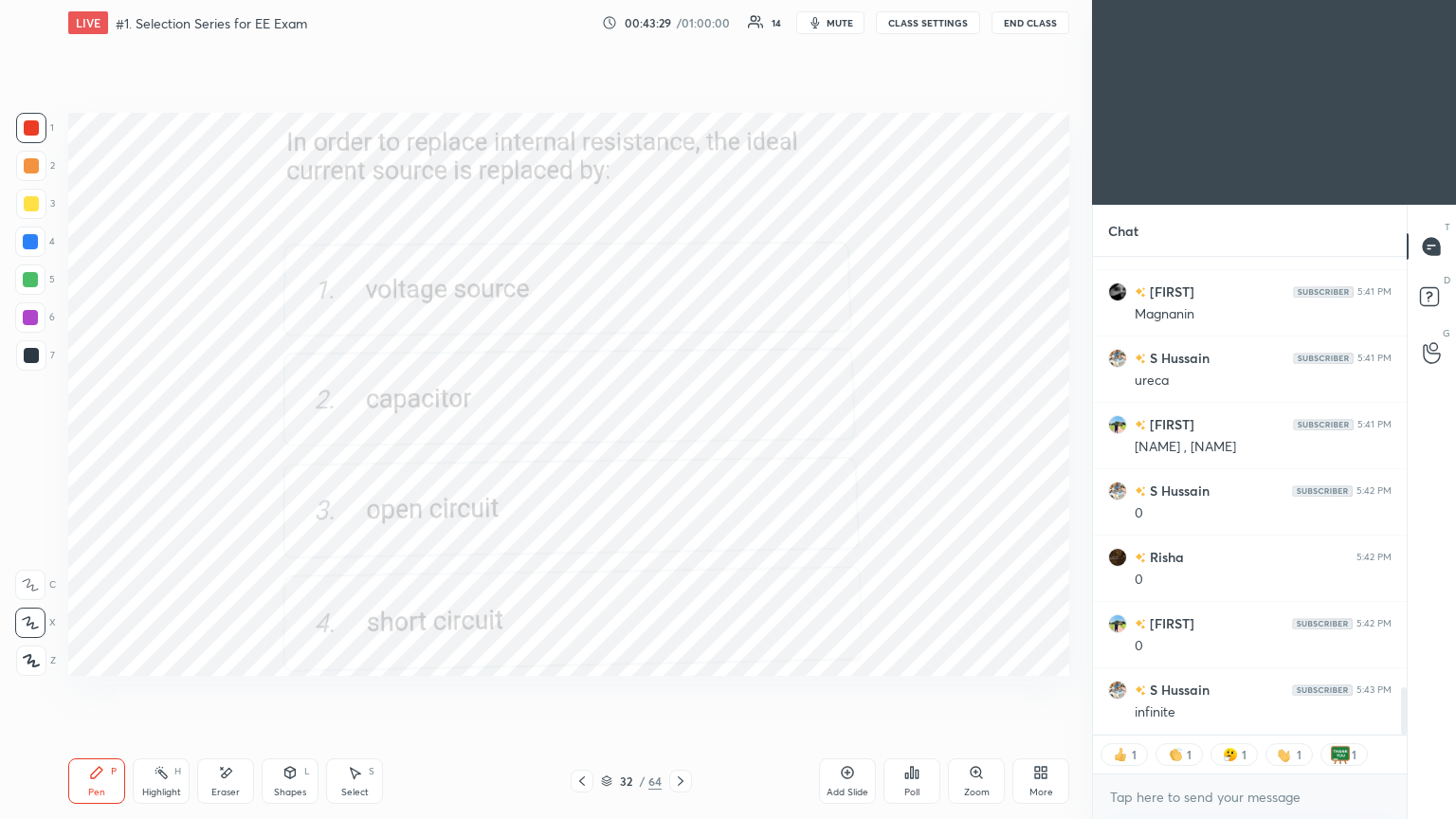 click 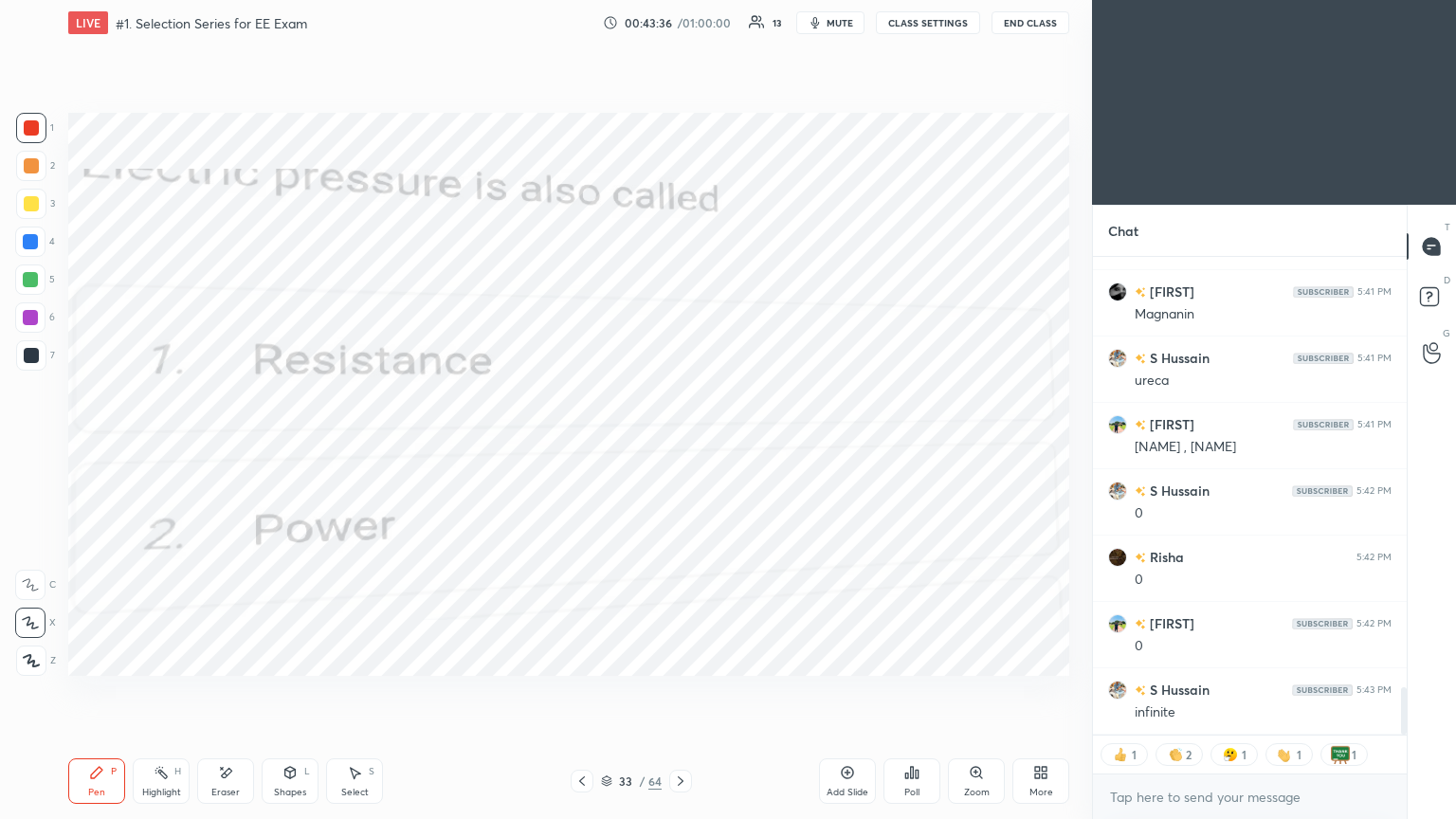 click on "Pen P Highlight H Eraser Shapes L Select S 33 / 64 Add Slide Poll Zoom More" at bounding box center (569, 781) 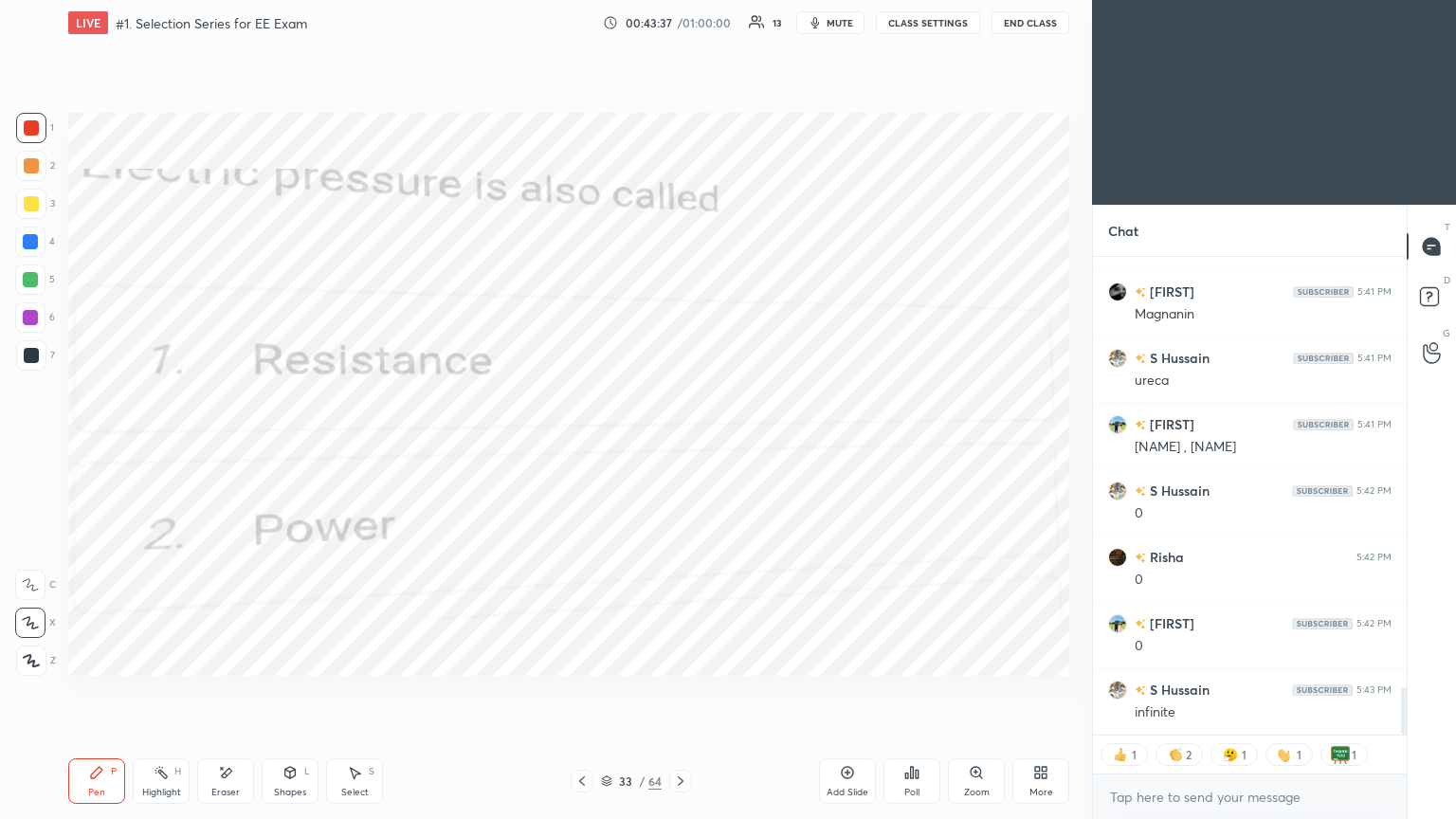 click 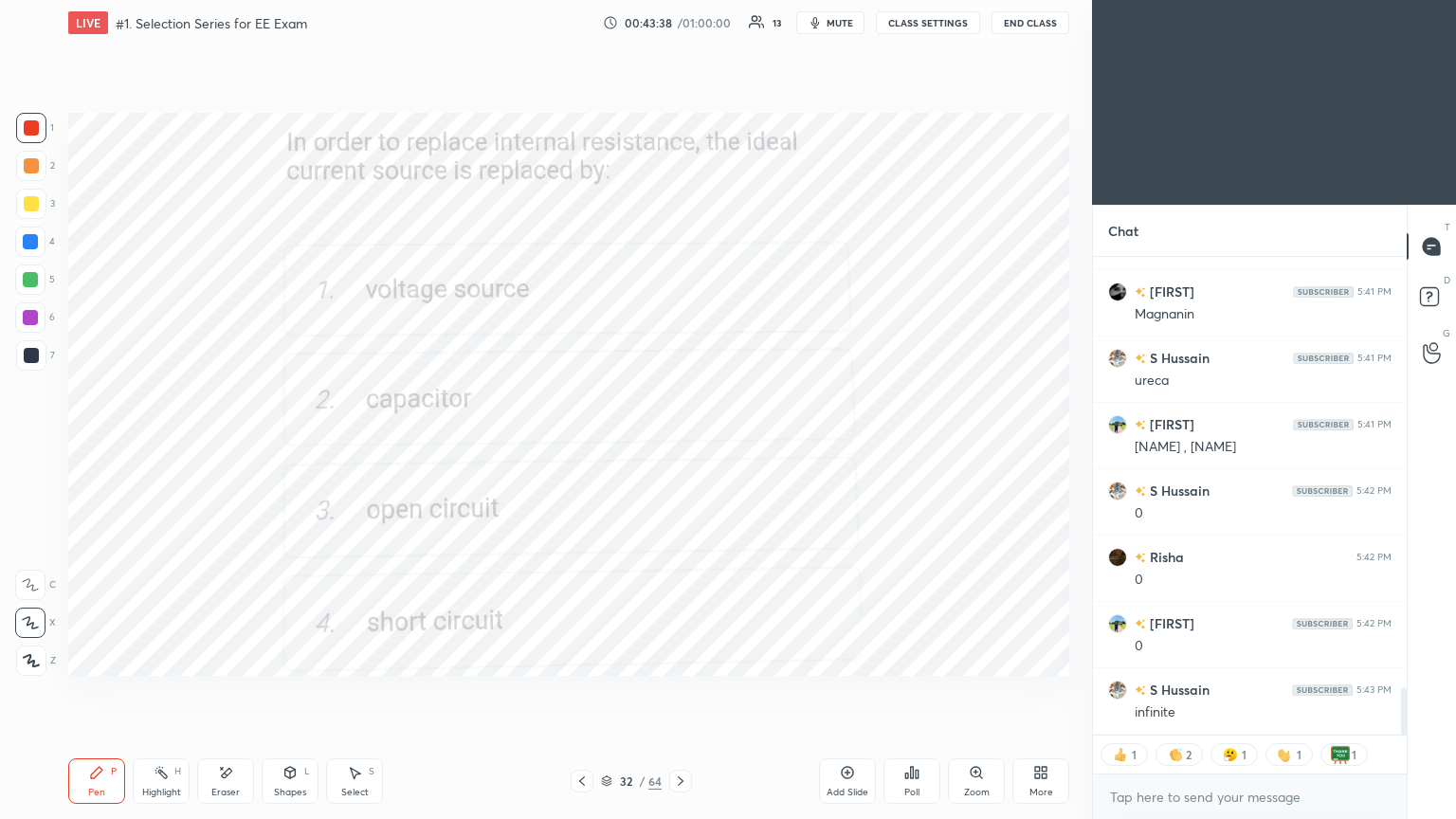 click on "Poll" at bounding box center [912, 792] 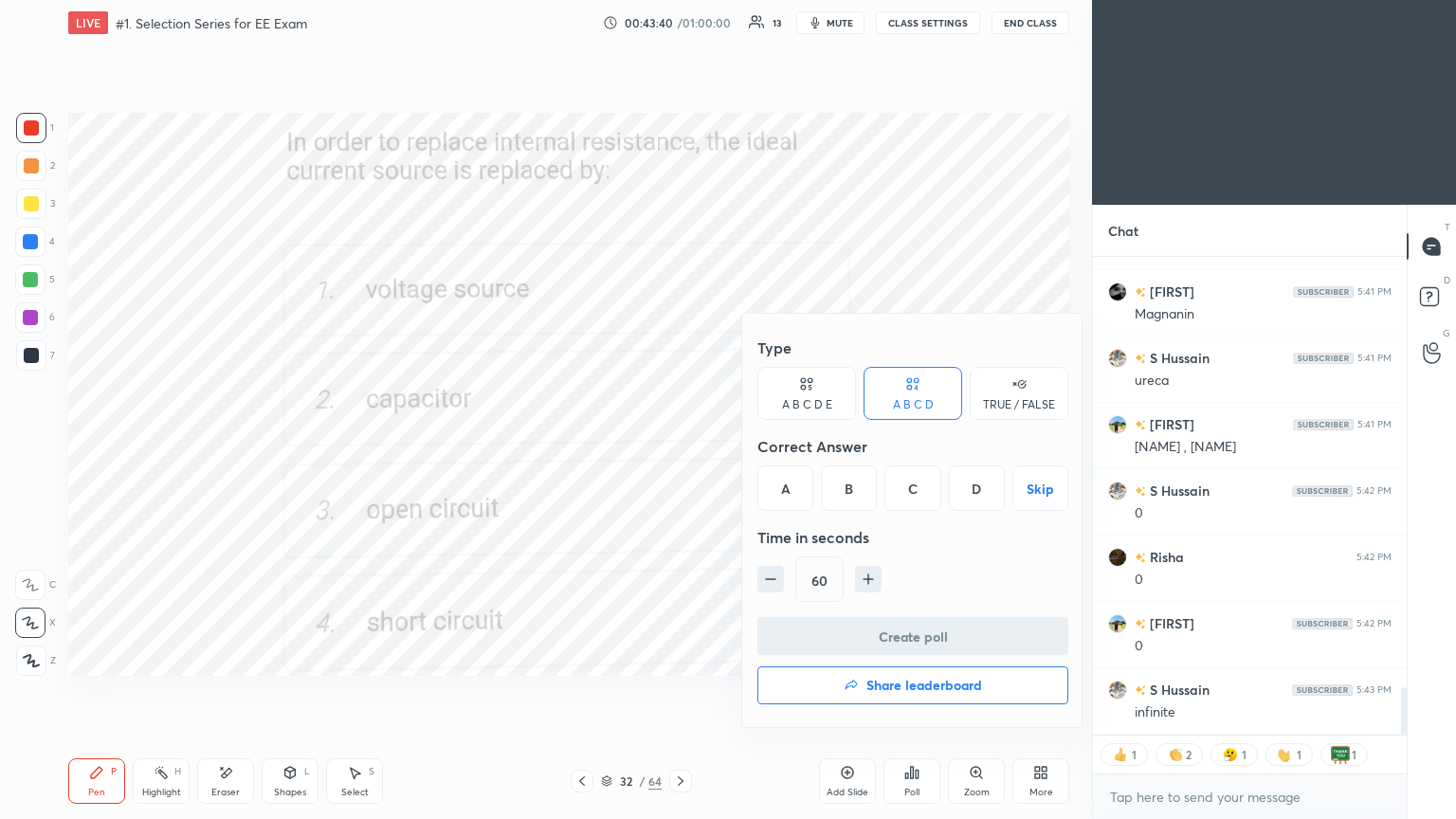click at bounding box center [728, 410] 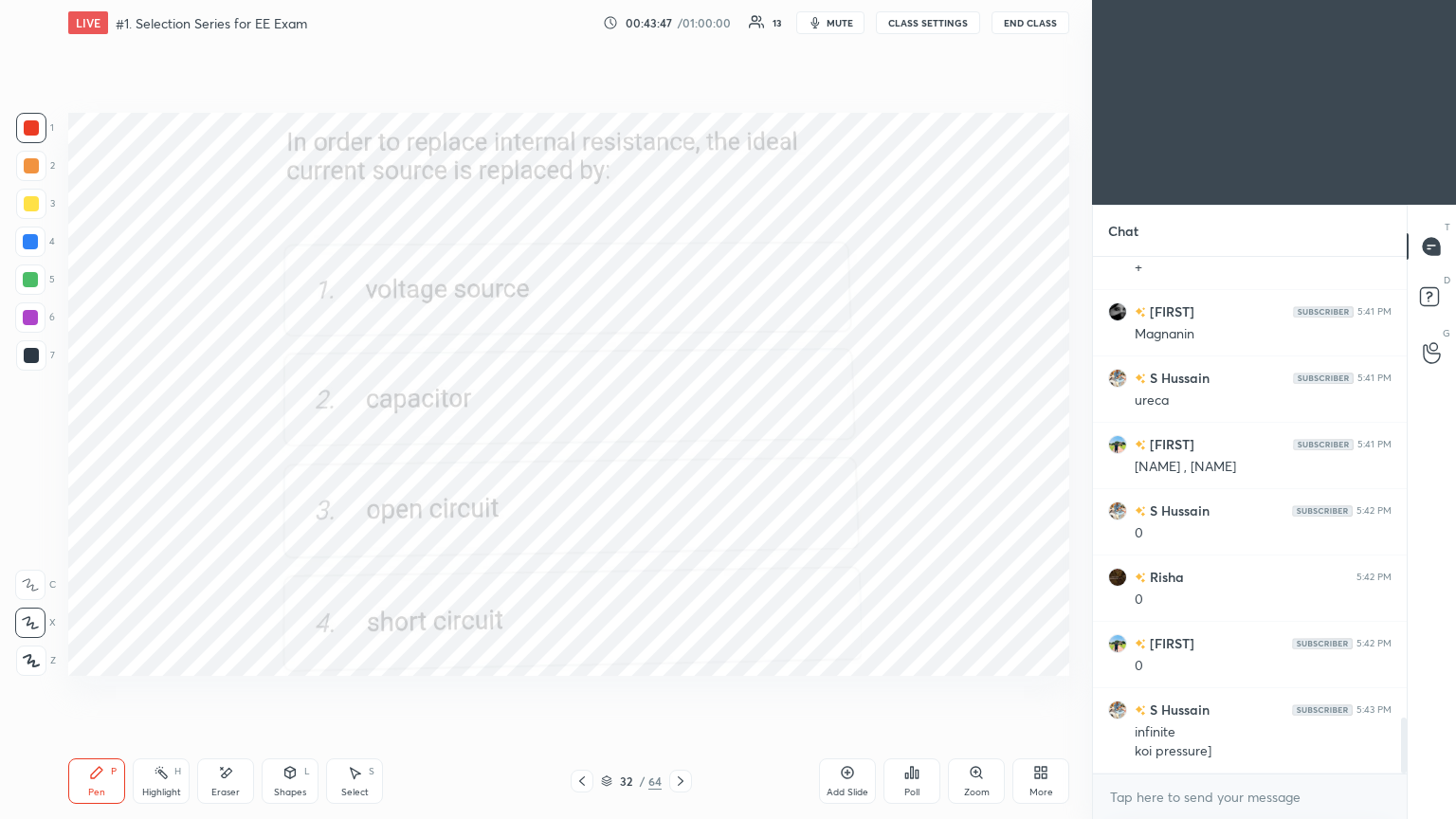 click 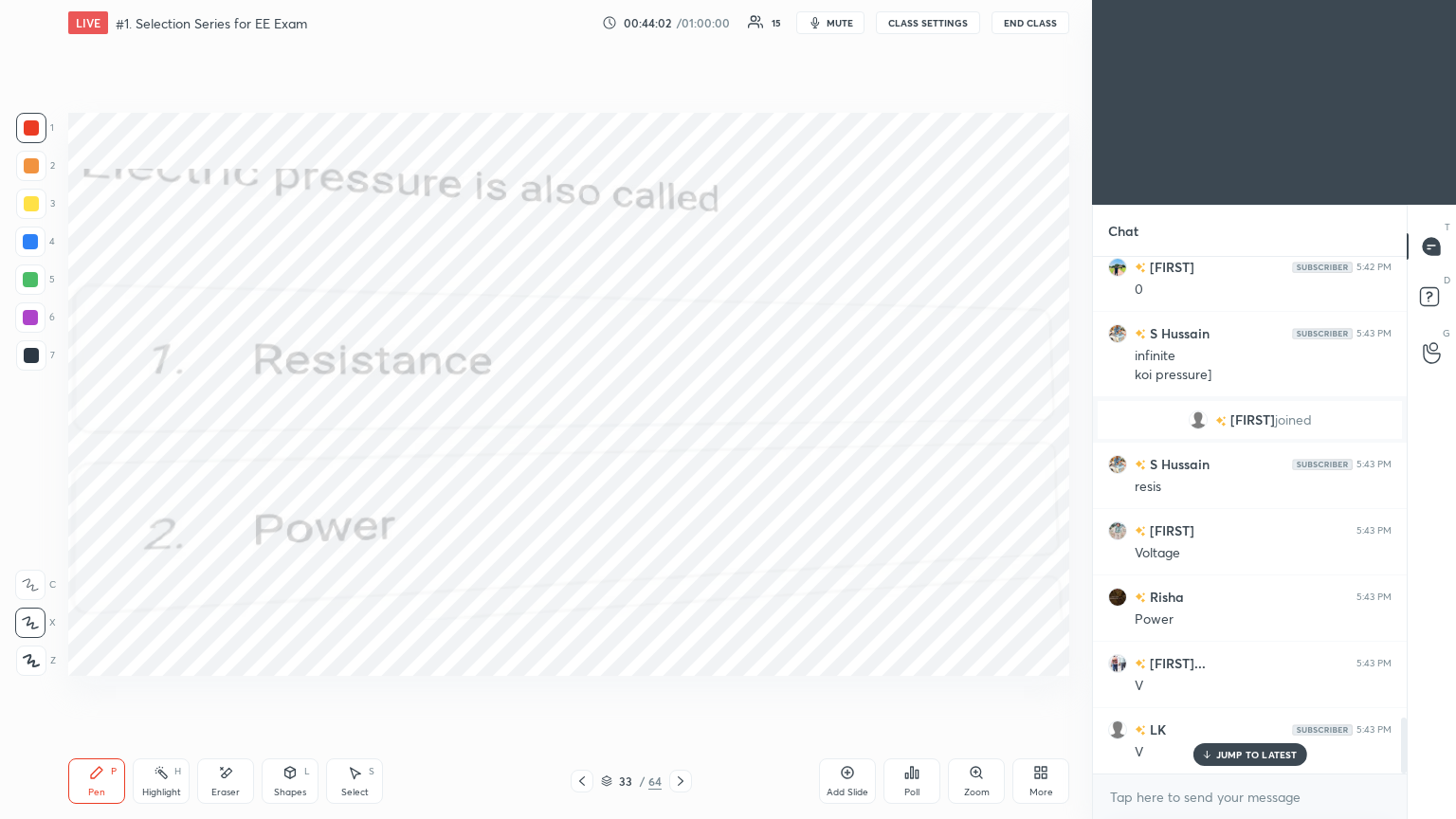 click on "Poll" at bounding box center (912, 792) 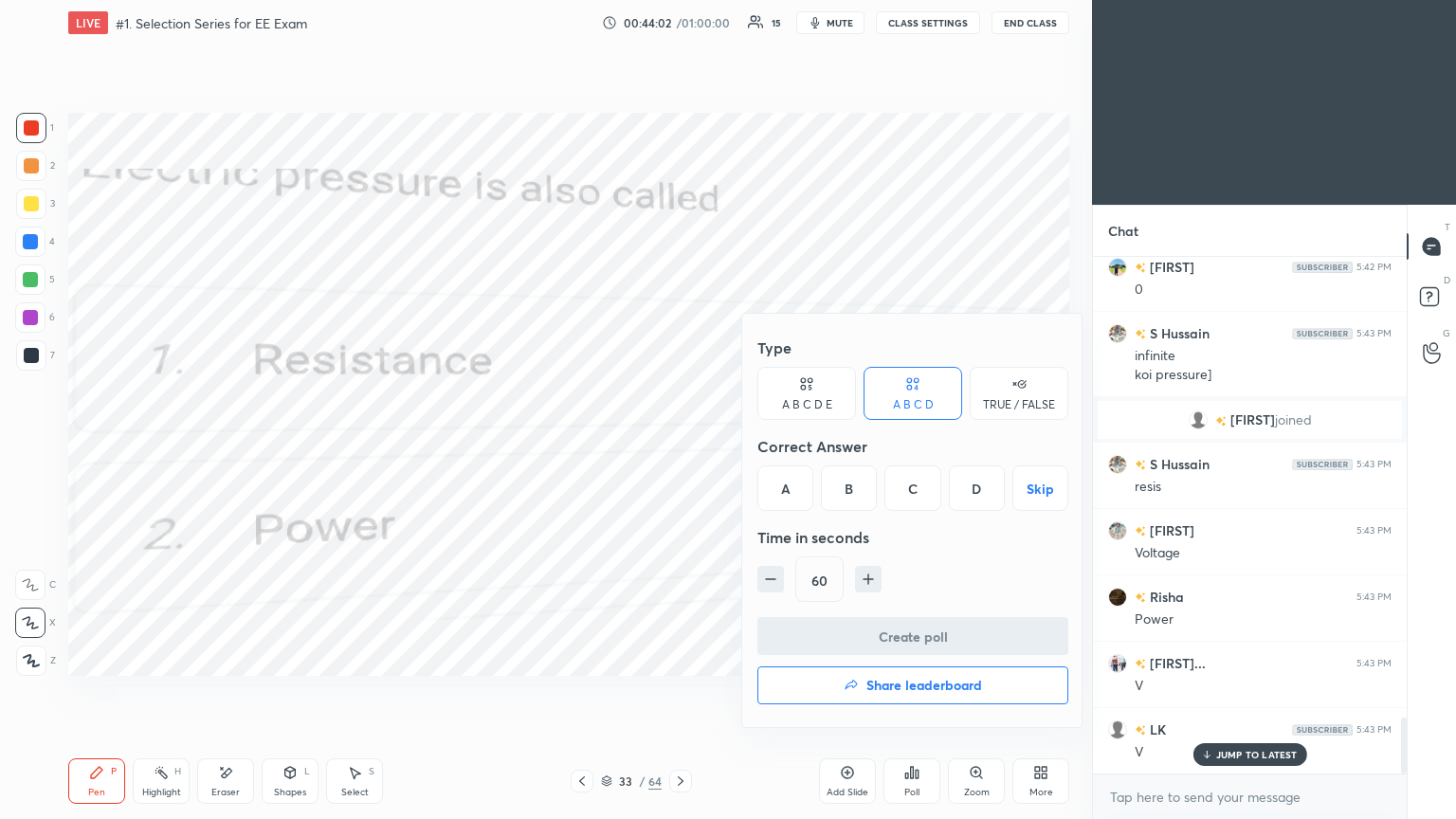 click on "Share leaderboard" at bounding box center (924, 685) 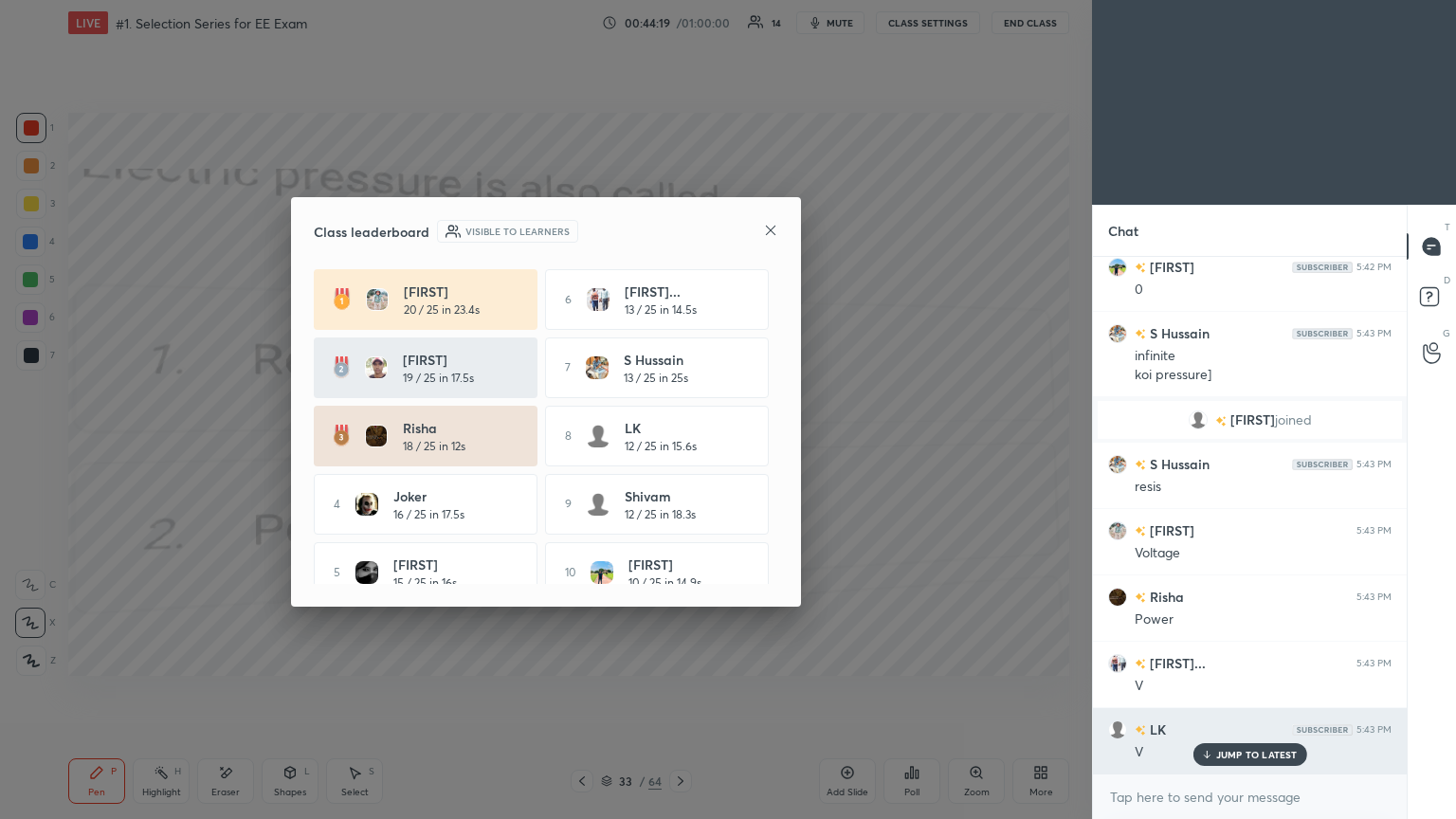 click on "JUMP TO LATEST" at bounding box center (1249, 755) 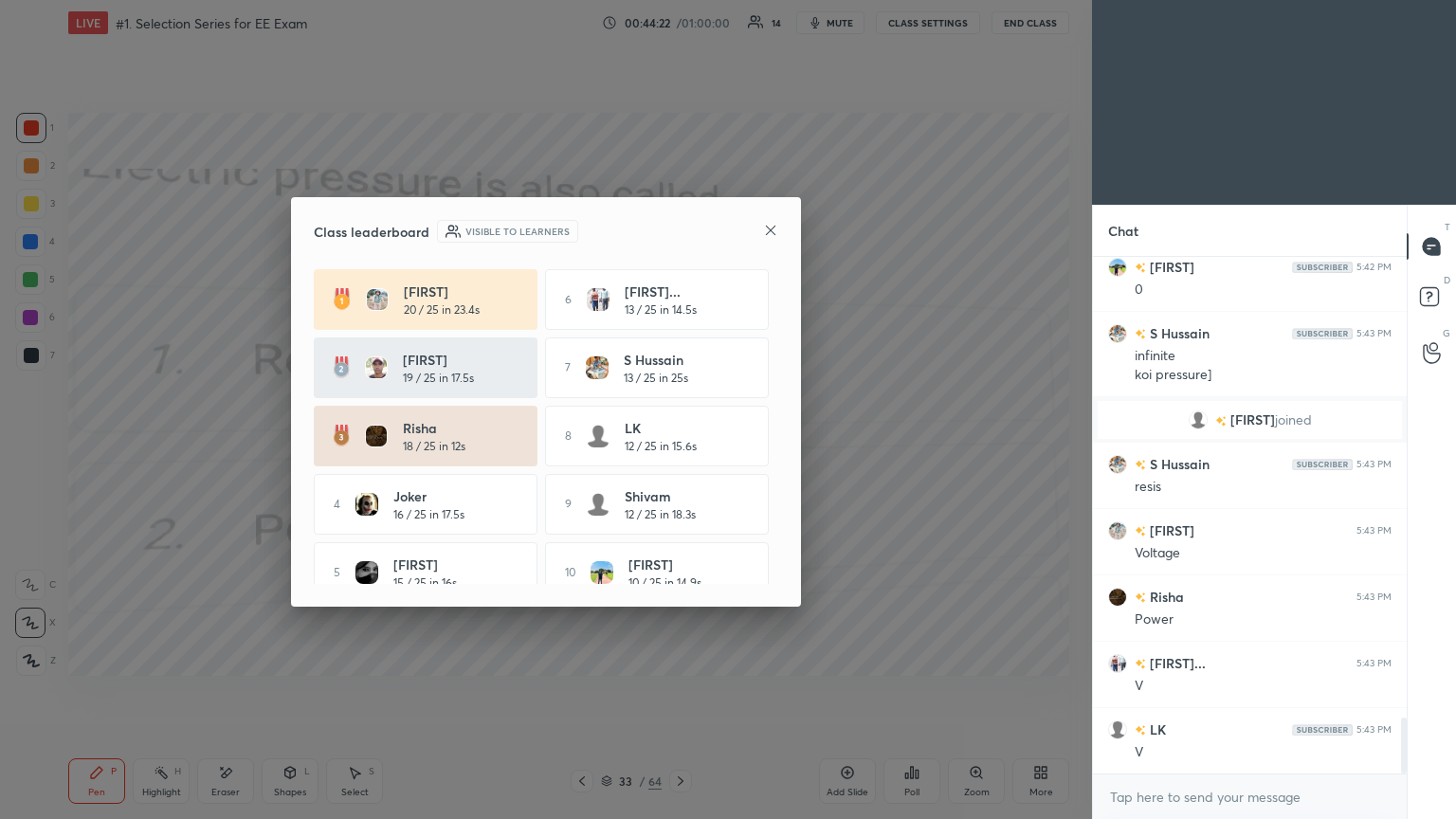 click on "Class leaderboard Visible to learners [FIRST] 20 / 25 in 23.4s 6 [FIRST] [LAST]... 13 / 25 in 14.5s [FIRST] 19 / 25 in 17.5s 7 [FIRST] [LAST] 13 / 25 in 25s [FIRST] 18 / 25 in 12s 8 LK 12 / 25 in 15.6s 4 [FIRST] 16 / 25 in 17.5s 9 [FIRST] 12 / 25 in 18.3s 5 [FIRST] 15 / 25 in 16s 10 [FIRST] 10 / 25 in 14.9s" at bounding box center [546, 402] 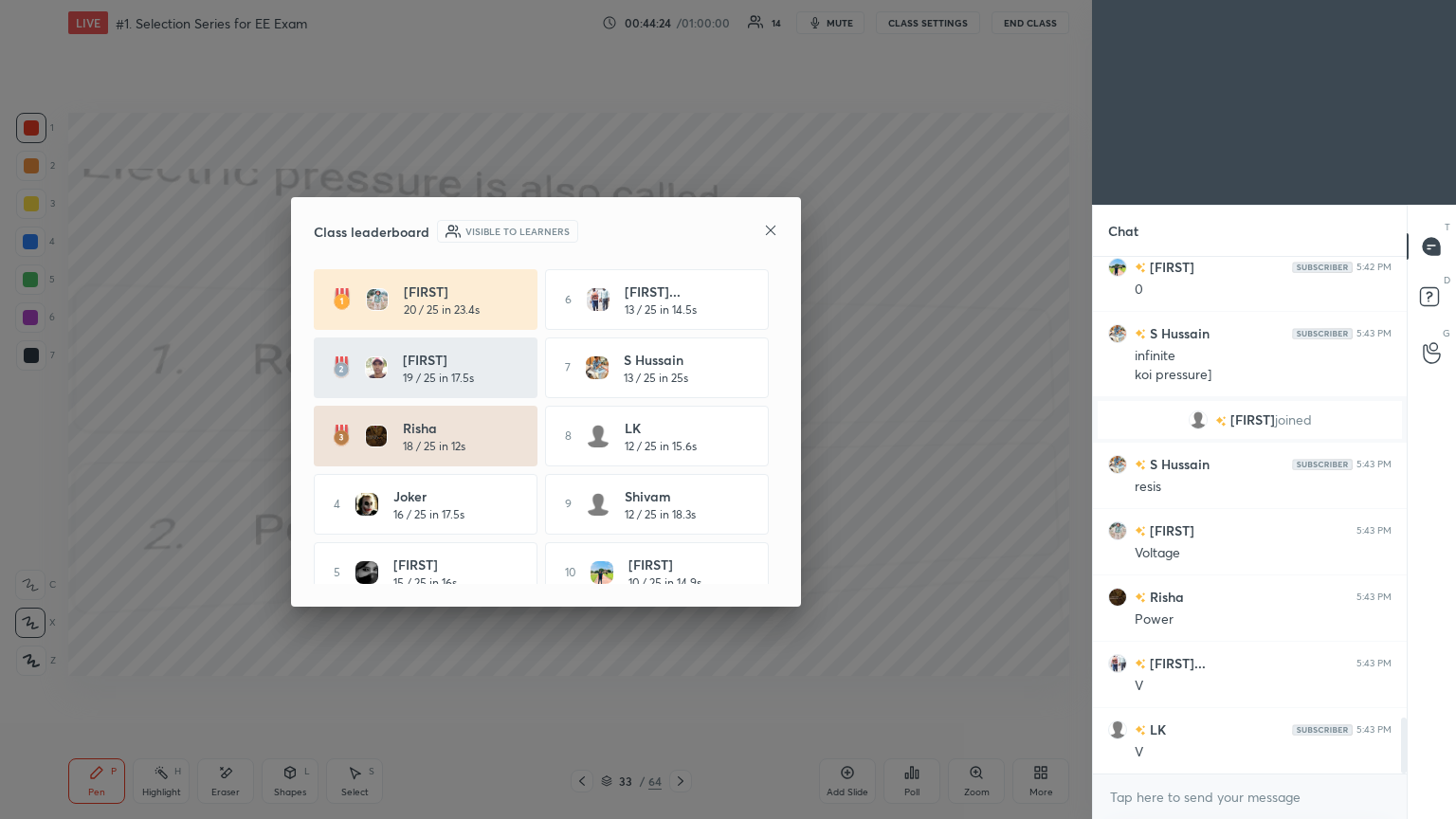 click 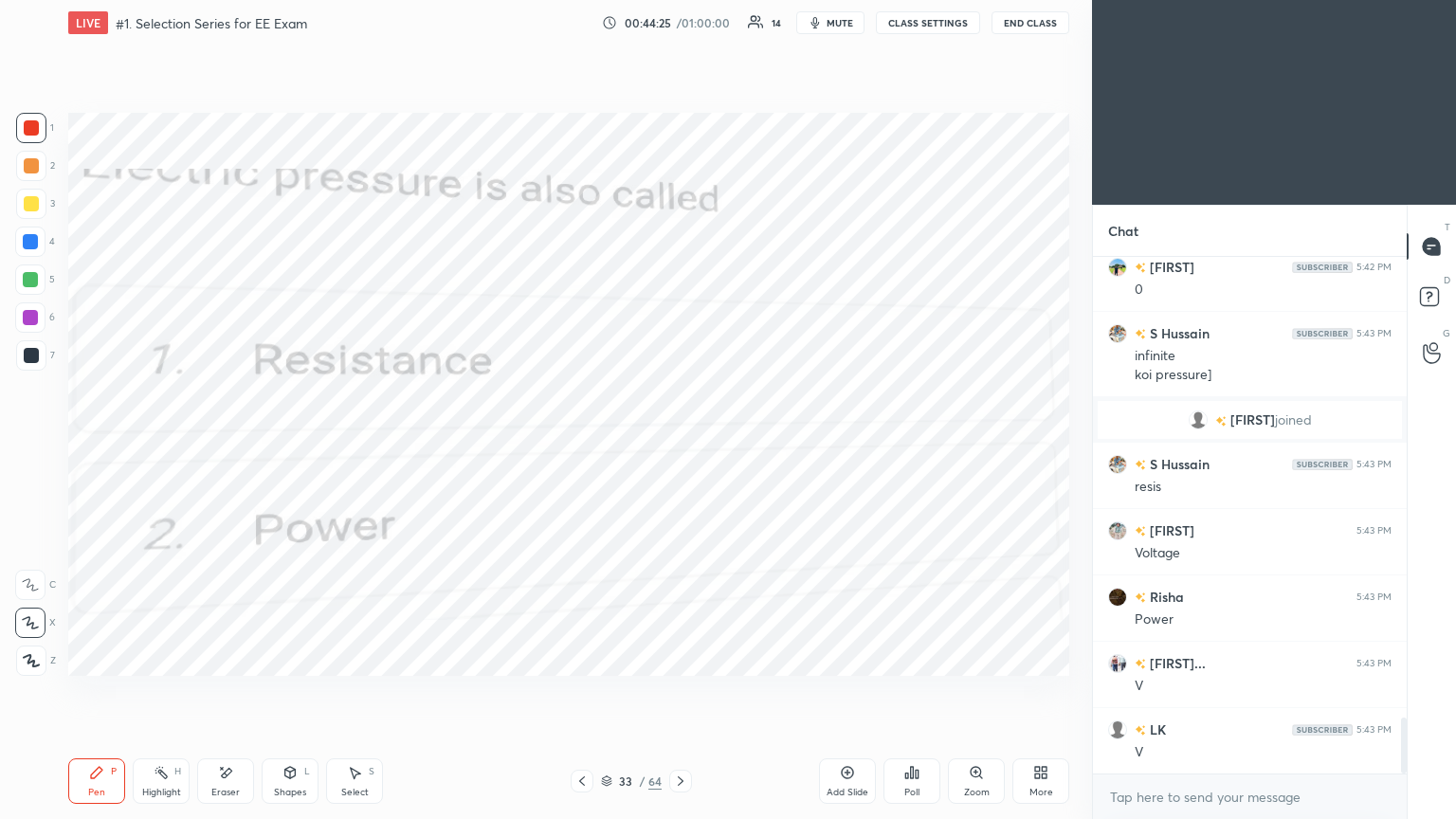 click on "Ravendra Yadav Pen P Highlight H Eraser Shapes L Select S 33 / 64 Add Slide Poll Zoom More Chat Risha 5:42 PM 0 vijaybabu 5:42 PM 0 S Hussain 5:43 PM infinite koi pressure] Divyam  joined S Hussain 5:43 PM resis Rajesh 5:43 PM Voltage Risha 5:43 PM Power Sandeep Ku... 5:43 PM V LK 5:43 PM V JUMP TO LATEST Enable hand raising Enable raise hand to speak to learners. Once enabled, chat will be turned off temporarily. Enable x   introducing Raise a hand with a doubt Now learners can raise their hand along with a doubt  How it works? Doubts asked by learners will show up here NEW DOUBTS ASKED No one has raised a hand yet Can't raise hand Looks like educator just invited you to speak. Please wait before you can raise your hand again. Got it T Messages (T) D Doubts (D) G" at bounding box center [728, 410] 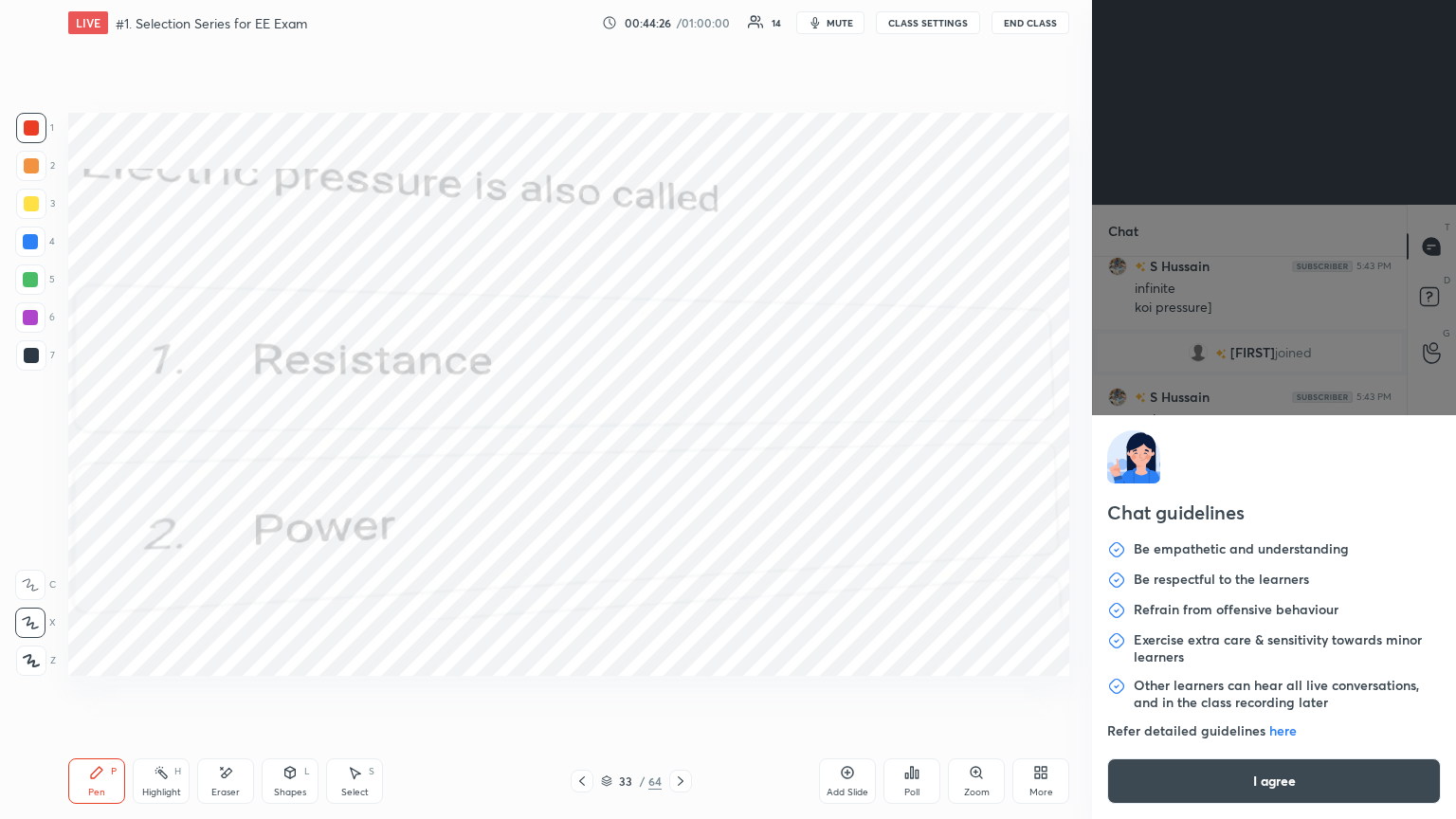 click on "I agree" at bounding box center (1274, 781) 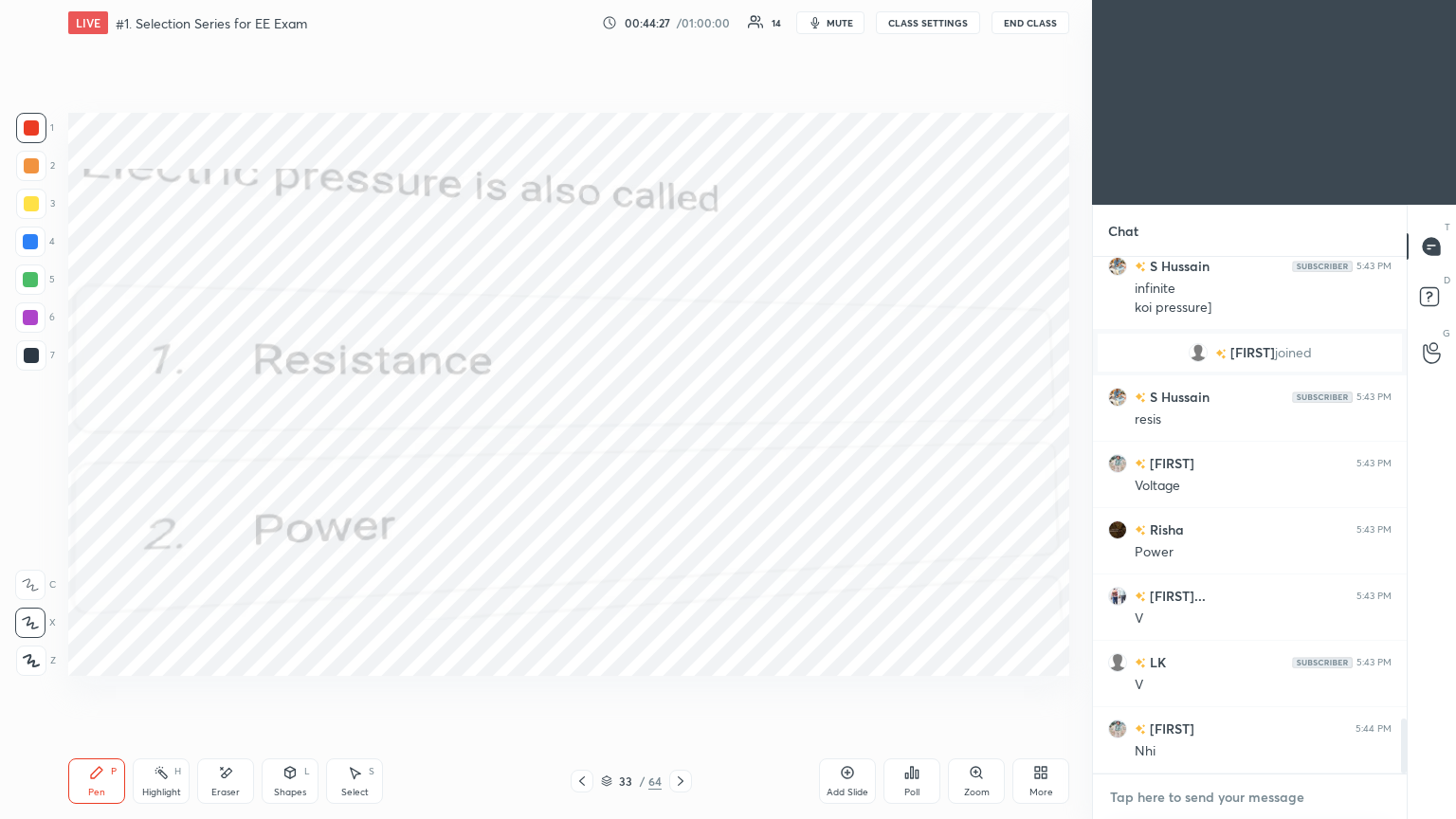 click at bounding box center [1249, 797] 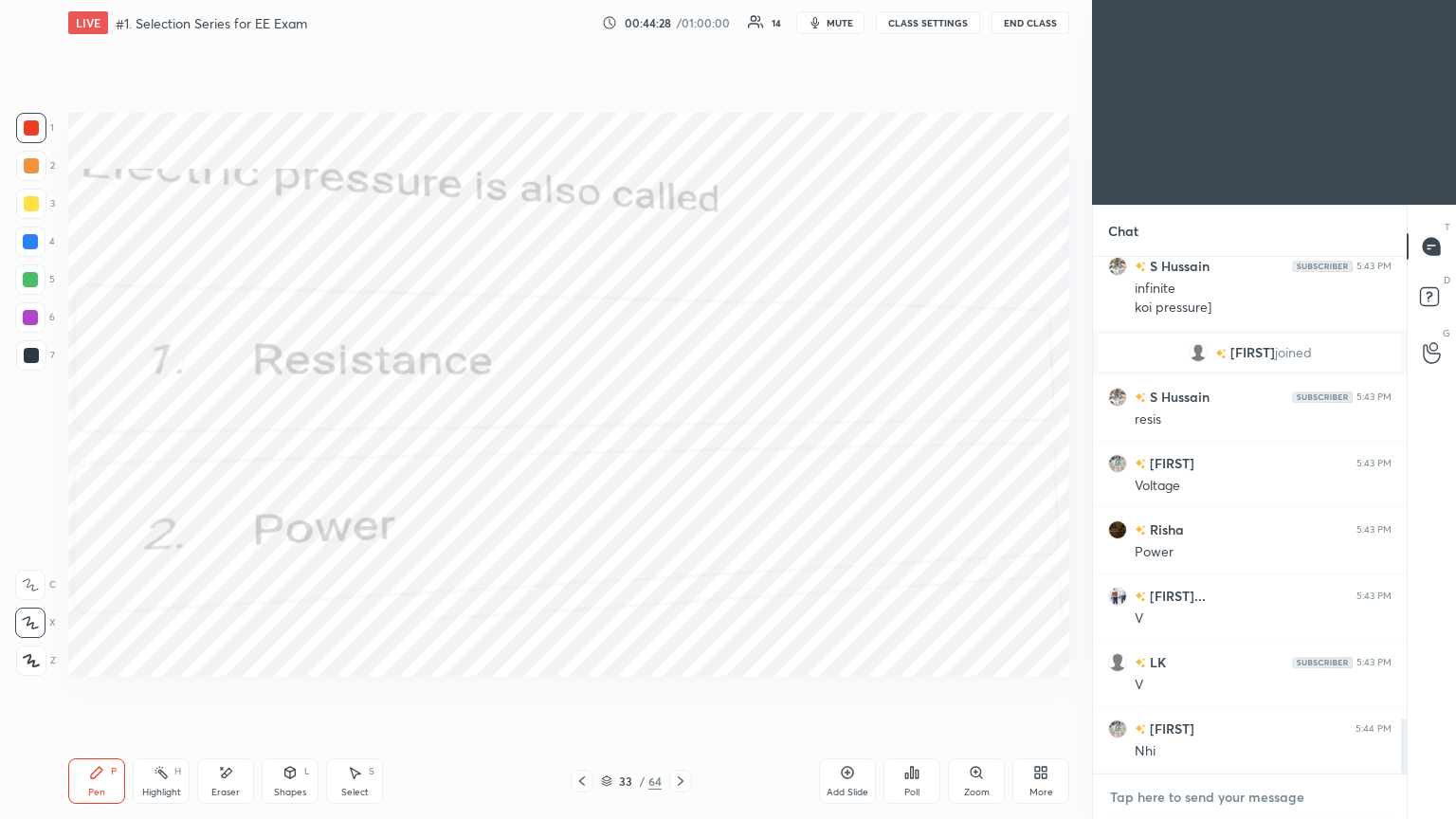 type on "x" 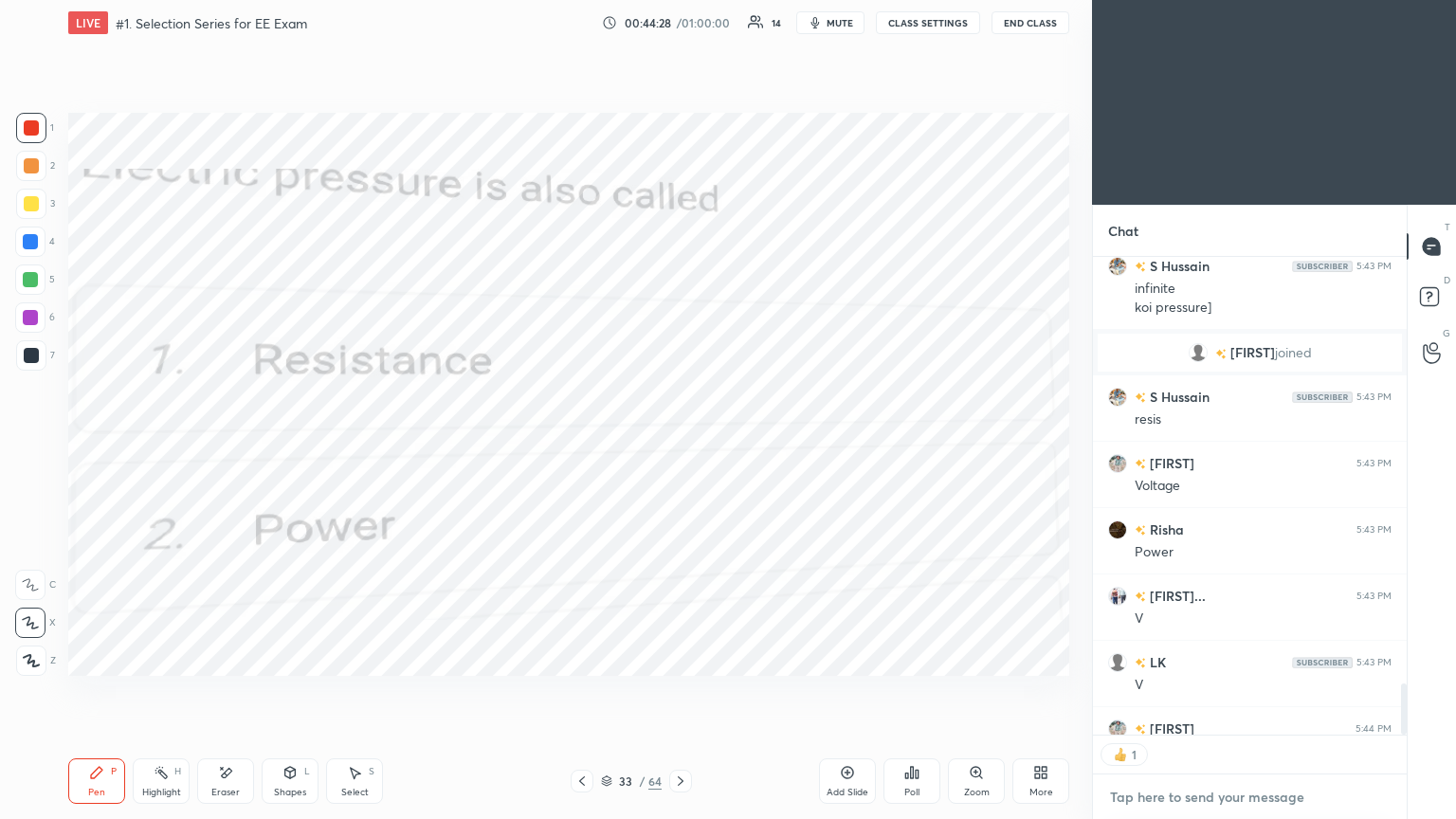 scroll, scrollTop: 7, scrollLeft: 6, axis: both 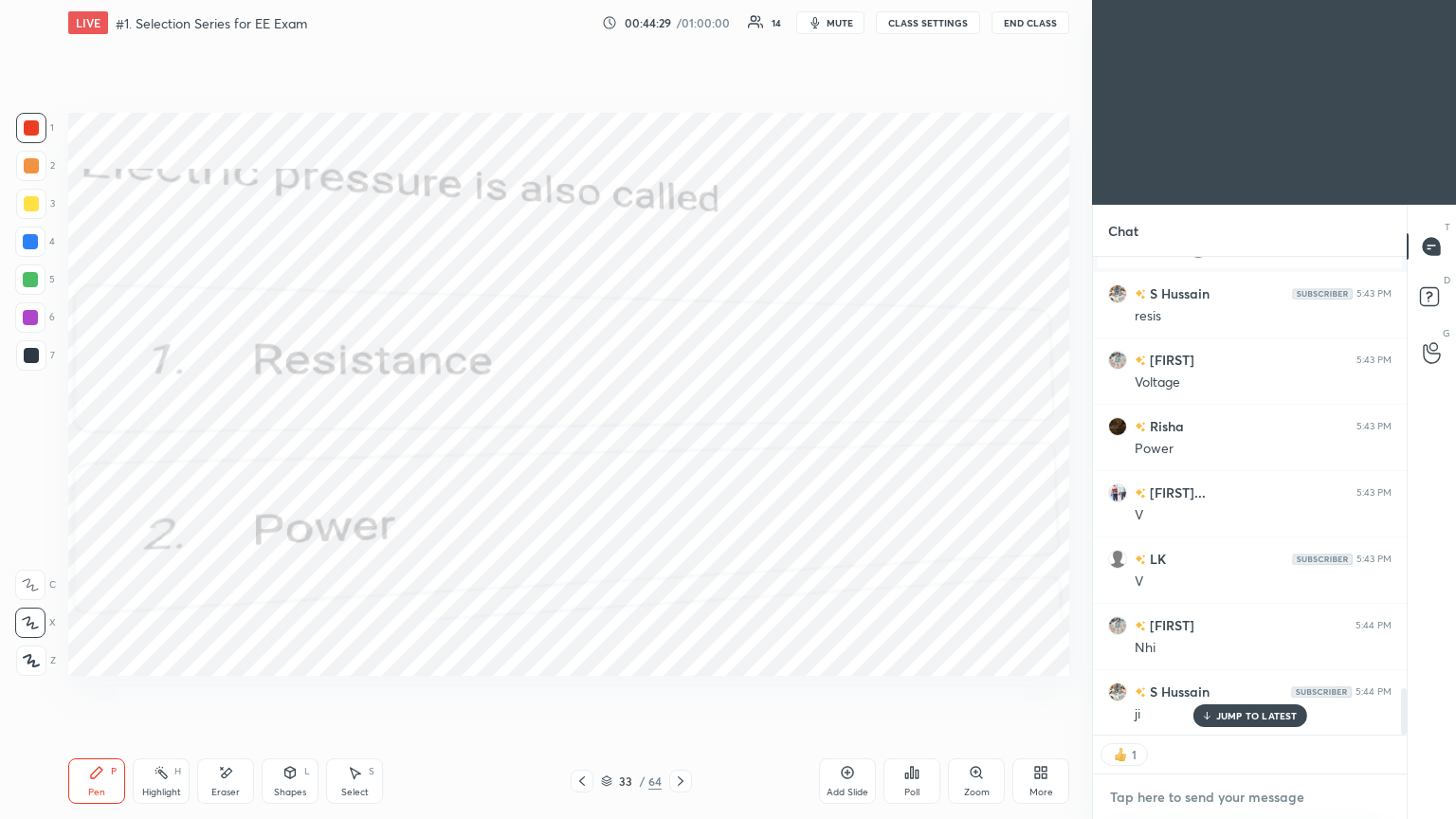 type on "9" 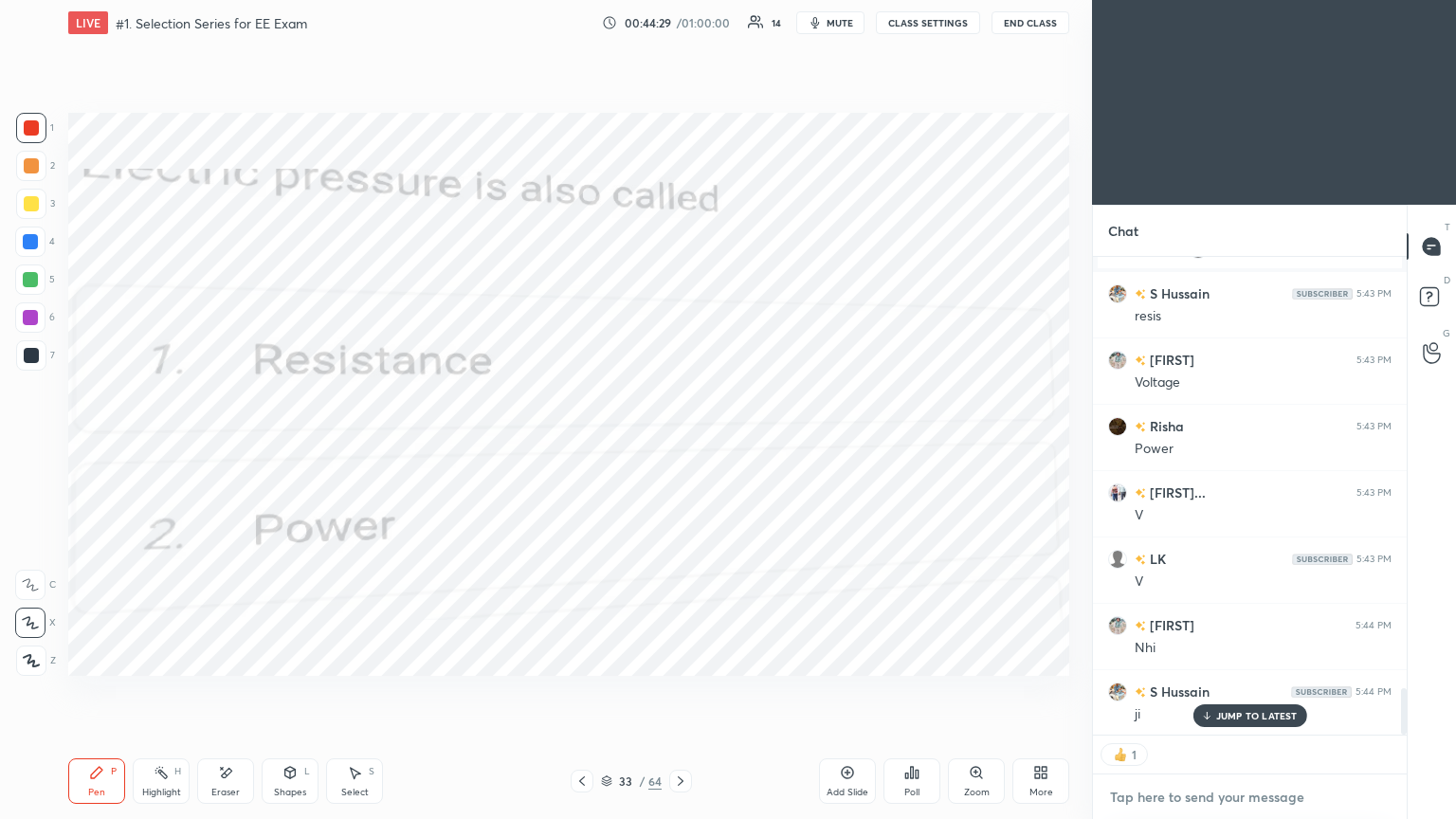 type on "x" 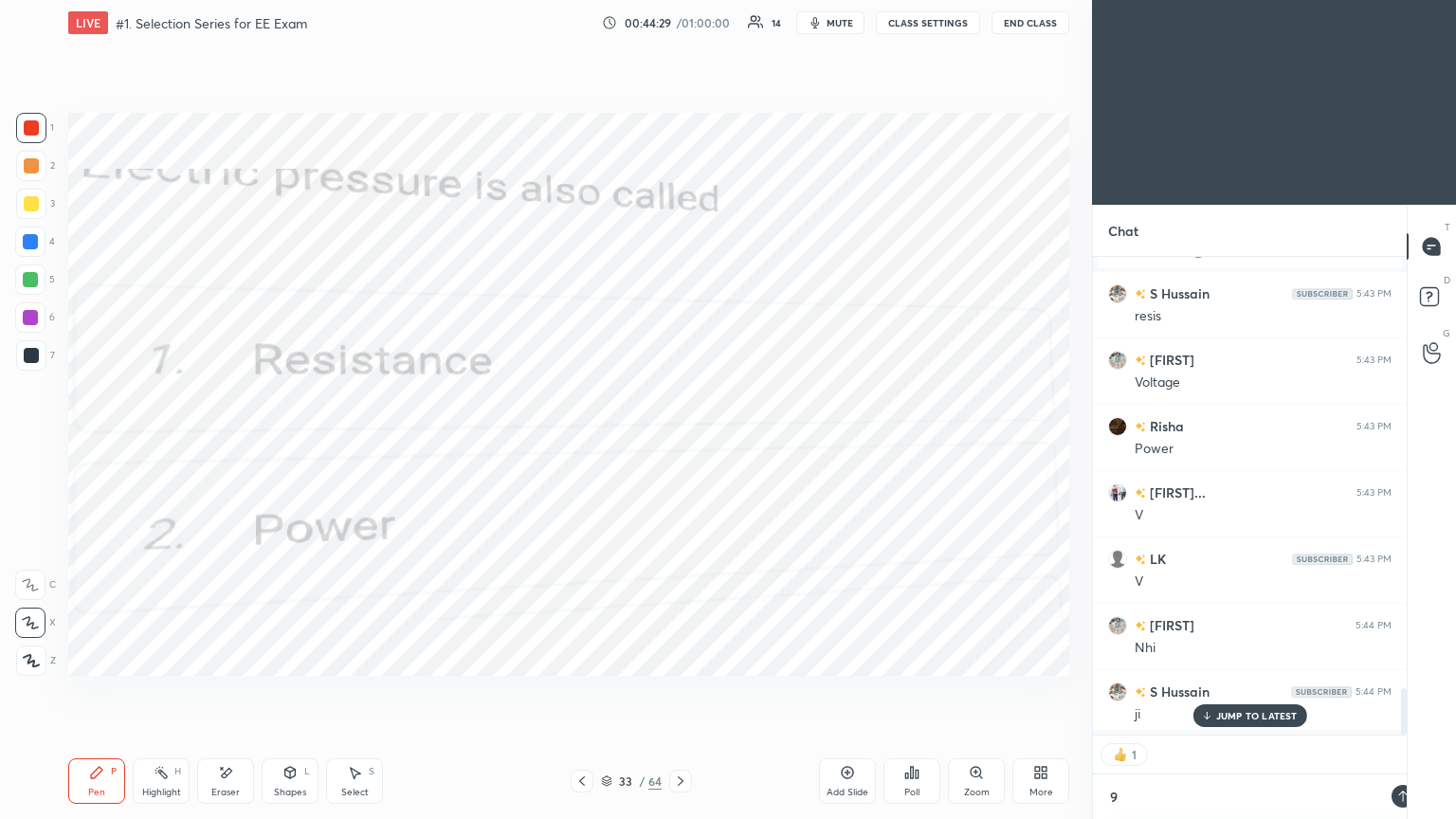 scroll, scrollTop: 467, scrollLeft: 308, axis: both 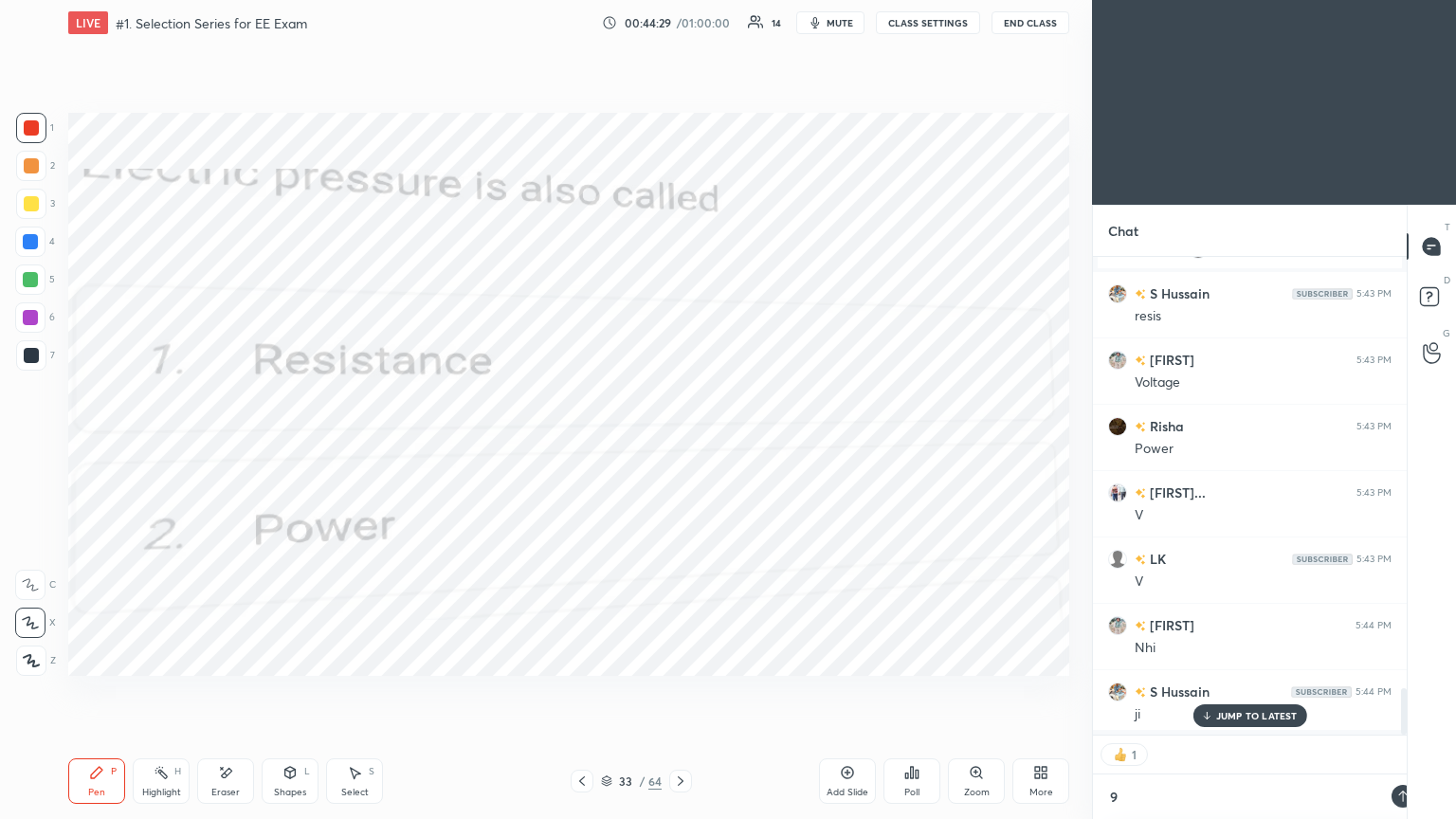 type on "97" 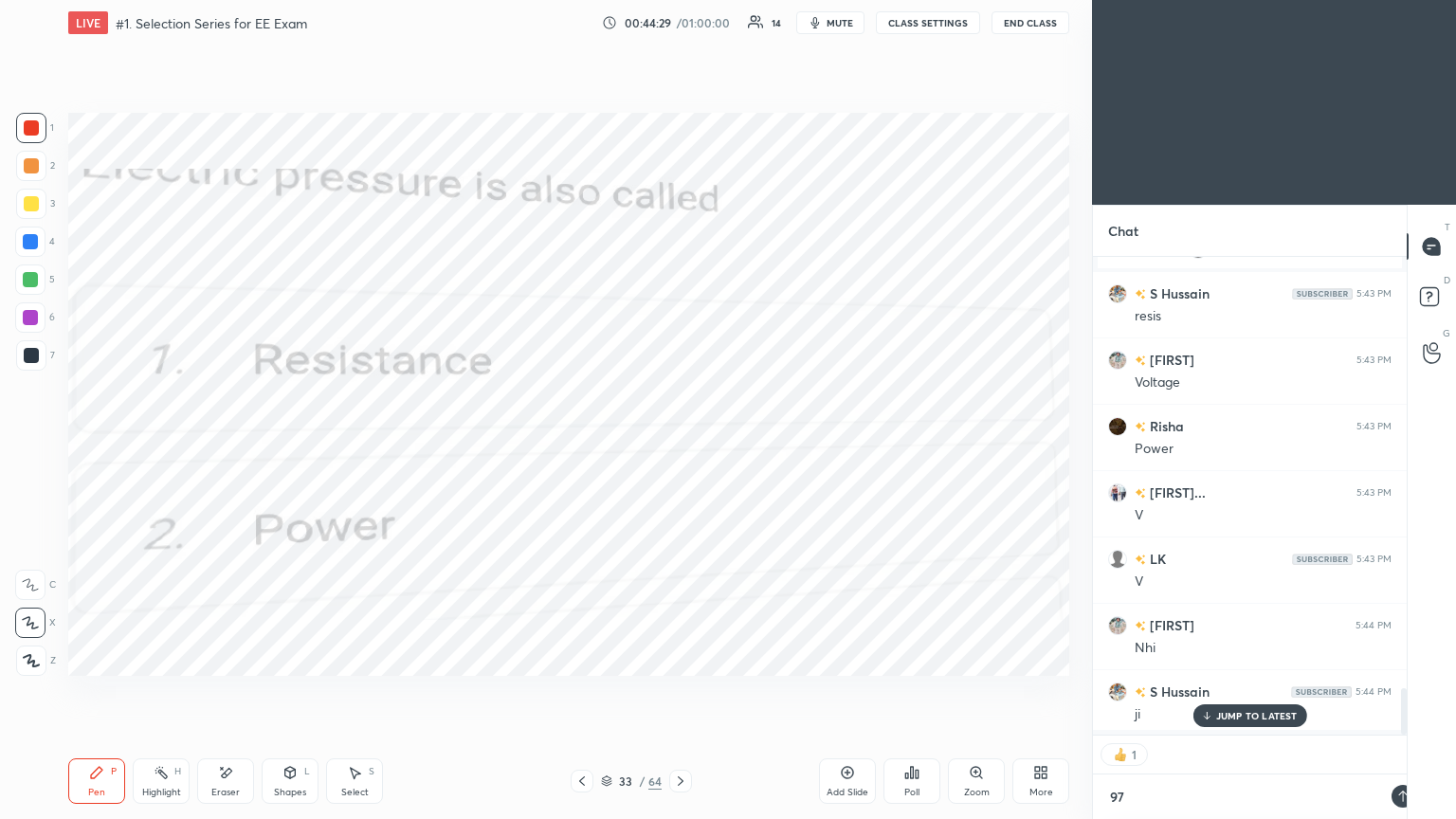 scroll, scrollTop: 6, scrollLeft: 6, axis: both 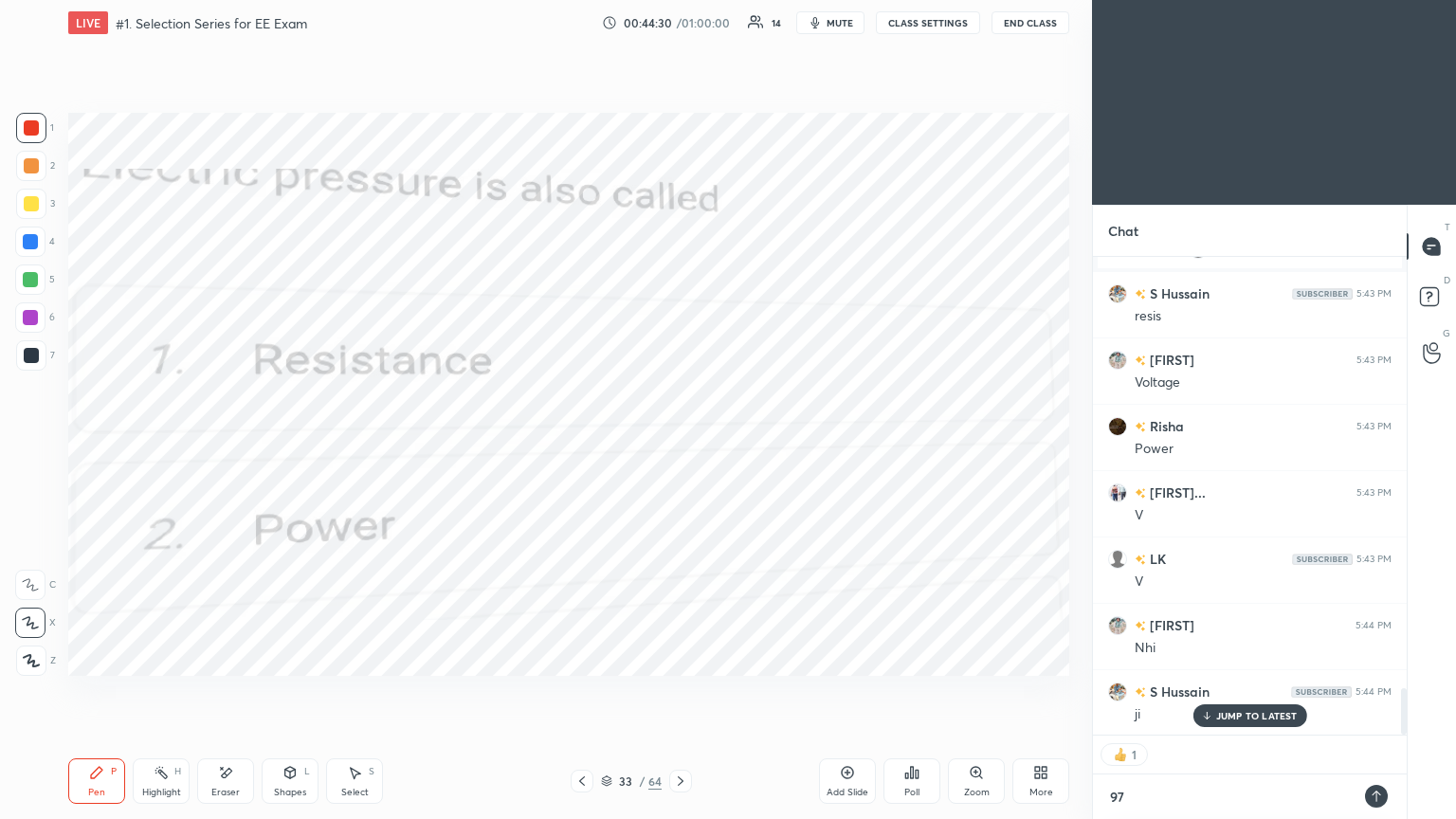 type on "977" 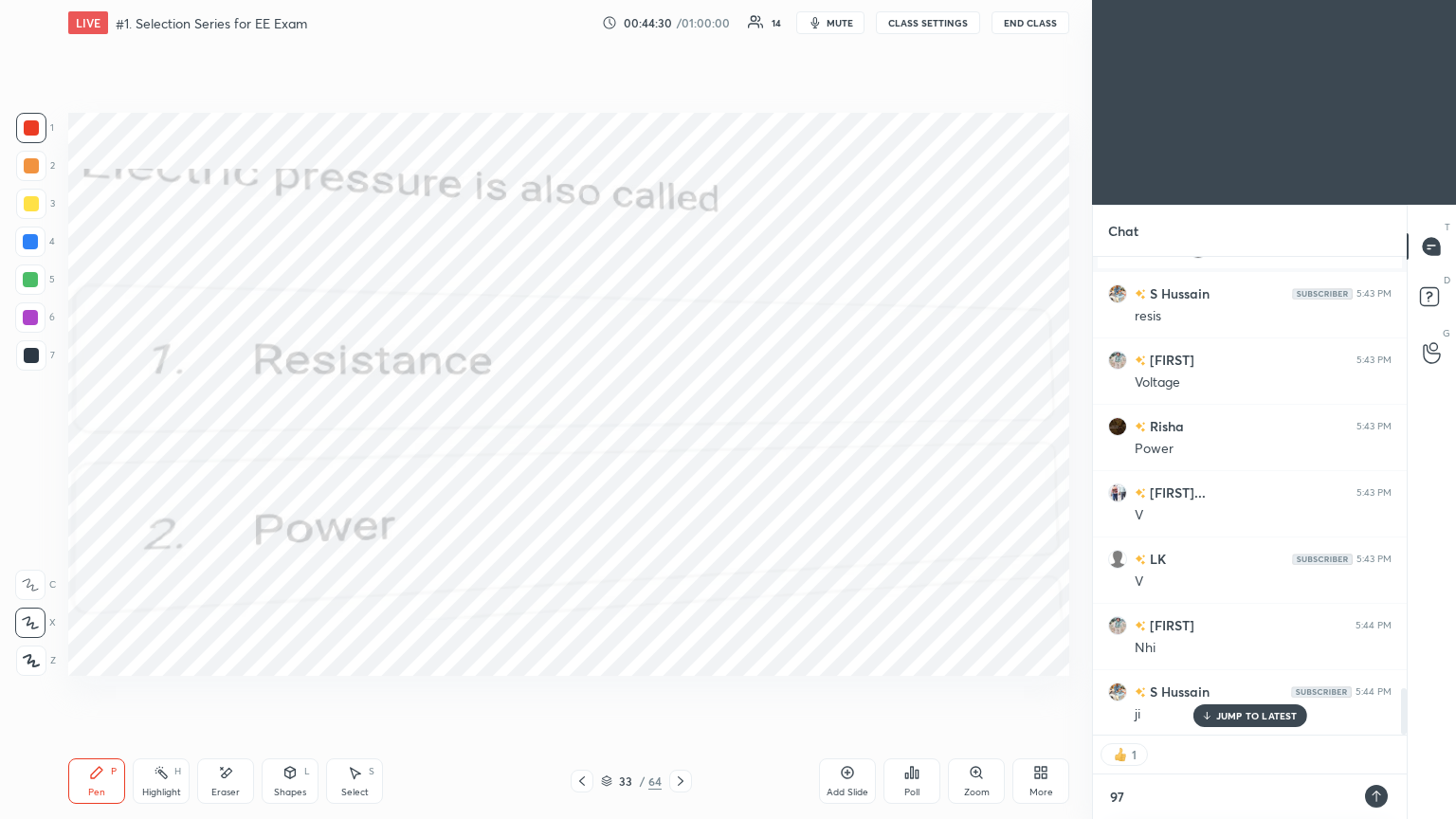 type on "x" 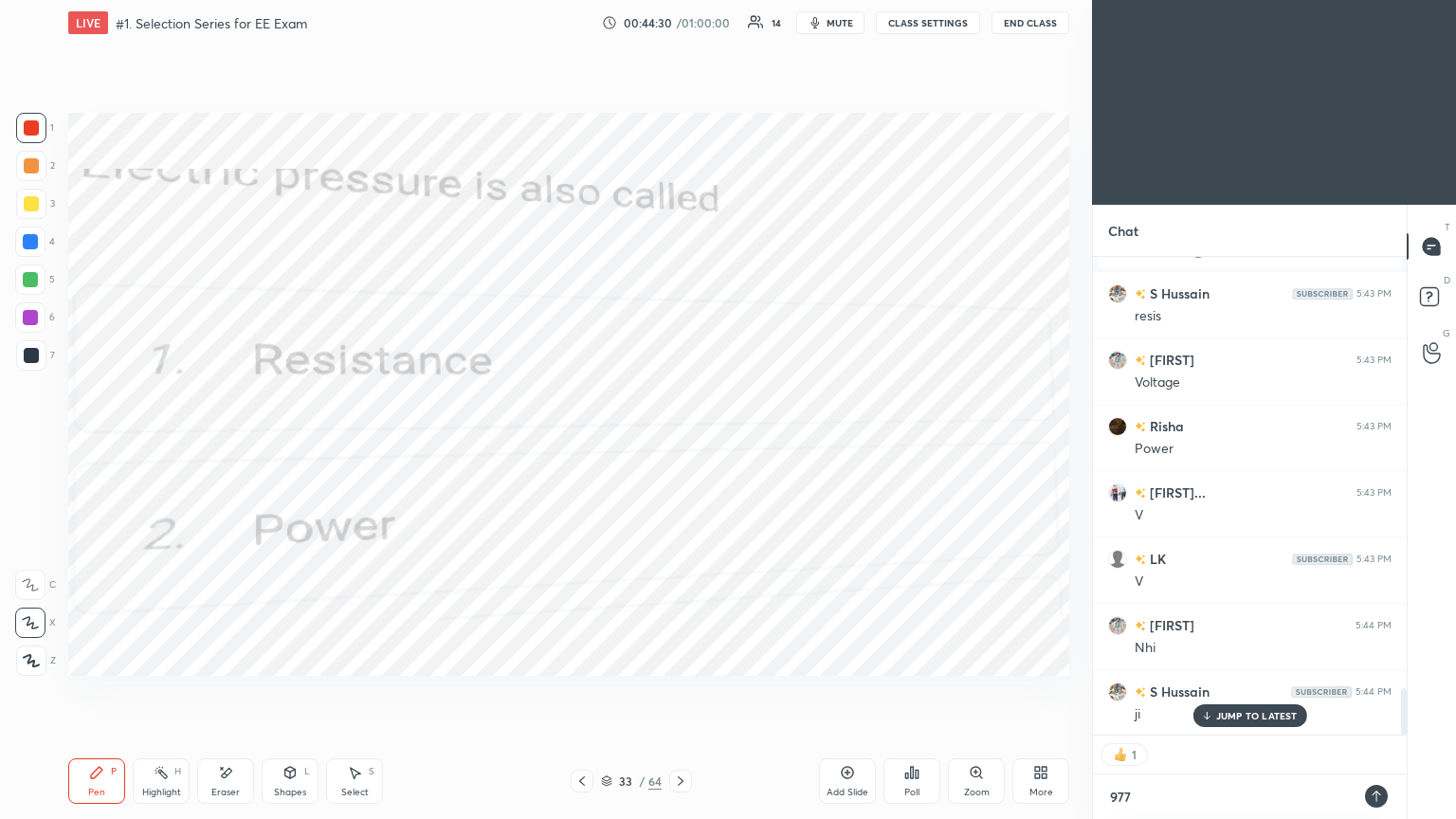type on "9770" 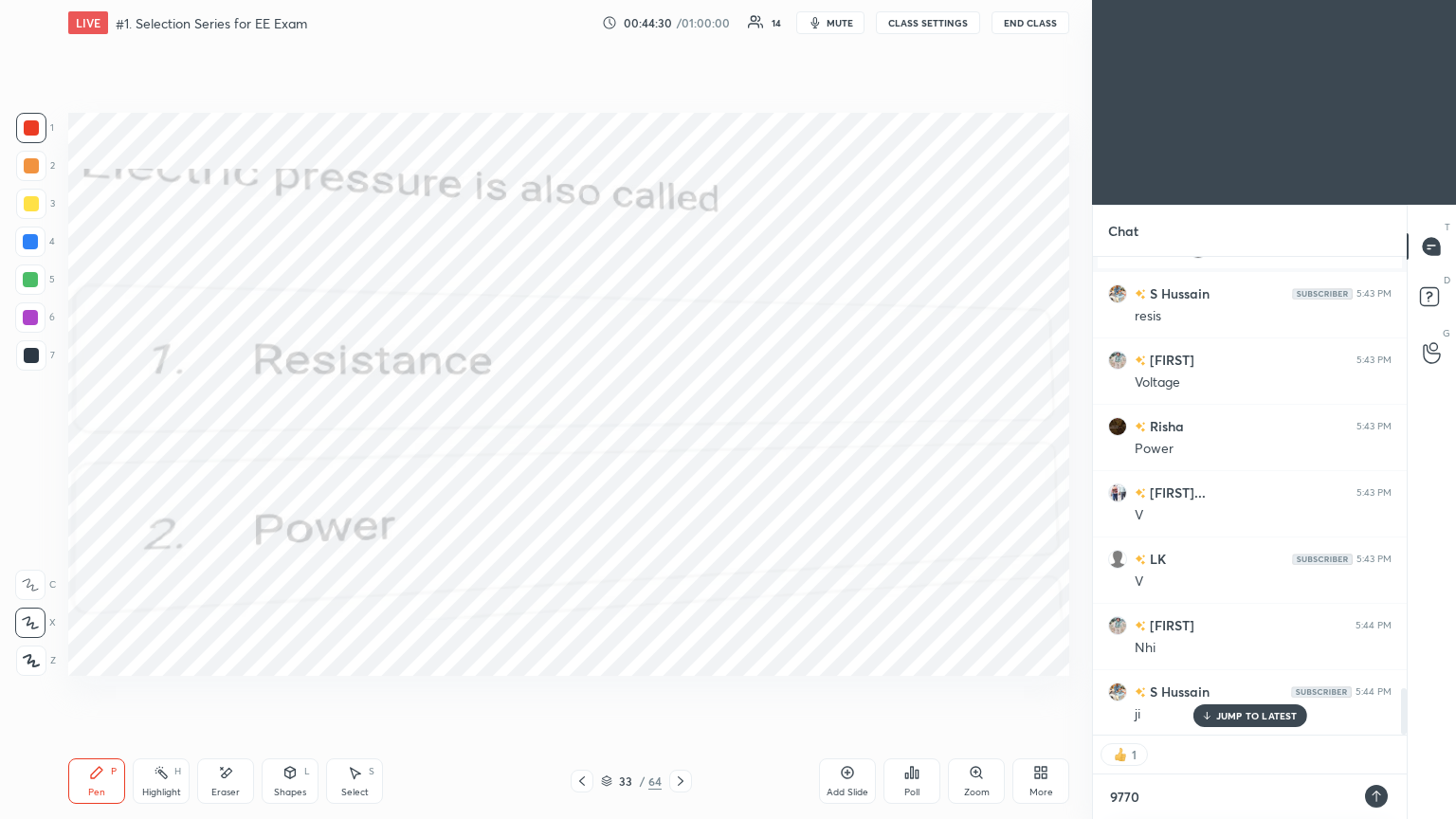 type on "[NUMBER]" 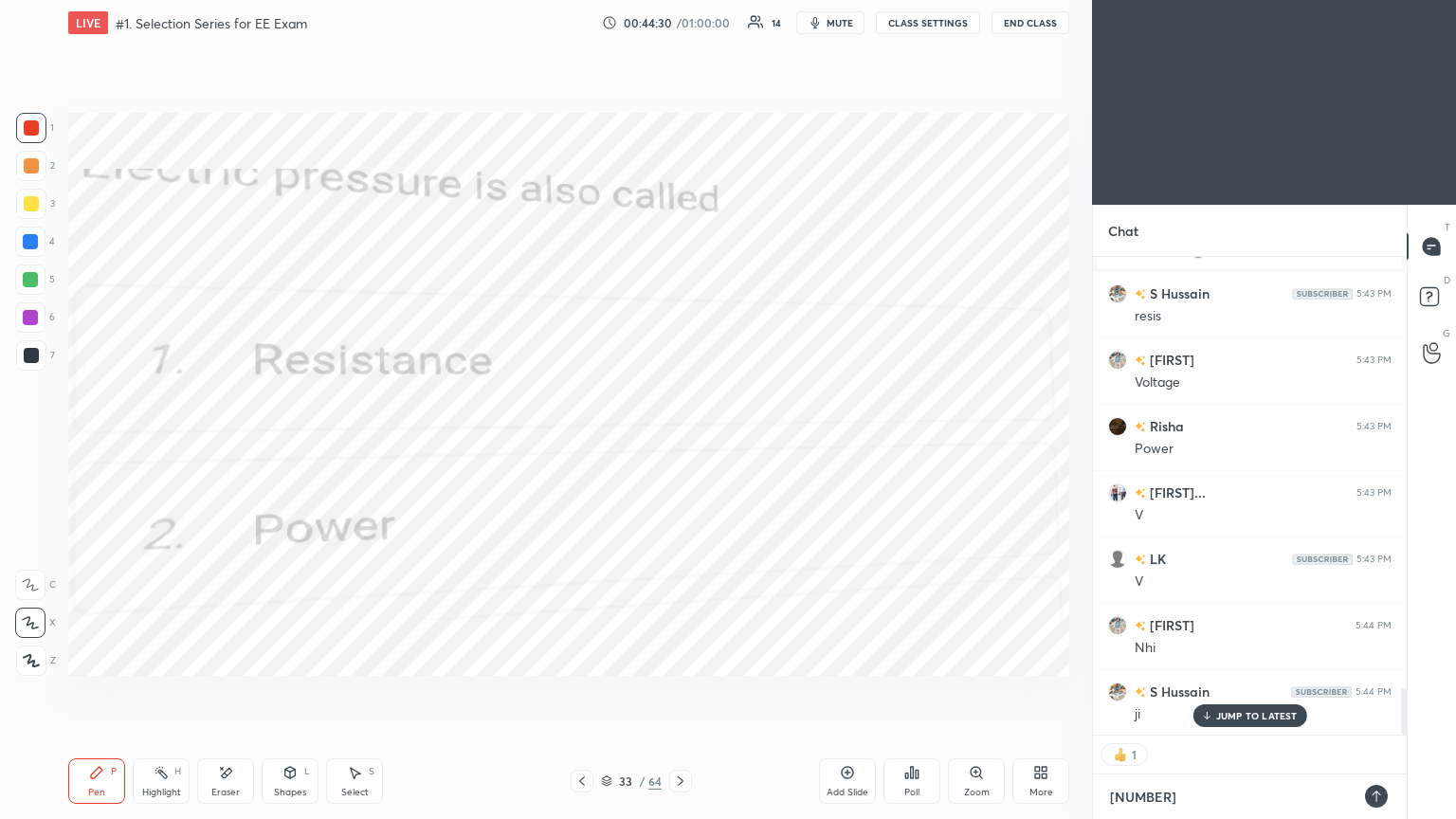 type on "[NUMBER]" 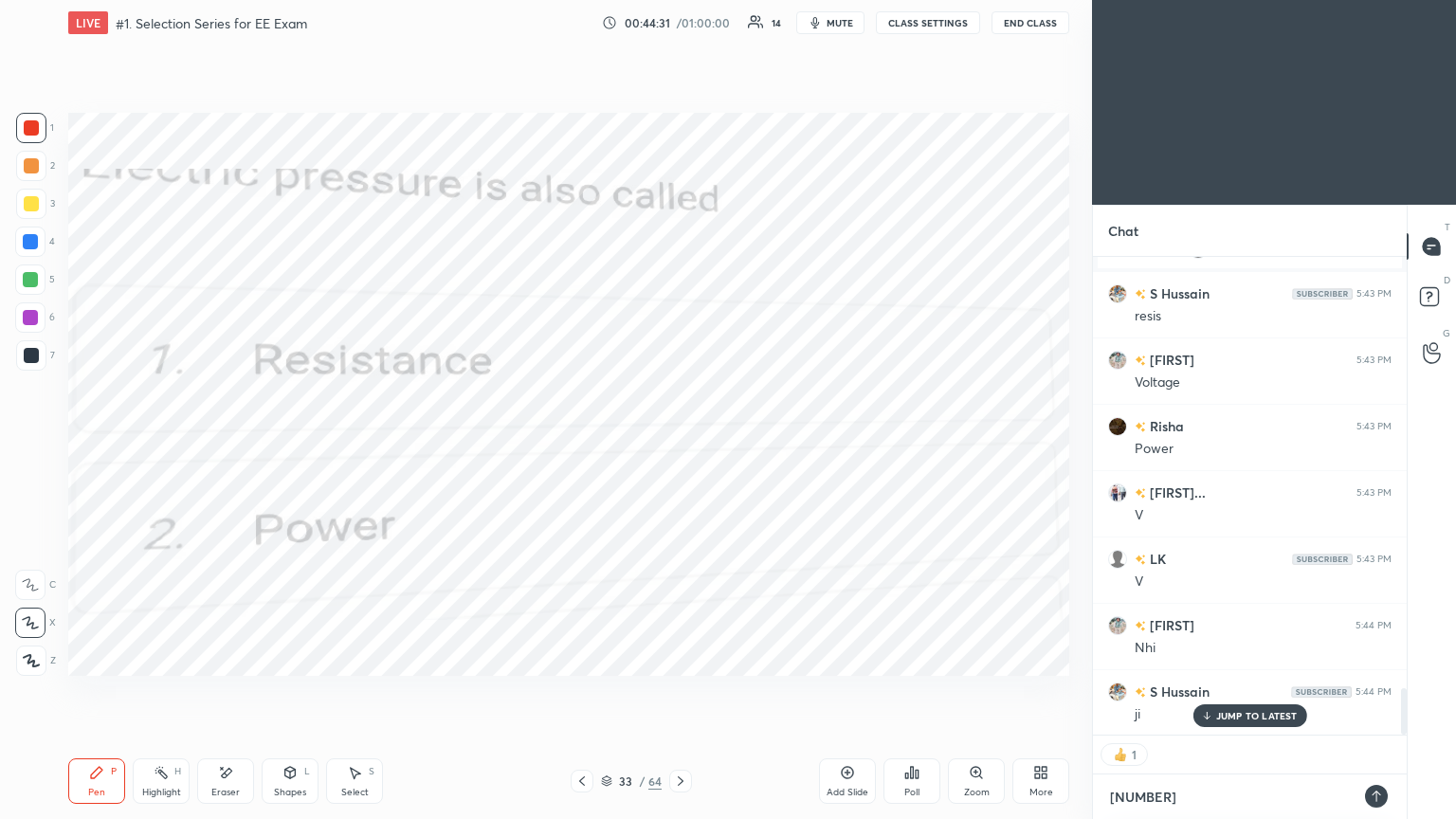 type on "[PHONE]" 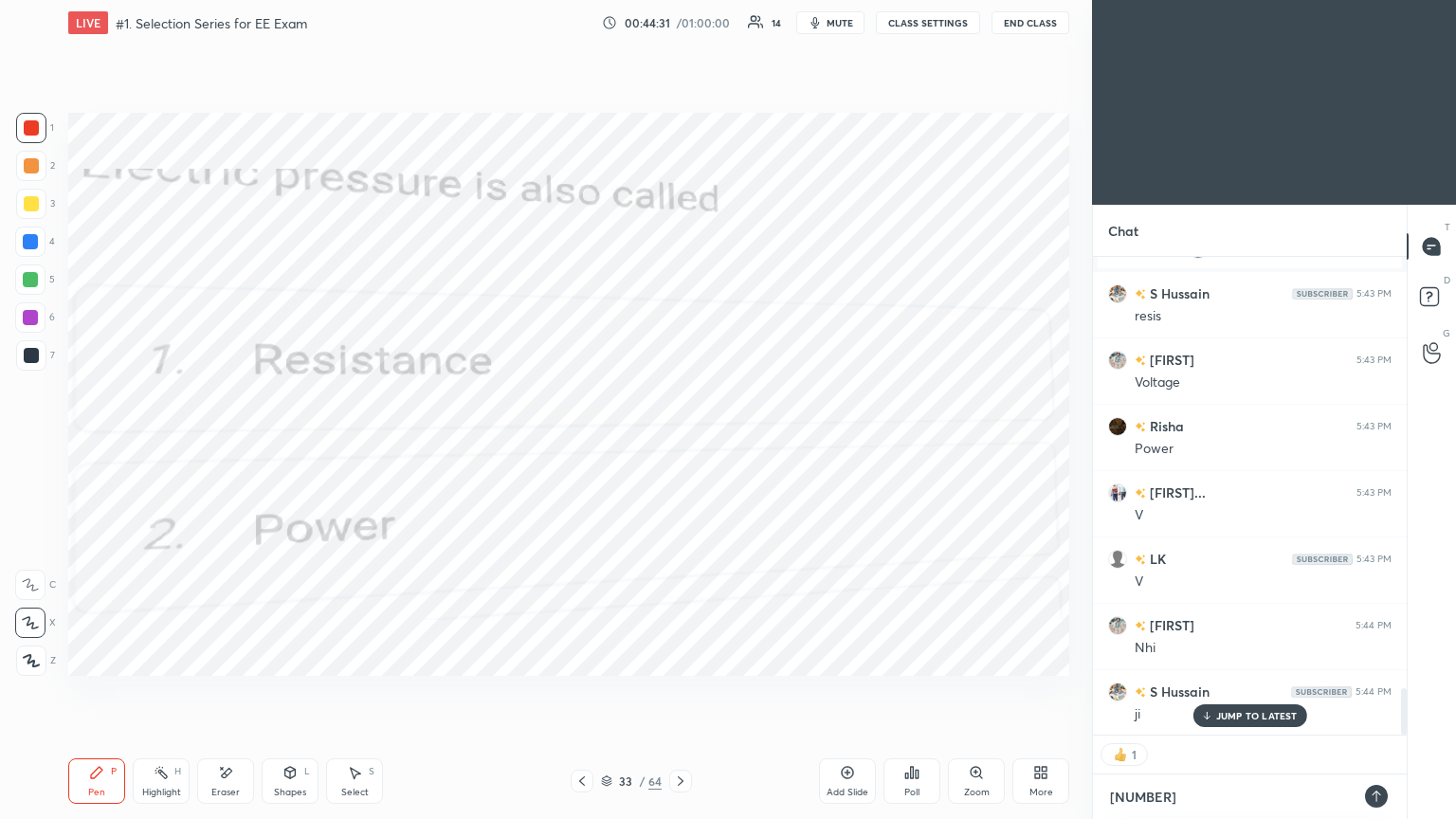 type on "x" 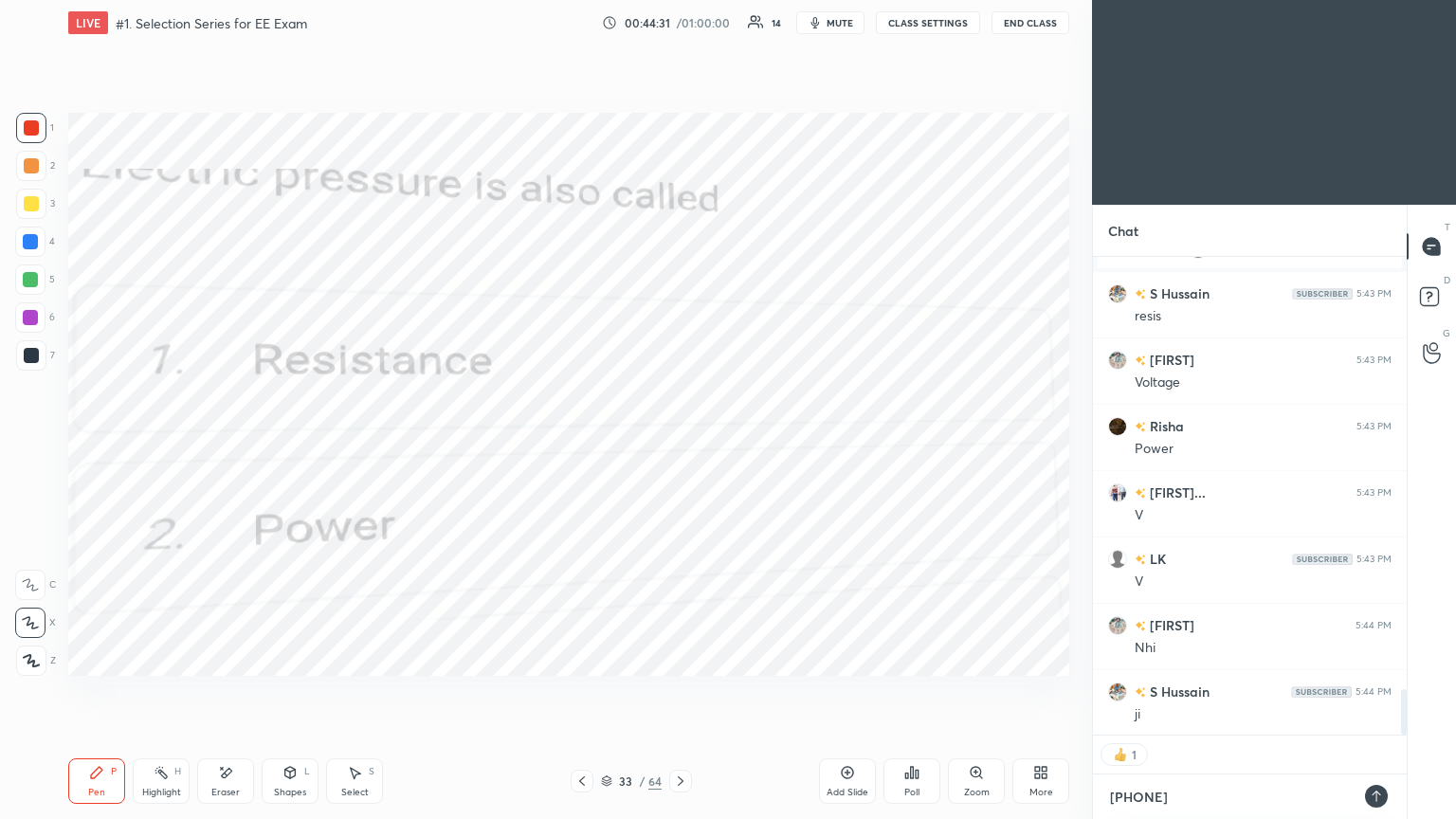 scroll, scrollTop: 4504, scrollLeft: 0, axis: vertical 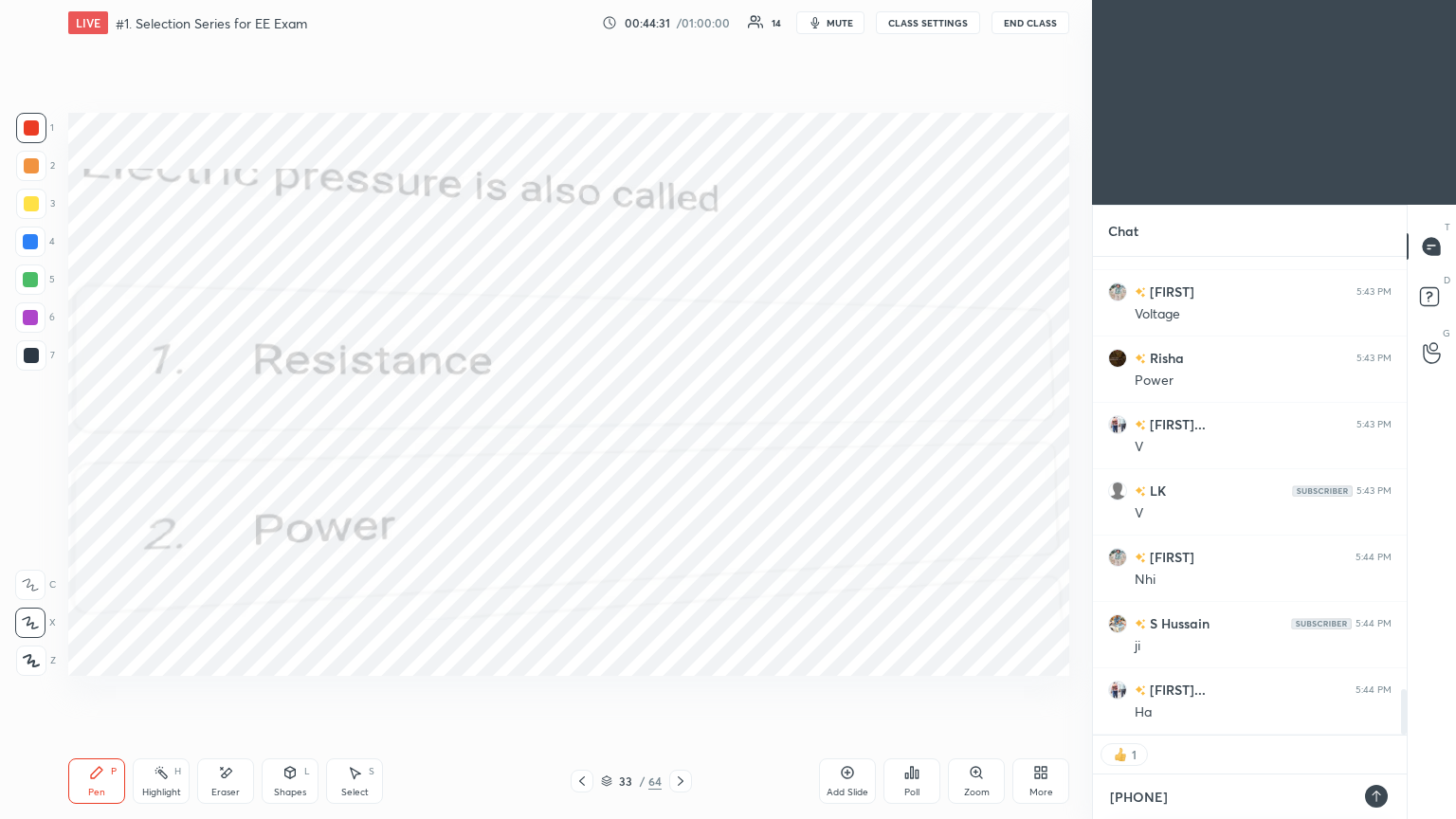 type on "[PHONE]" 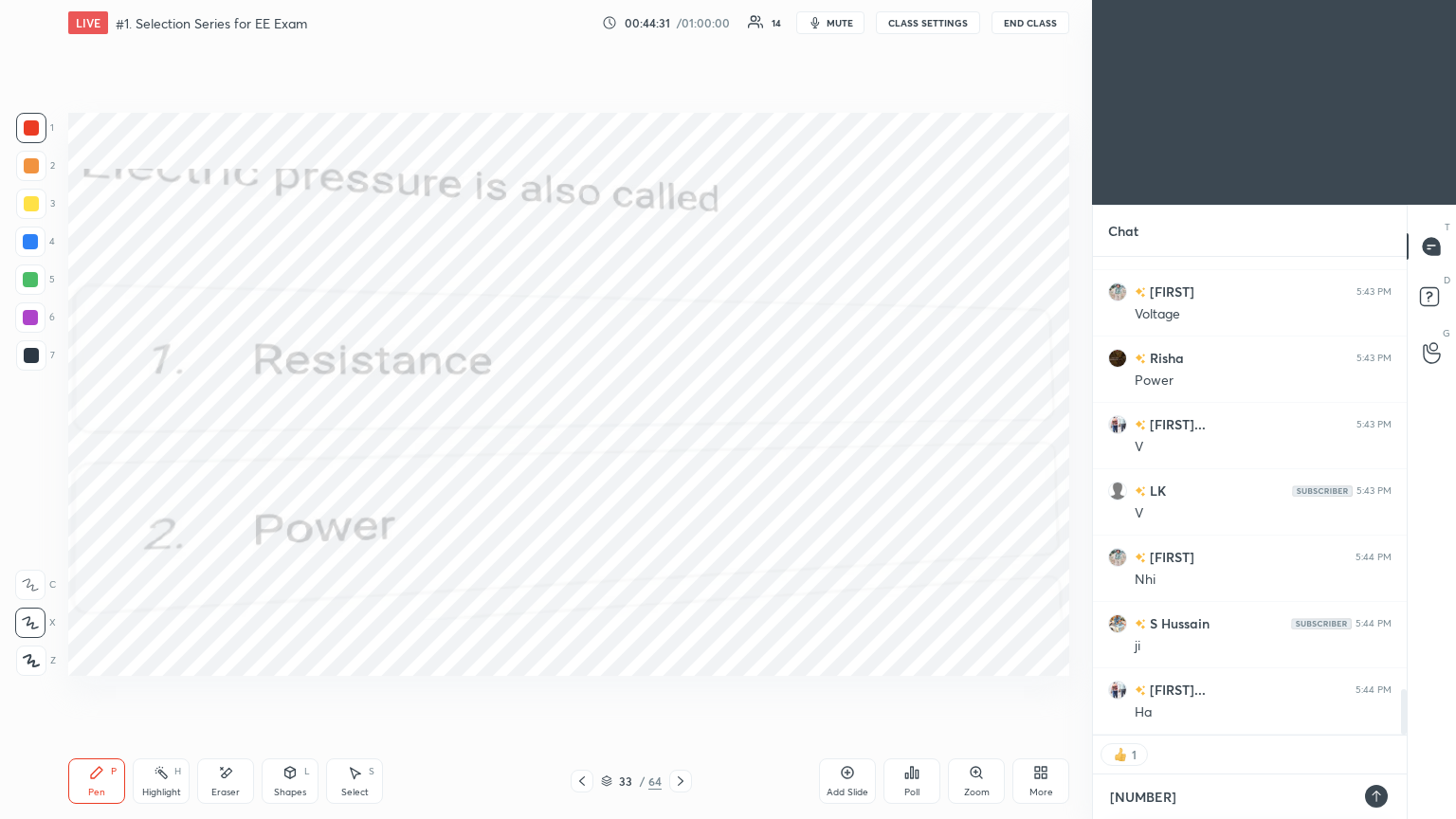 type on "[PHONE]" 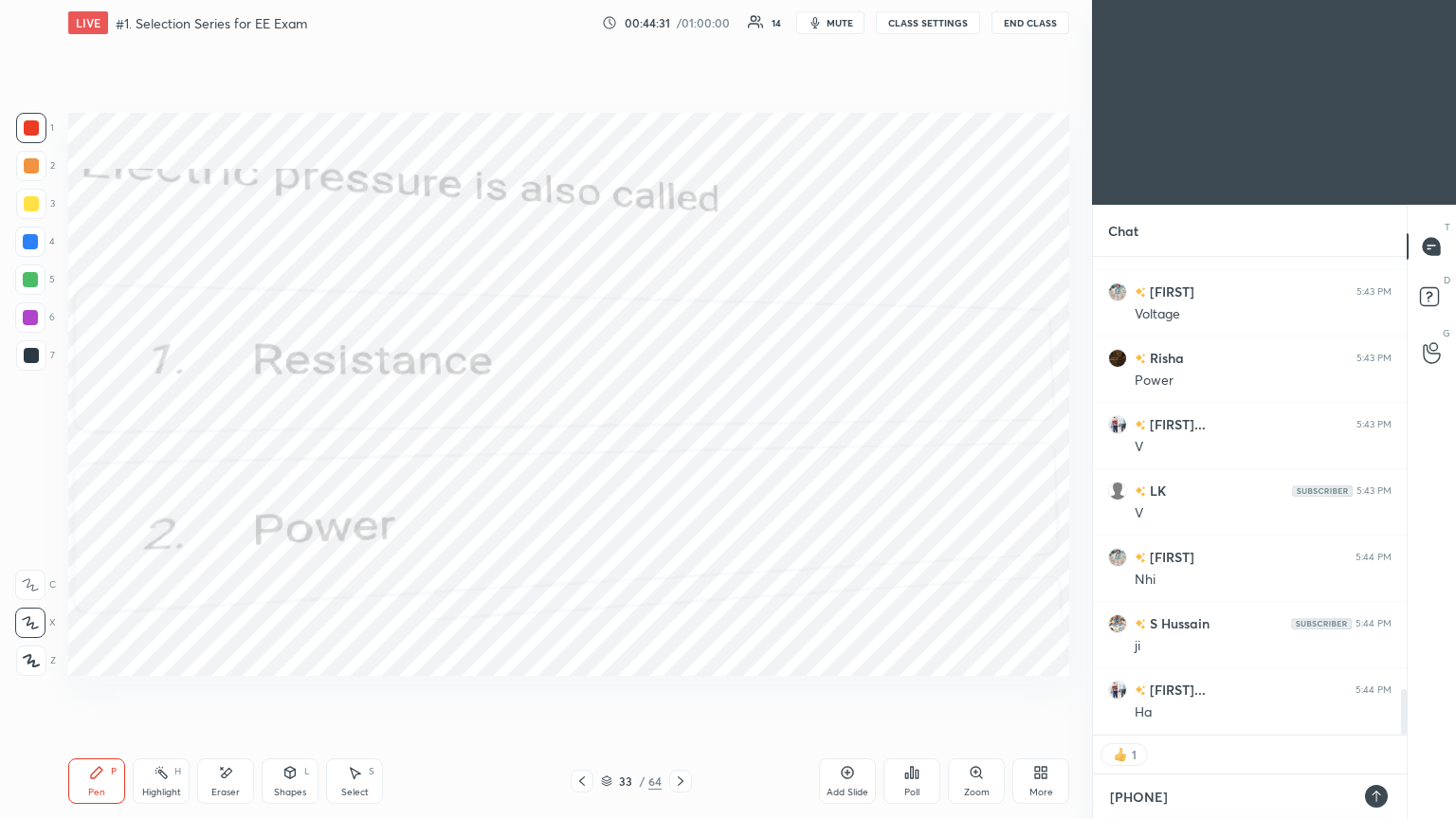 type on "x" 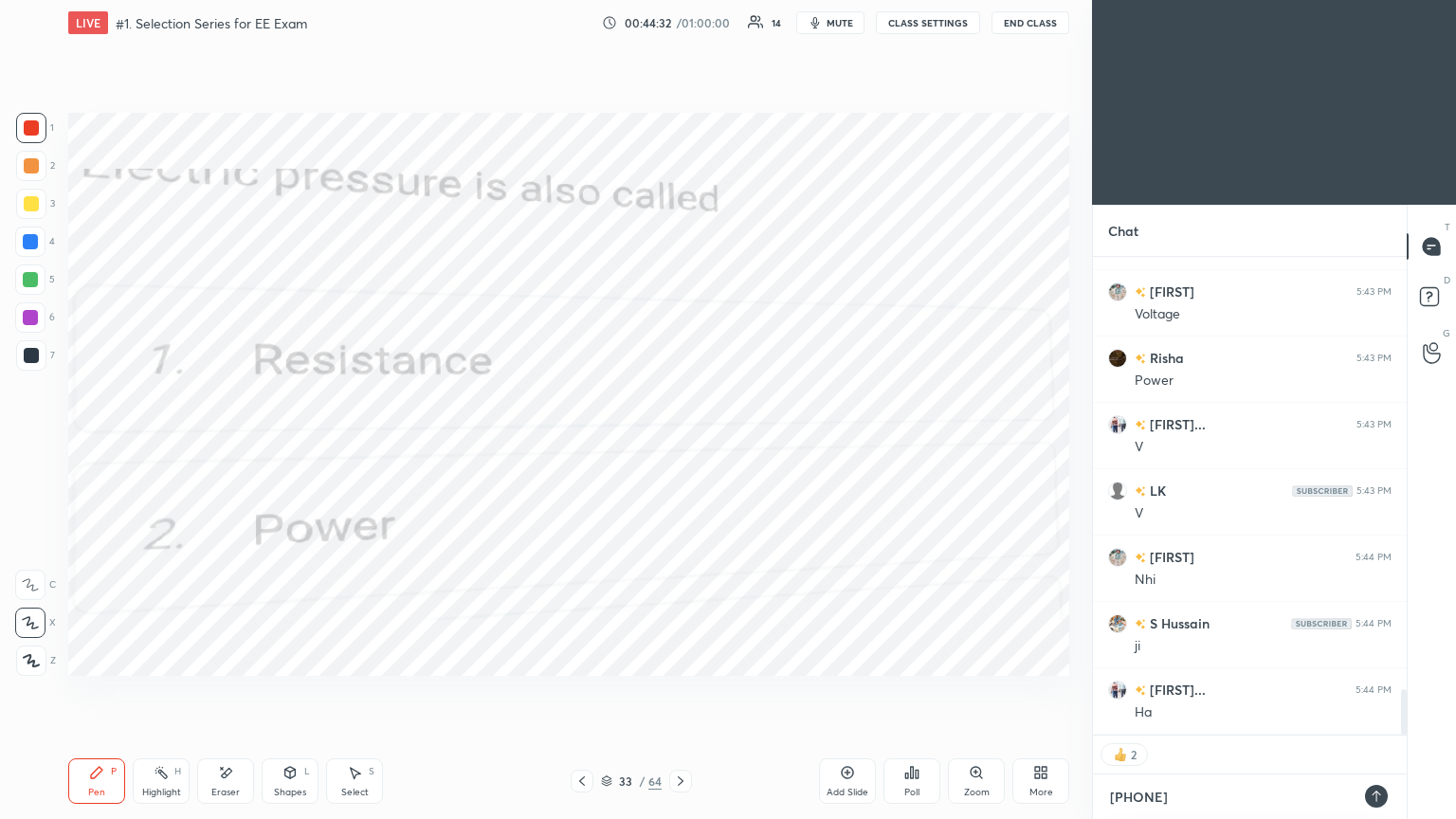 type 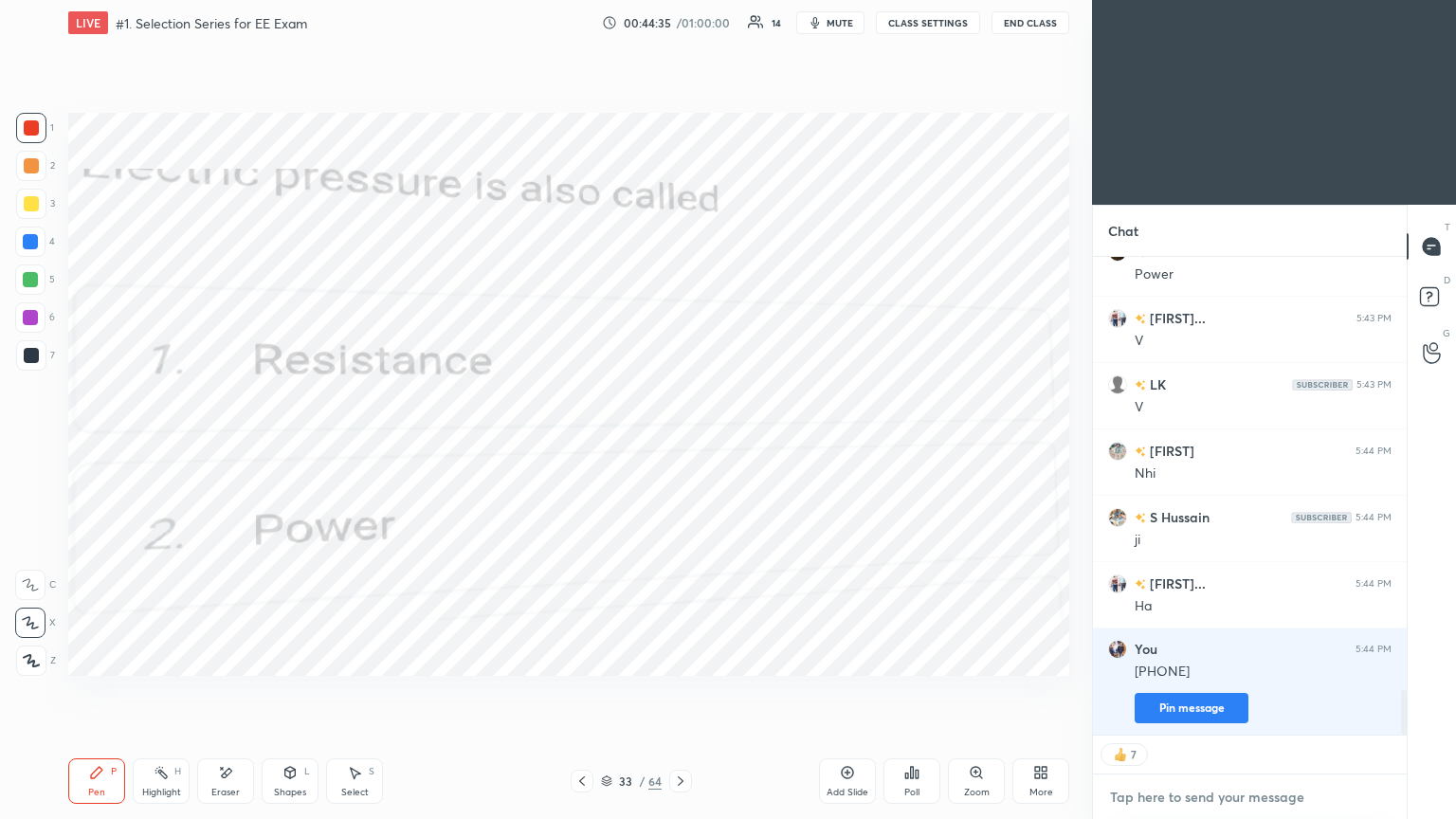 scroll, scrollTop: 4677, scrollLeft: 0, axis: vertical 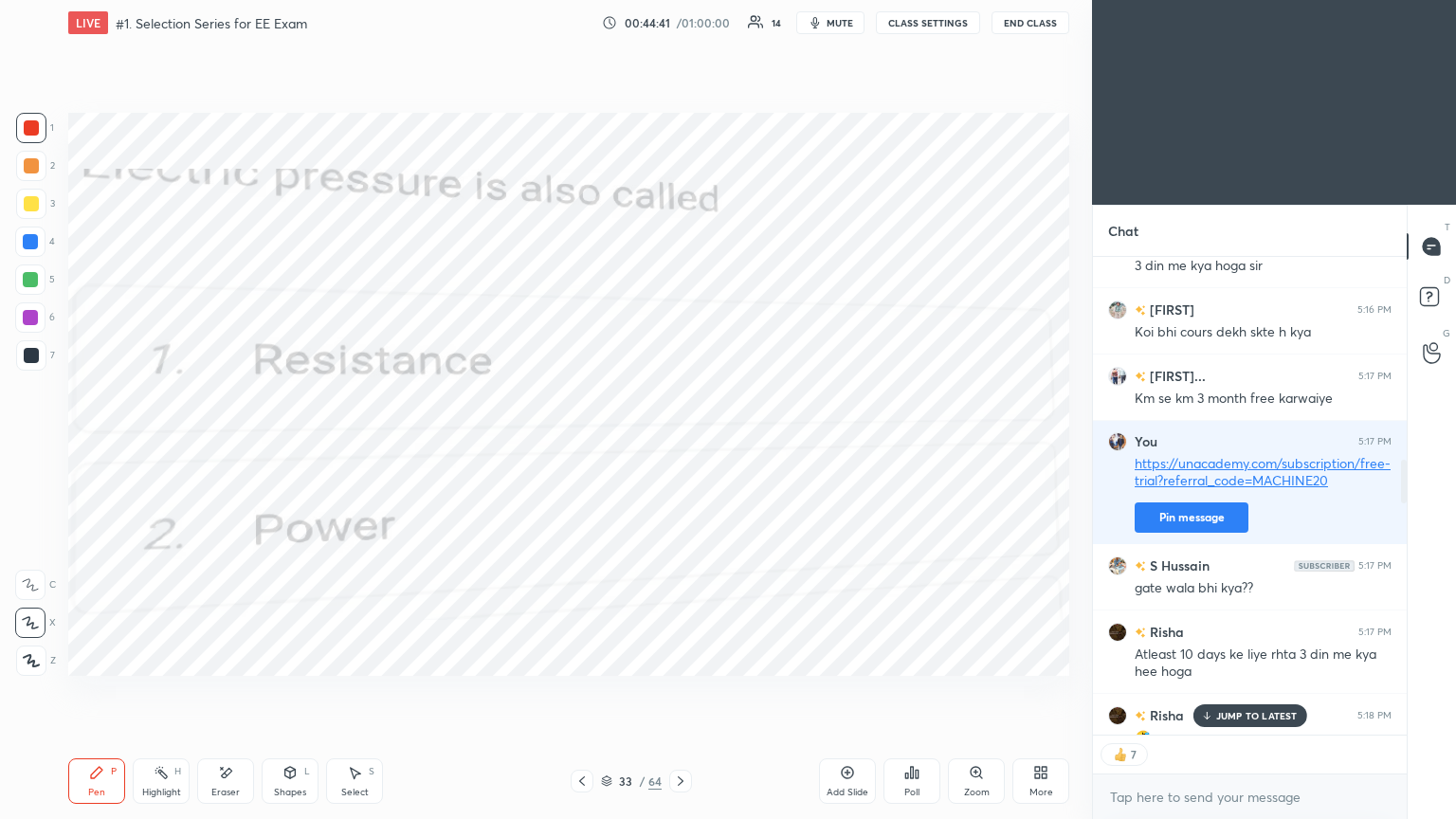 drag, startPoint x: 1402, startPoint y: 710, endPoint x: 1392, endPoint y: 445, distance: 265.18861 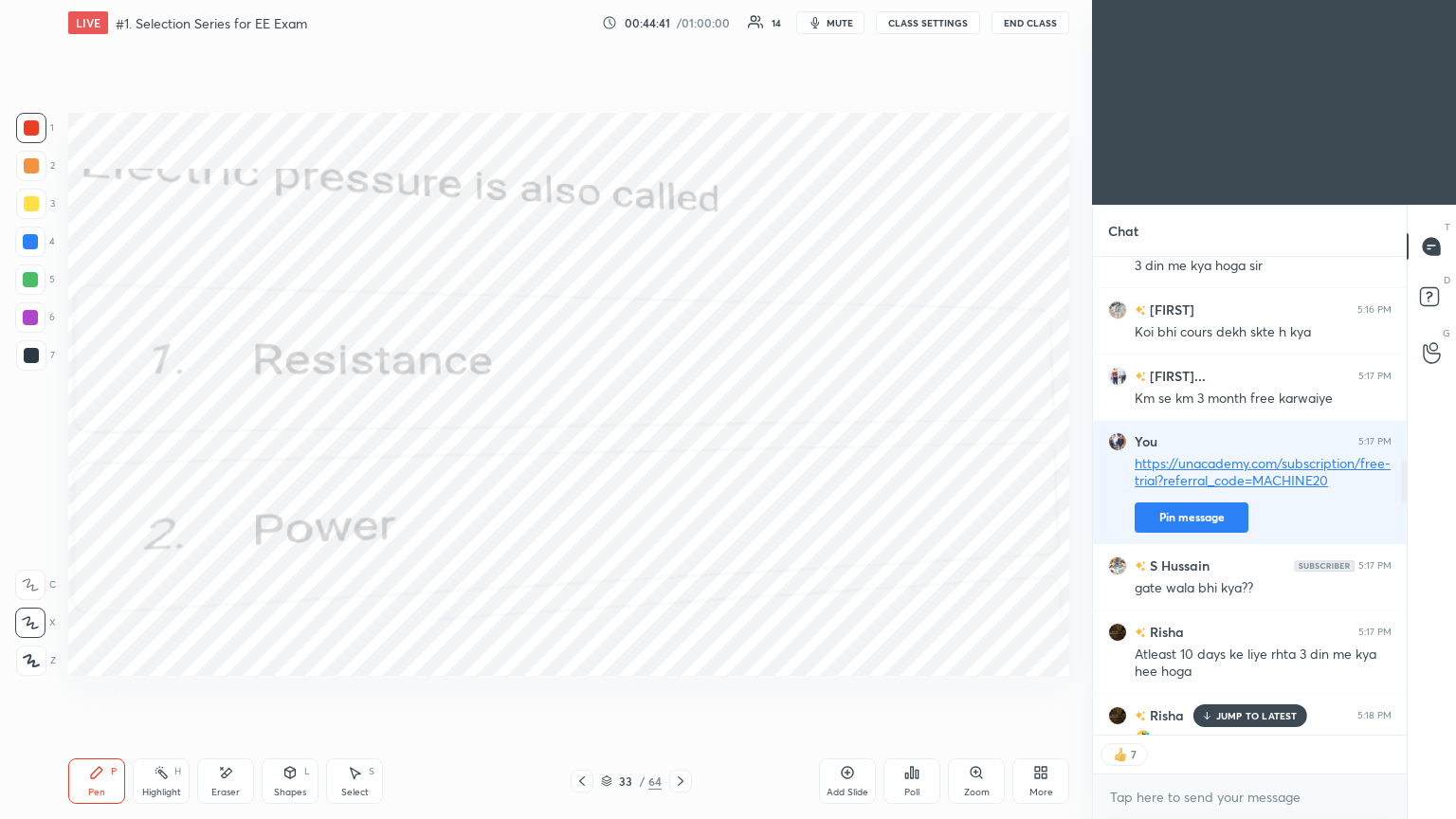 click on "[NAME]  joined [NAME]... 5:16 PM 3 din me kya hoga sir [NAME] 5:16 PM Koi bhi cours dekh skte h kya [NAME]... 5:17 PM Km se km 3 month free karwaiye You 5:17 PM https://unacademy.com/subscription/free-trial?referral_code=MACHINE20 Pin message S [NAME] 5:17 PM gate wala bhi kya?? [NAME] 5:17 PM Atleast 10 days ke liye rhta 3 din me kya hee hoga [NAME] 5:18 PM 🤣 S [NAME] 5:18 PM offer just some days [NAME] 5:18 PM 😂😂 [NAME]... 5:18 PM Kharidna rhta h sir esliye jate h trial nhi dega to bhi lenge [NAME] 5:18 PM 72 hours double speed me dekho [NAME] 5:19 PM 144hr sapna 5:19 PM A [NAME] 5:19 PM Cal [NAME] 5:20 PM Tim [NAME] 5:21 PM C [NAME] 5:21 PM 1710/23 JUMP TO LATEST" at bounding box center (1249, 496) 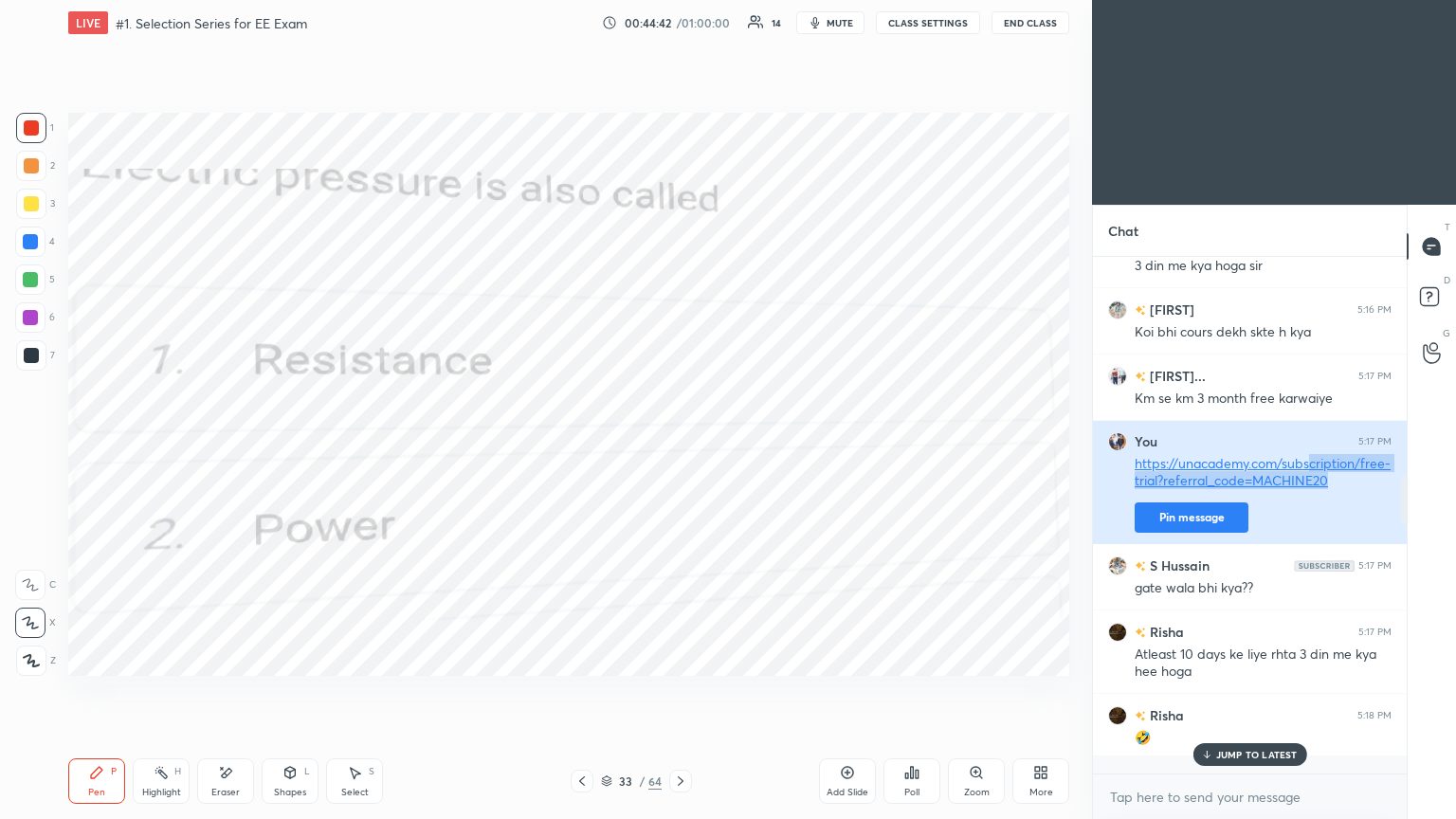scroll, scrollTop: 6, scrollLeft: 6, axis: both 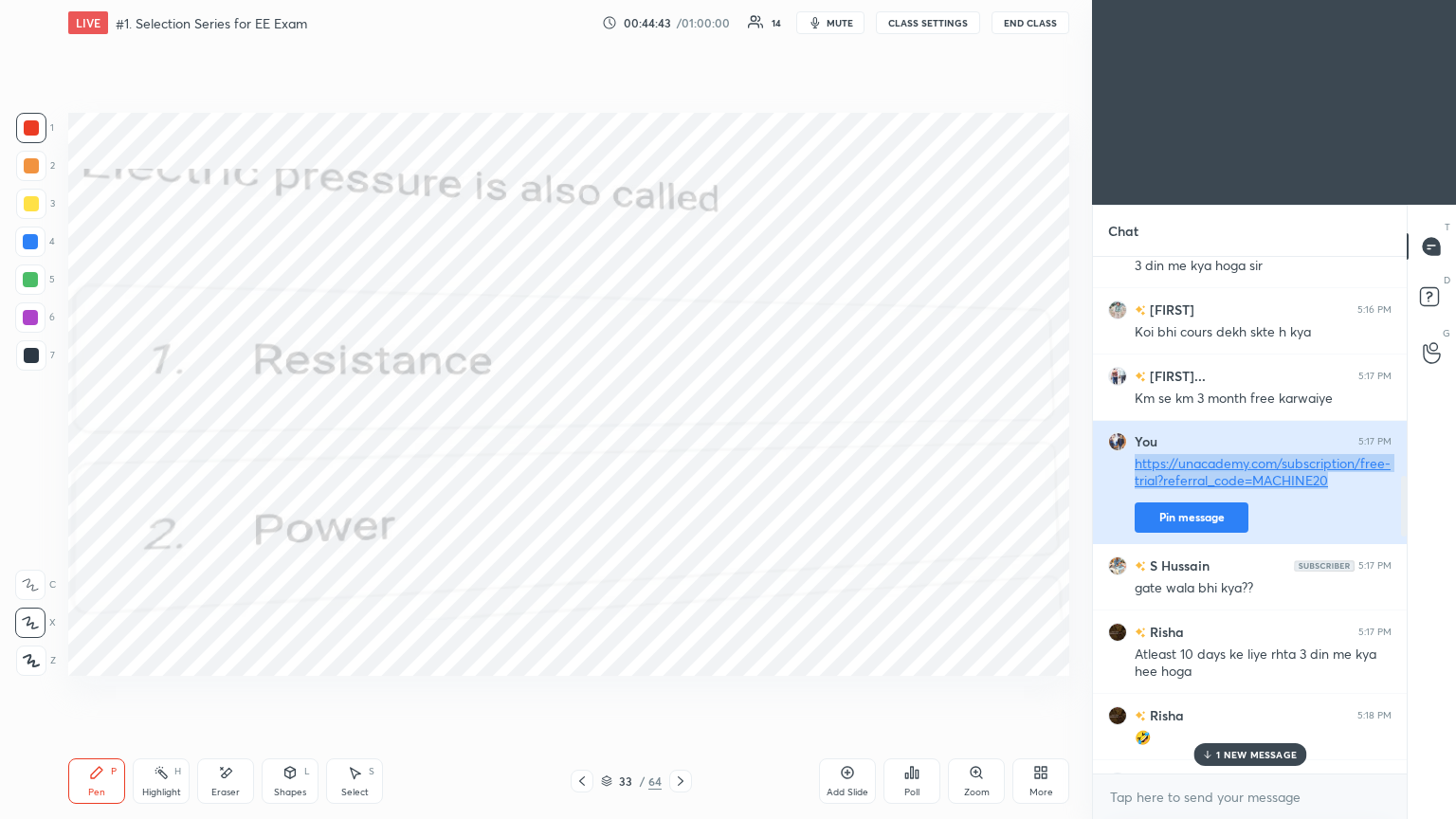 drag, startPoint x: 1341, startPoint y: 482, endPoint x: 1130, endPoint y: 465, distance: 211.68373 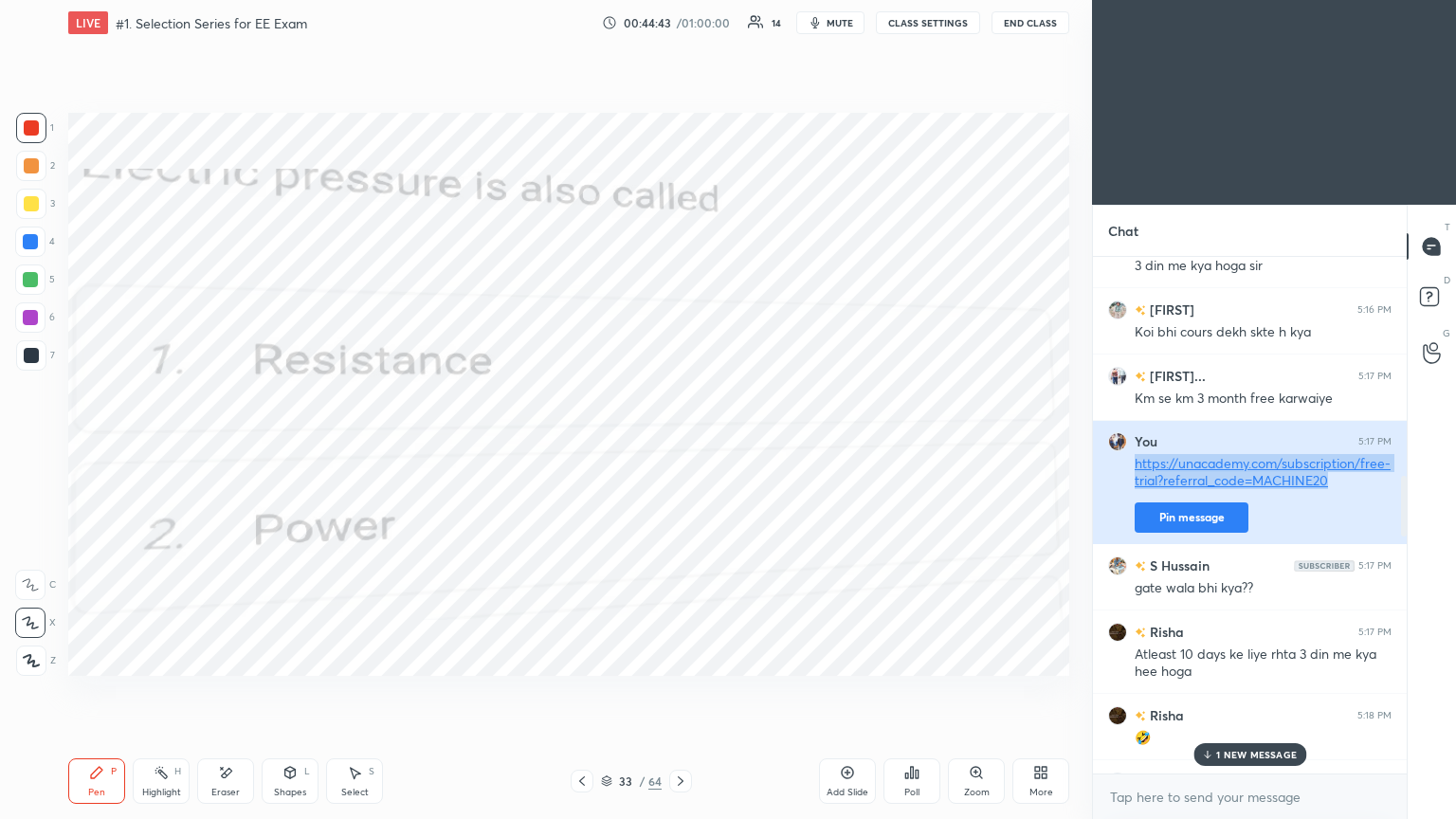 click on "You 5:17 PM https://unacademy.com/subscription/free-trial?referral_code=MACHINE20 Pin message" at bounding box center [1249, 482] 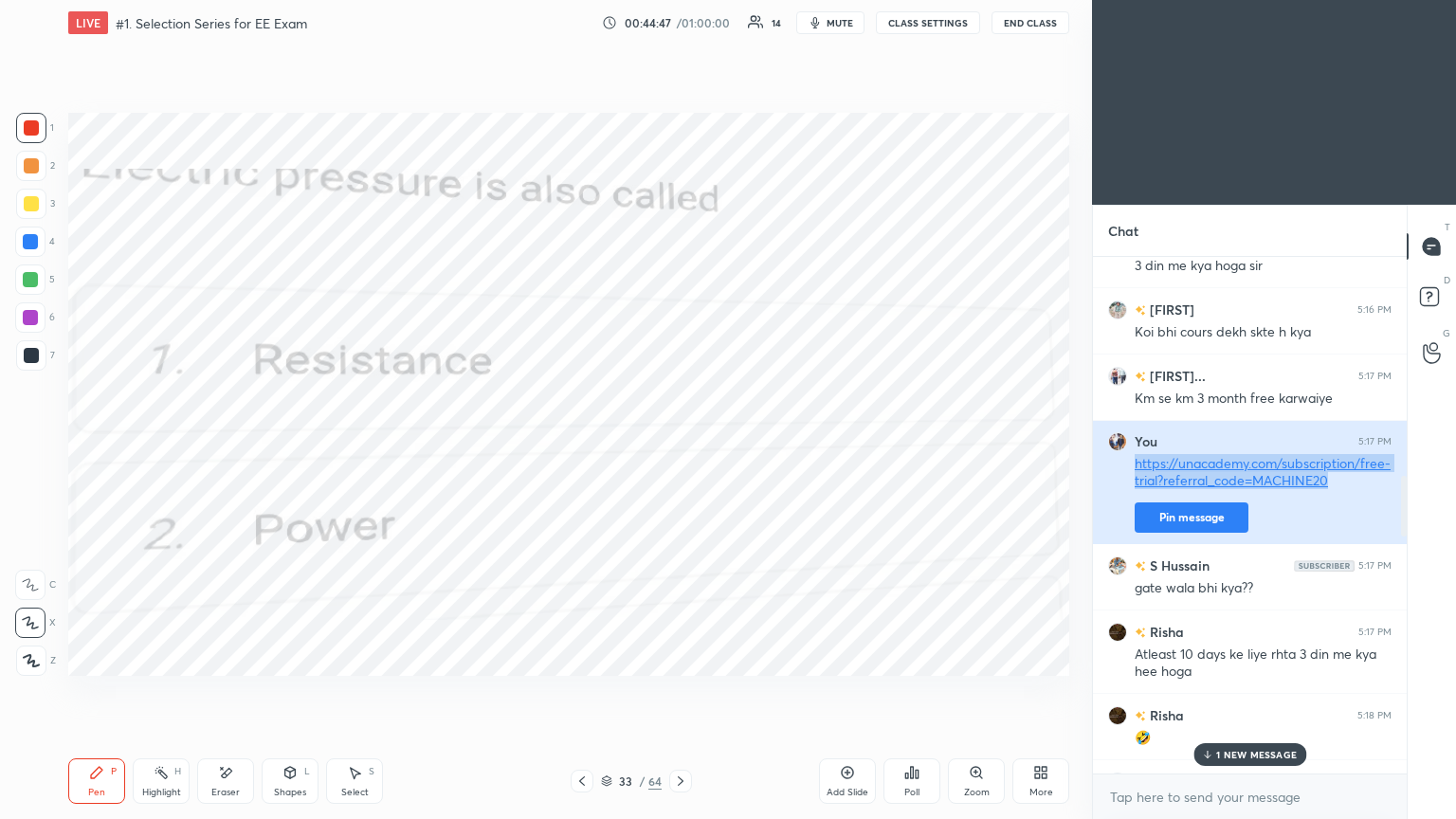 copy on "https://unacademy.com/subscription/free-trial?referral_code=MACHINE20" 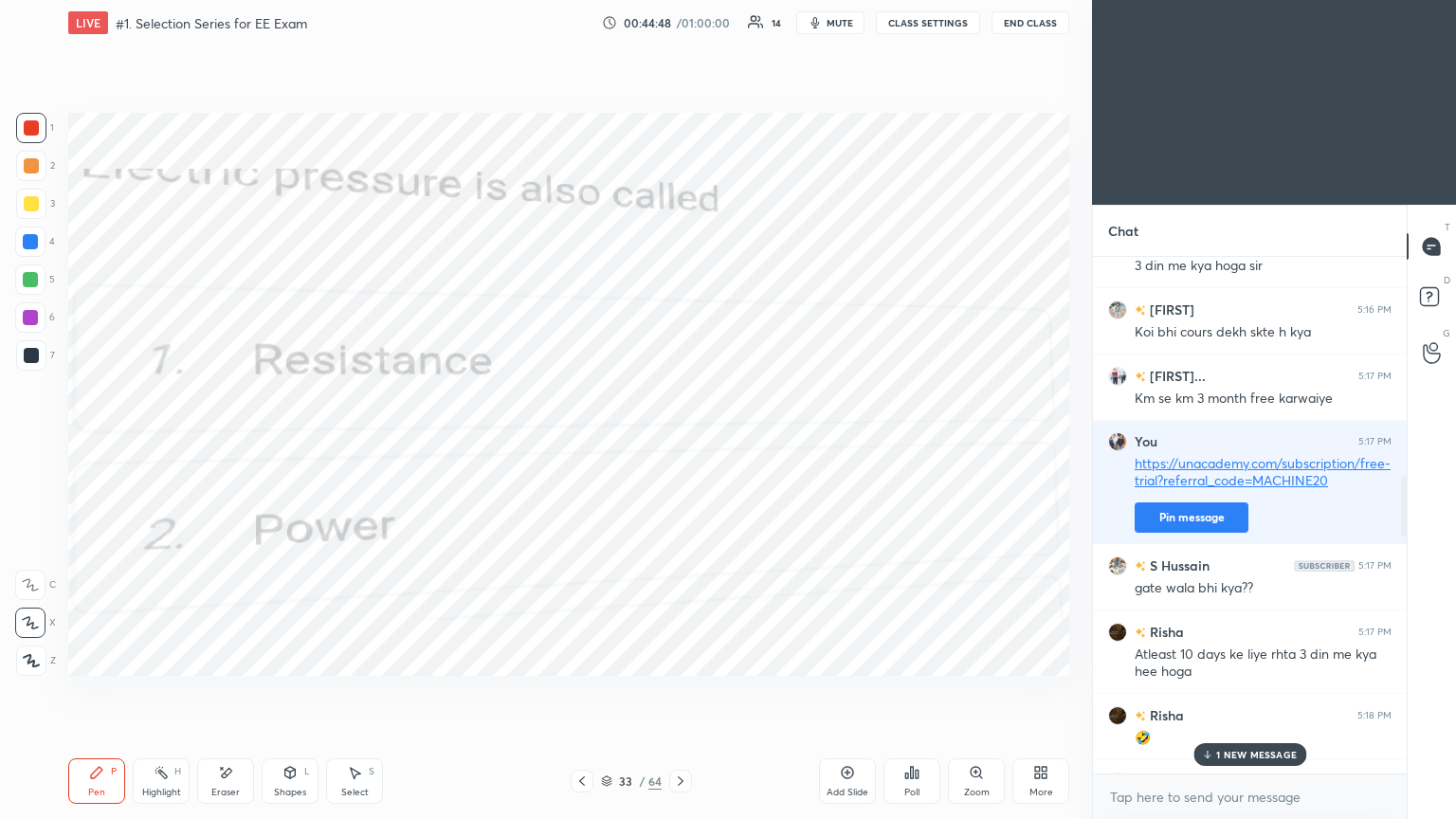 click on "1 NEW MESSAGE" at bounding box center [1256, 755] 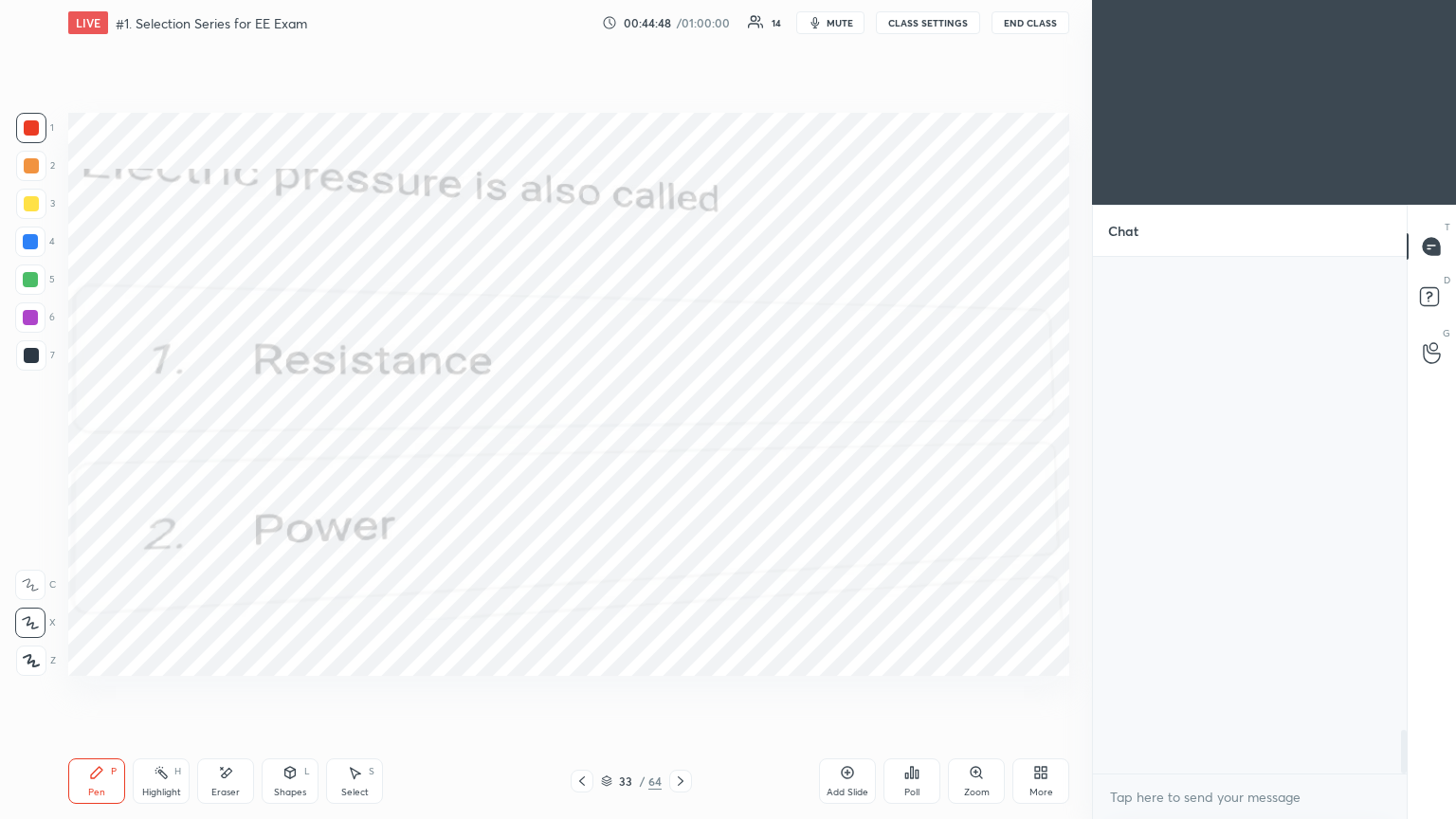 scroll, scrollTop: 5593, scrollLeft: 0, axis: vertical 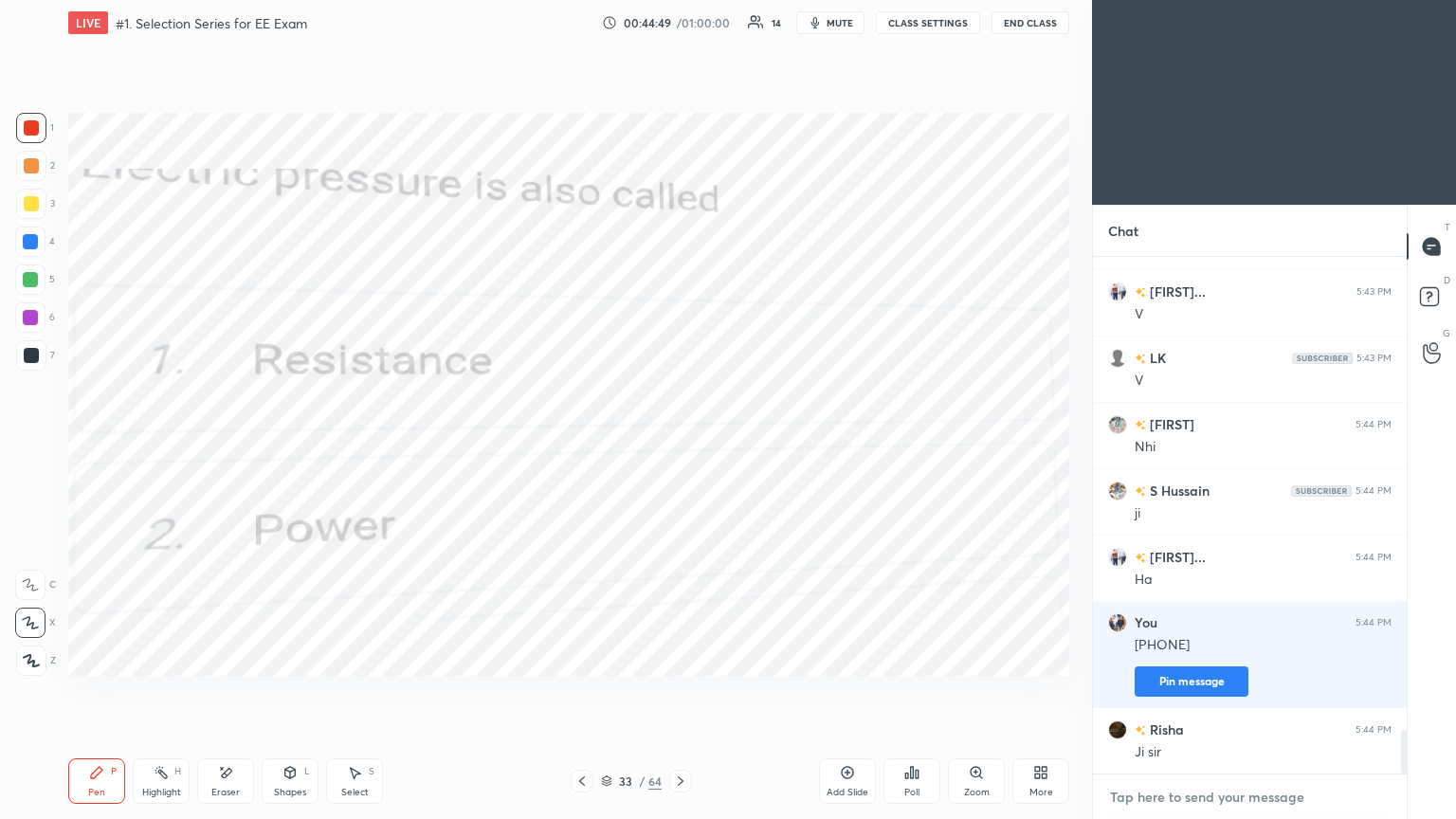 type on "x" 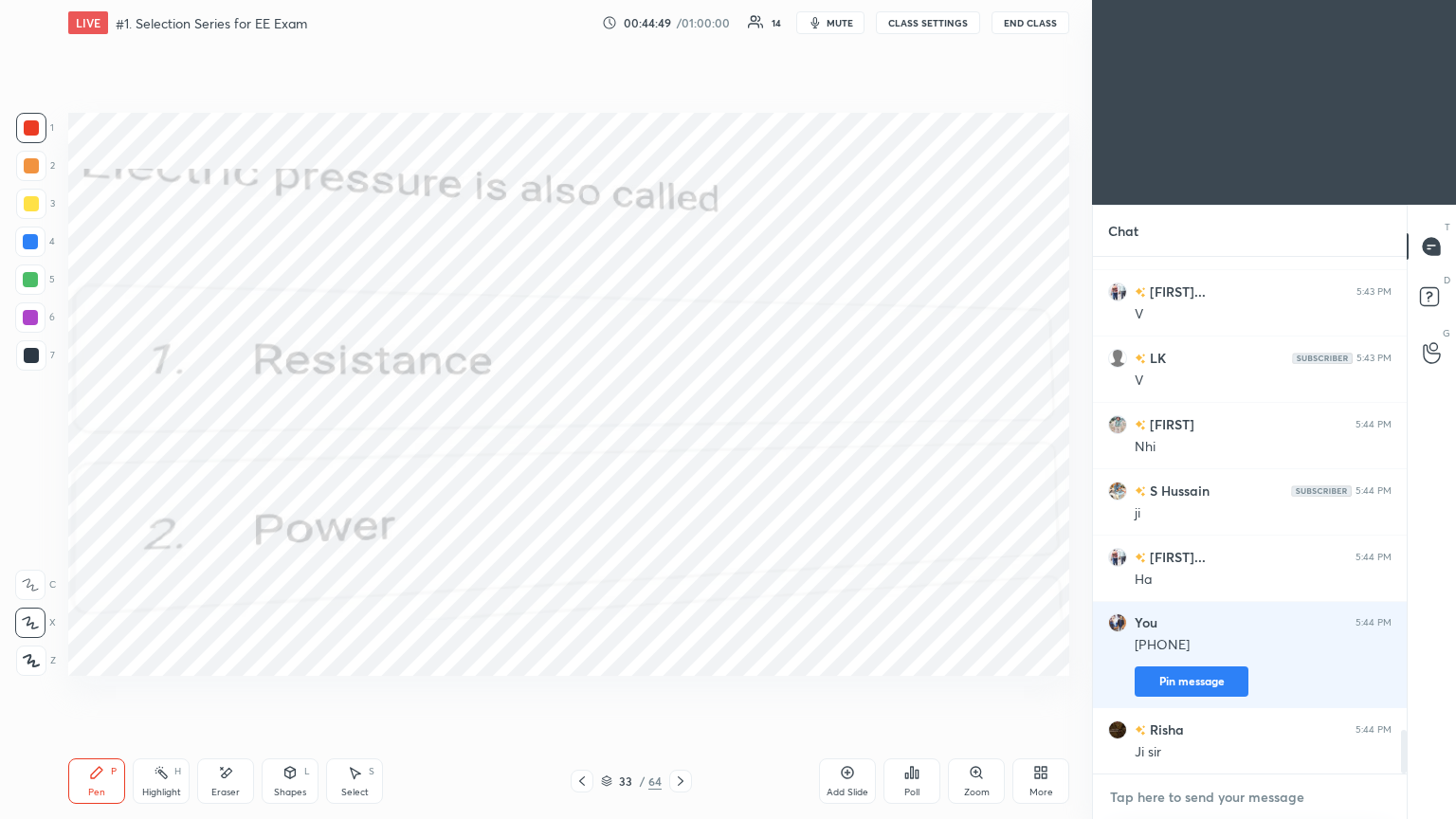 click at bounding box center [1249, 797] 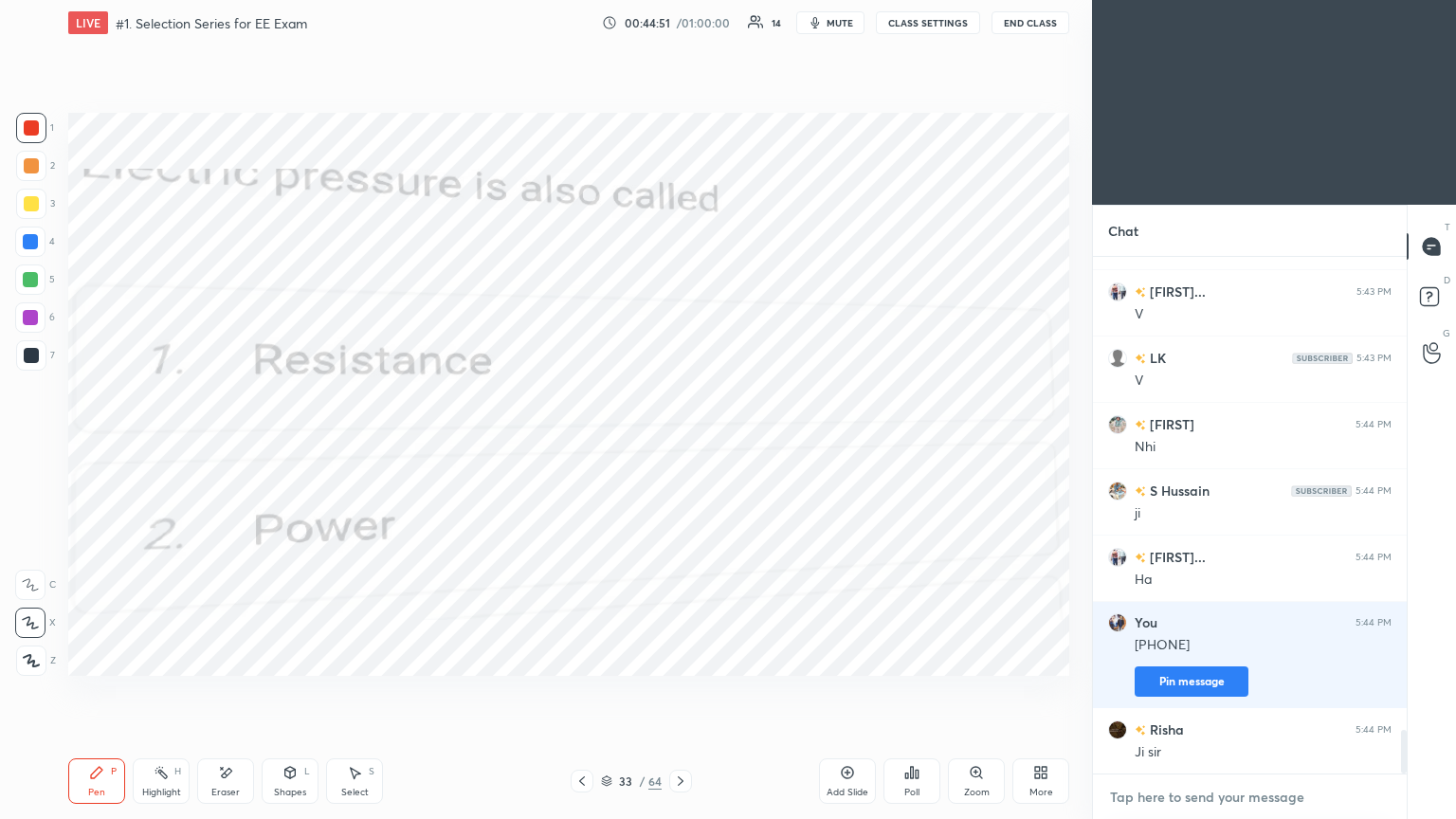 paste on "https://unacademy.com/subscription/free-trial?referral_code=MACHINE20" 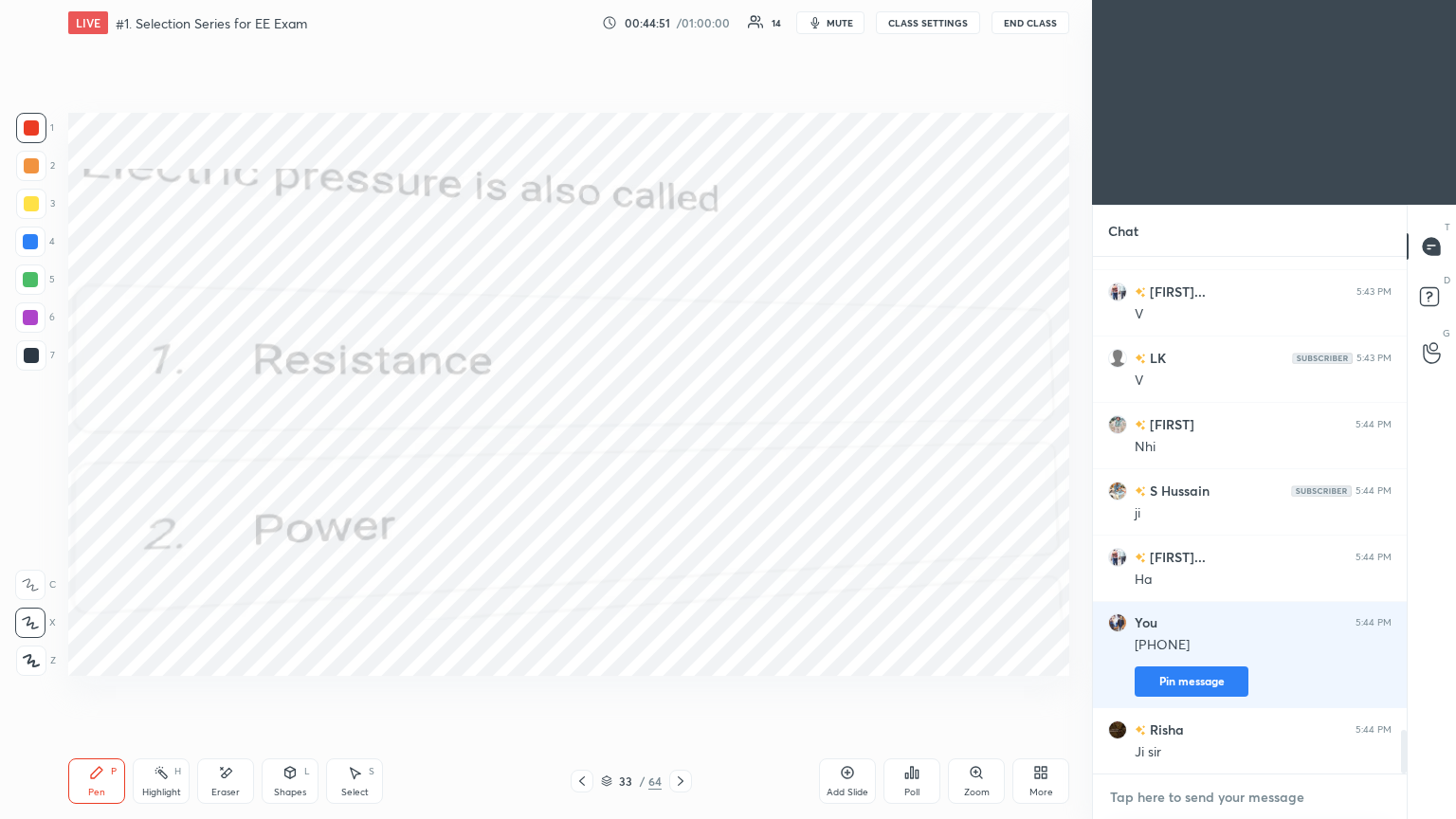 type on "https://unacademy.com/subscription/free-trial?referral_code=MACHINE20" 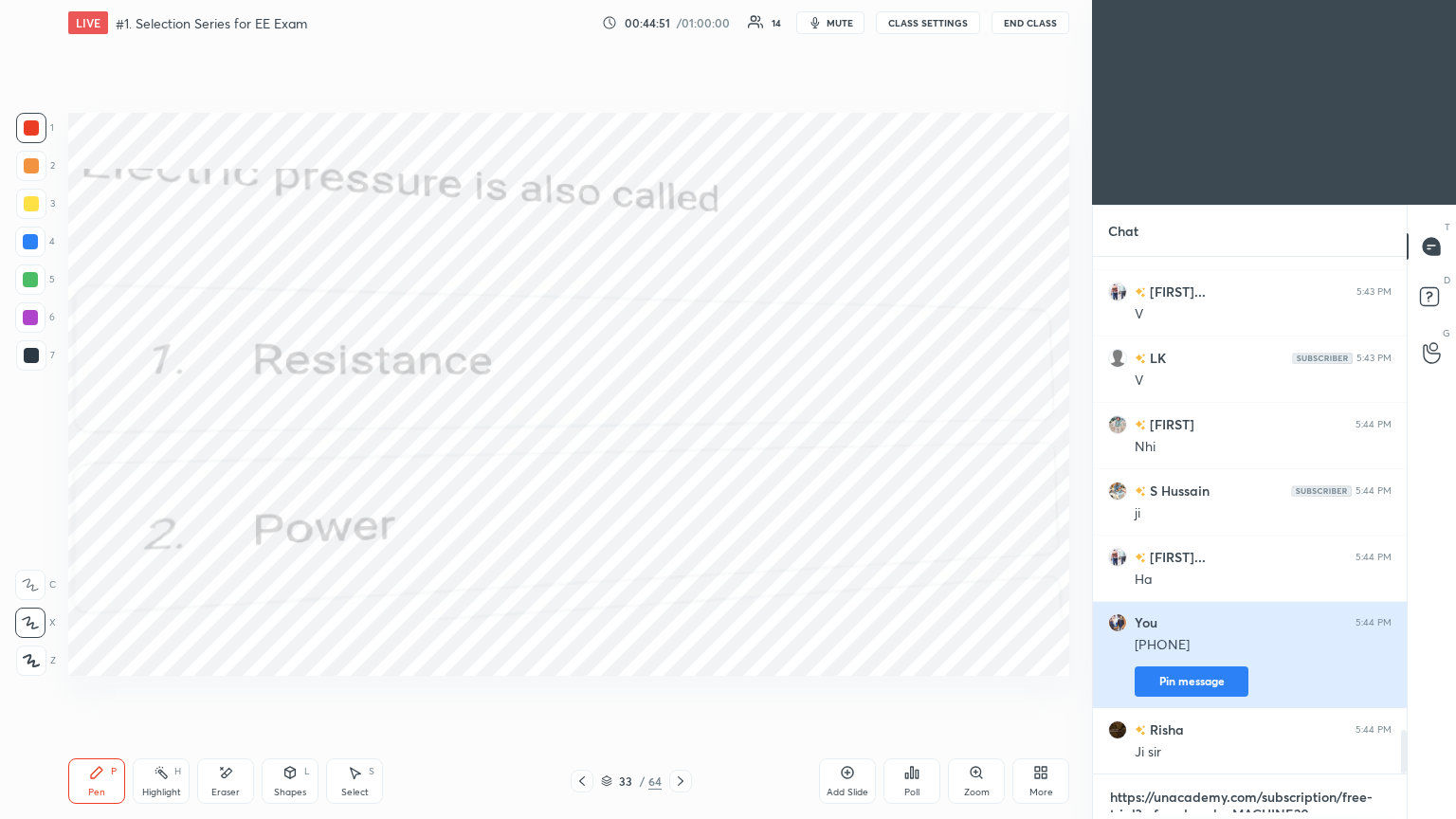 scroll, scrollTop: 5660, scrollLeft: 0, axis: vertical 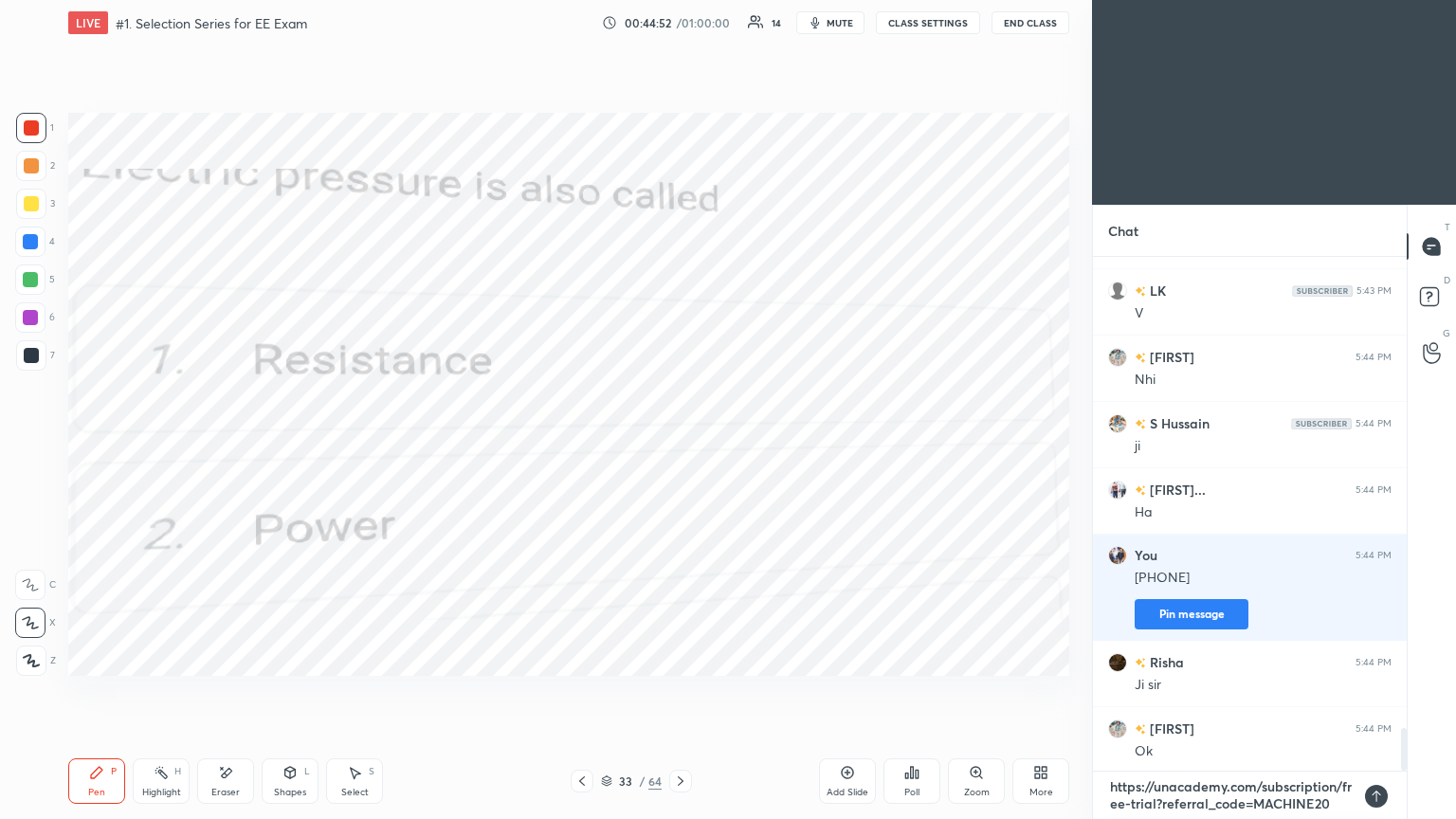 type on "https://unacademy.com/subscription/free-trial?referral_code=MACHINE20" 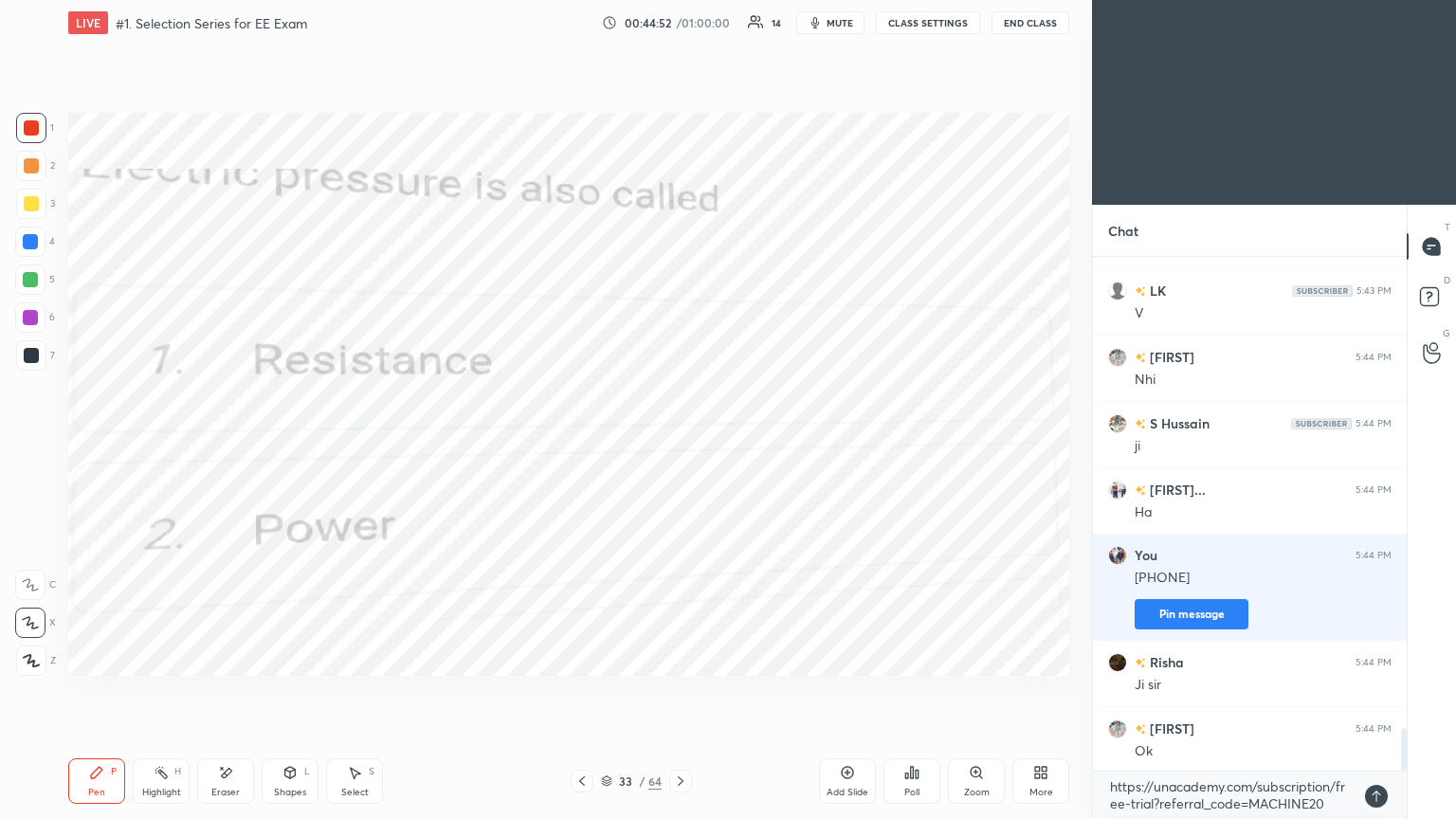 click on "https://unacademy.com/subscription/free-trial?referral_code=MACHINE20 x" at bounding box center [1249, 795] 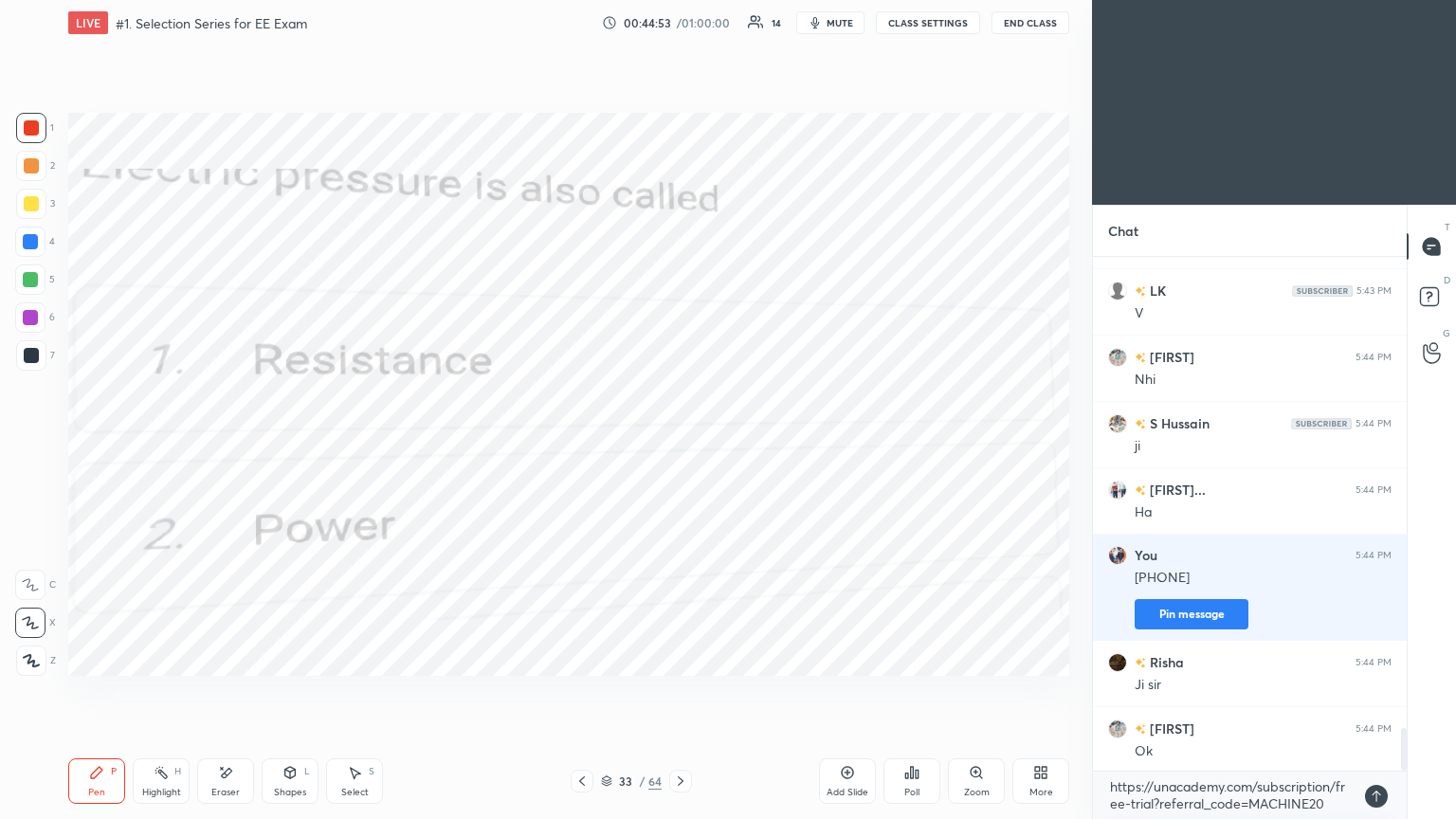 click 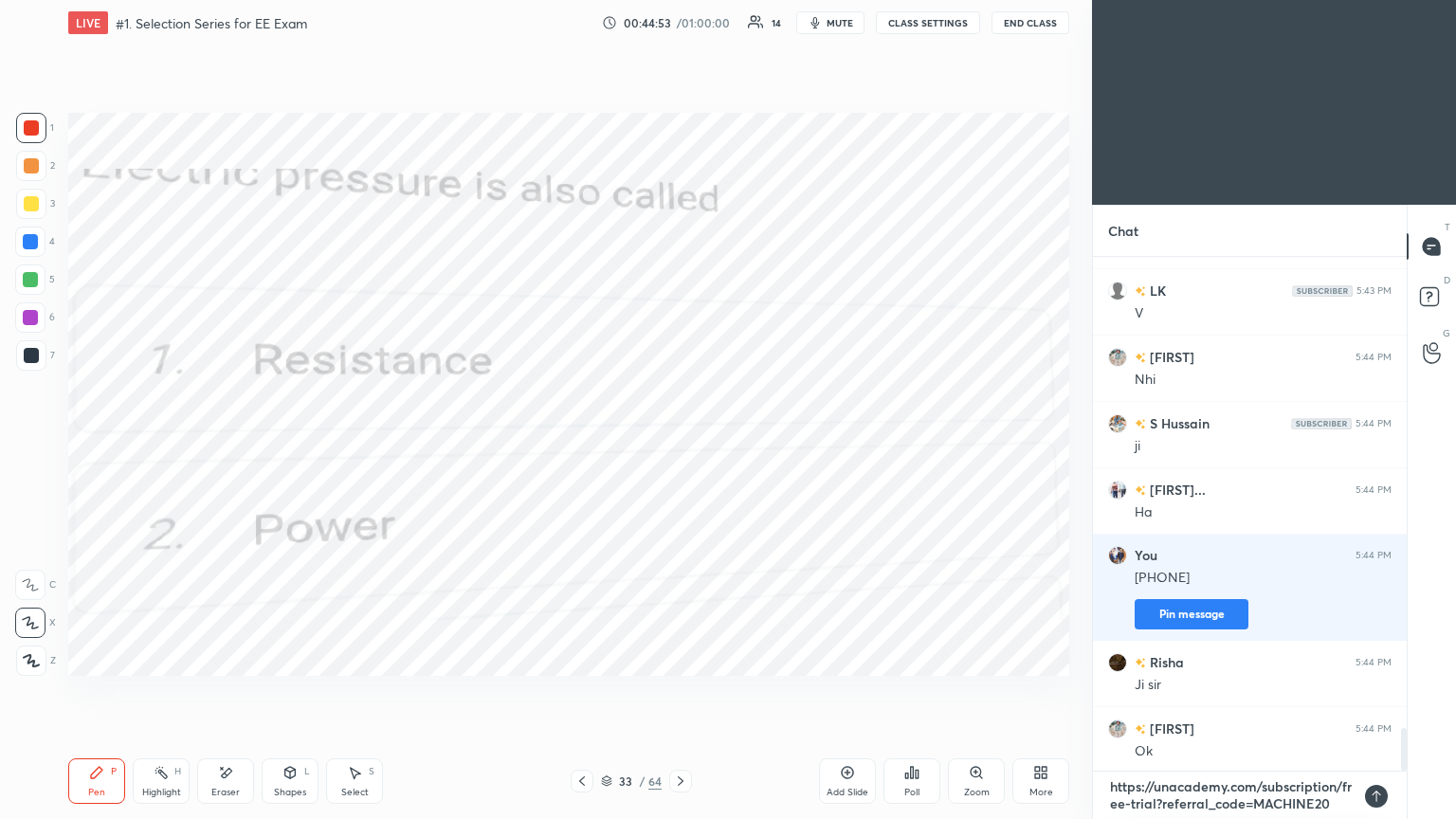 type 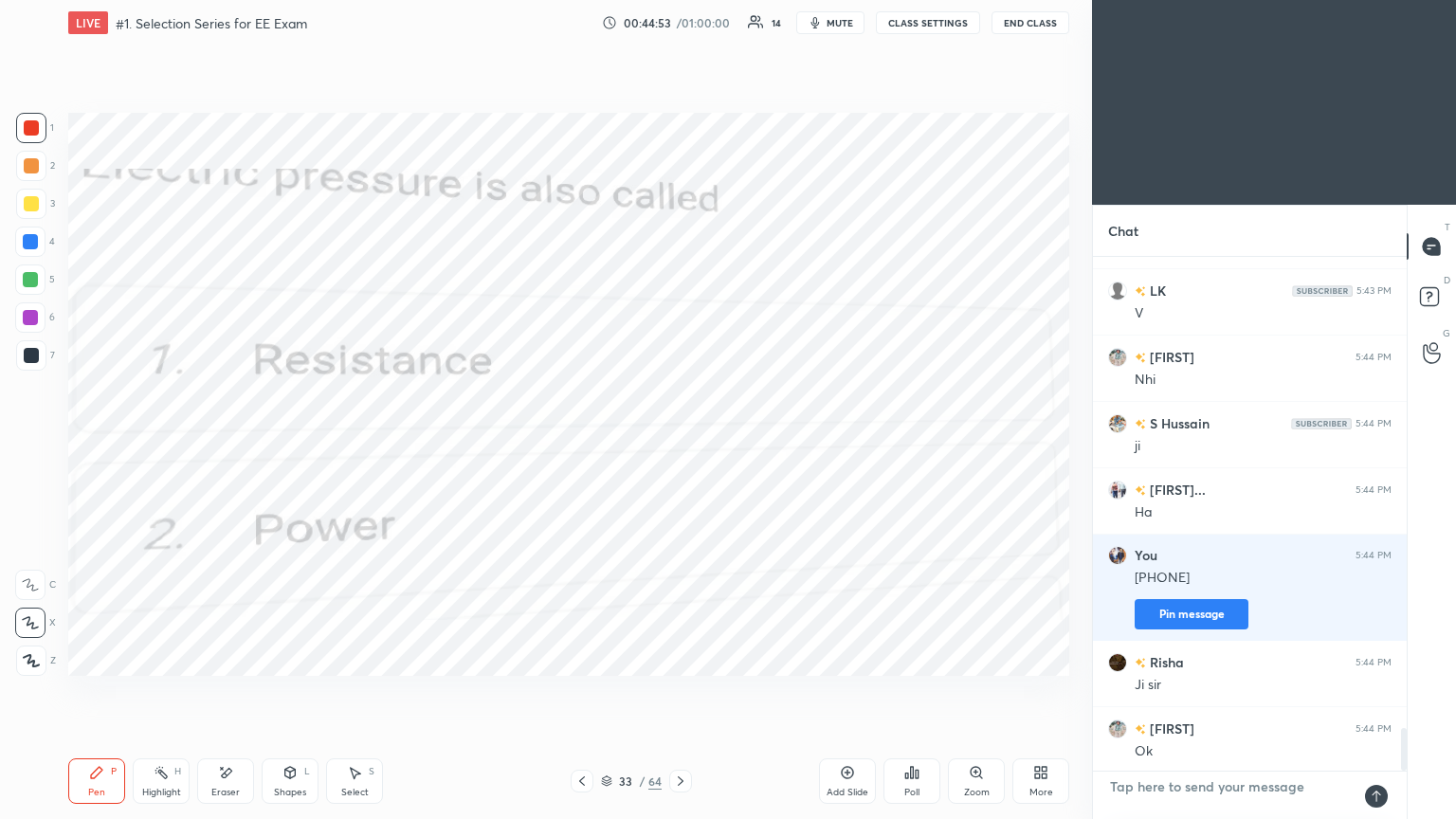 scroll, scrollTop: 6, scrollLeft: 6, axis: both 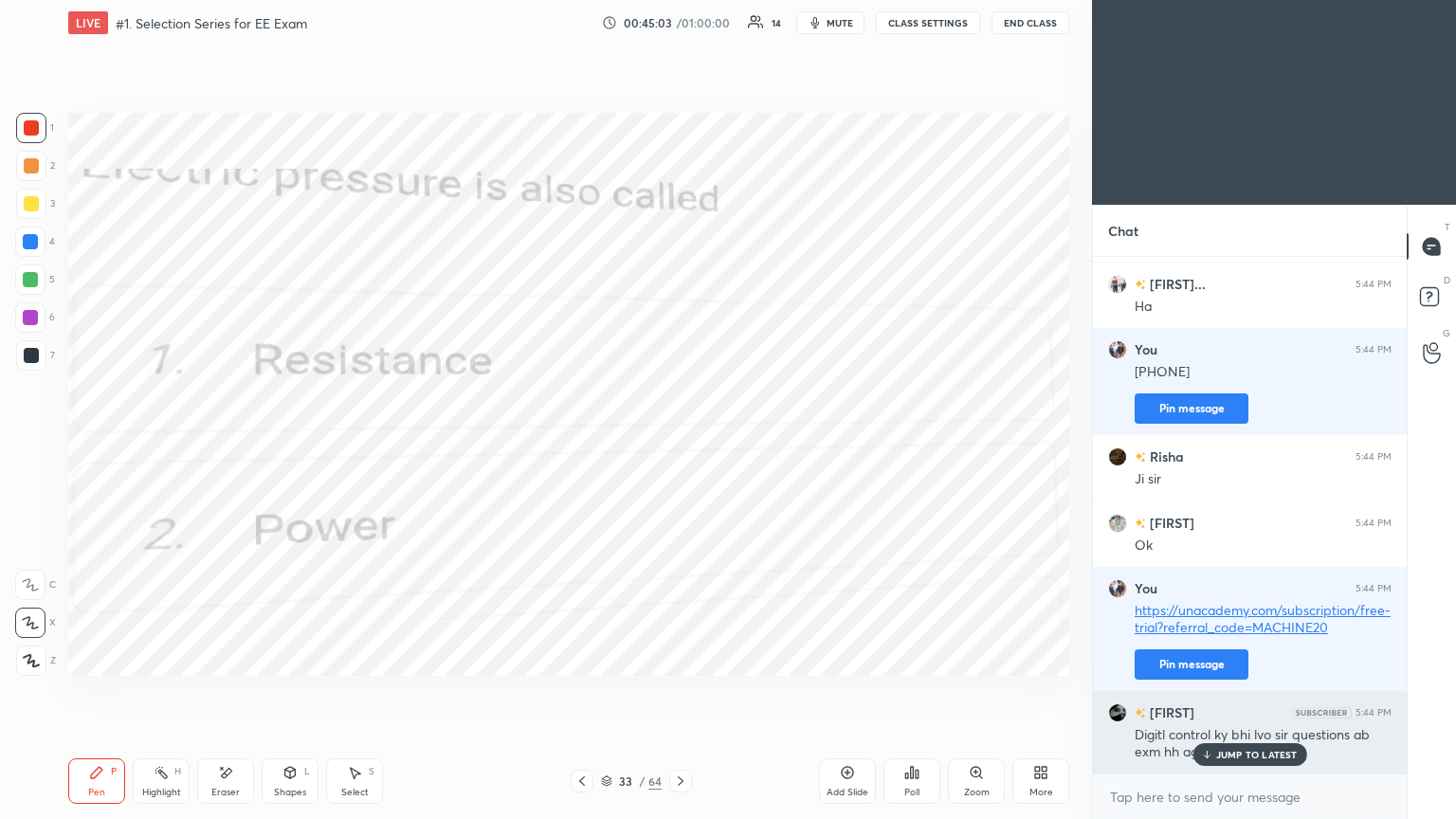 click on "JUMP TO LATEST" at bounding box center [1257, 755] 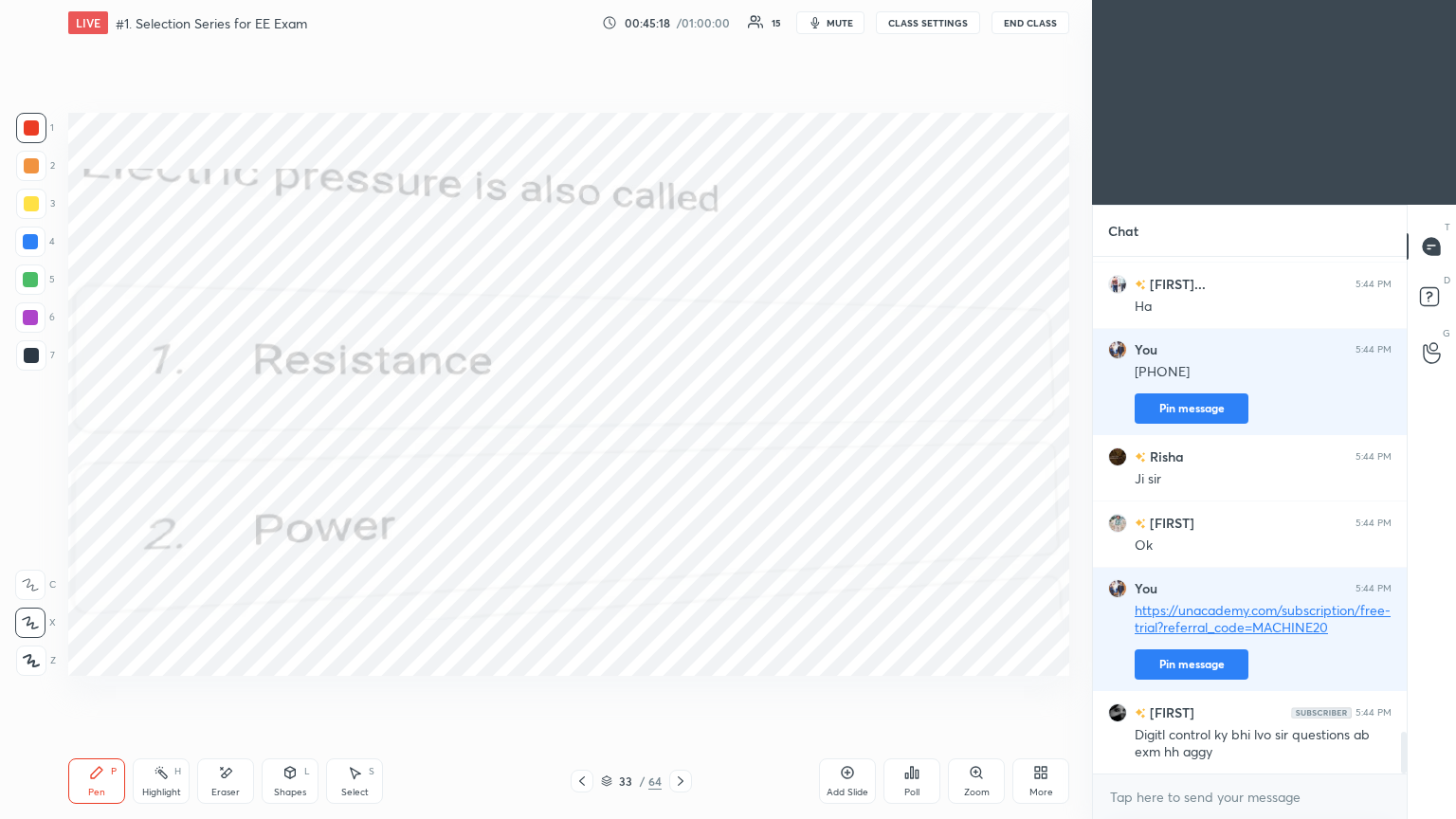 scroll, scrollTop: 5911, scrollLeft: 0, axis: vertical 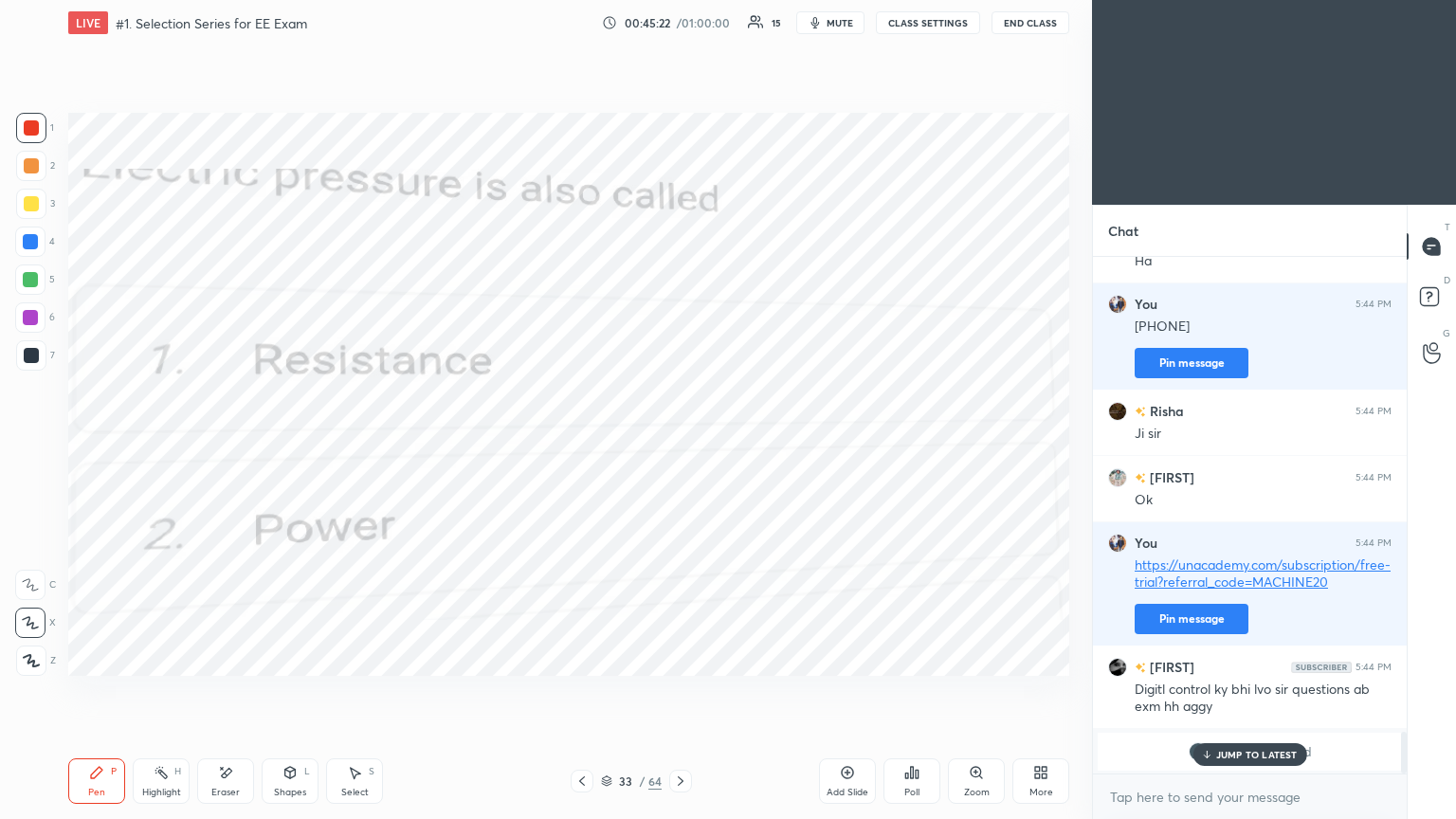 click on "JUMP TO LATEST" at bounding box center (1257, 755) 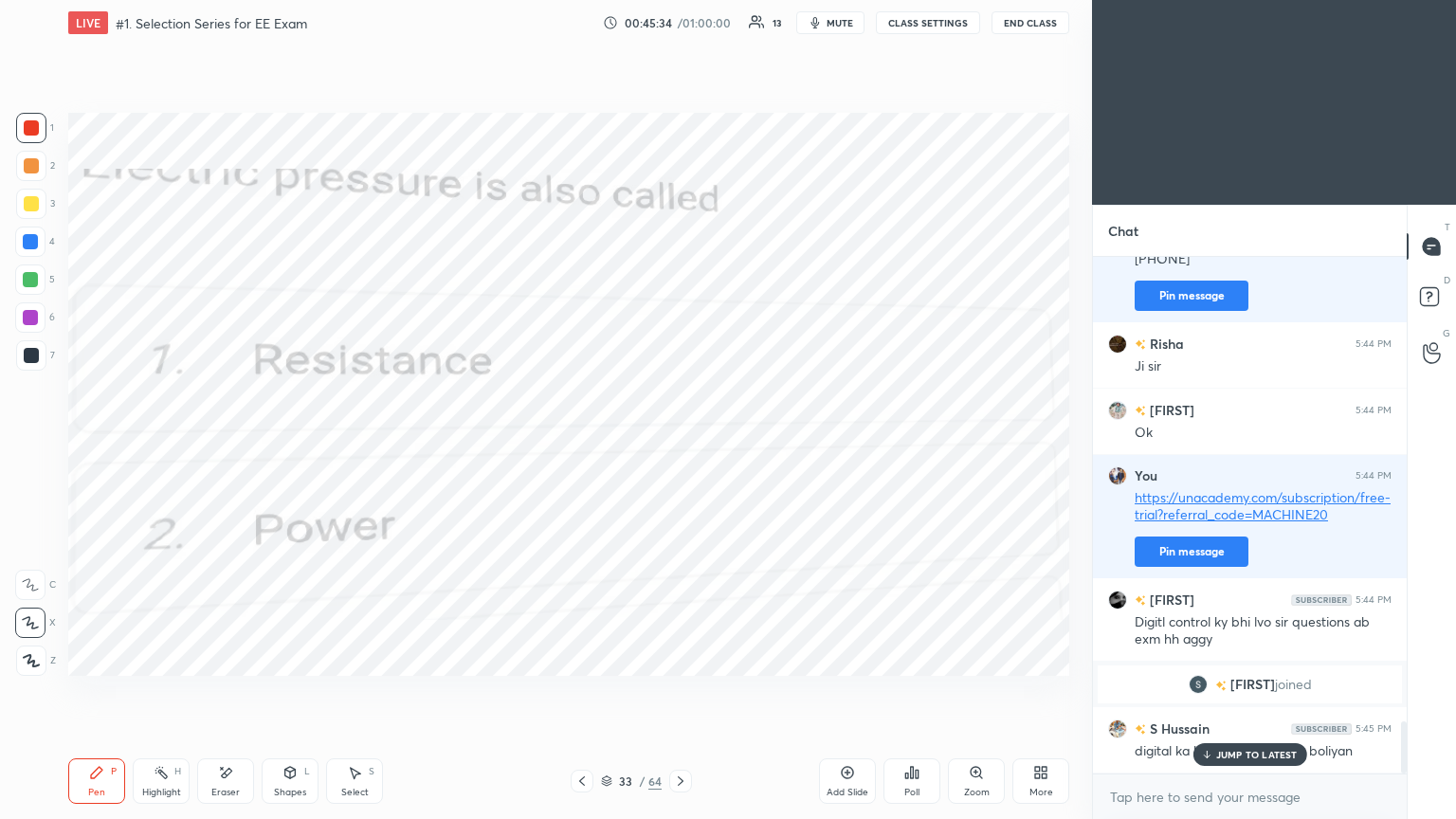 scroll, scrollTop: 4607, scrollLeft: 0, axis: vertical 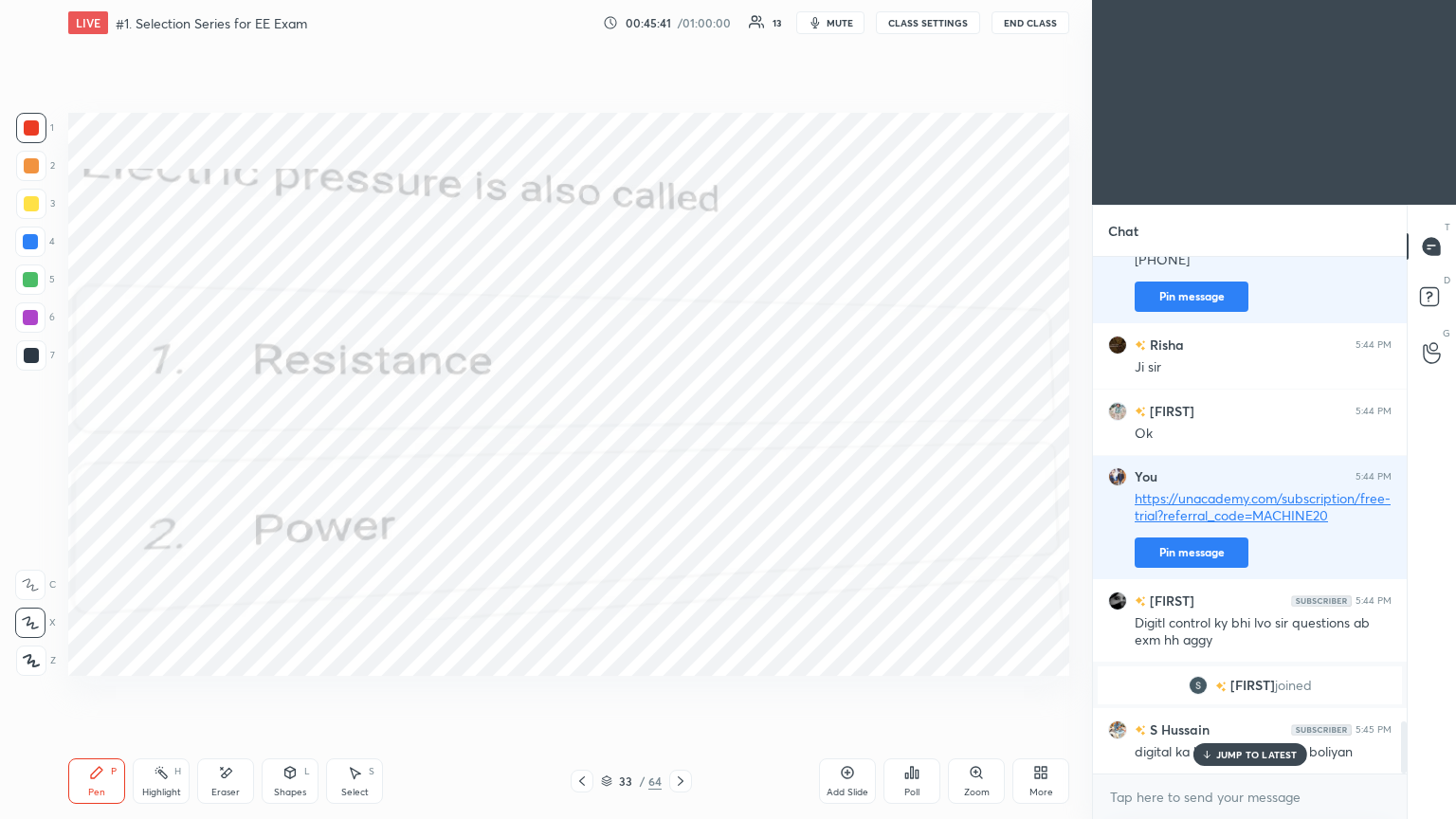 click on "JUMP TO LATEST" at bounding box center (1257, 755) 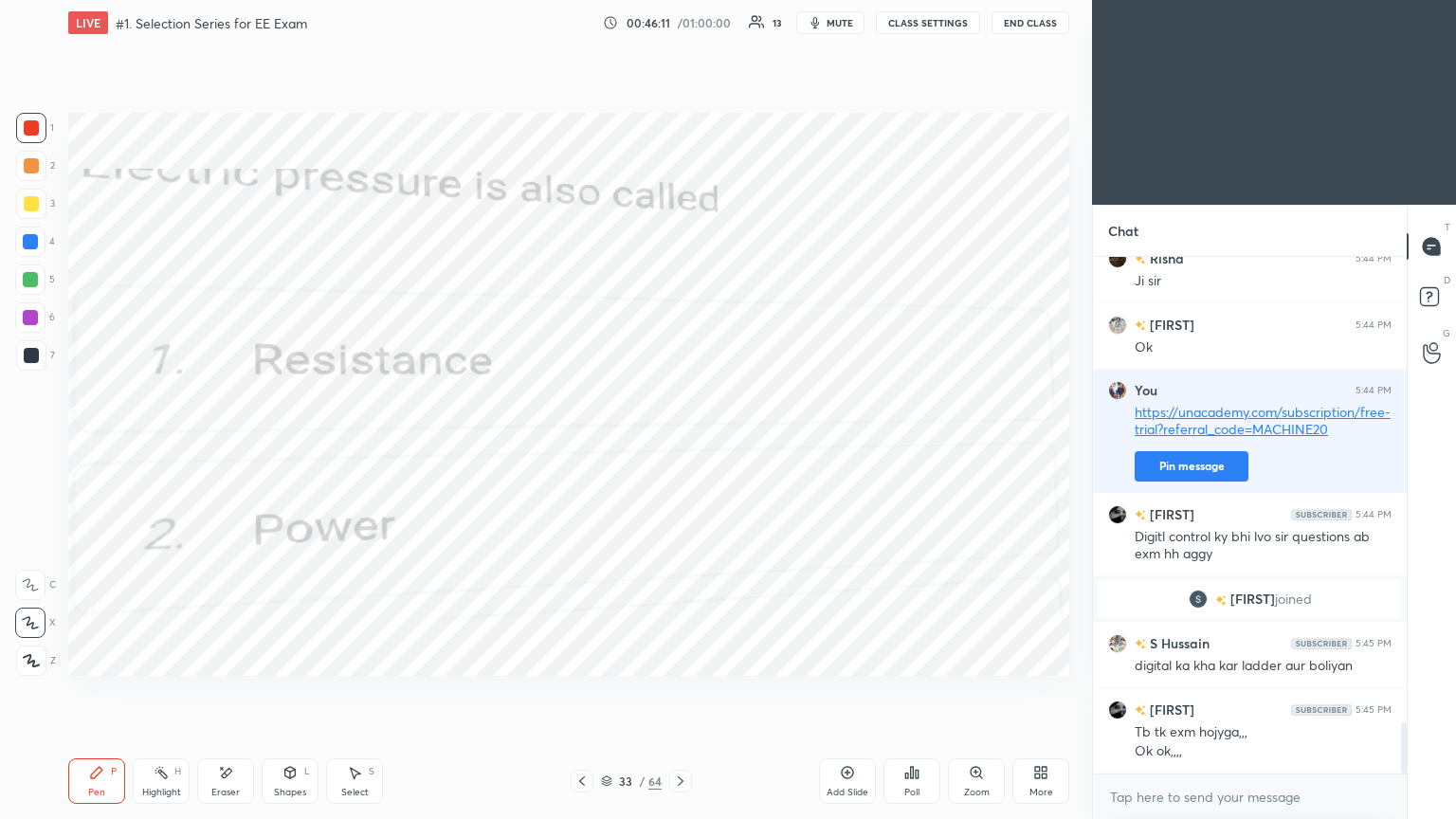 scroll, scrollTop: 4759, scrollLeft: 0, axis: vertical 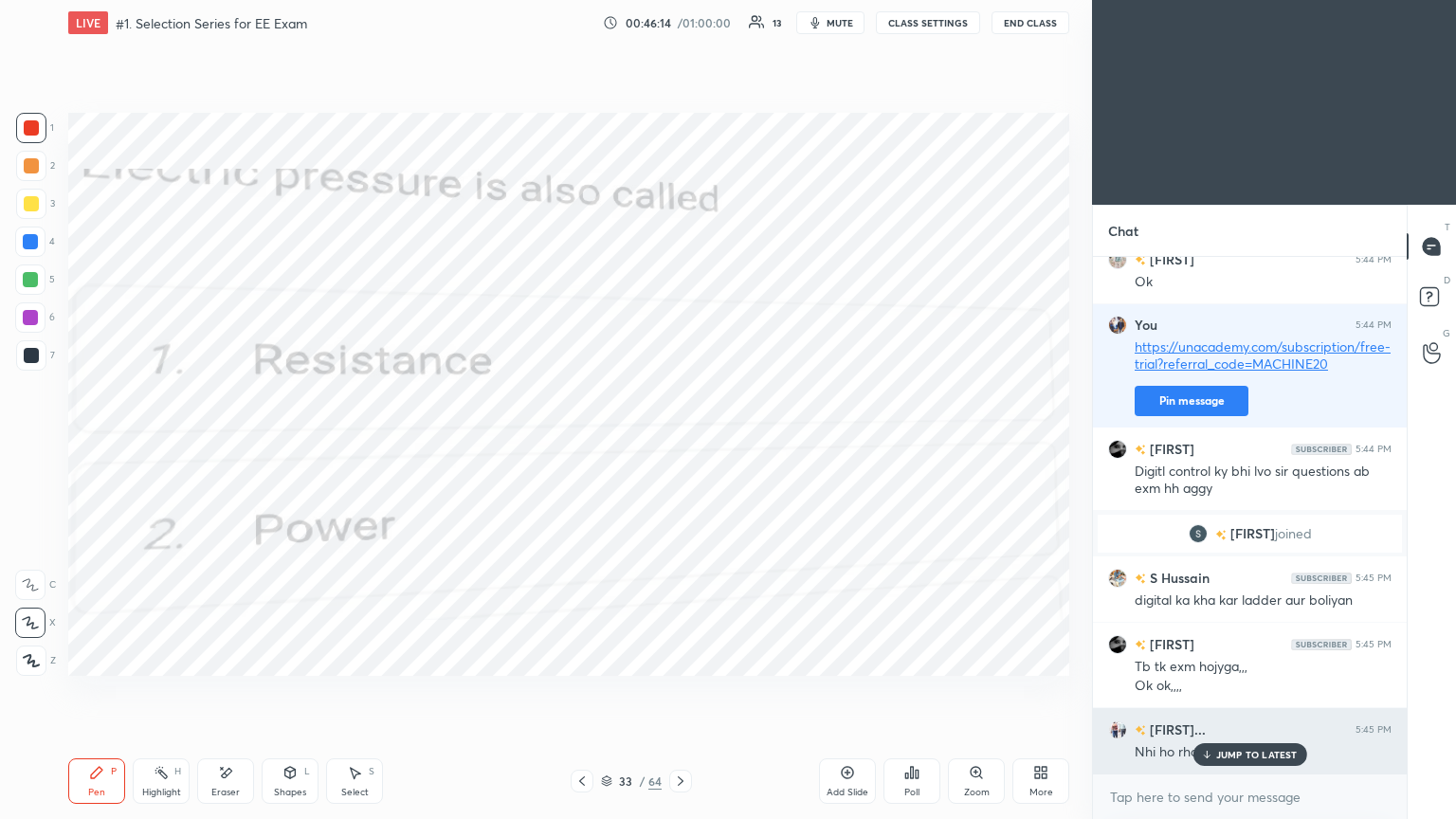 click on "JUMP TO LATEST" at bounding box center [1249, 755] 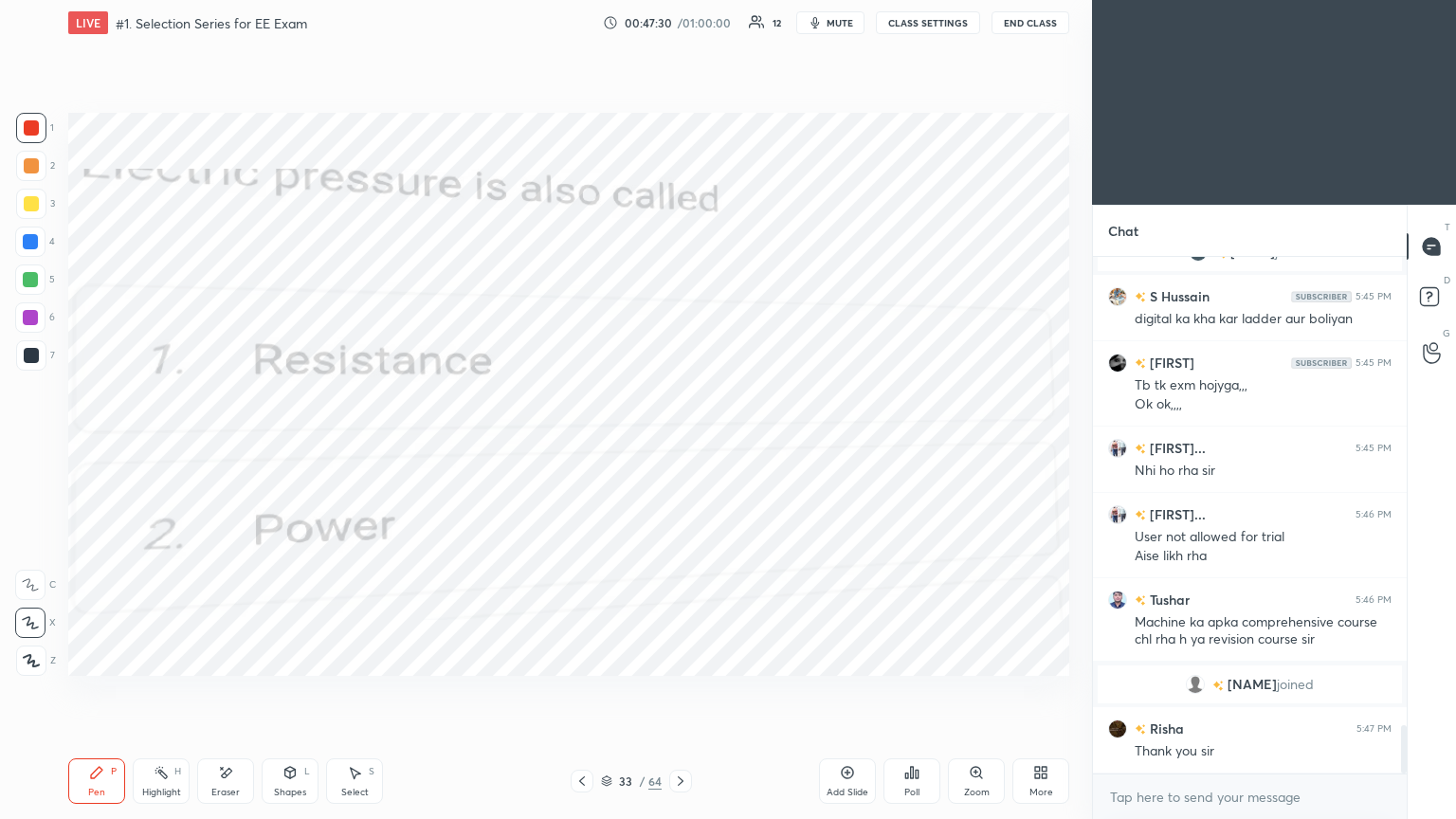 scroll, scrollTop: 5032, scrollLeft: 0, axis: vertical 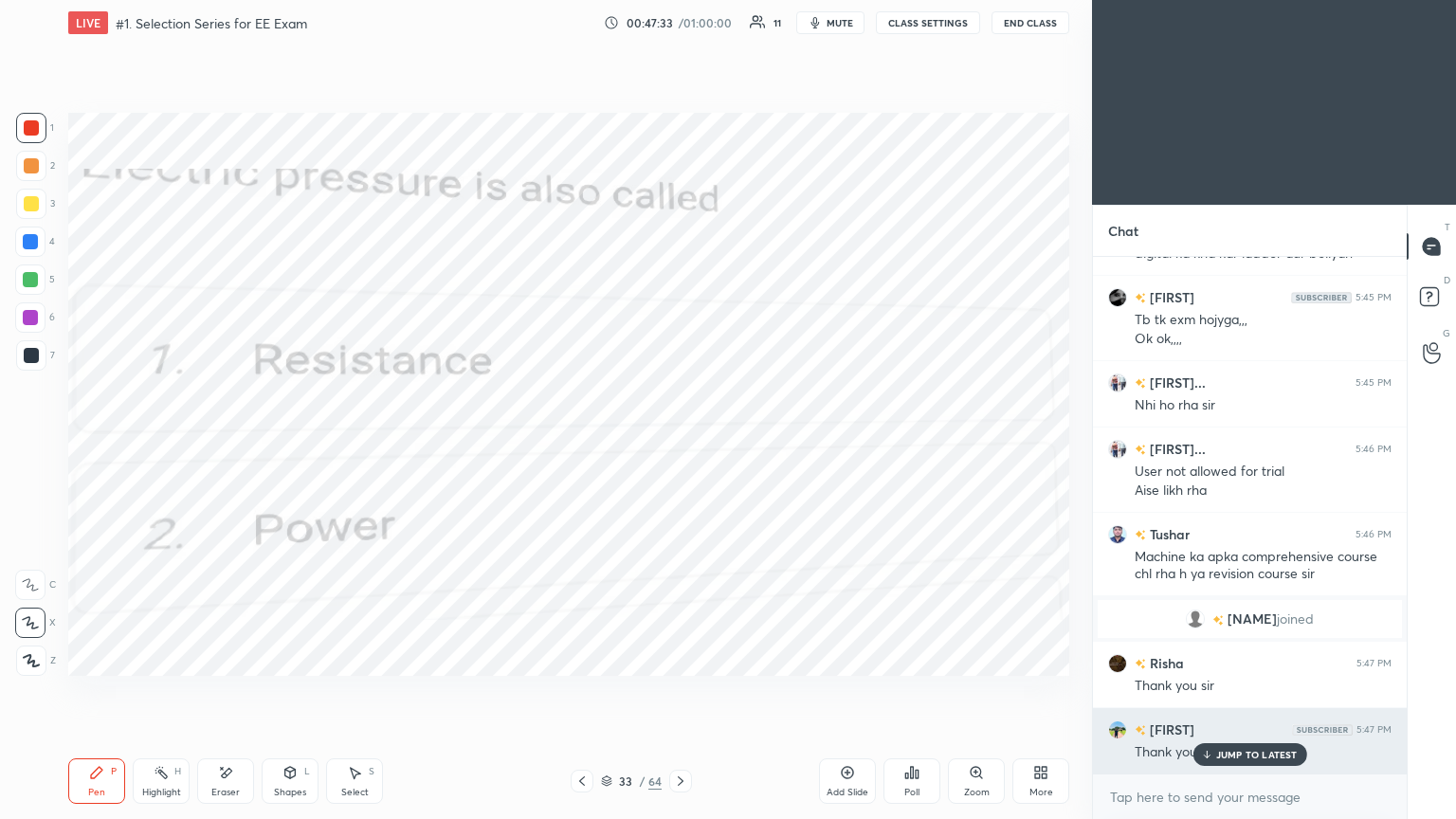 click on "JUMP TO LATEST" at bounding box center (1249, 755) 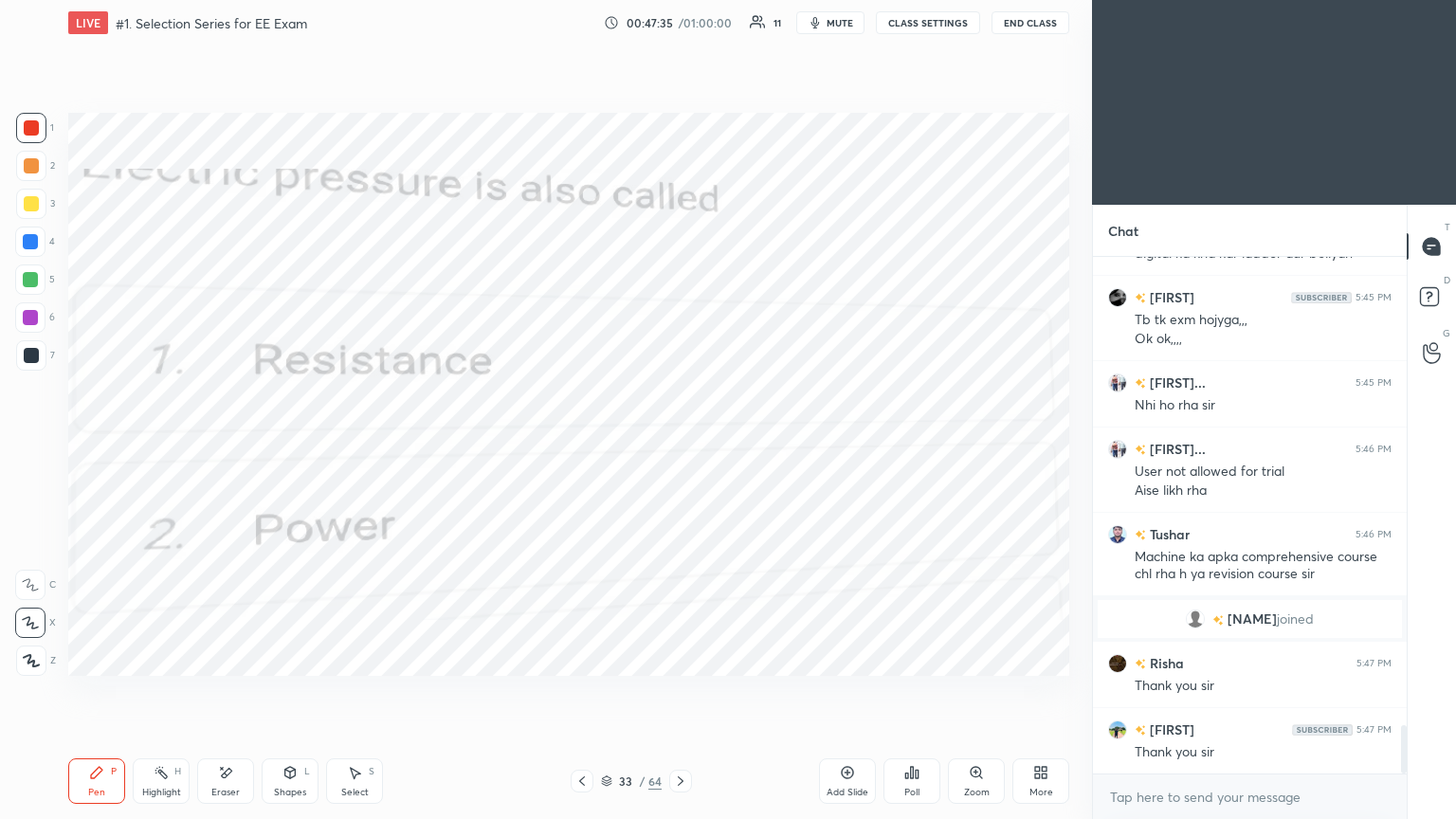 click on "End Class" at bounding box center (1030, 23) 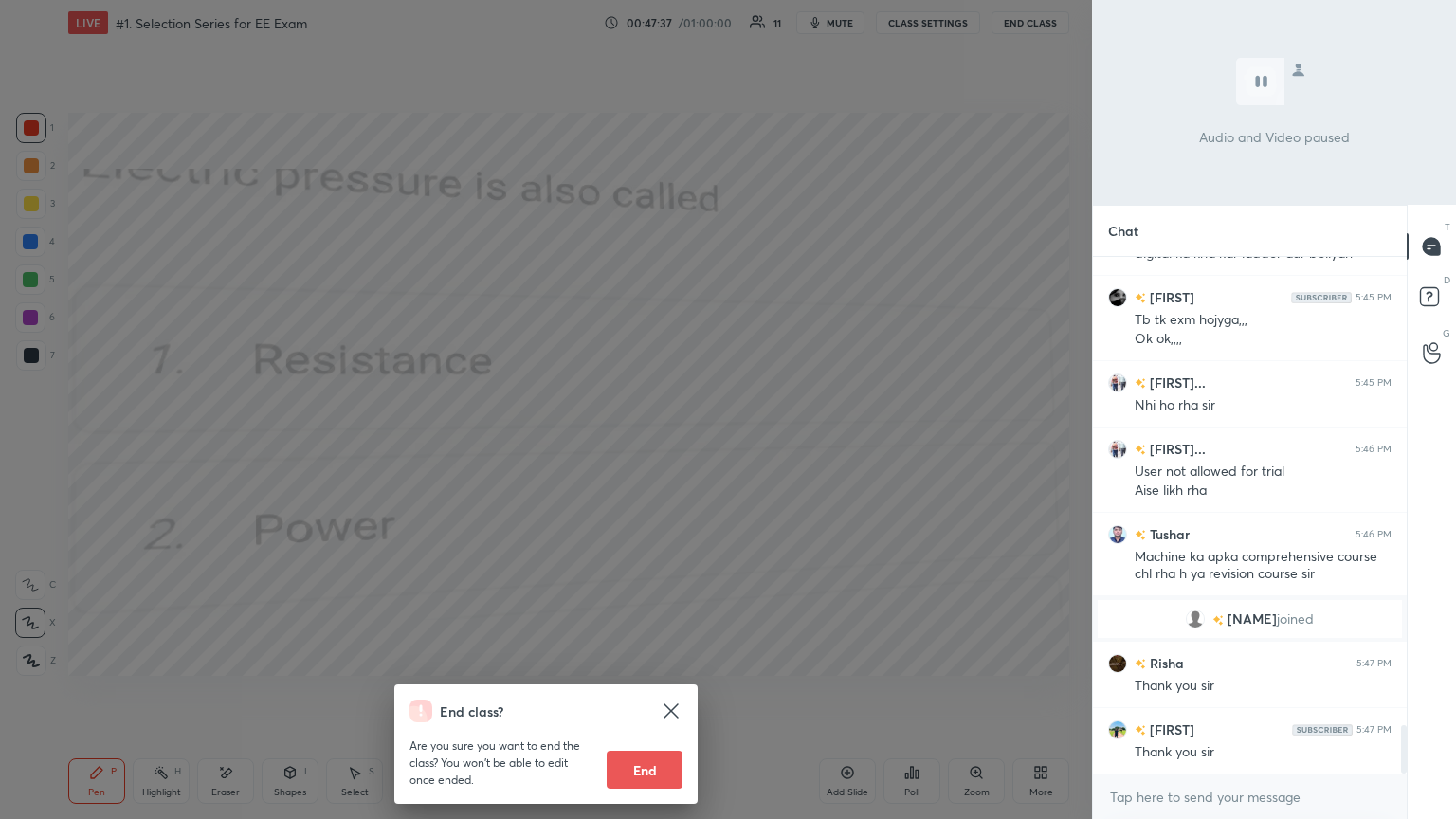 click on "End" at bounding box center (645, 770) 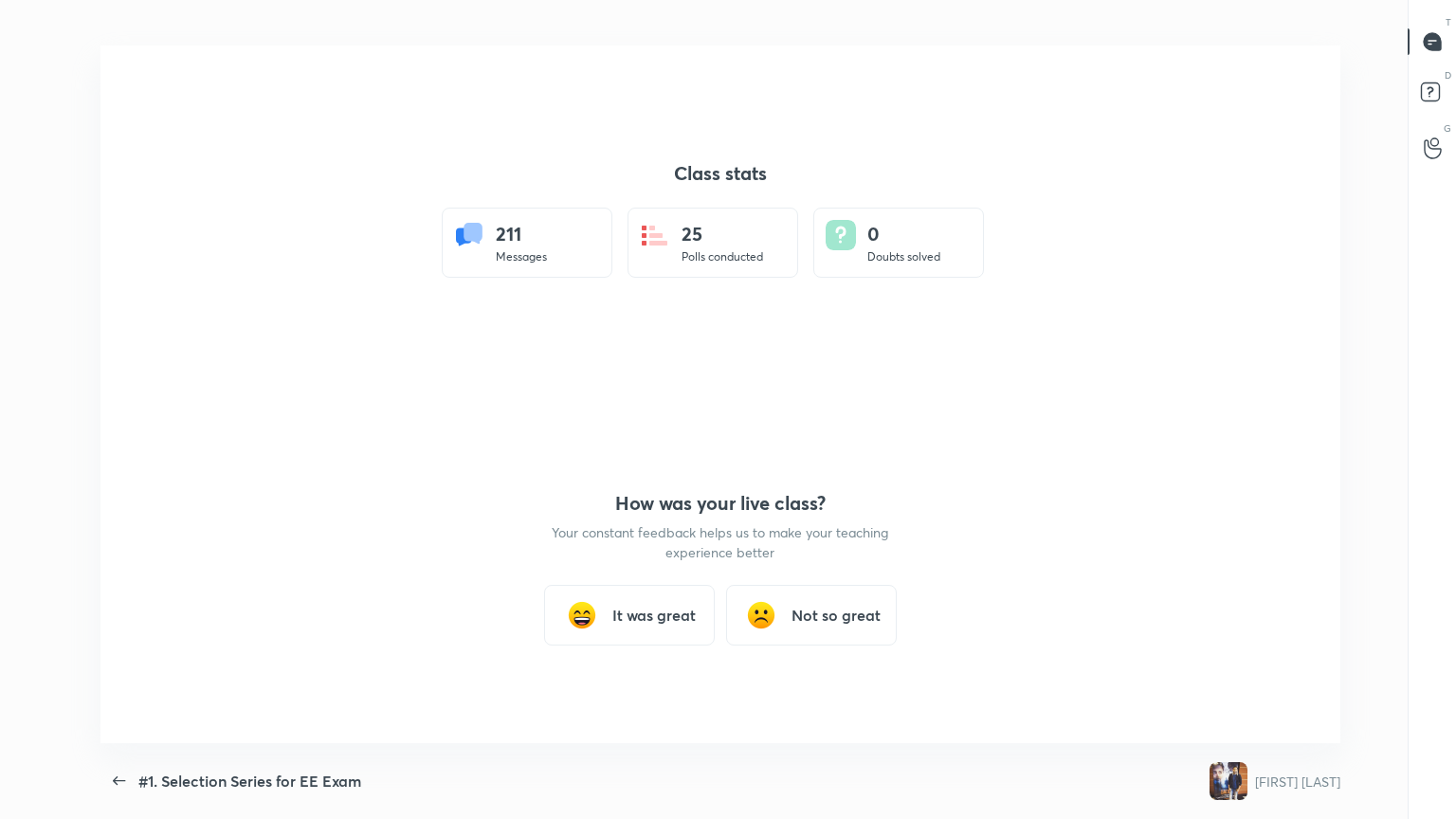 scroll, scrollTop: 94094, scrollLeft: 93351, axis: both 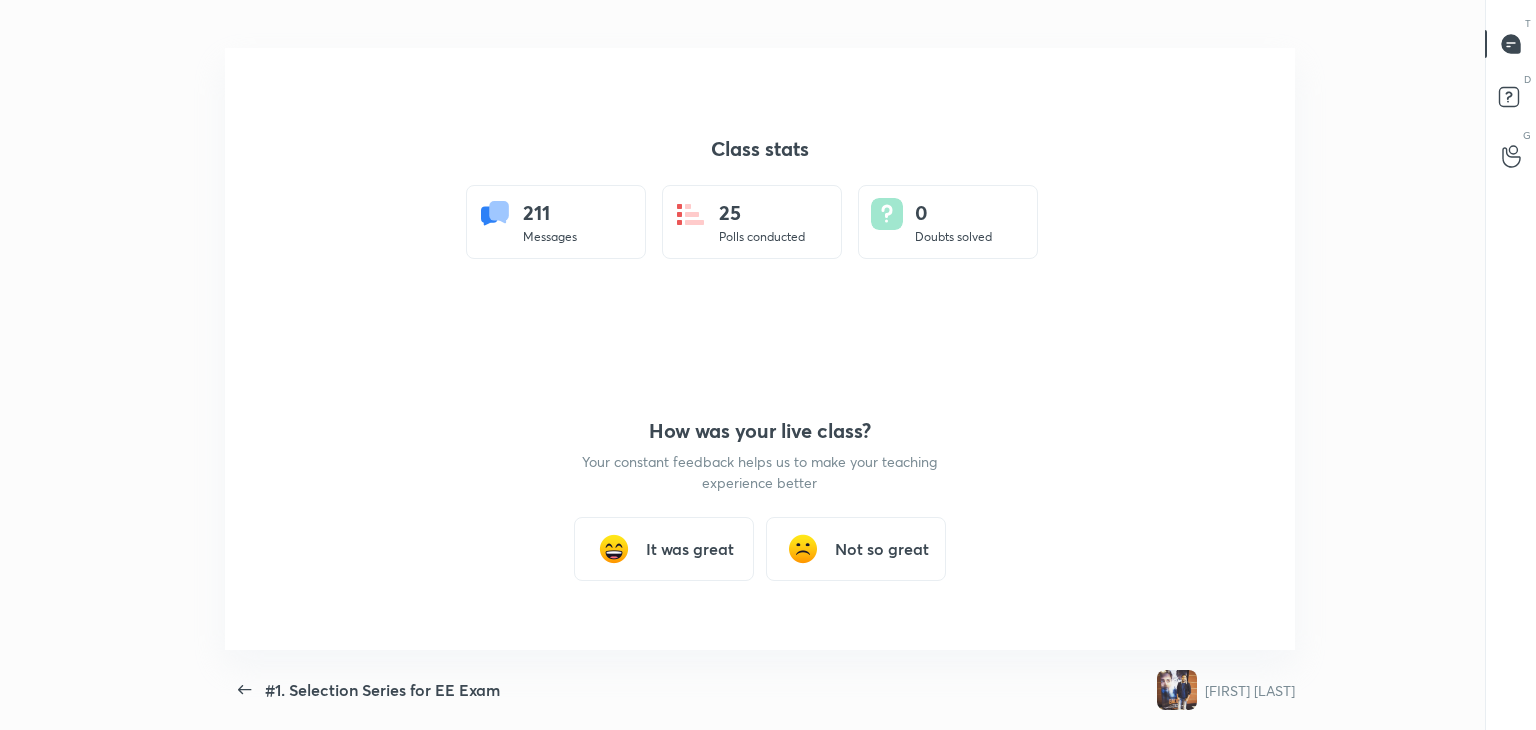 type on "x" 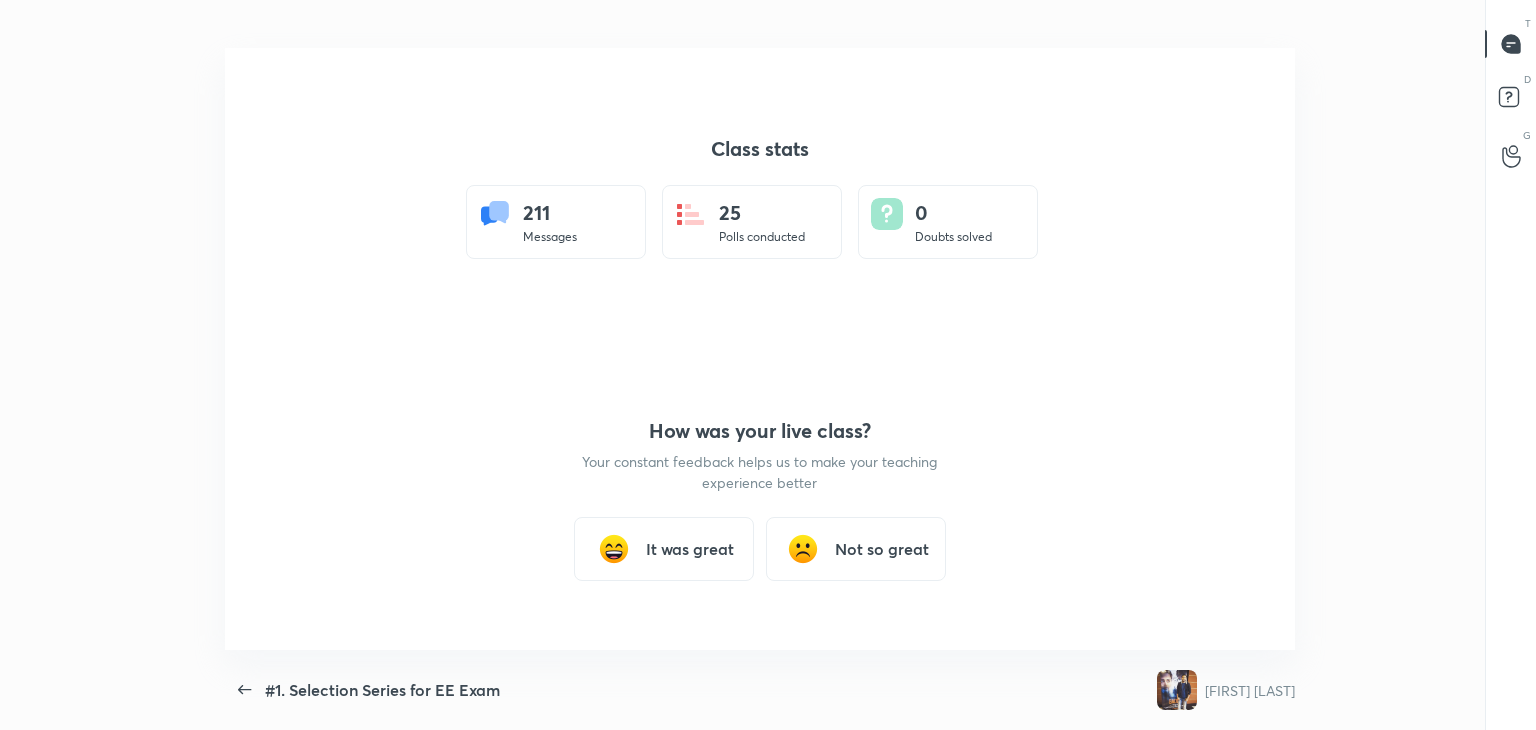 scroll, scrollTop: 602, scrollLeft: 1520, axis: both 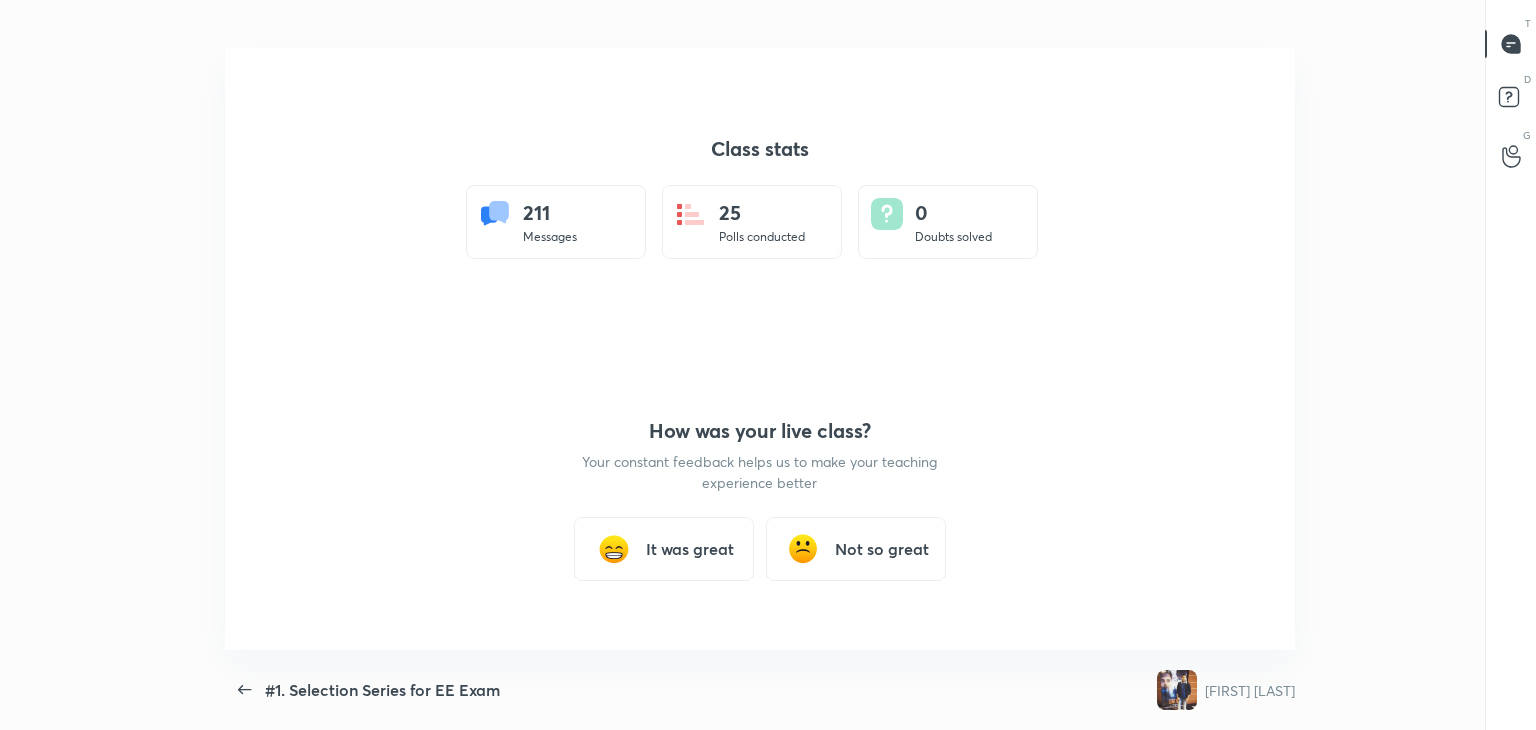 click on "How was your live class? Your constant feedback helps us to make your teaching experience better It was great Not so great" at bounding box center [760, 499] 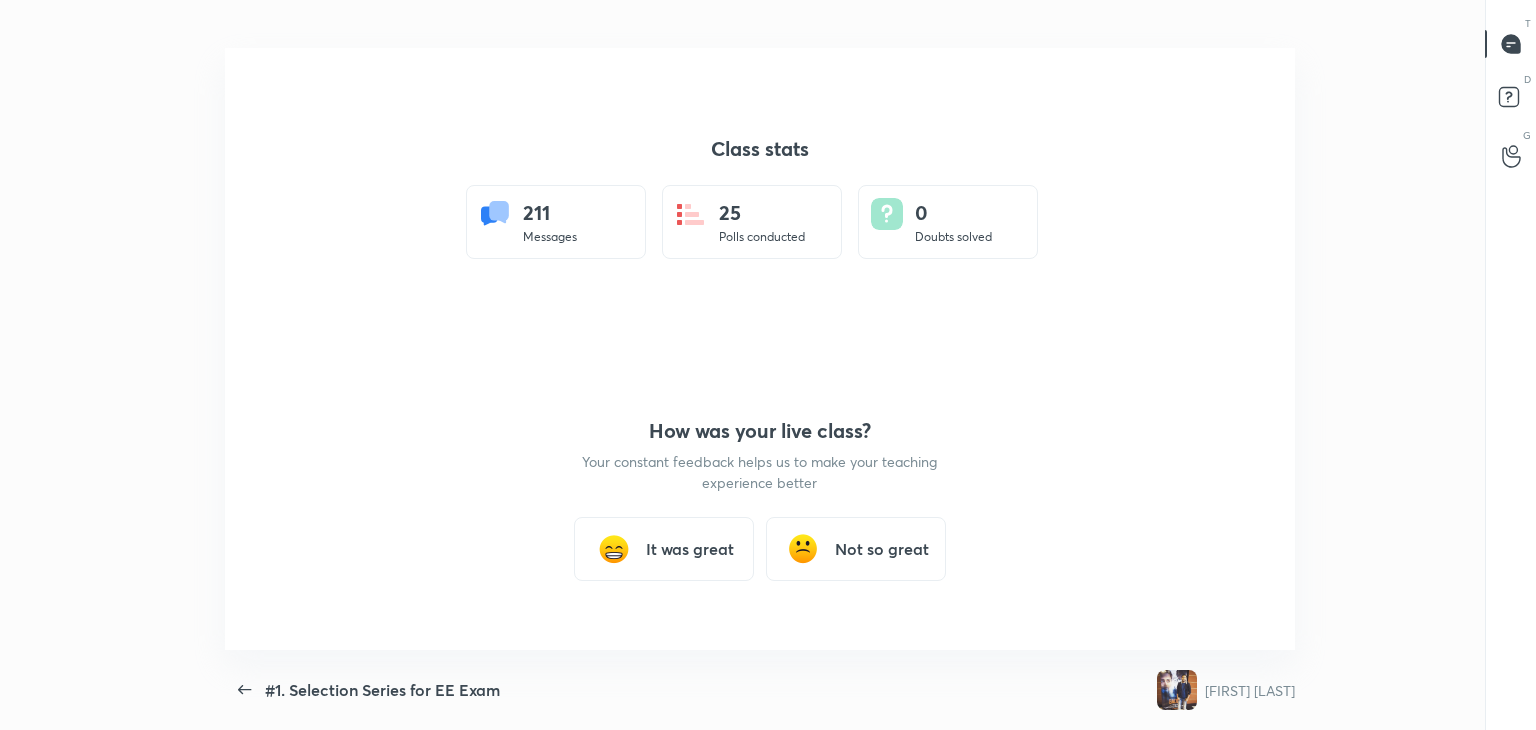 click on "It was great" at bounding box center [664, 549] 